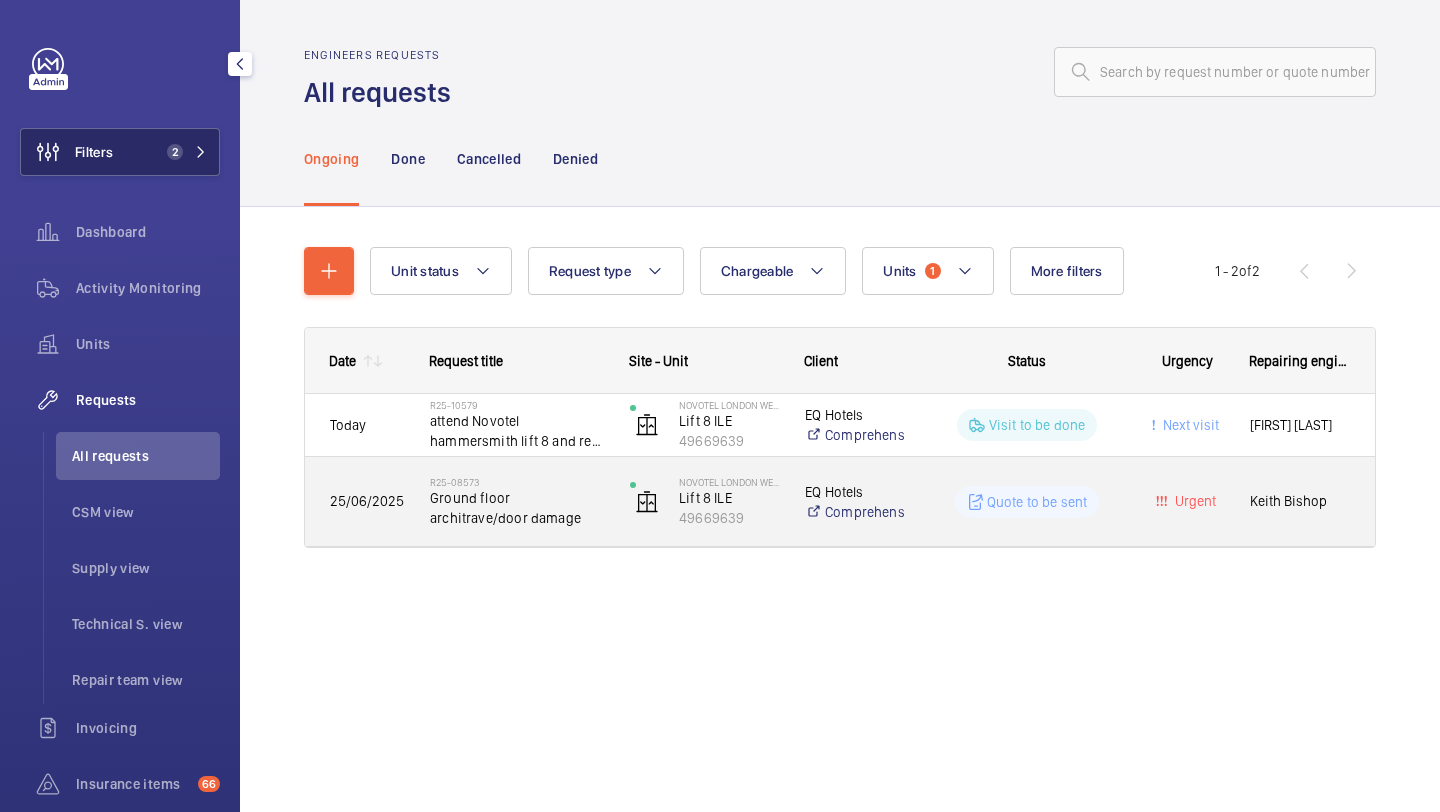 click on "2" 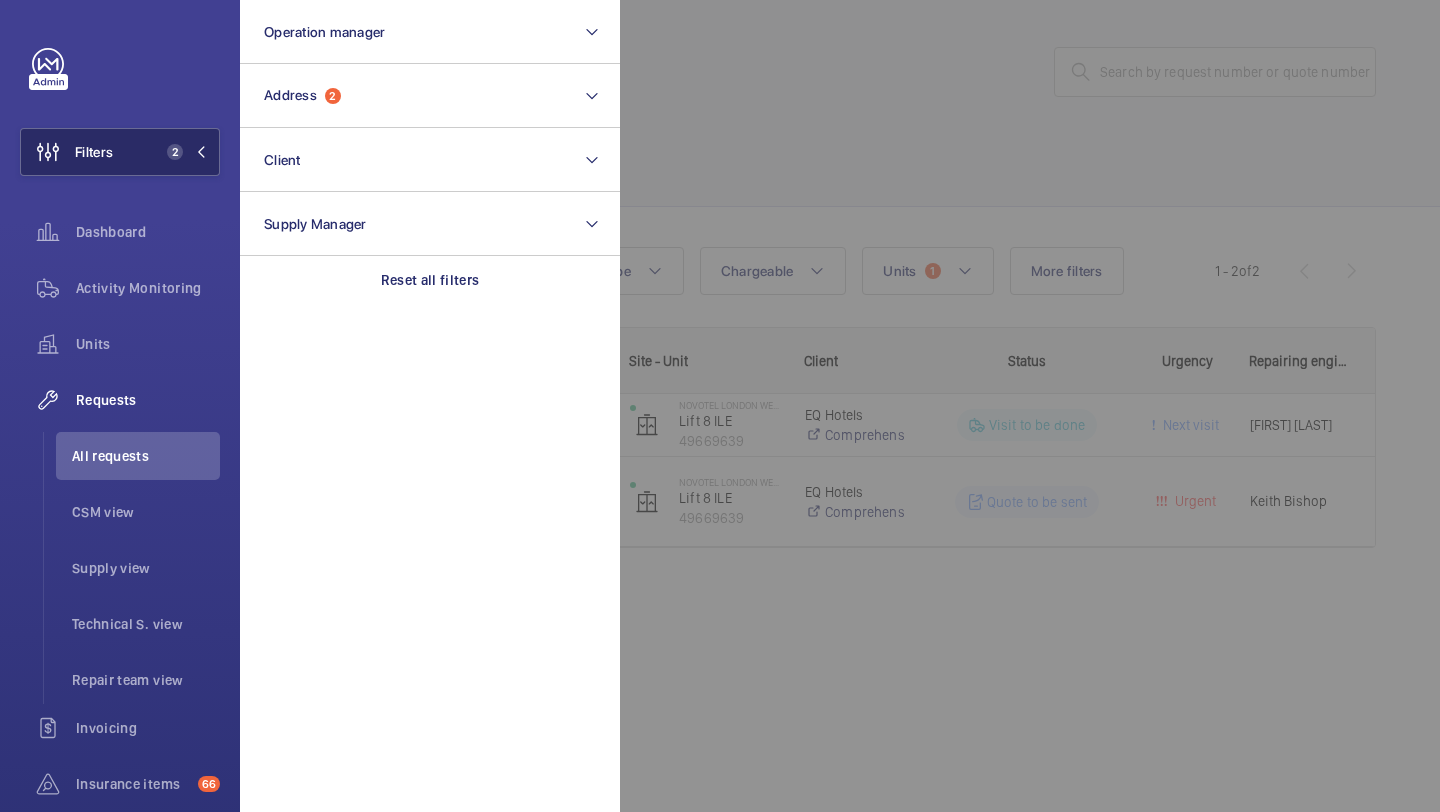 scroll, scrollTop: 0, scrollLeft: 0, axis: both 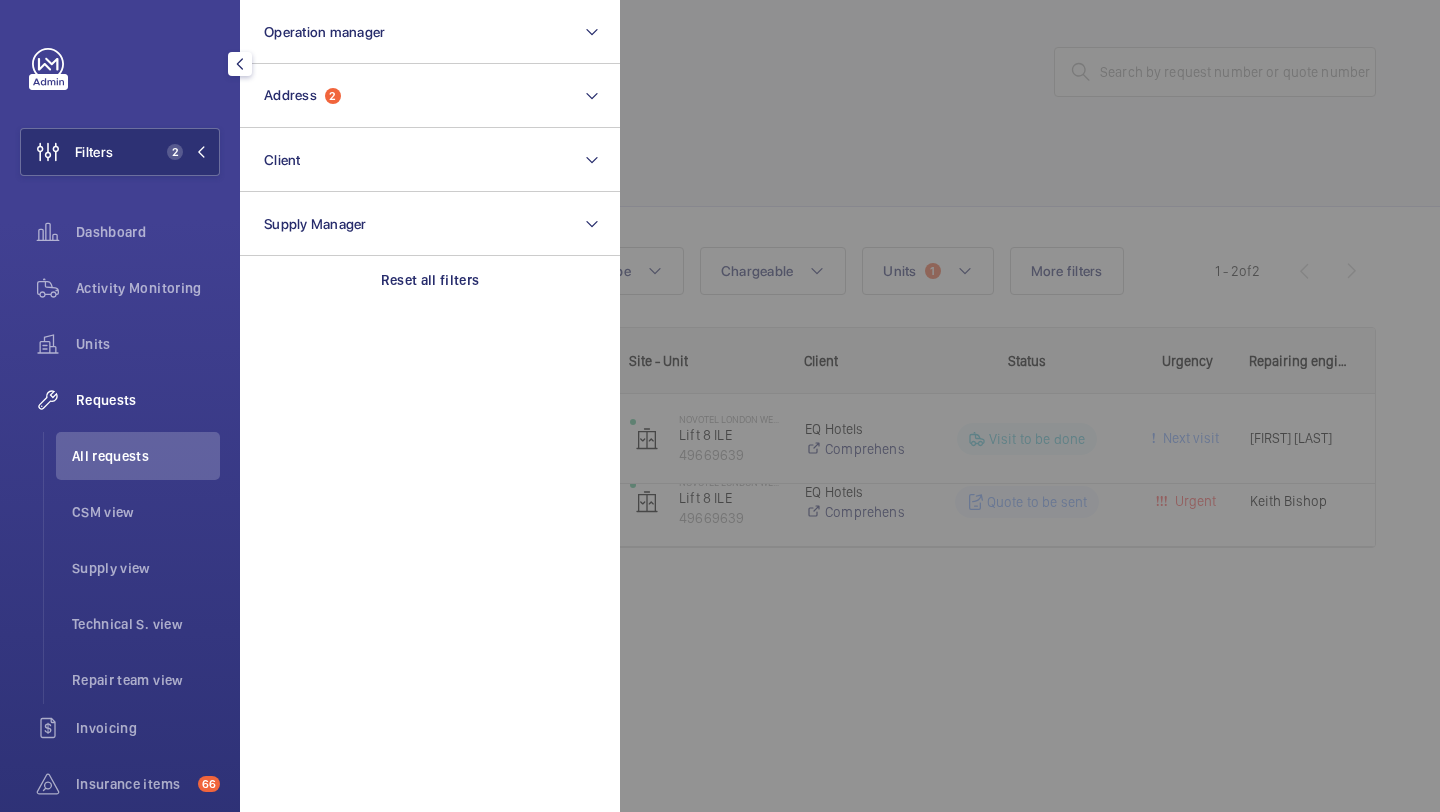 click 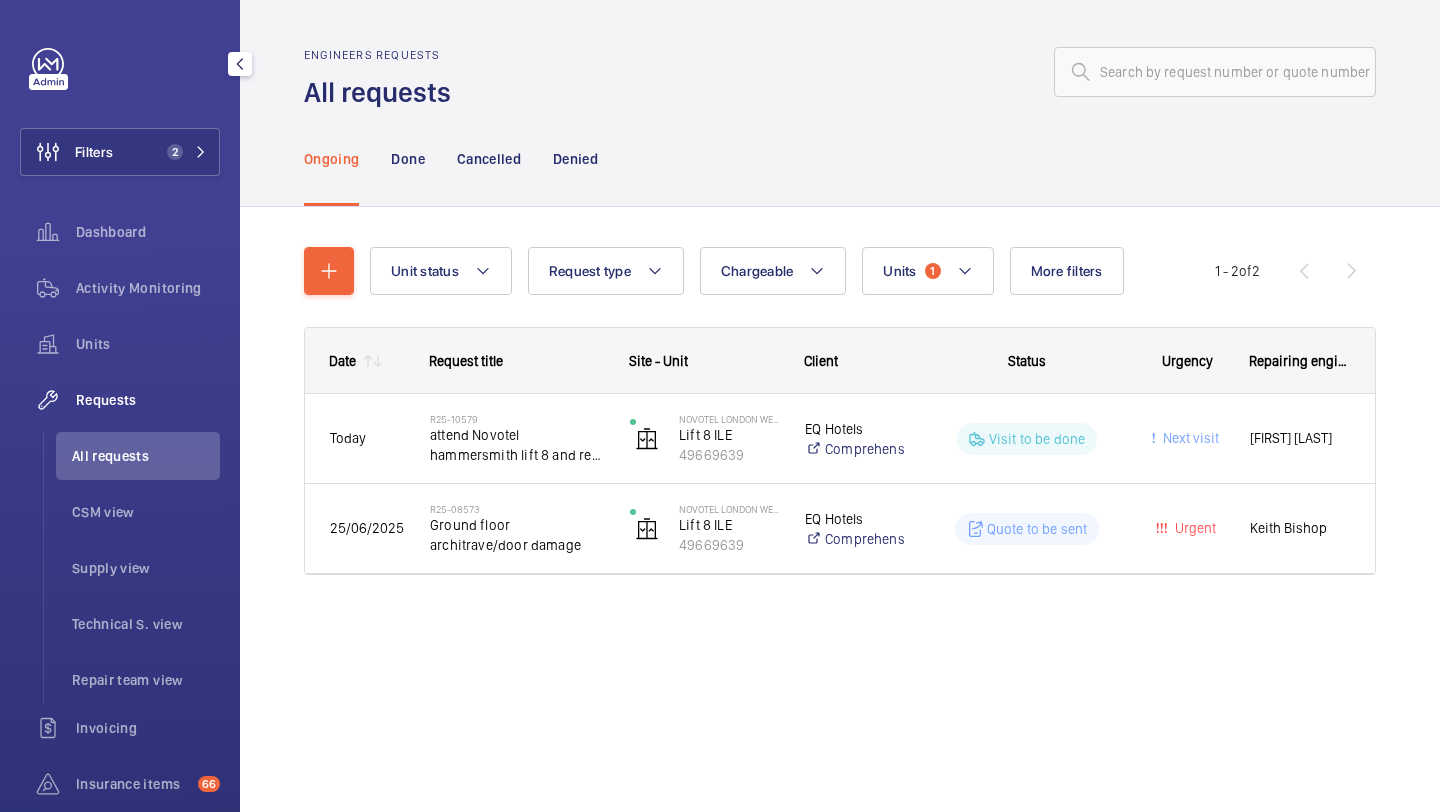 click on "Ongoing Done Cancelled Denied" 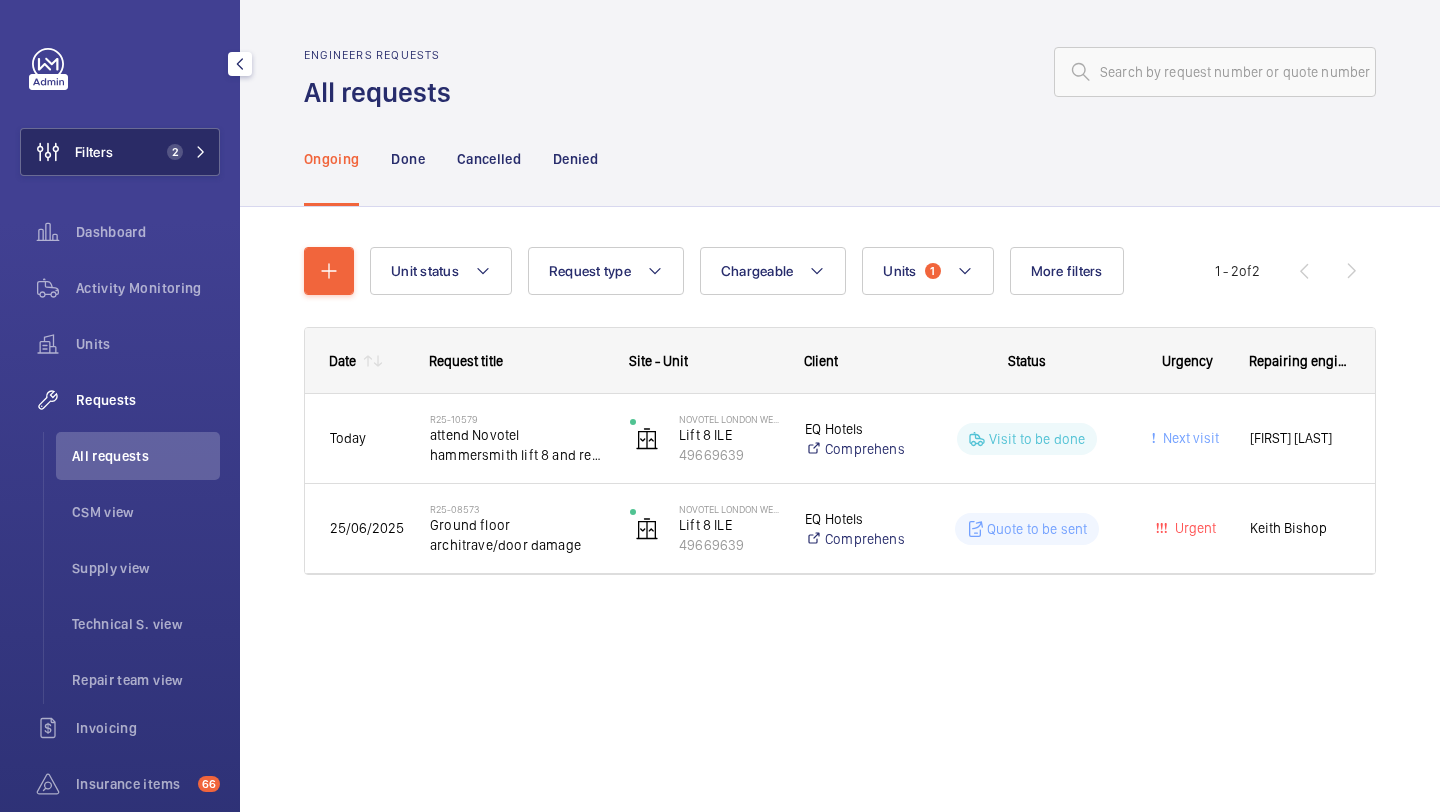 click on "Filters 2" 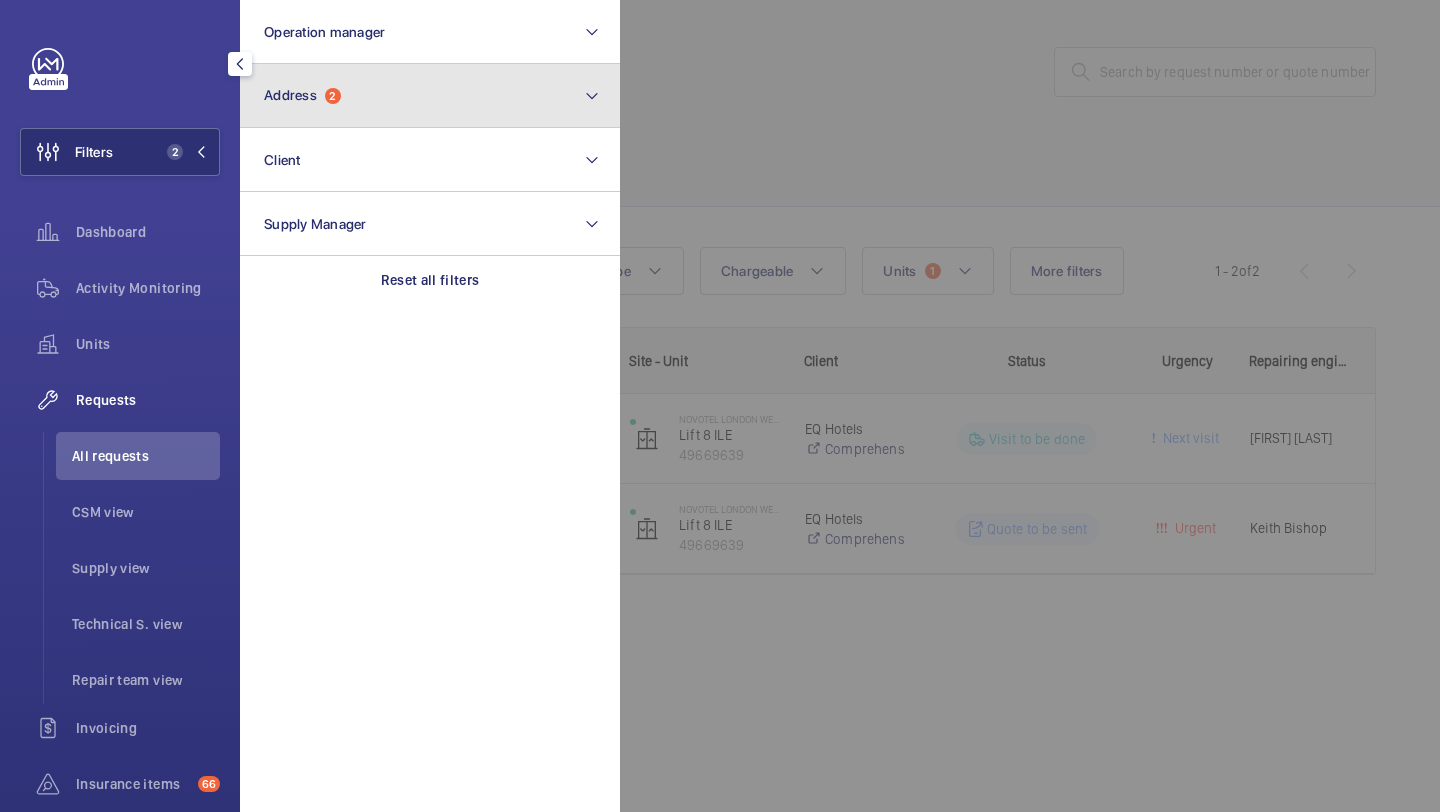 click on "Address" 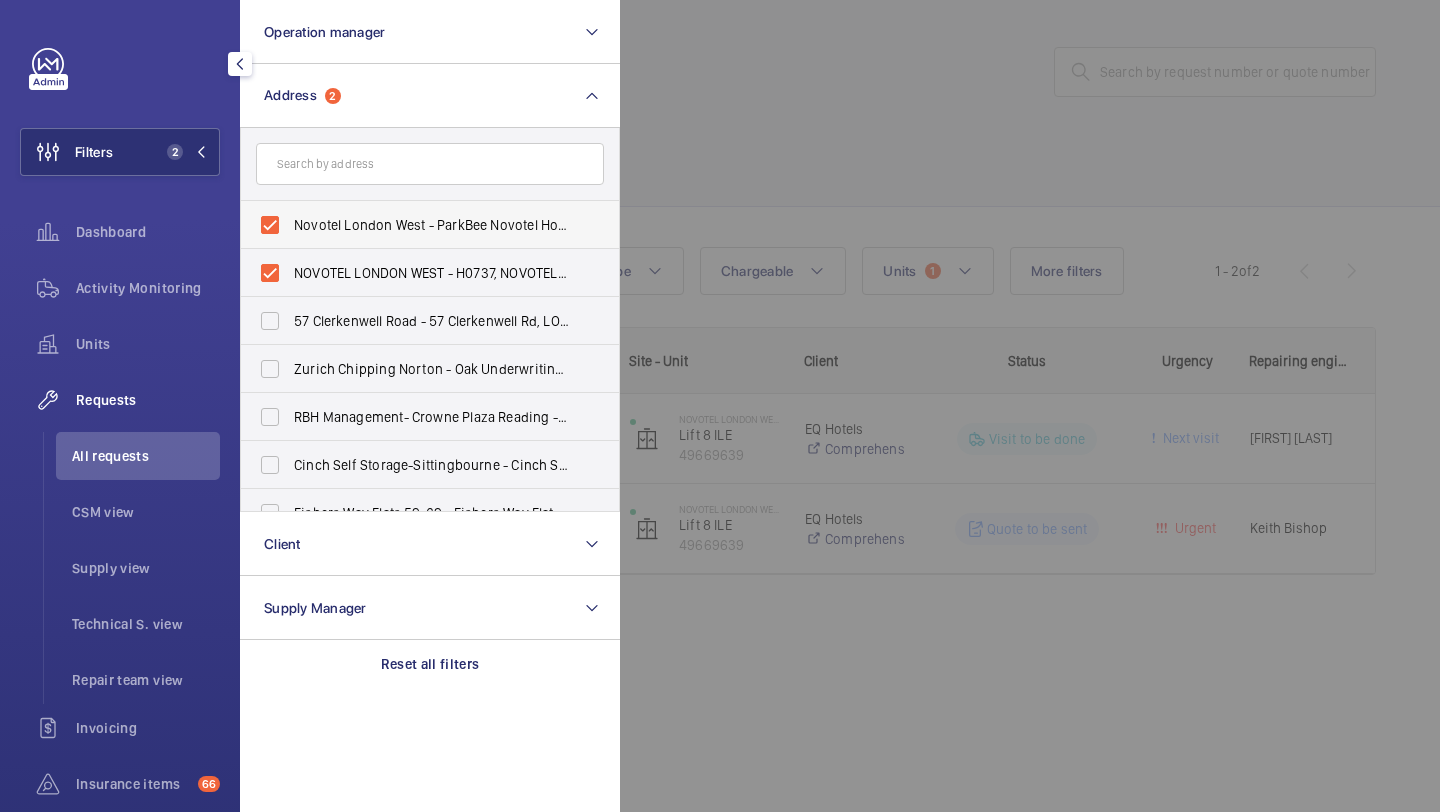click on "Novotel London West - ParkBee Novotel Hotel London West - Hammersmith, LONDON W6 8DW" at bounding box center (415, 225) 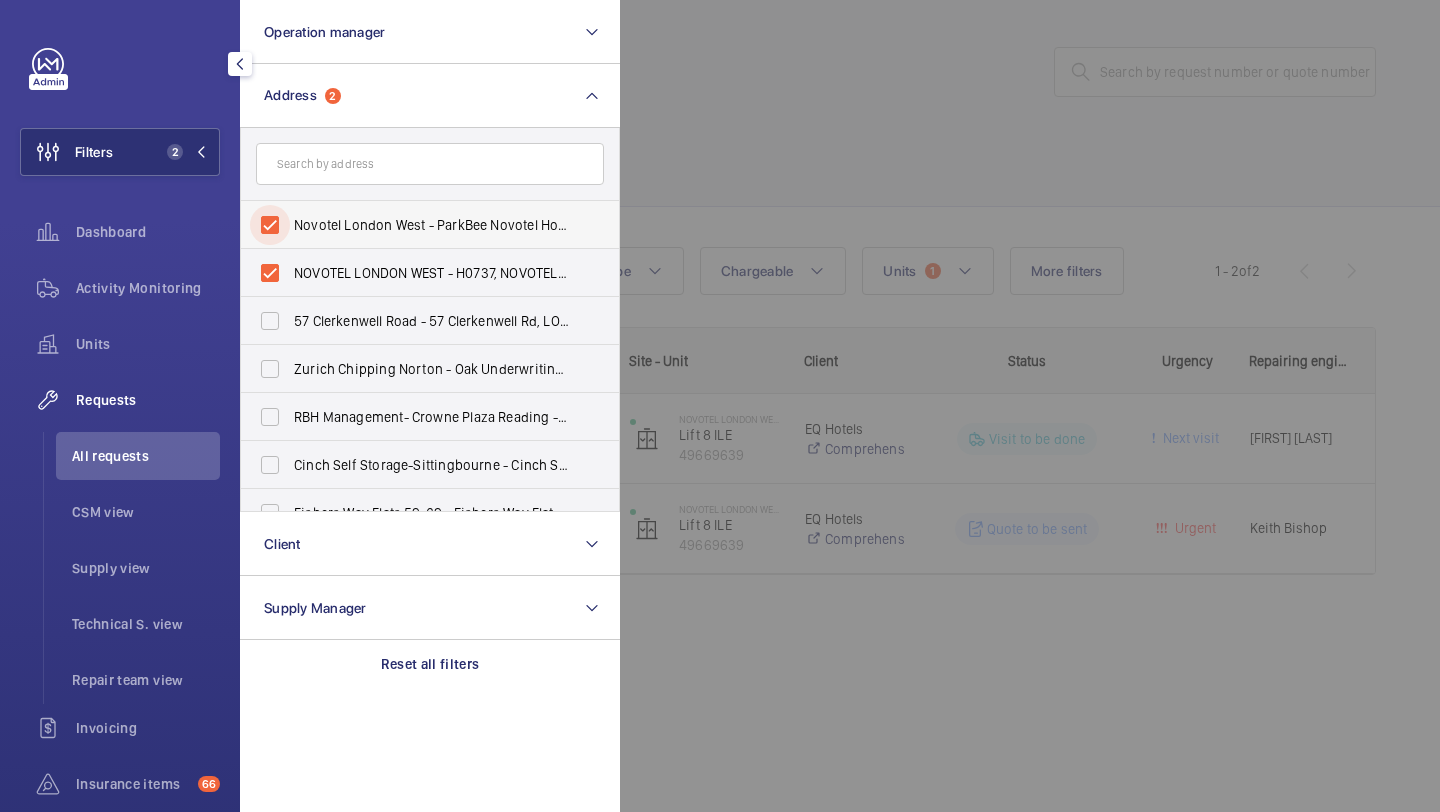 click on "Novotel London West - ParkBee Novotel Hotel London West - Hammersmith, LONDON W6 8DW" at bounding box center [270, 225] 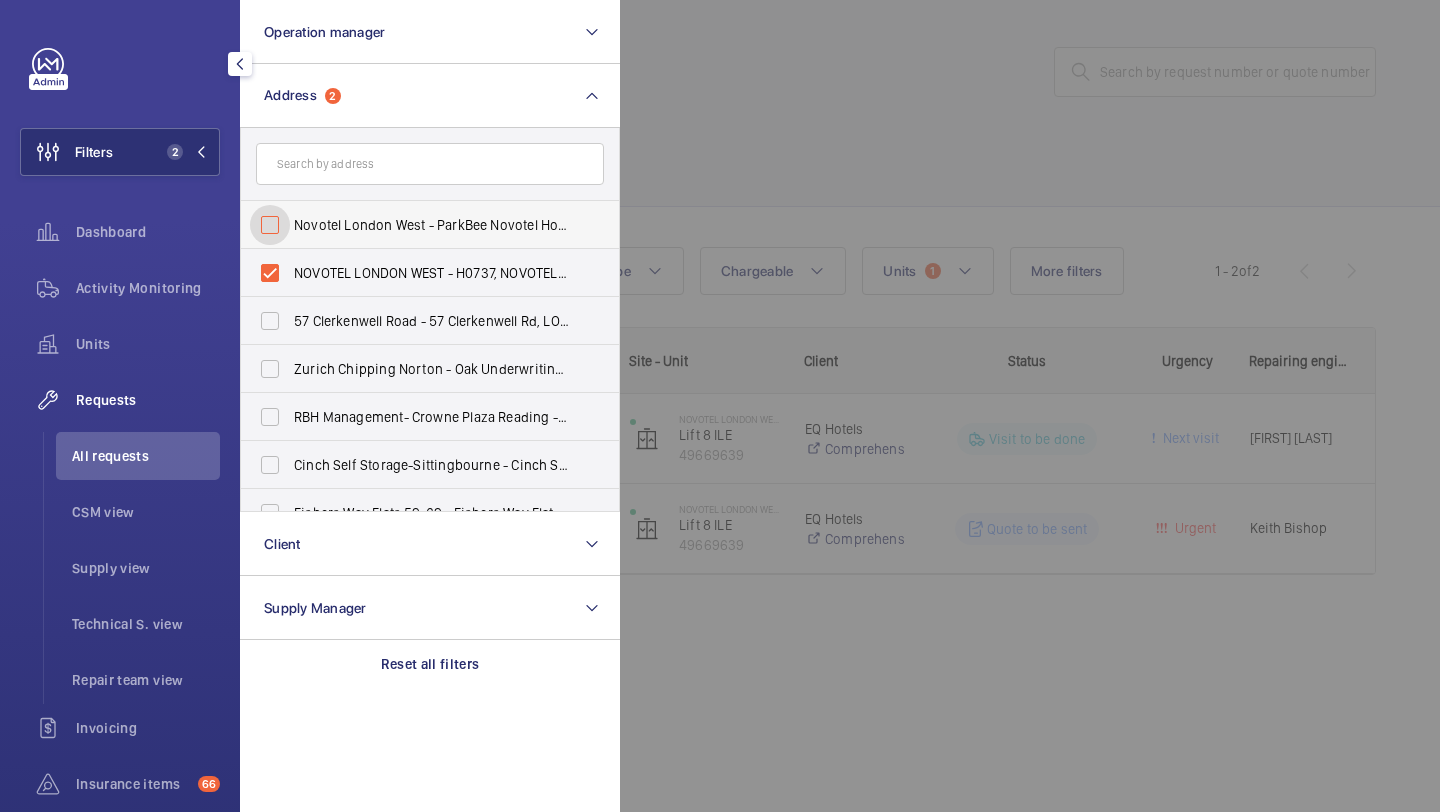 checkbox on "false" 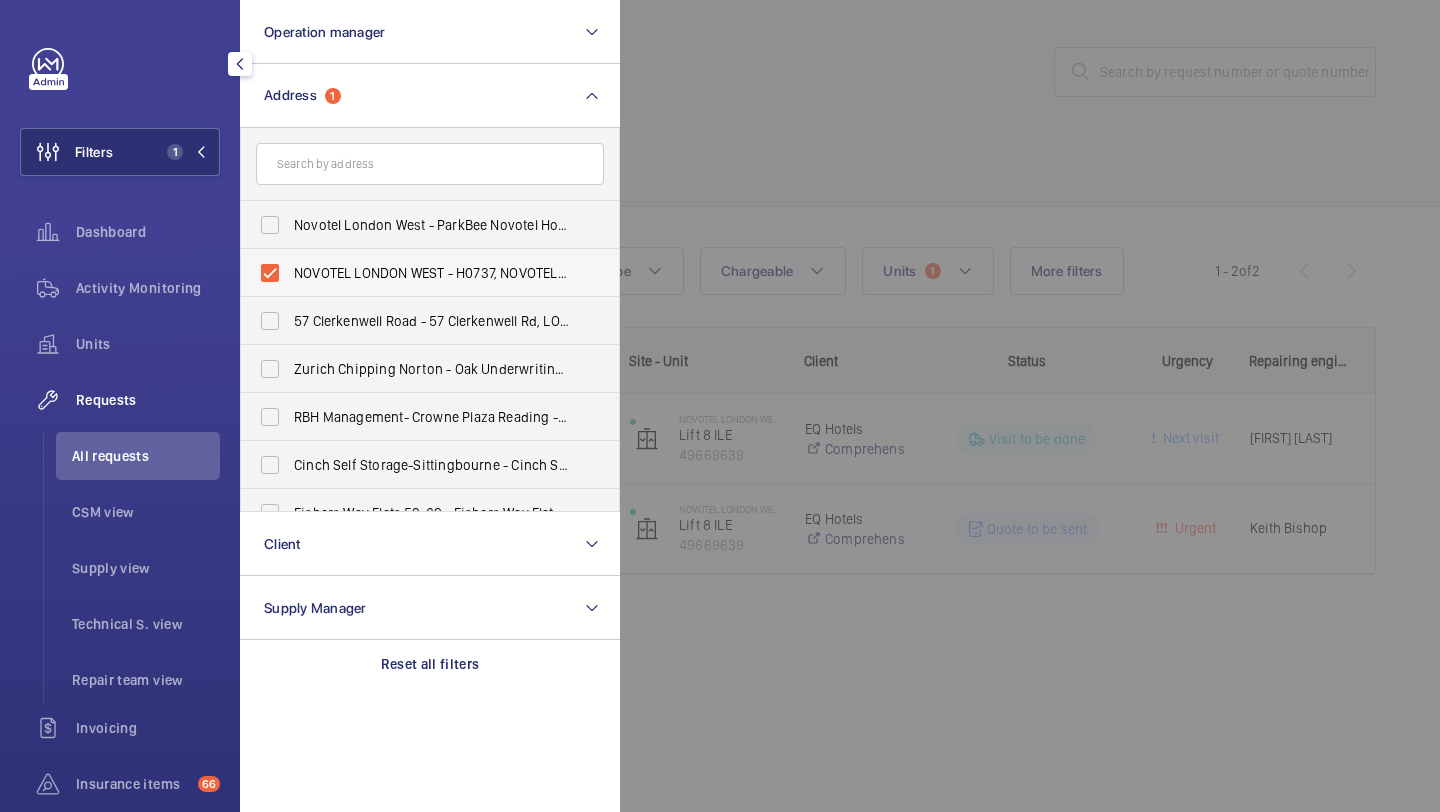 click on "NOVOTEL LONDON WEST - H0737, NOVOTEL LONDON WEST, 1 Shortlands, Hammersmith International Centre, LONDON W6 8DR" at bounding box center [415, 273] 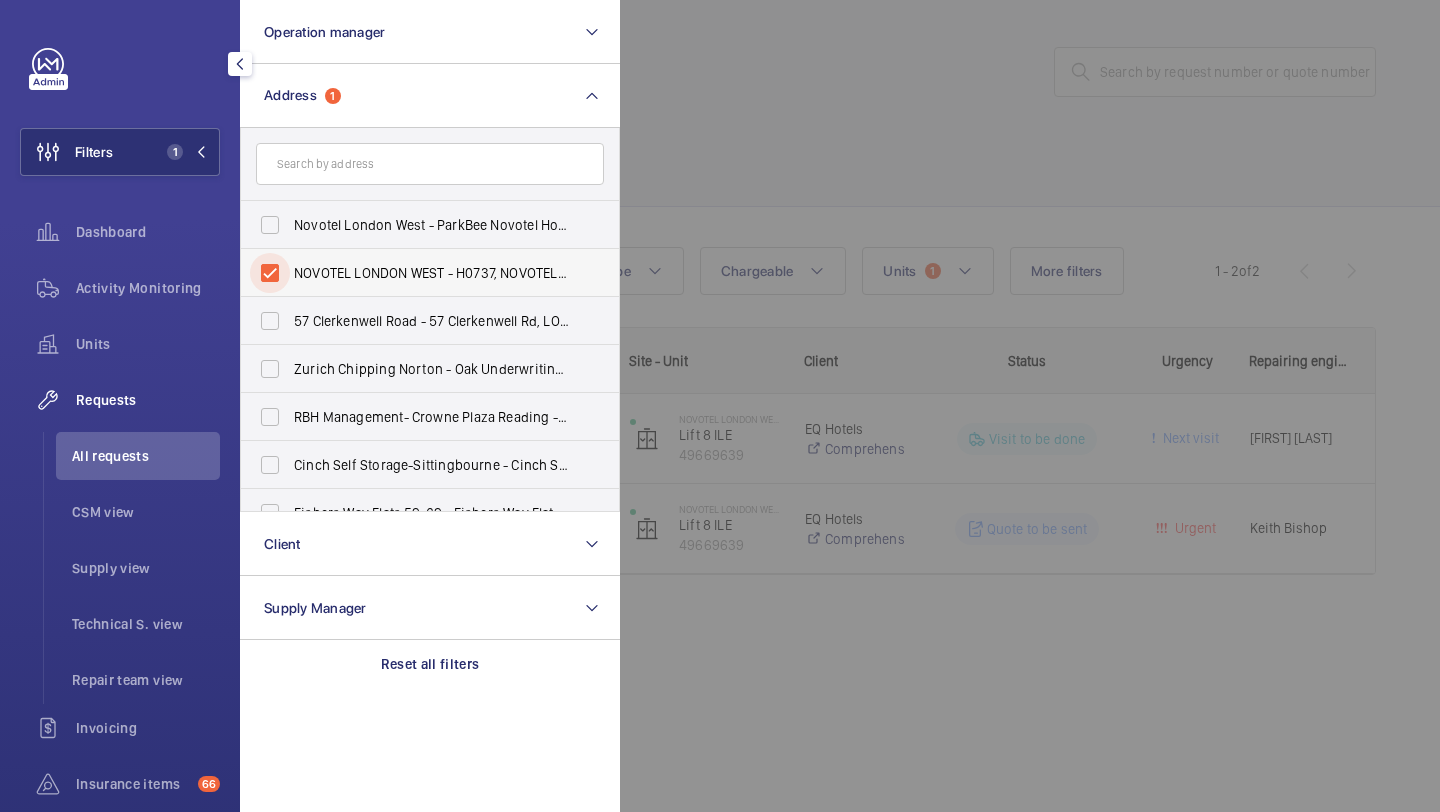 click on "NOVOTEL LONDON WEST - H0737, NOVOTEL LONDON WEST, 1 Shortlands, Hammersmith International Centre, LONDON W6 8DR" at bounding box center (270, 273) 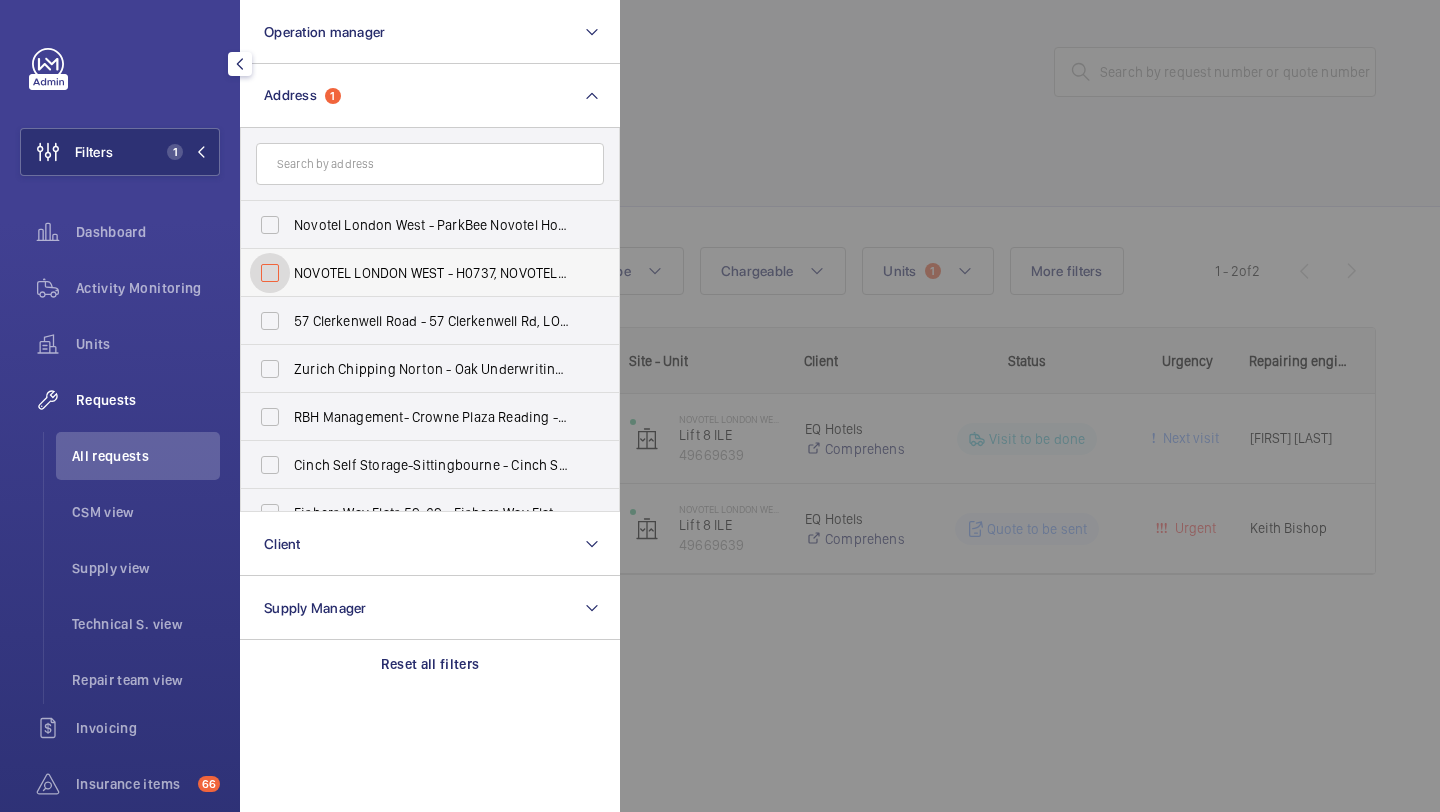 checkbox on "false" 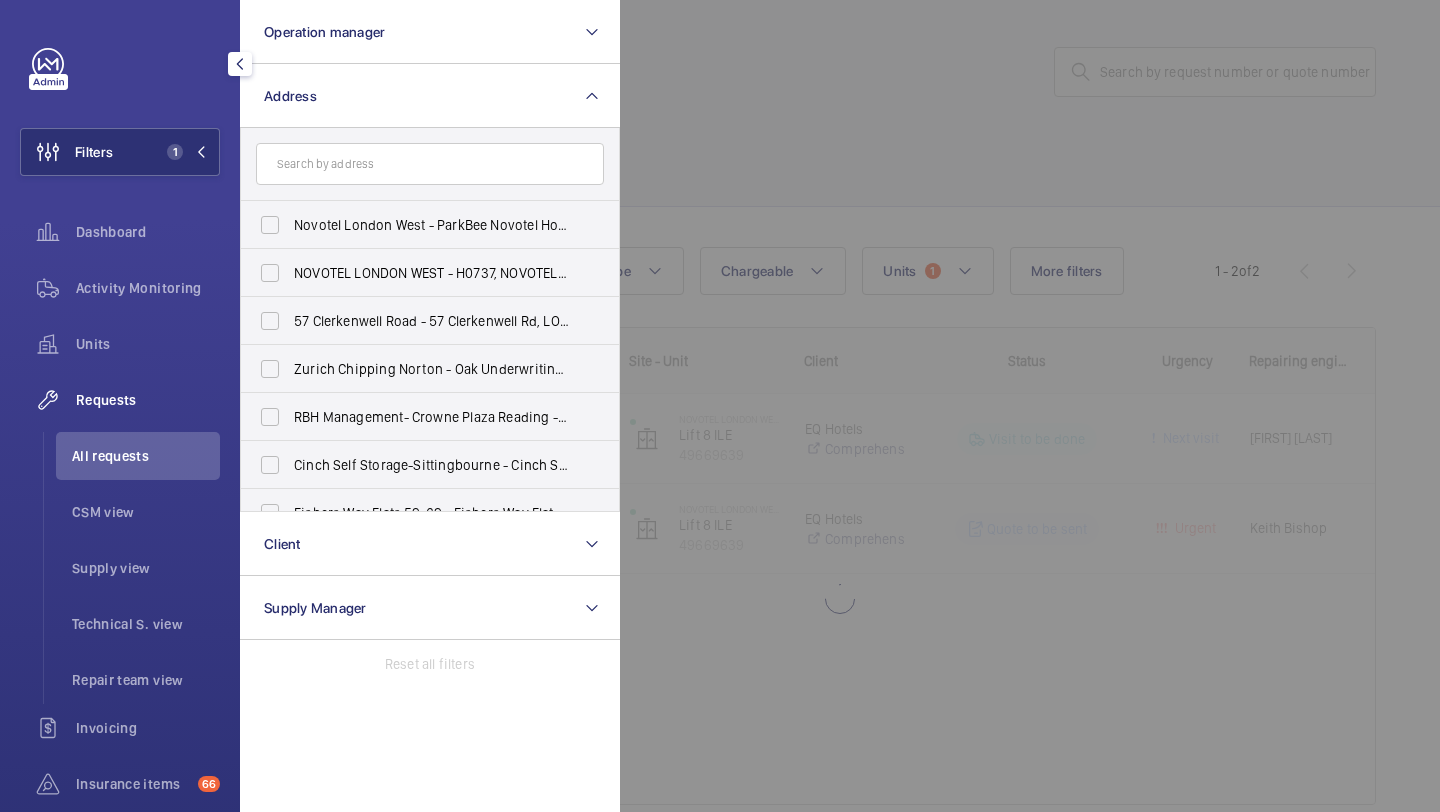 click 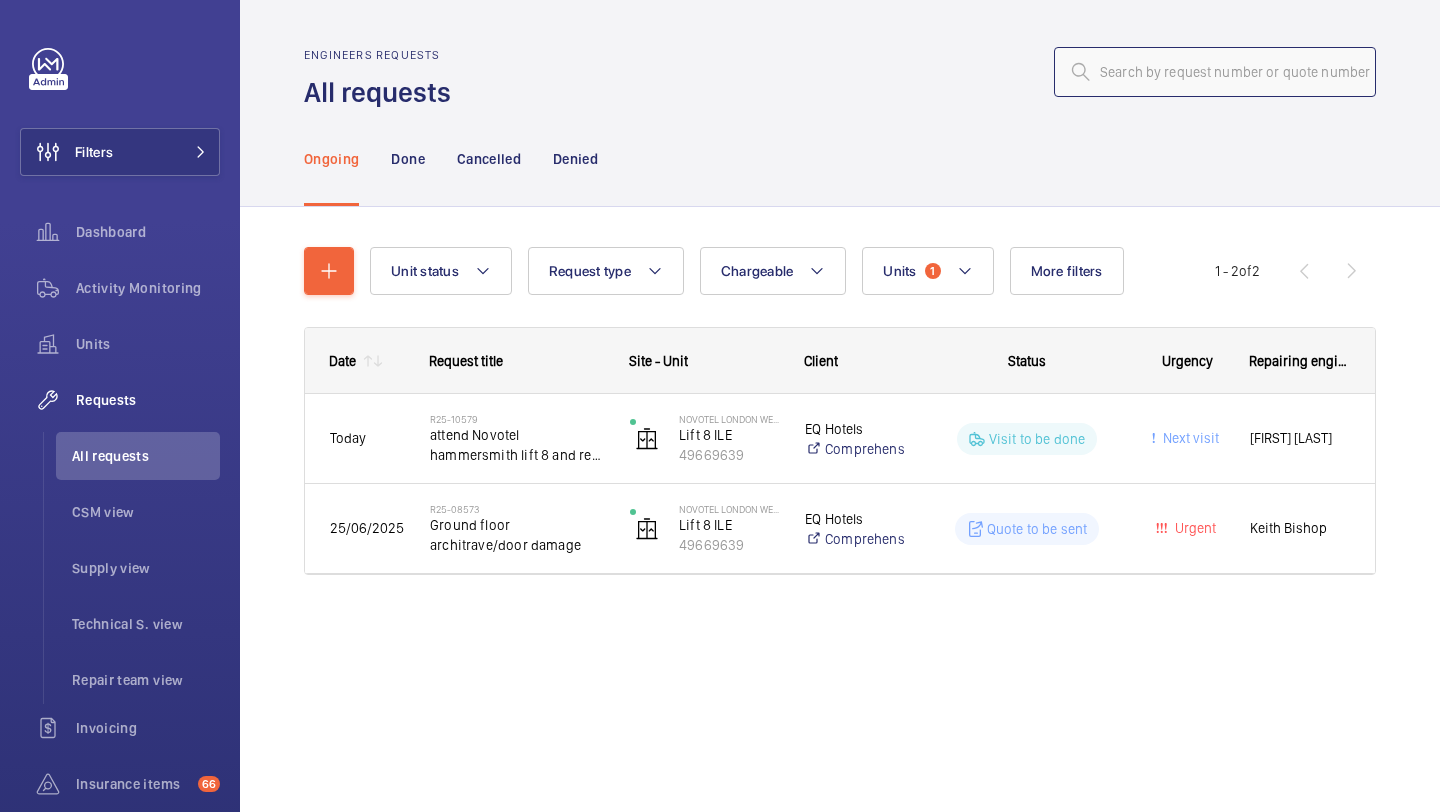 click 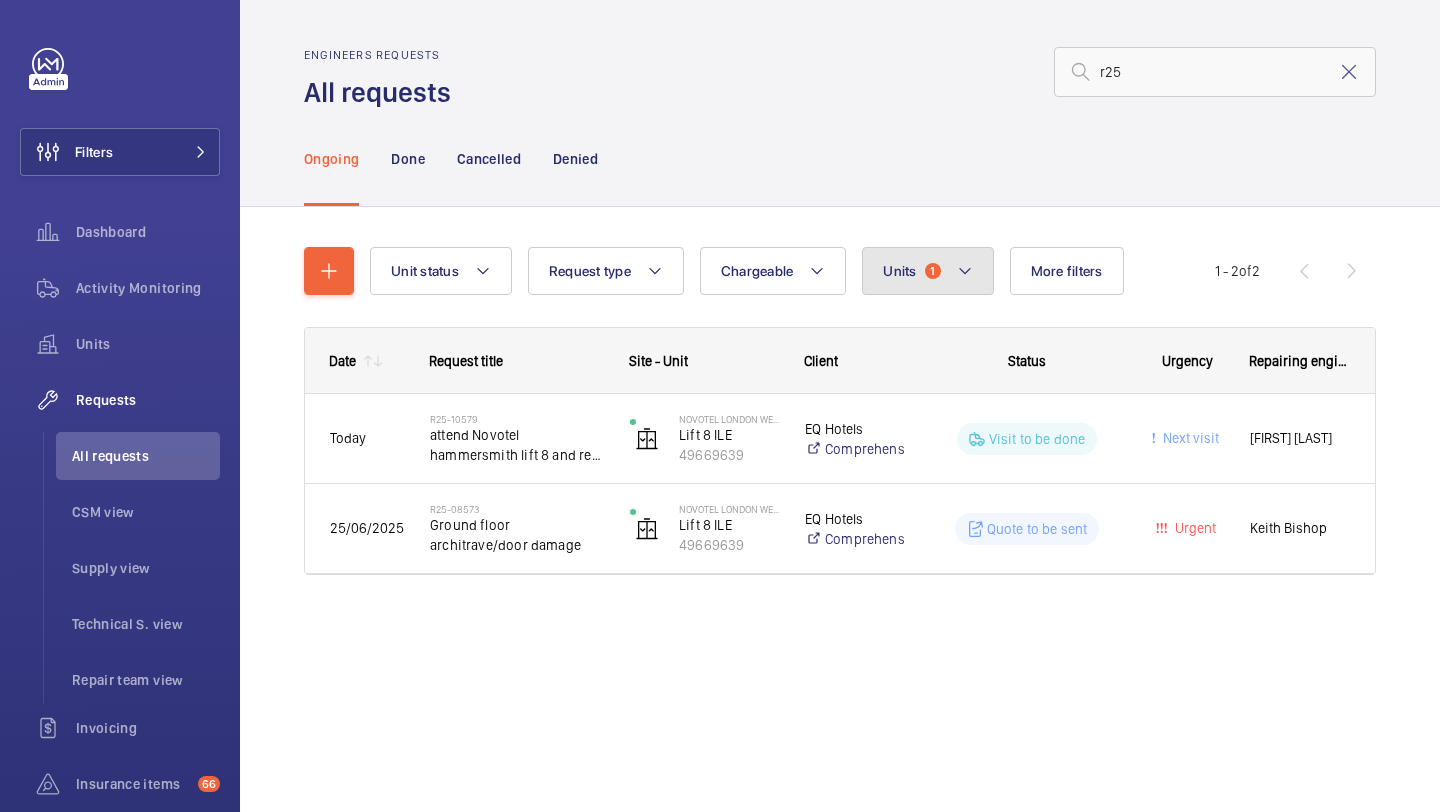 click 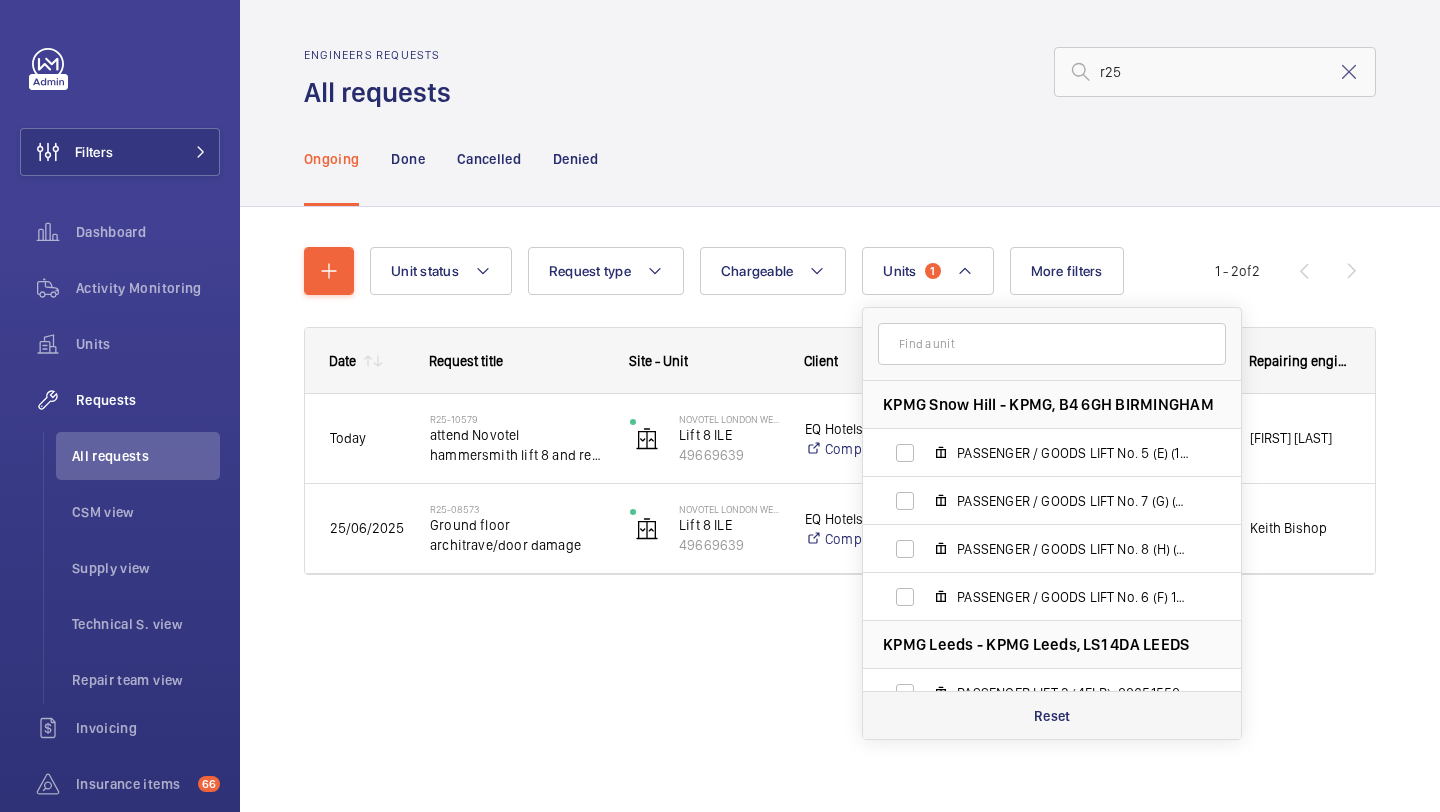 click on "Reset" 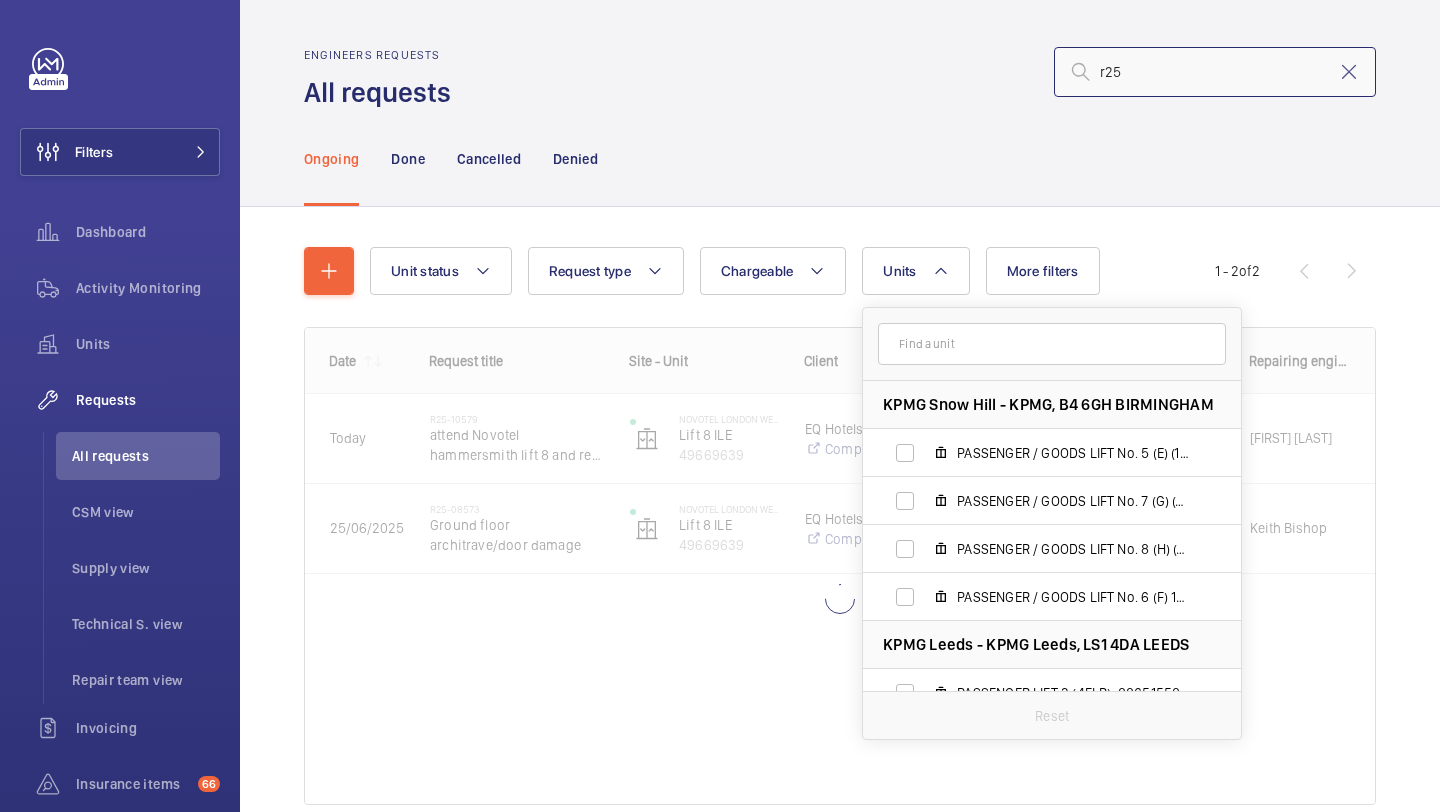 click on "r25" 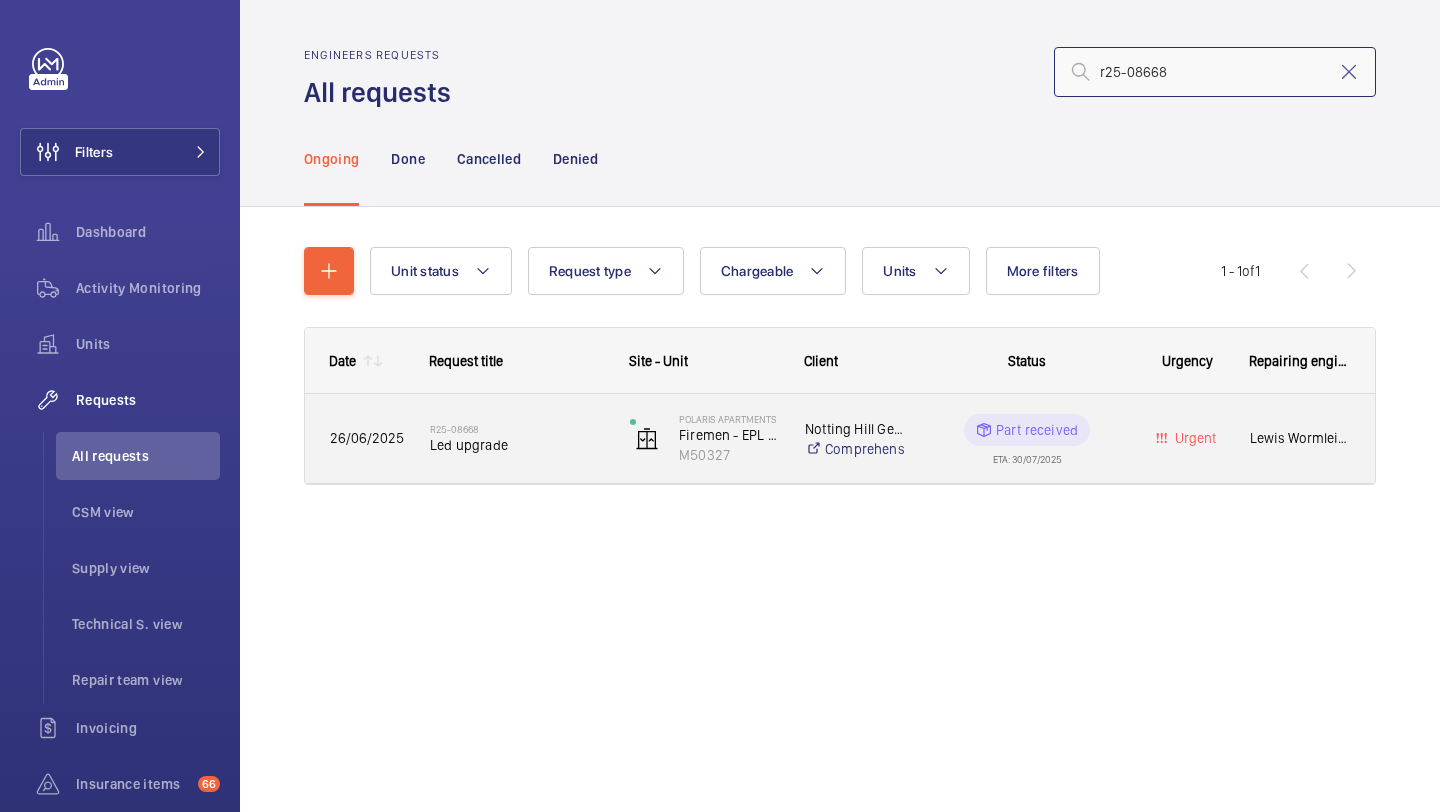 type on "r25-08668" 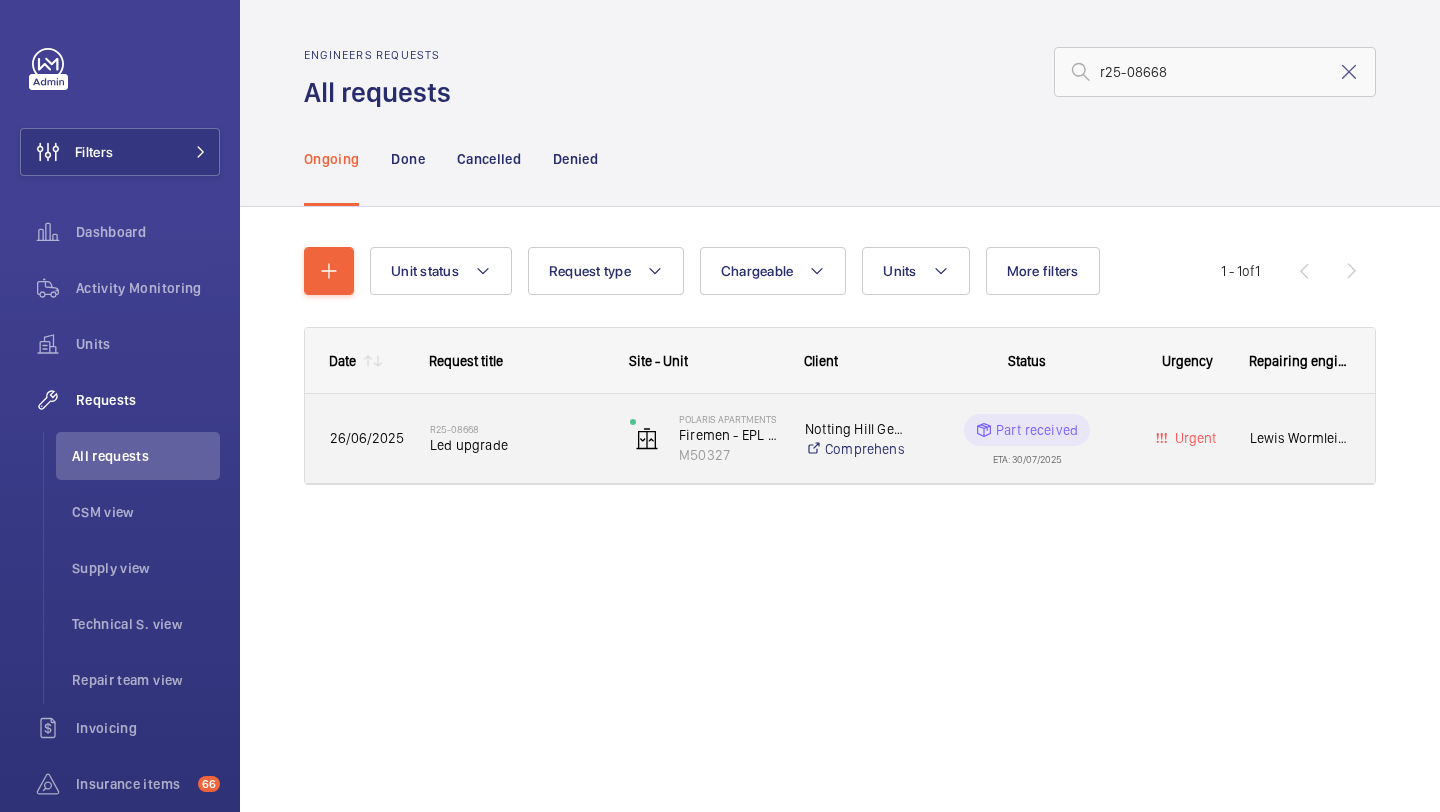 click on "R25-08668" 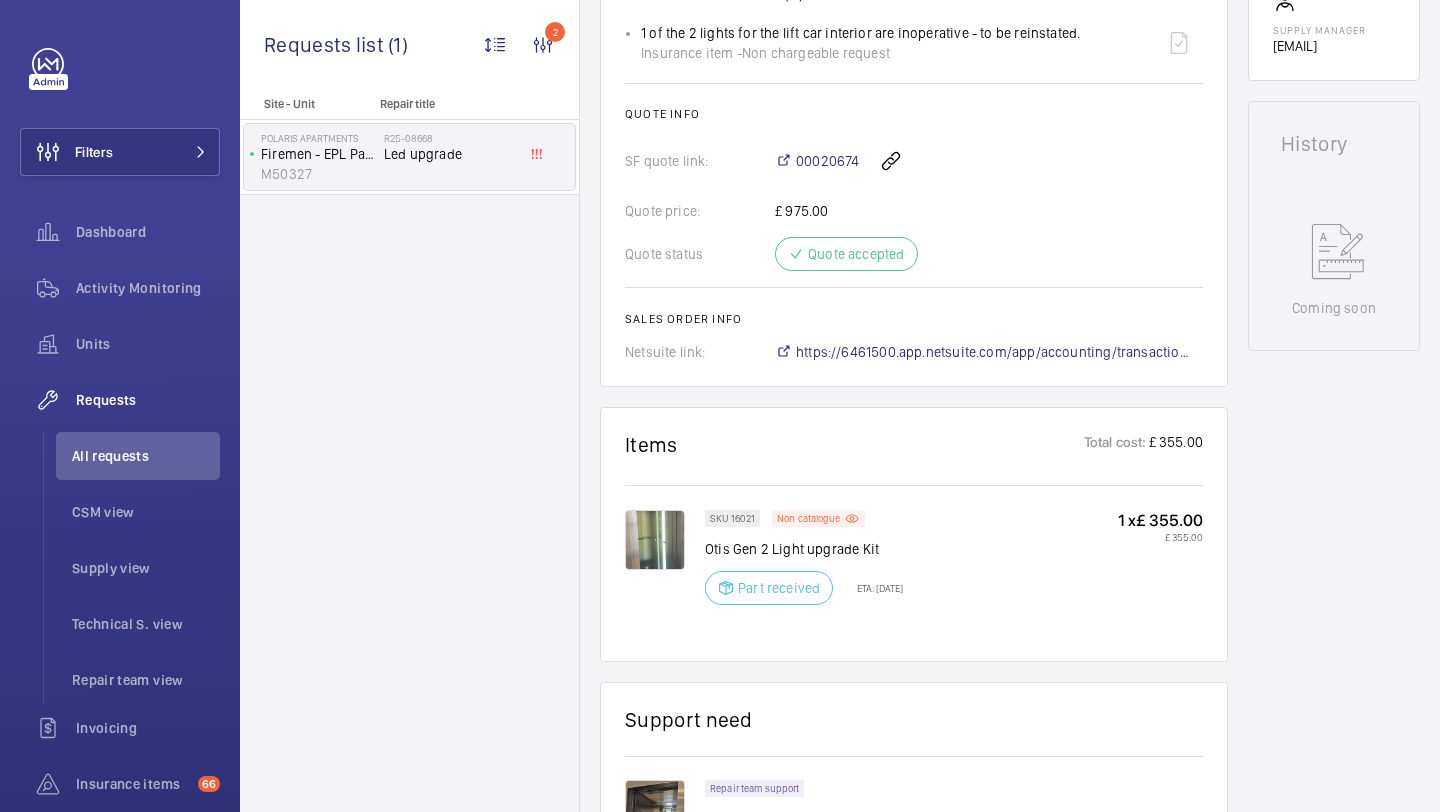 scroll, scrollTop: 821, scrollLeft: 0, axis: vertical 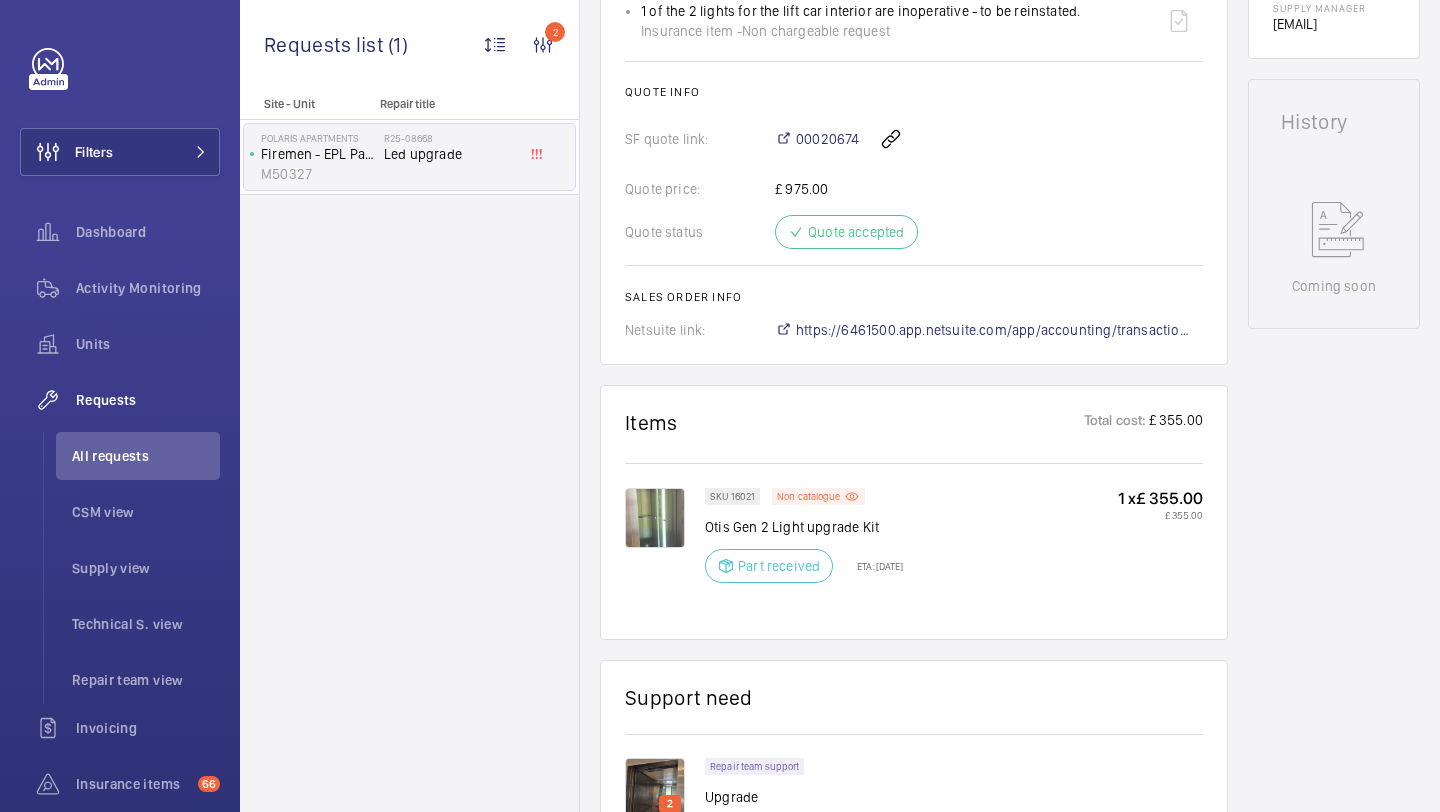 click on "SKU 16021 Non catalogue Otis Gen 2 Light upgrade Kit Part received ETA: 30 Jul 2025" 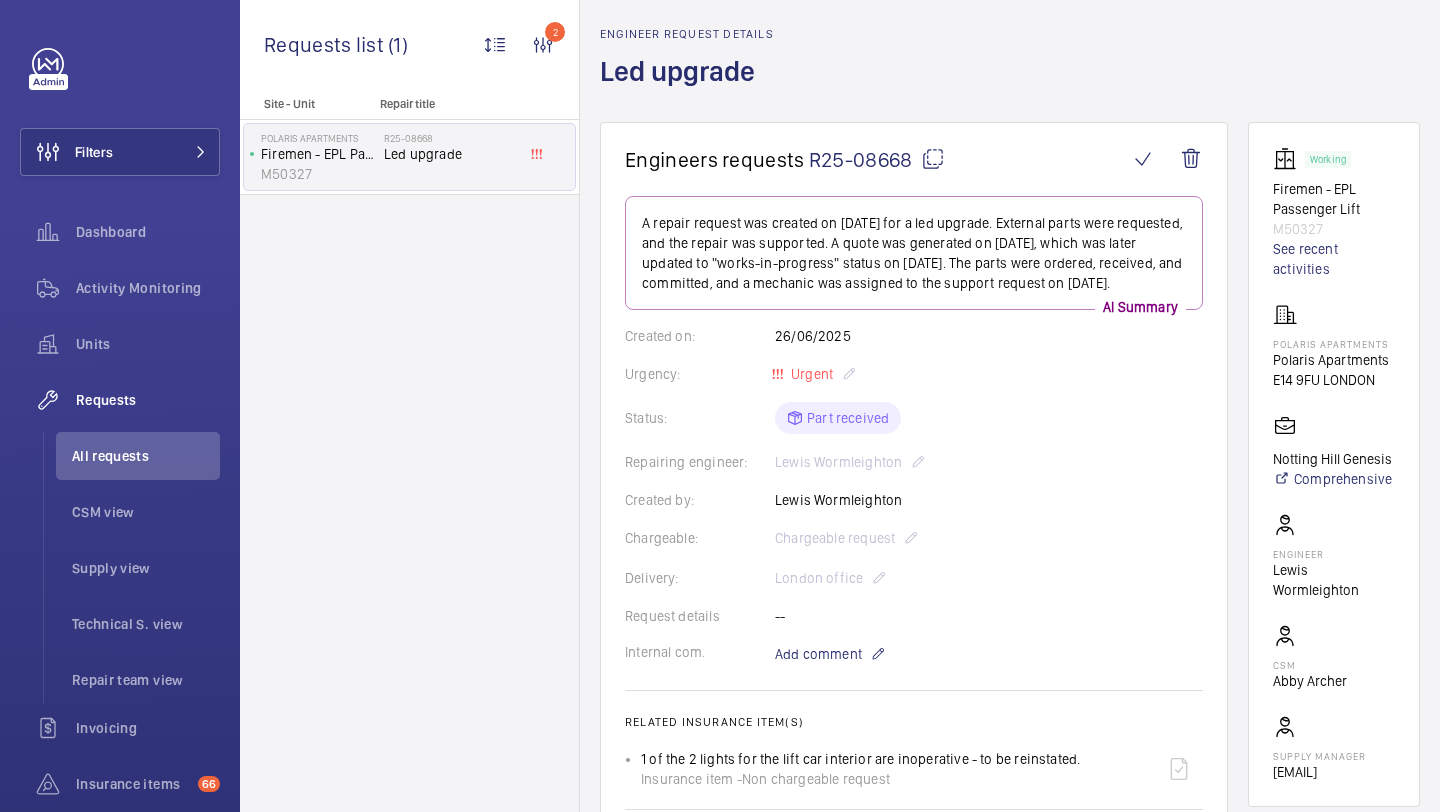 scroll, scrollTop: 74, scrollLeft: 0, axis: vertical 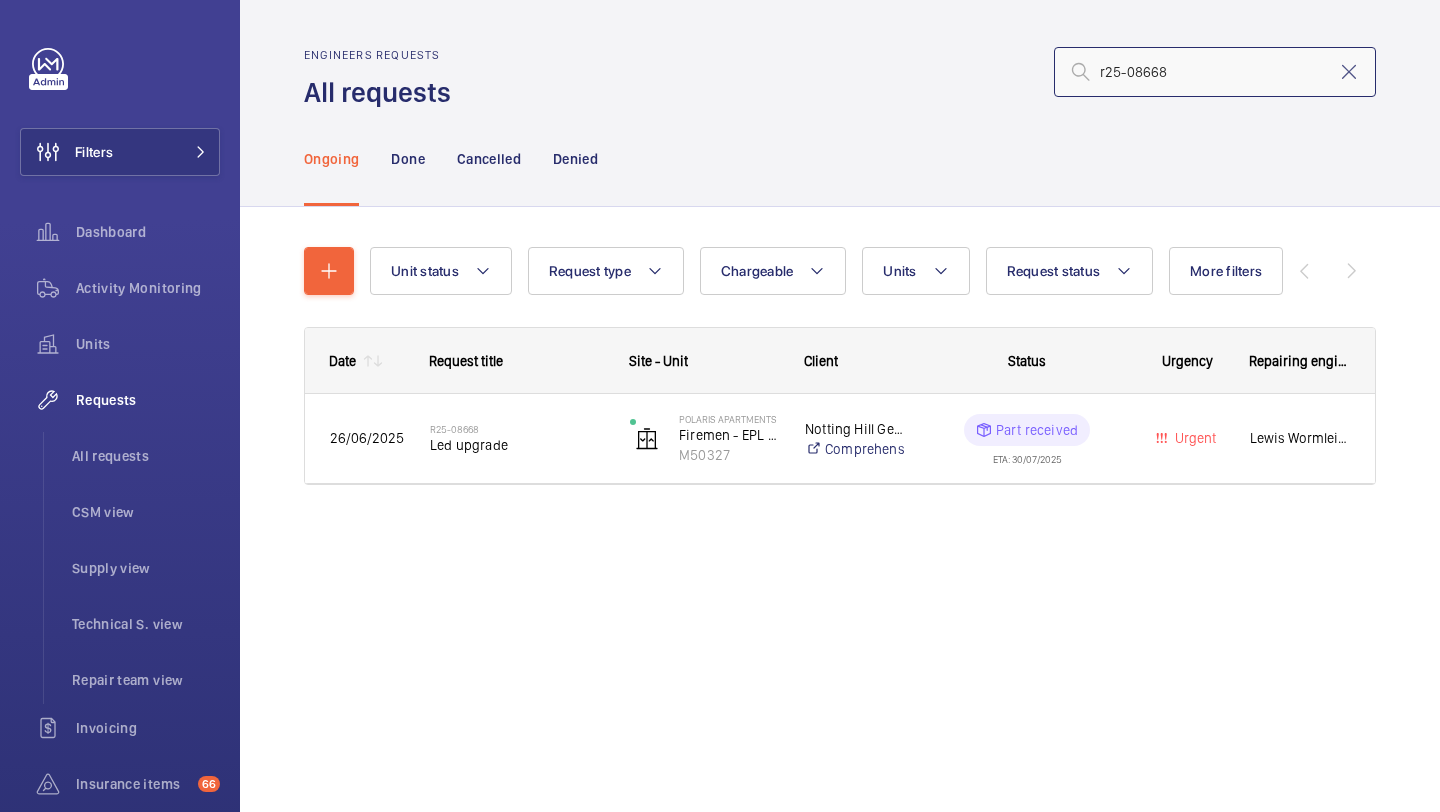 click on "r25-08668" 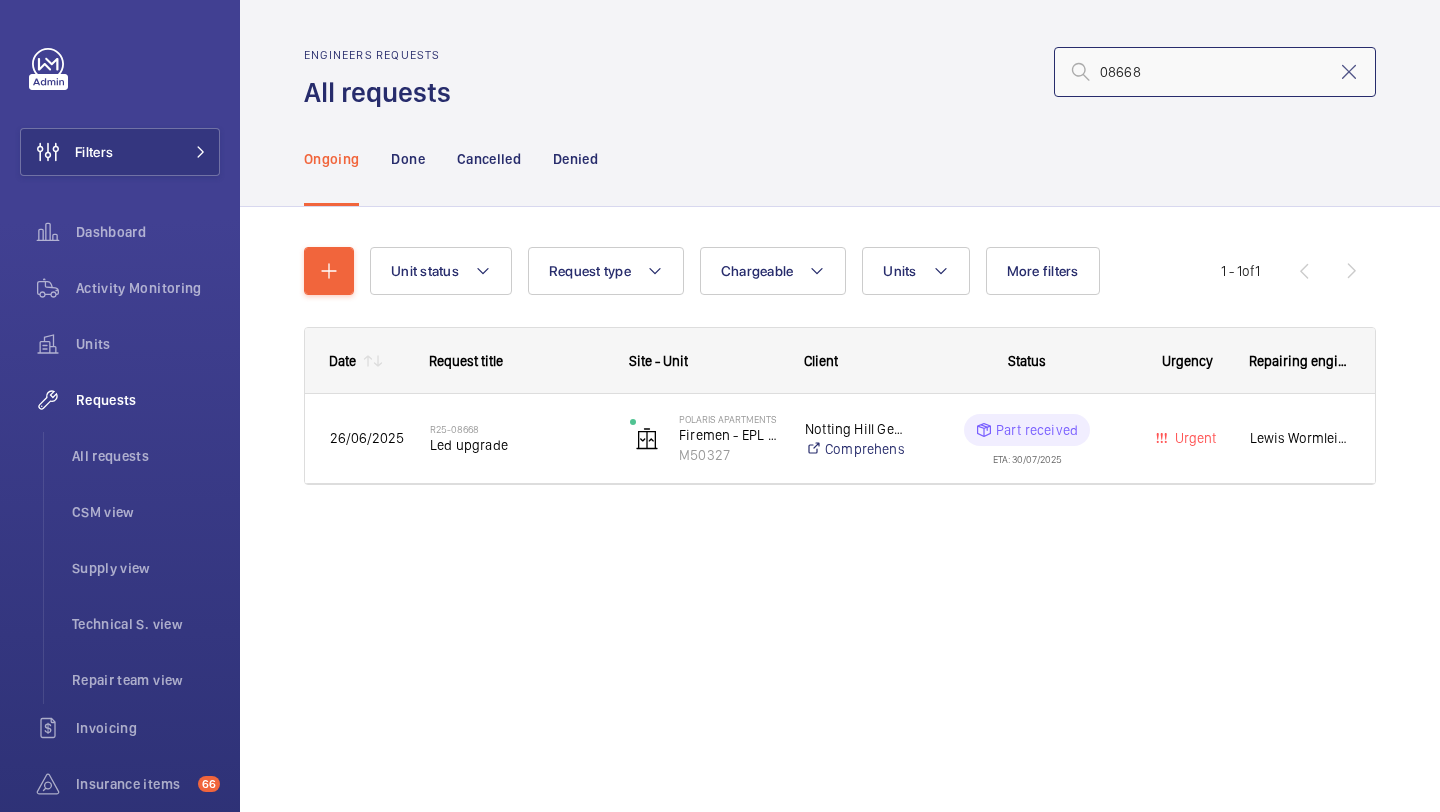 type on "08668" 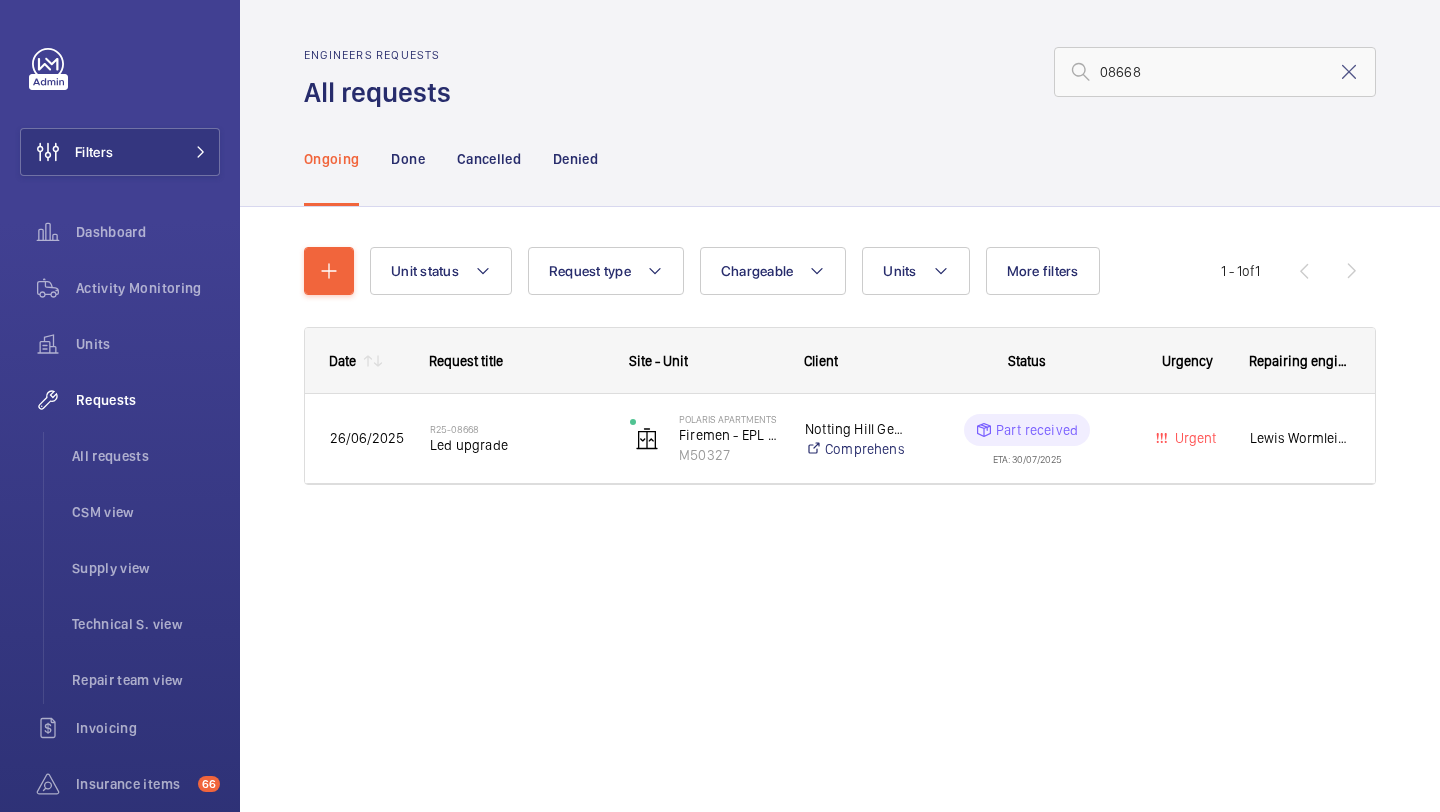 click on "Ongoing Done Cancelled Denied" 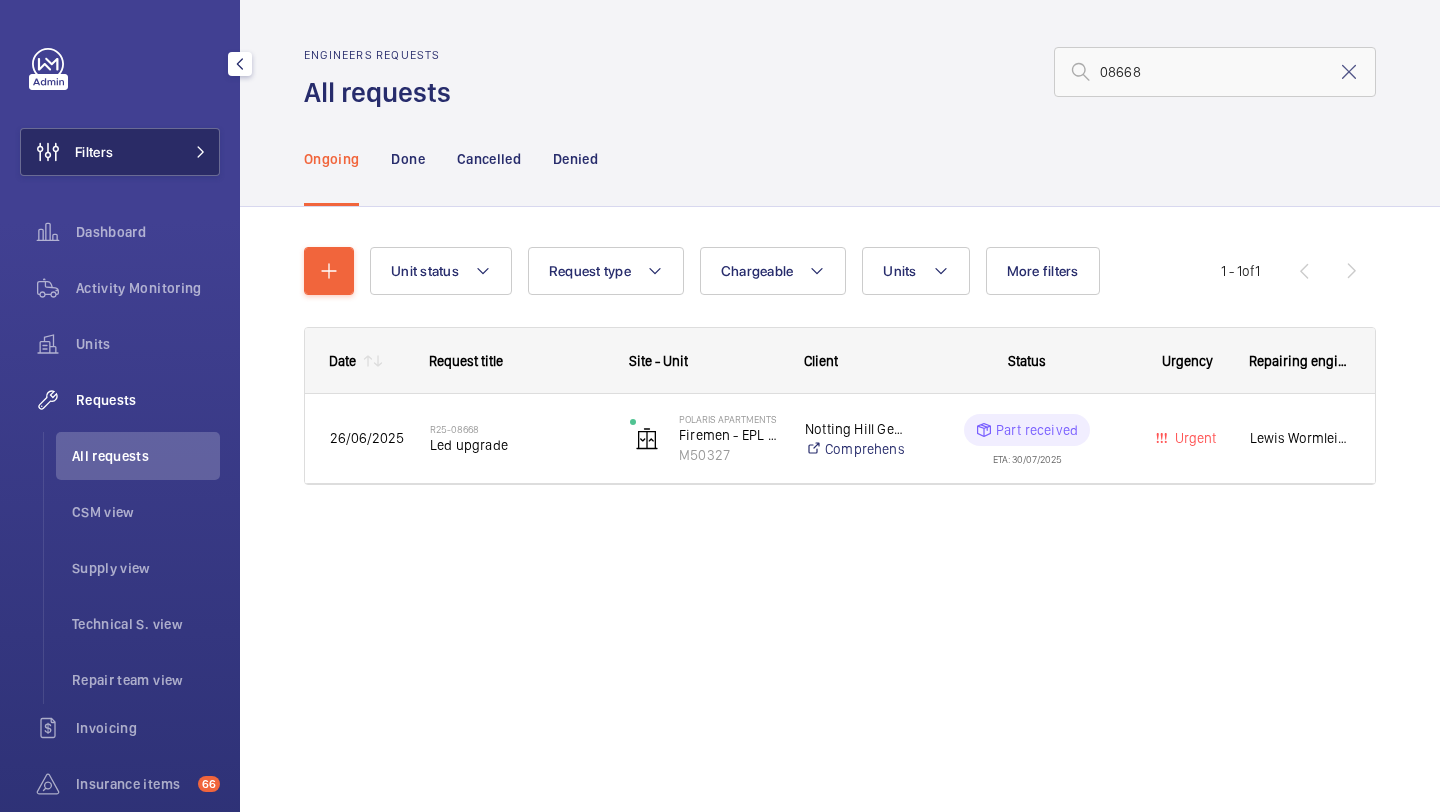 click 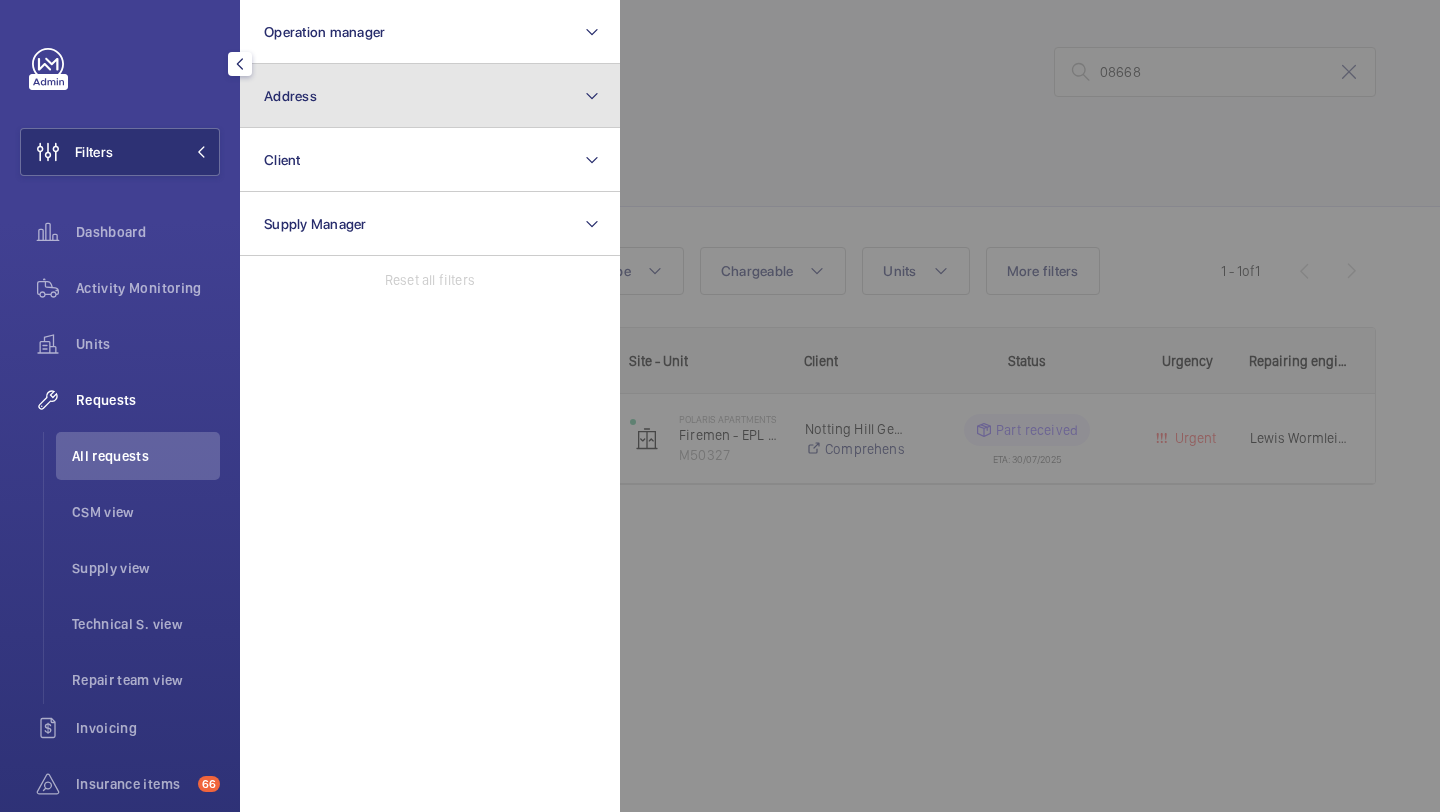 click on "Address" 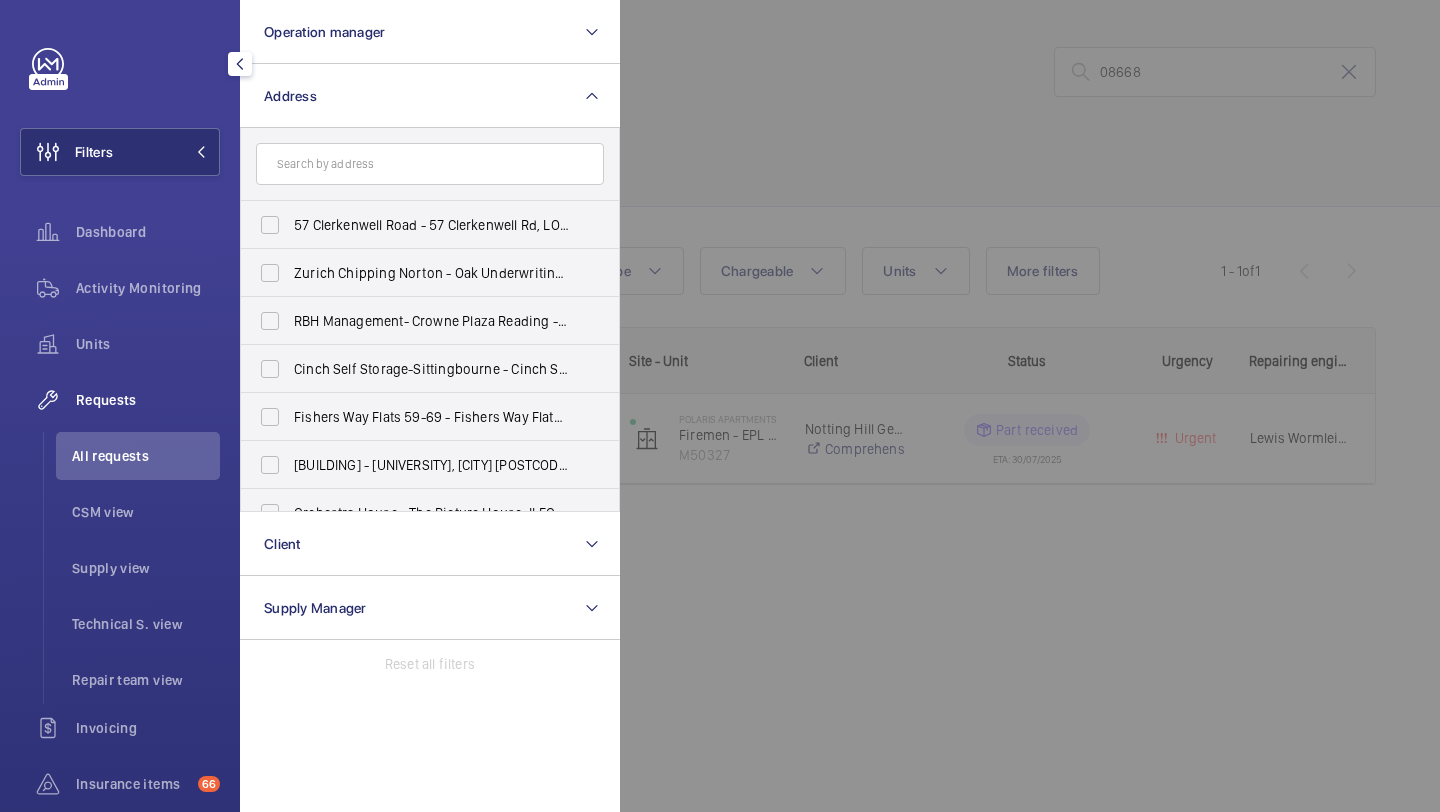 click 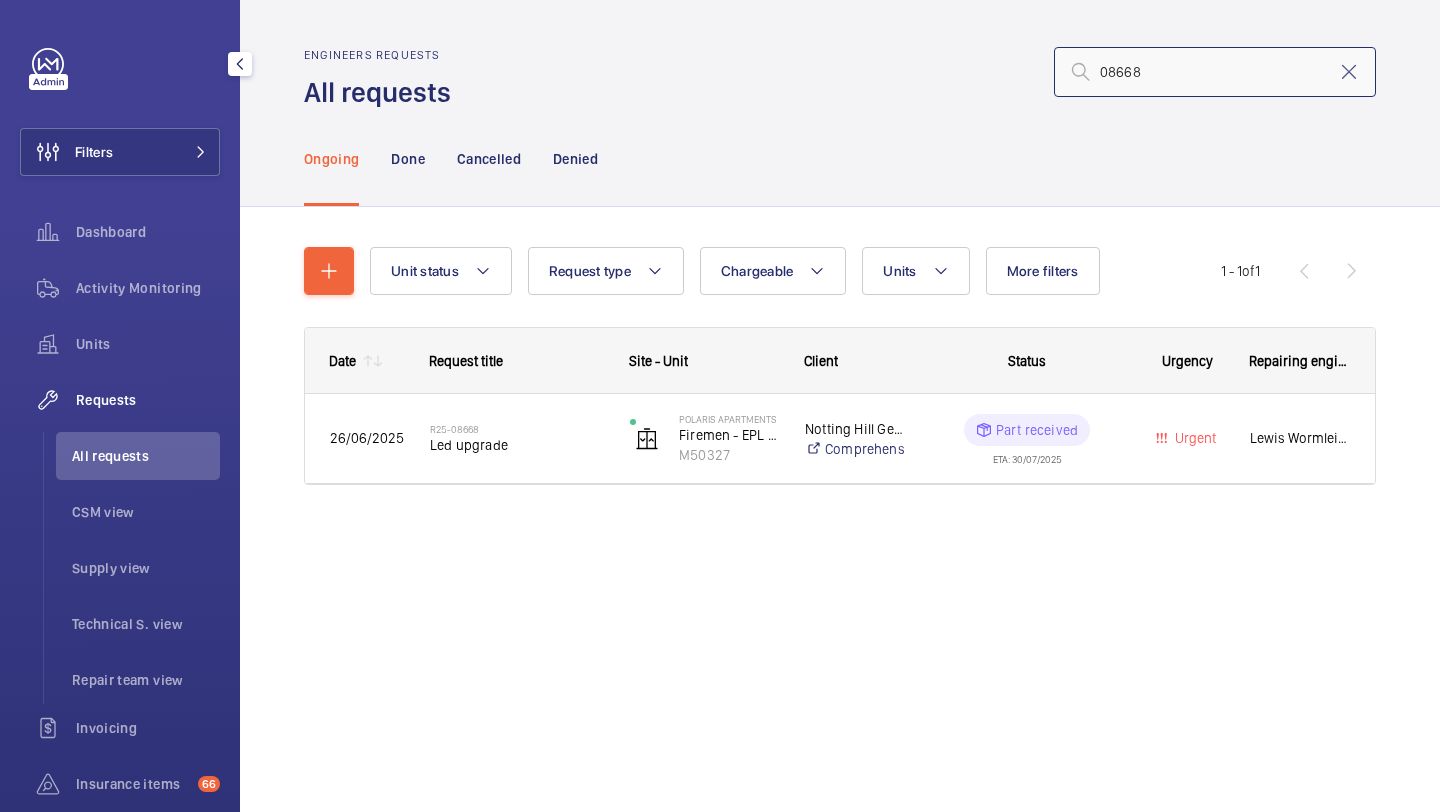 click on "08668" 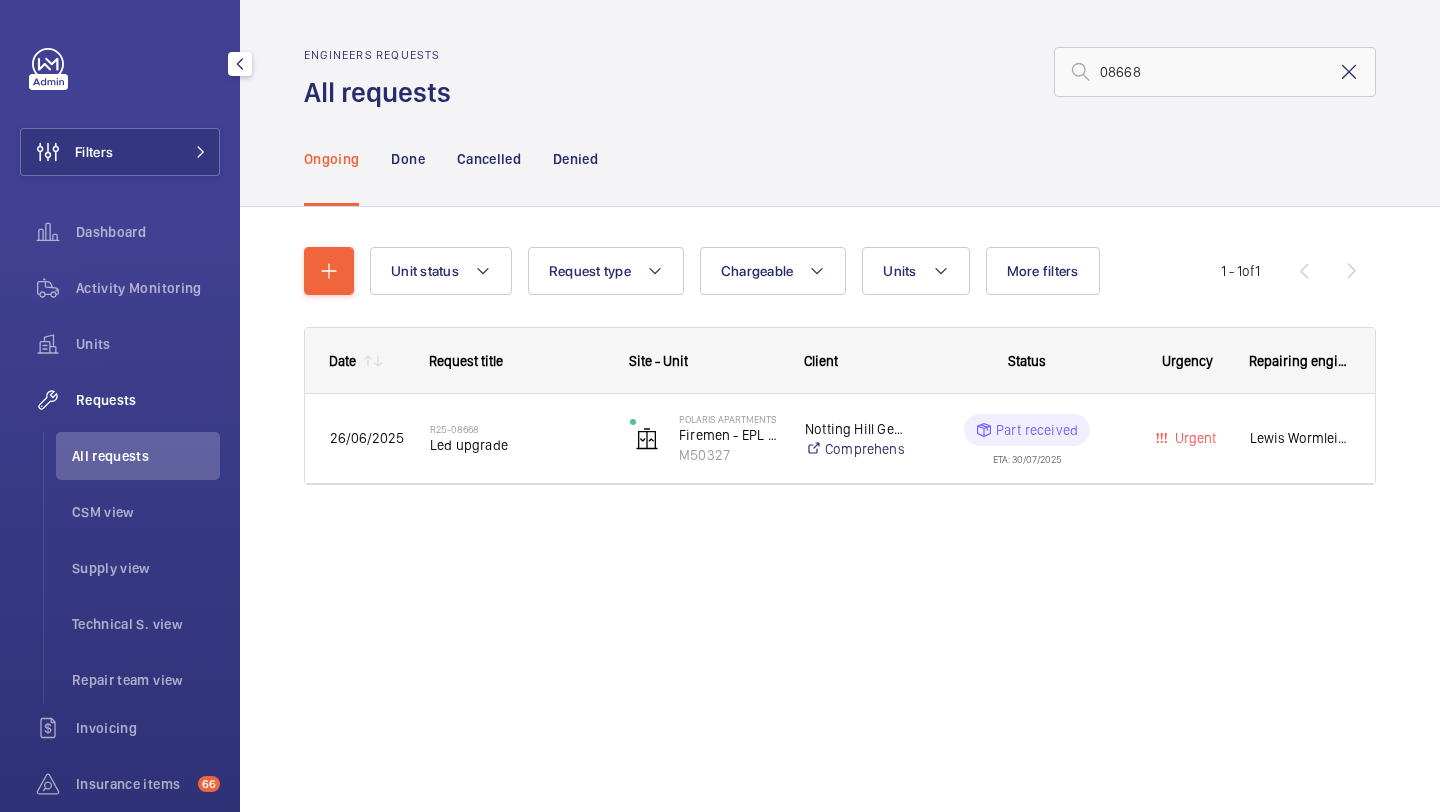 click 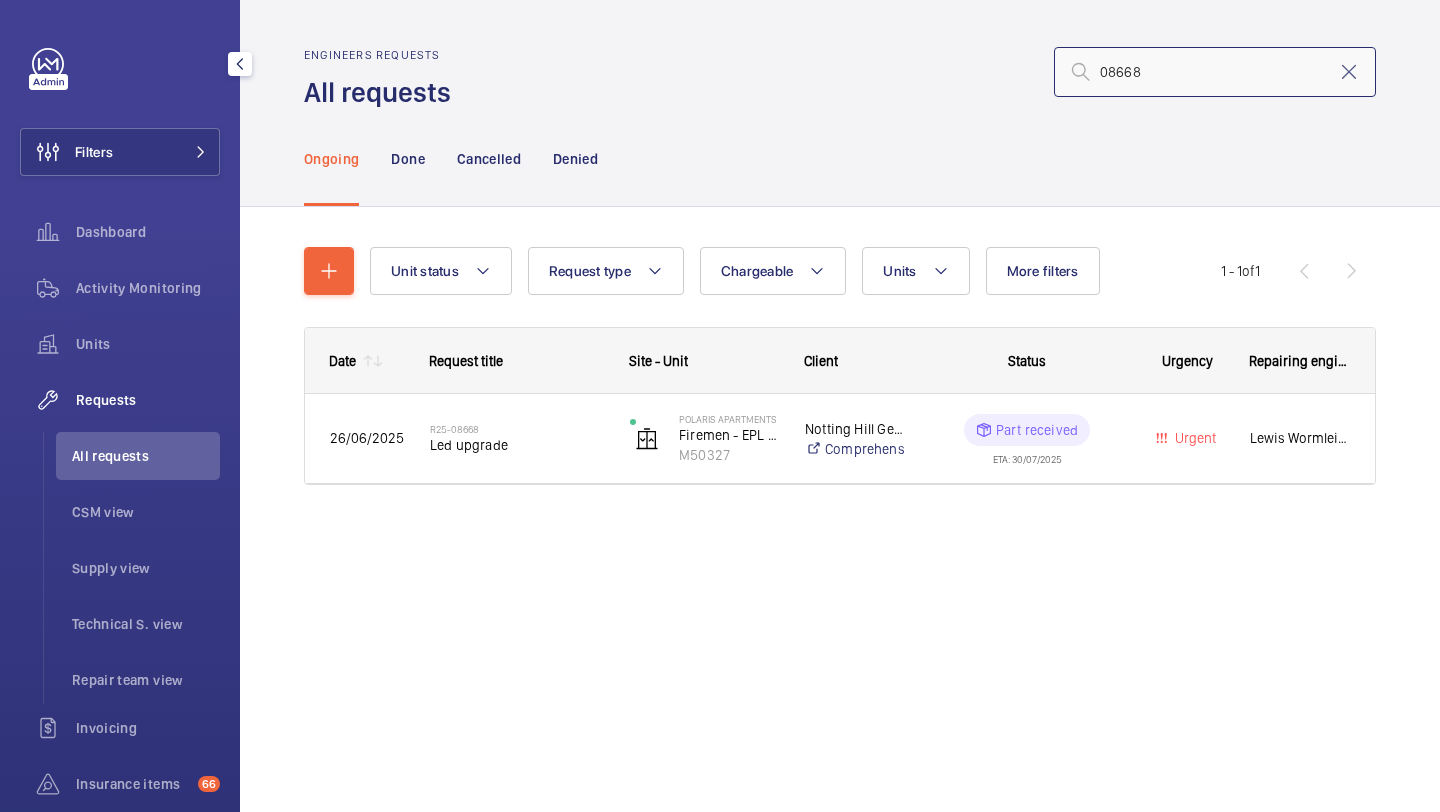 type 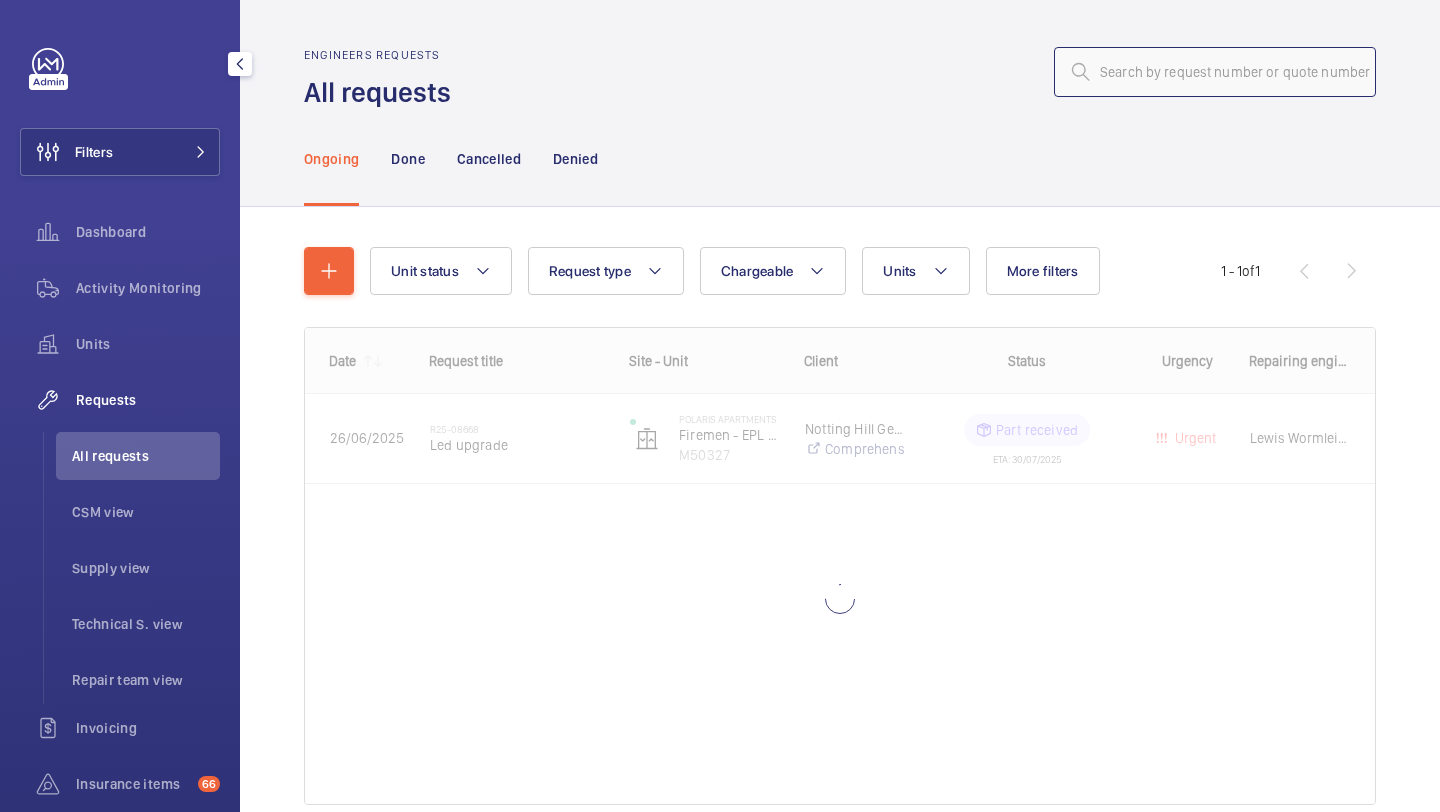 click 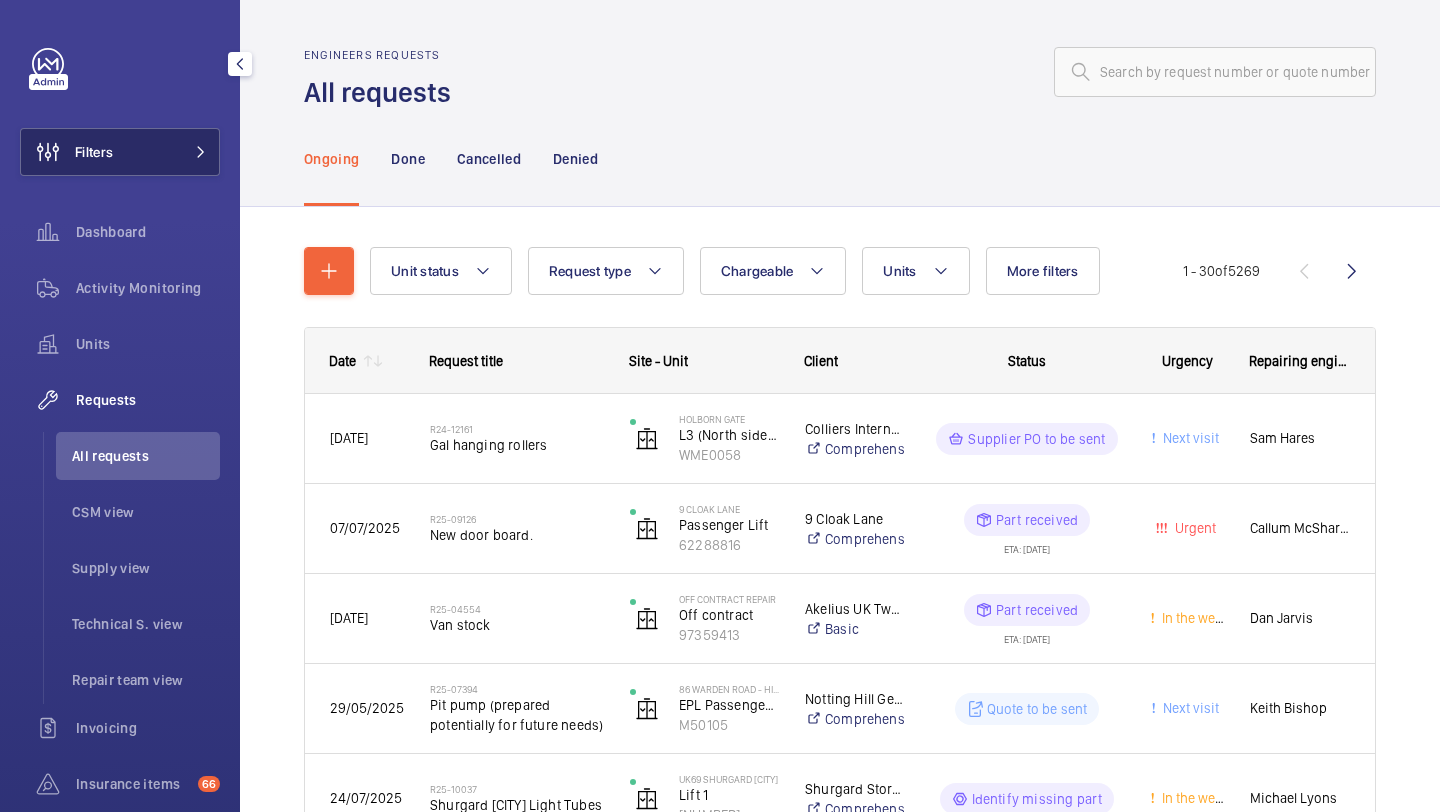 click on "Filters" 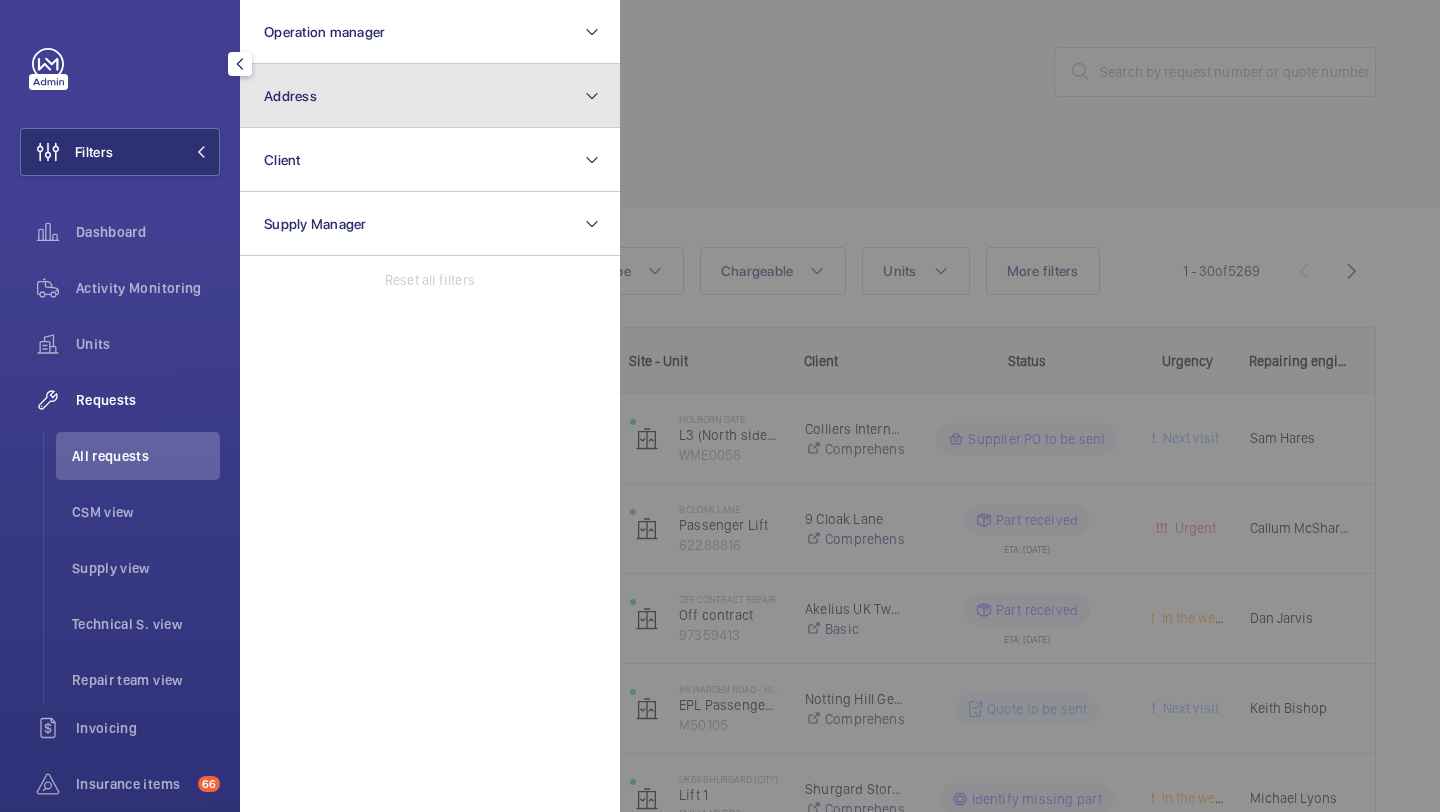 click on "Address" 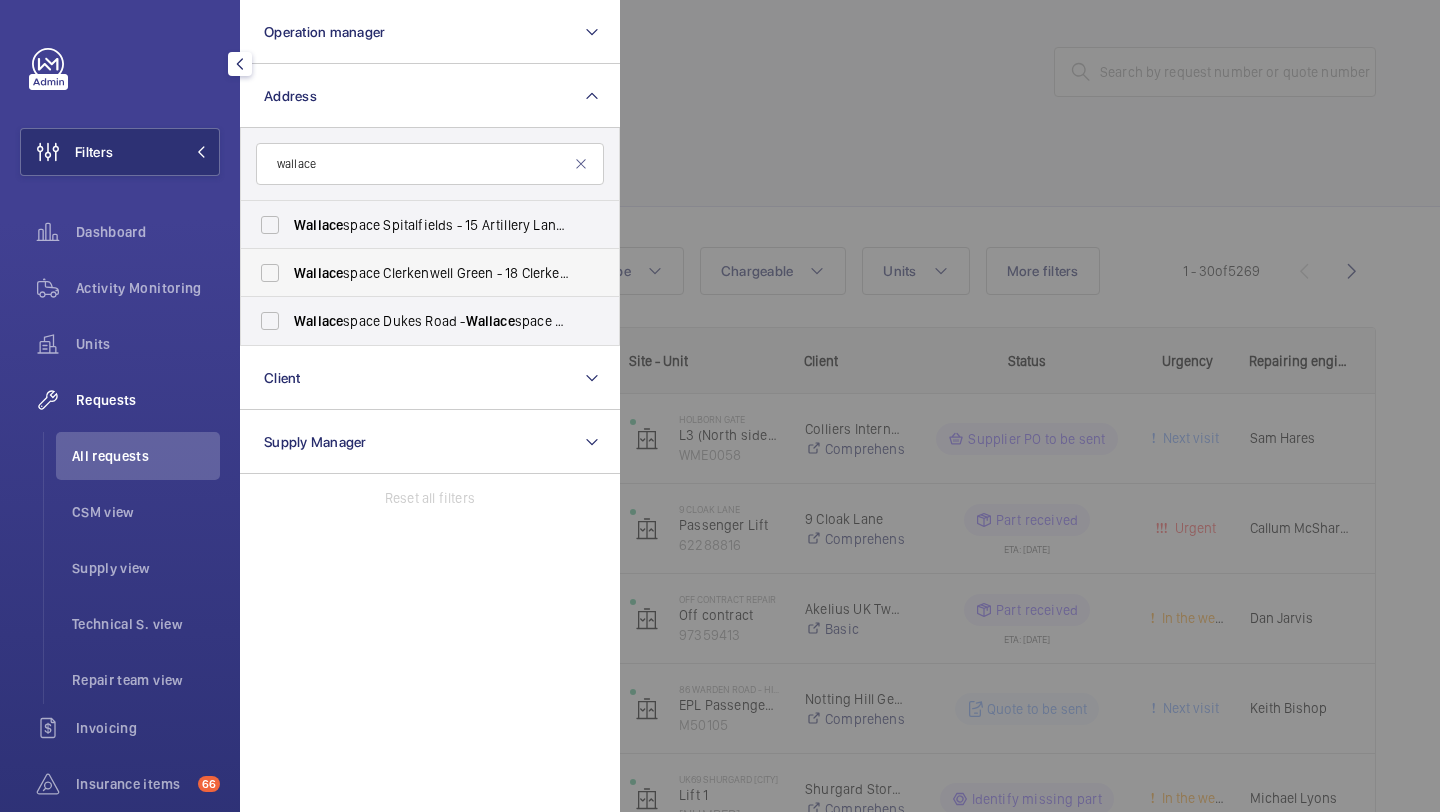 type on "wallace" 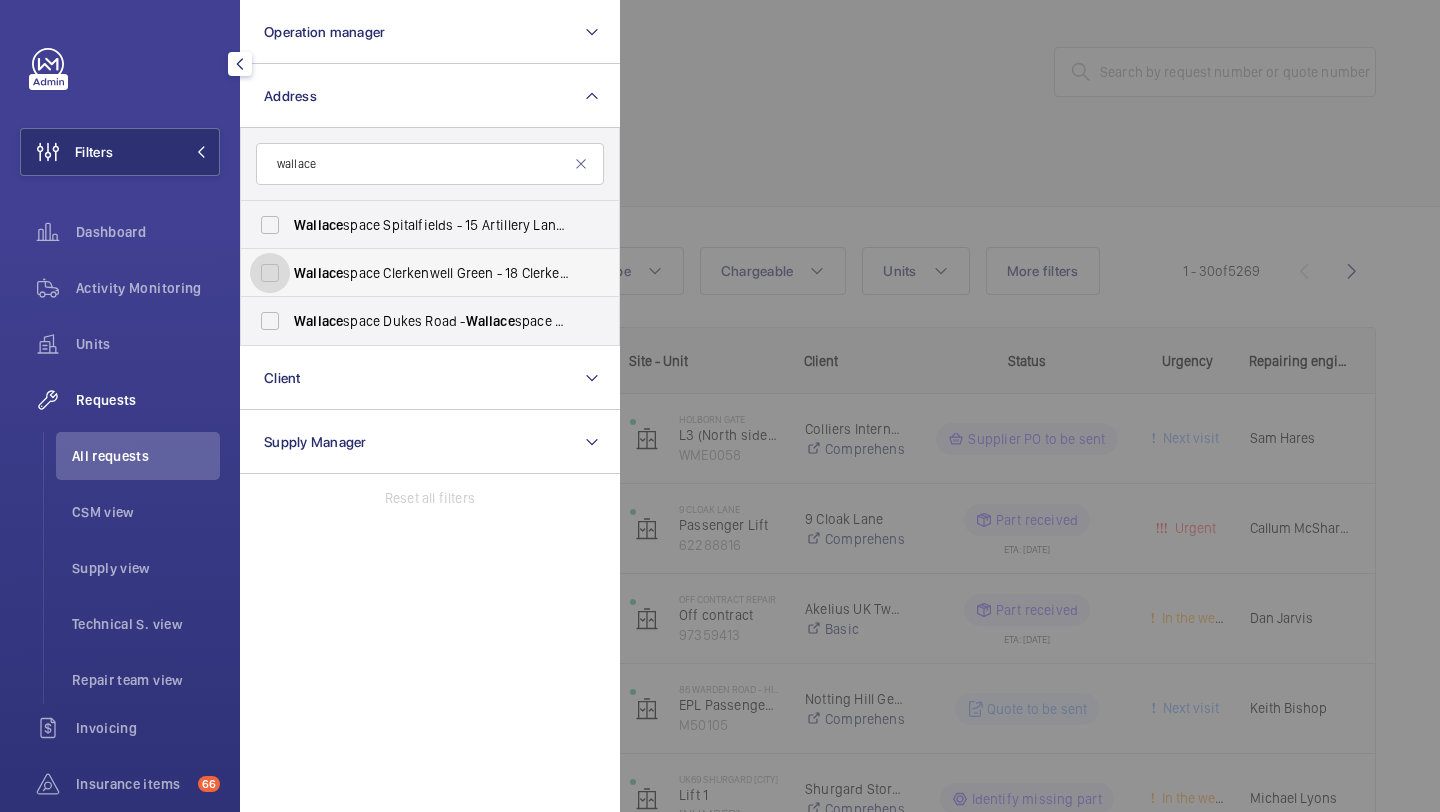 click on "Wallace space Clerkenwell Green - 18 Clerkenwell Grn, LONDON EC1R 0DP" at bounding box center (270, 273) 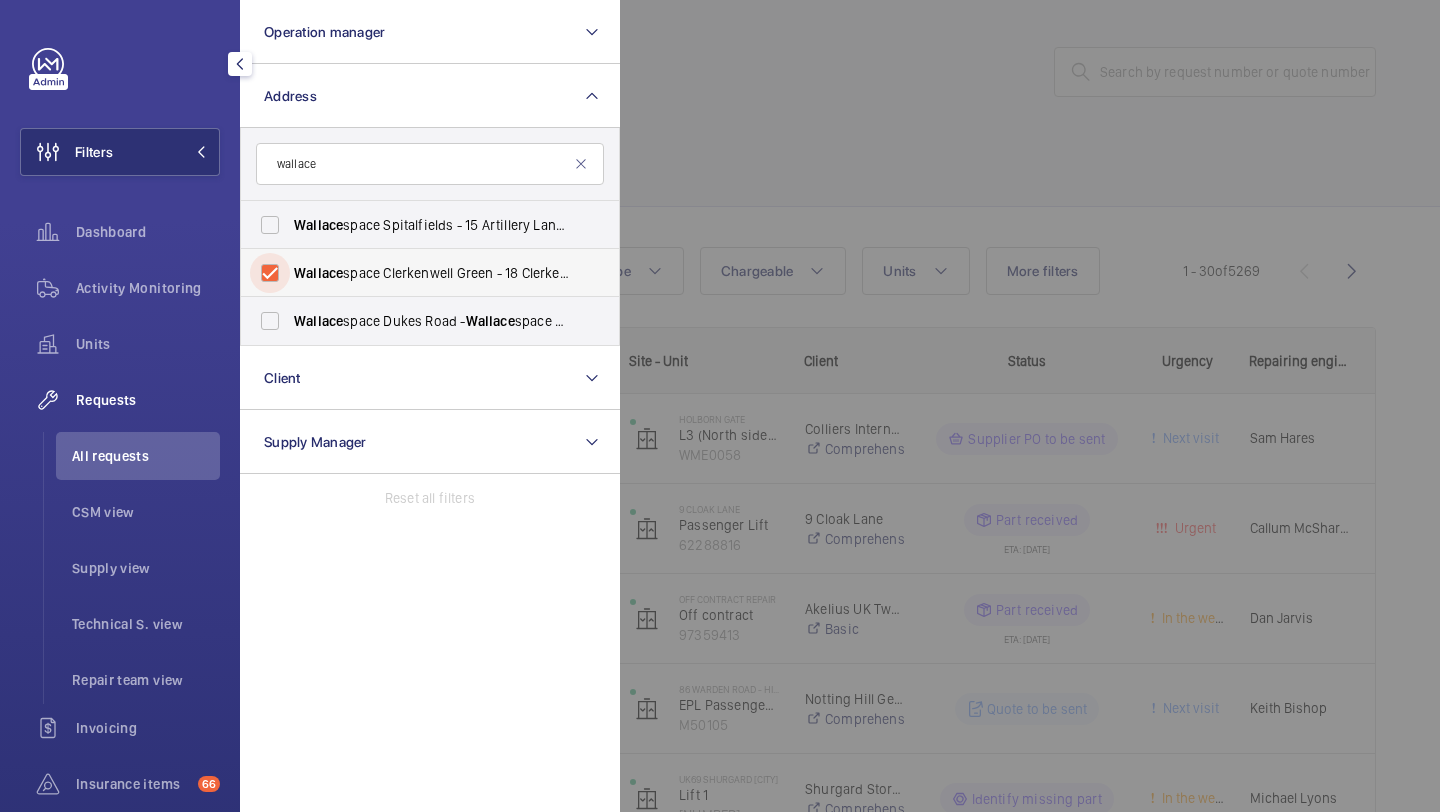 checkbox on "true" 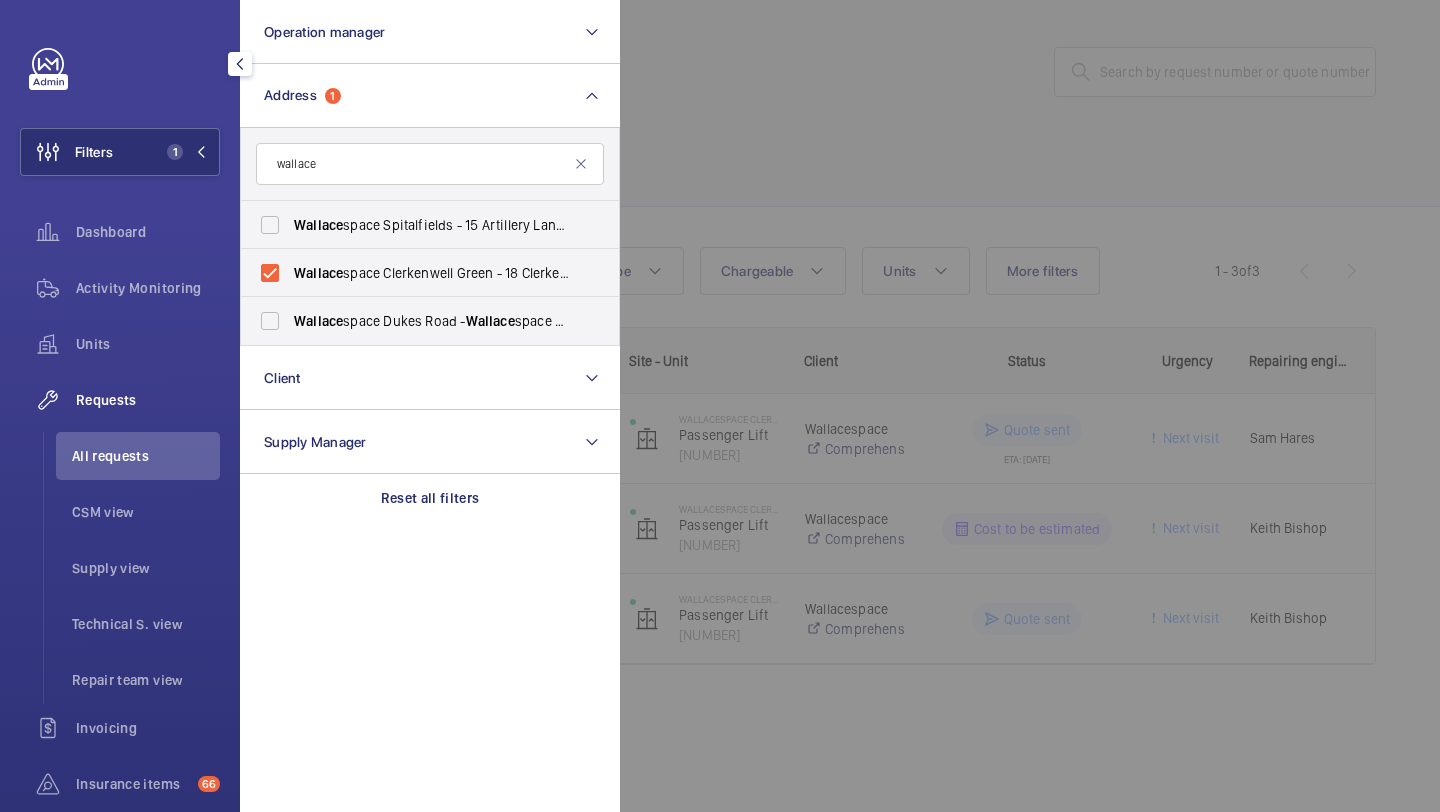 click 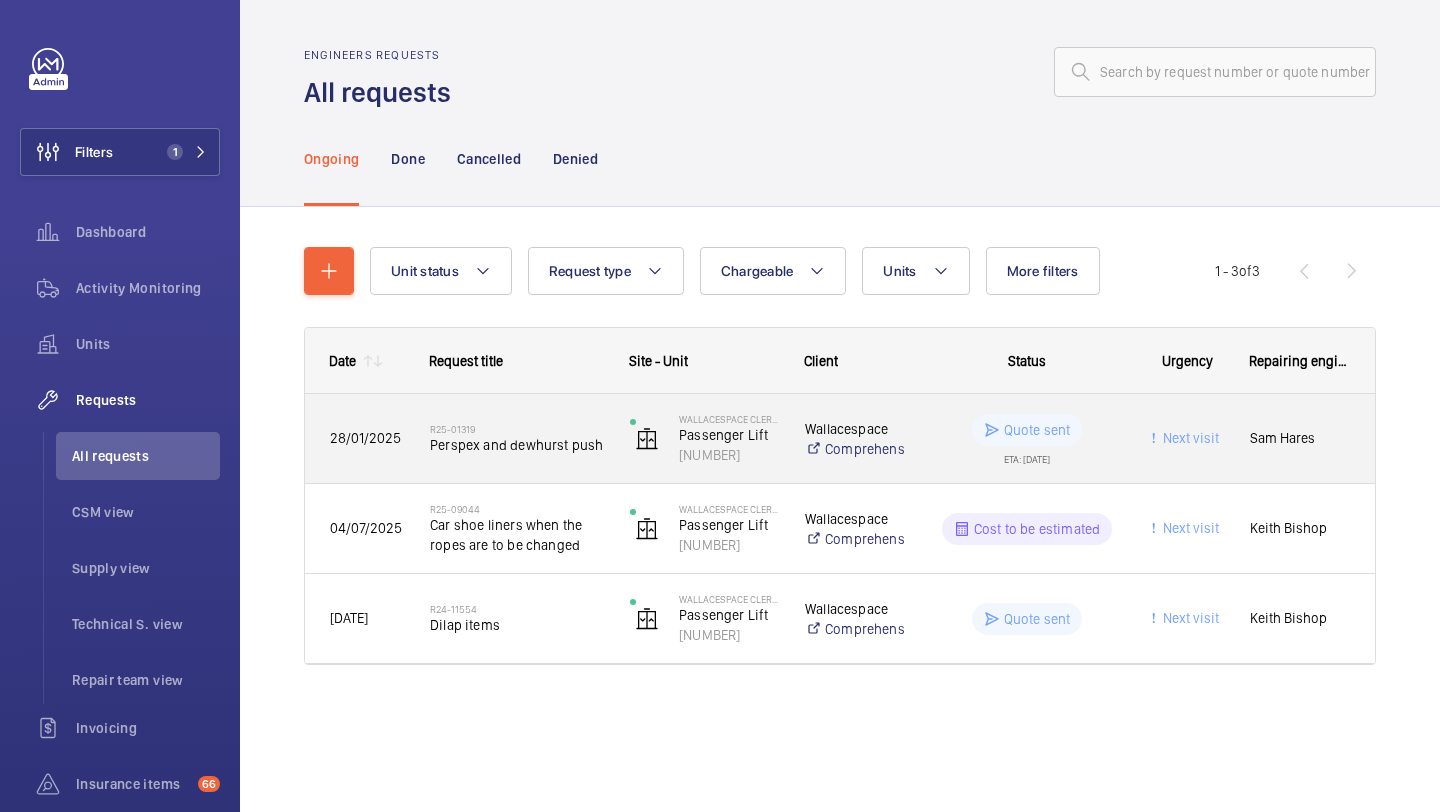 click on "Perspex and dewhurst push" 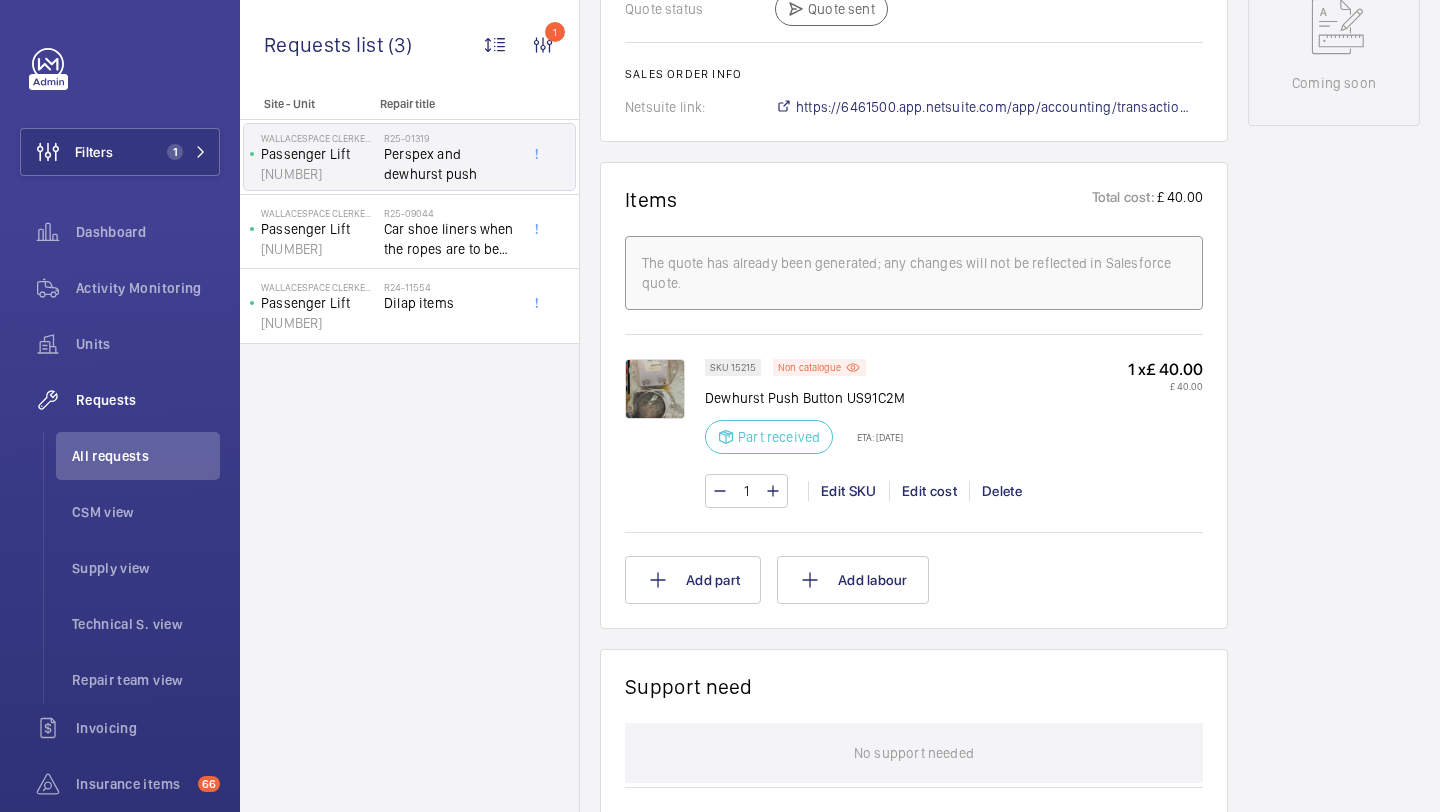scroll, scrollTop: 1016, scrollLeft: 0, axis: vertical 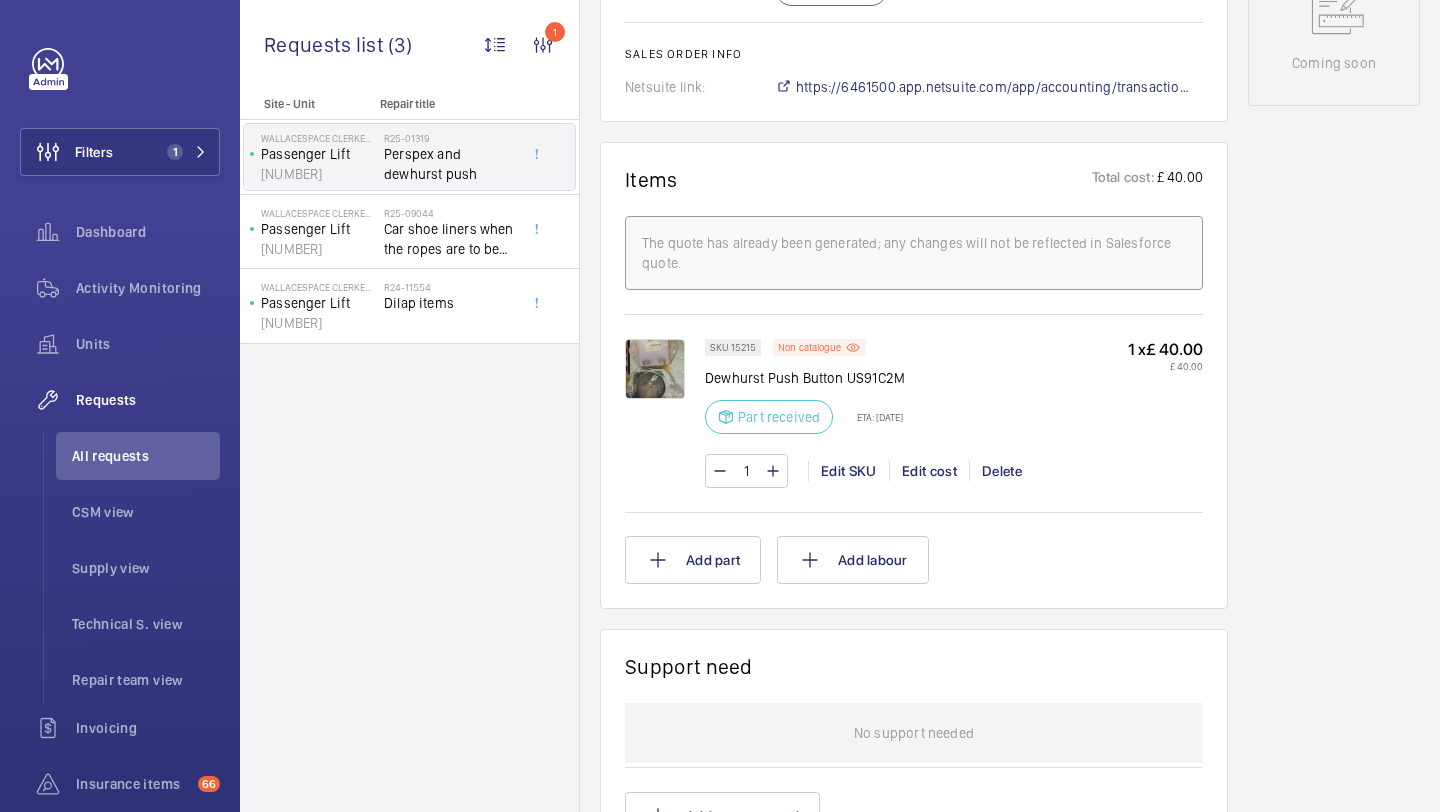 click 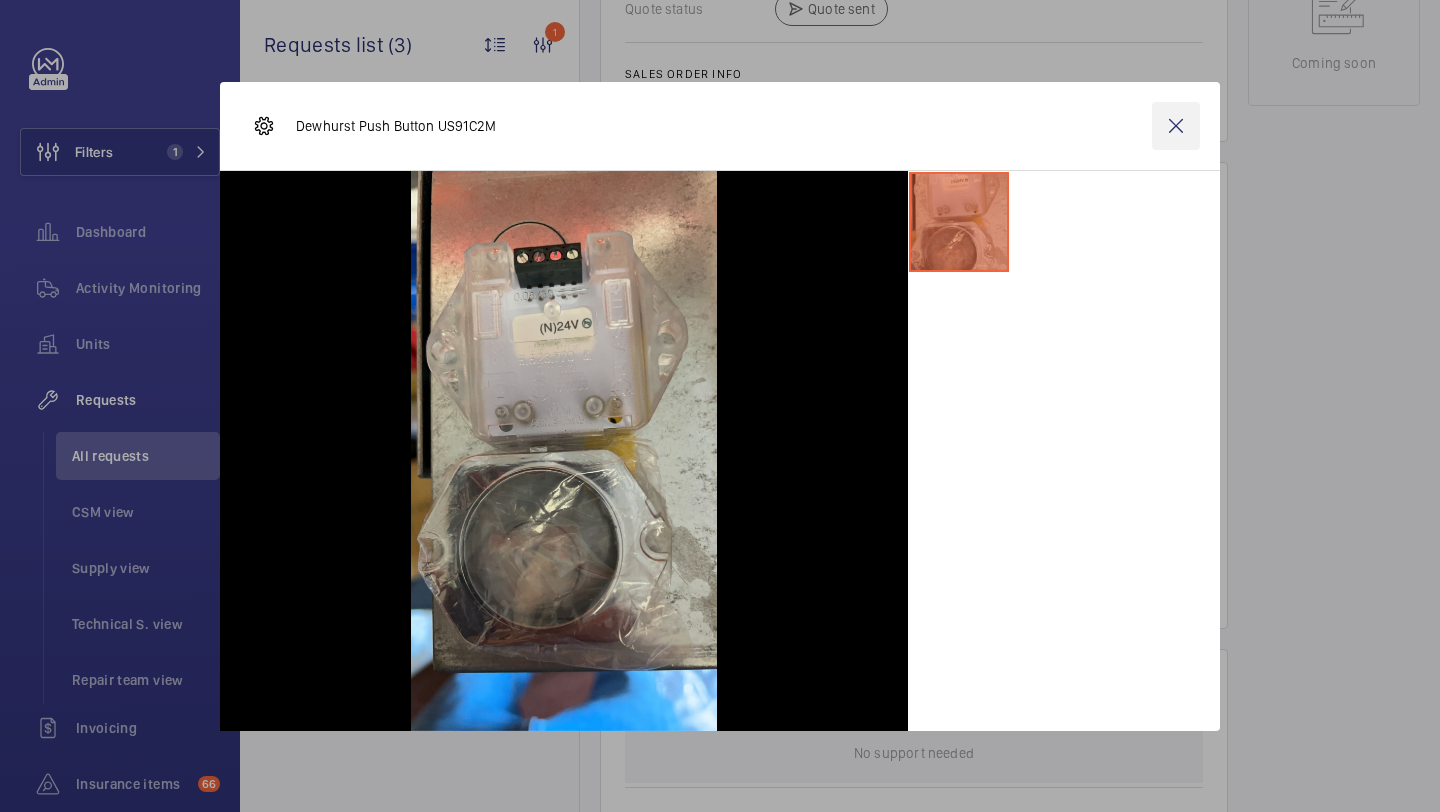 click at bounding box center [1176, 126] 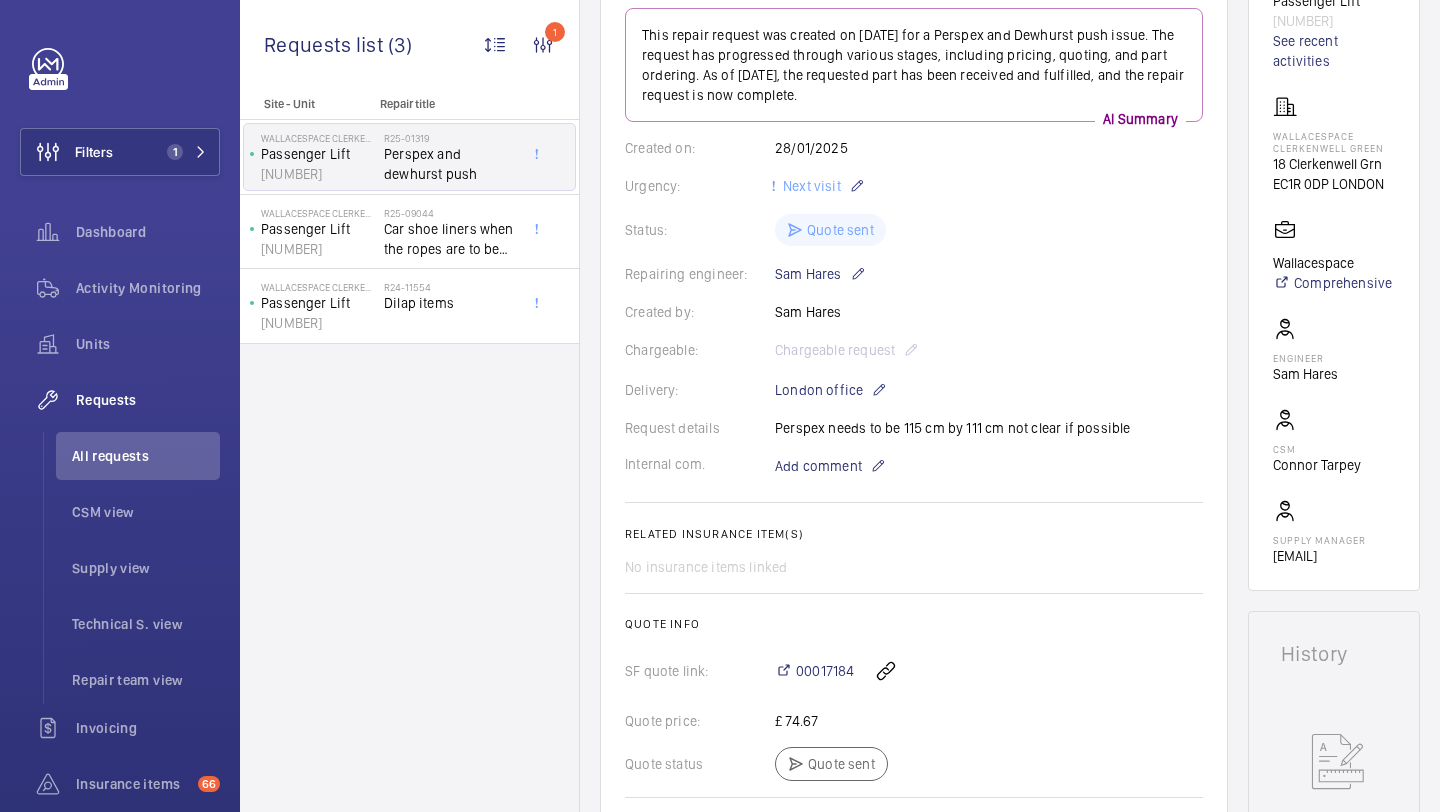 scroll, scrollTop: 278, scrollLeft: 0, axis: vertical 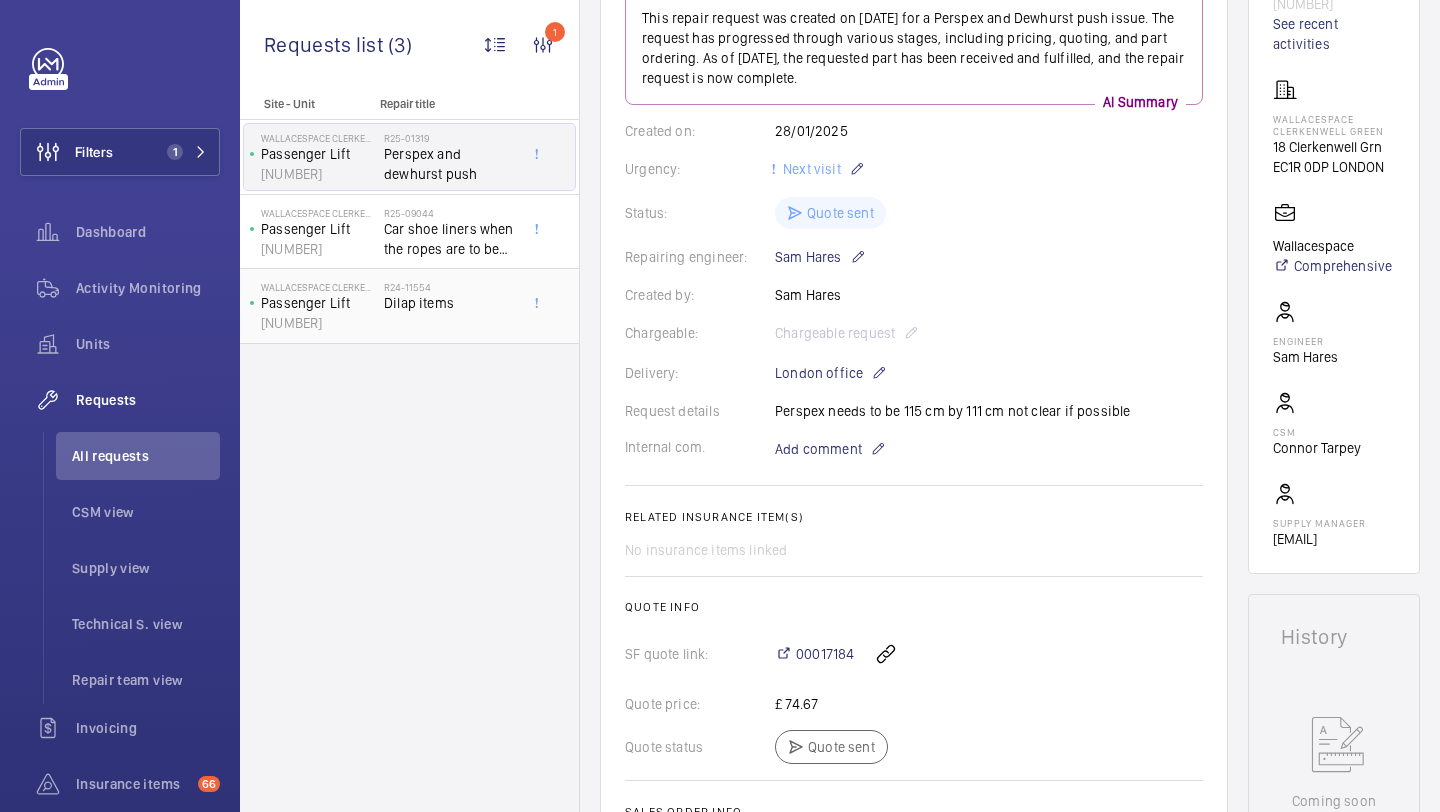 click on "R24-11554   Dilap items" 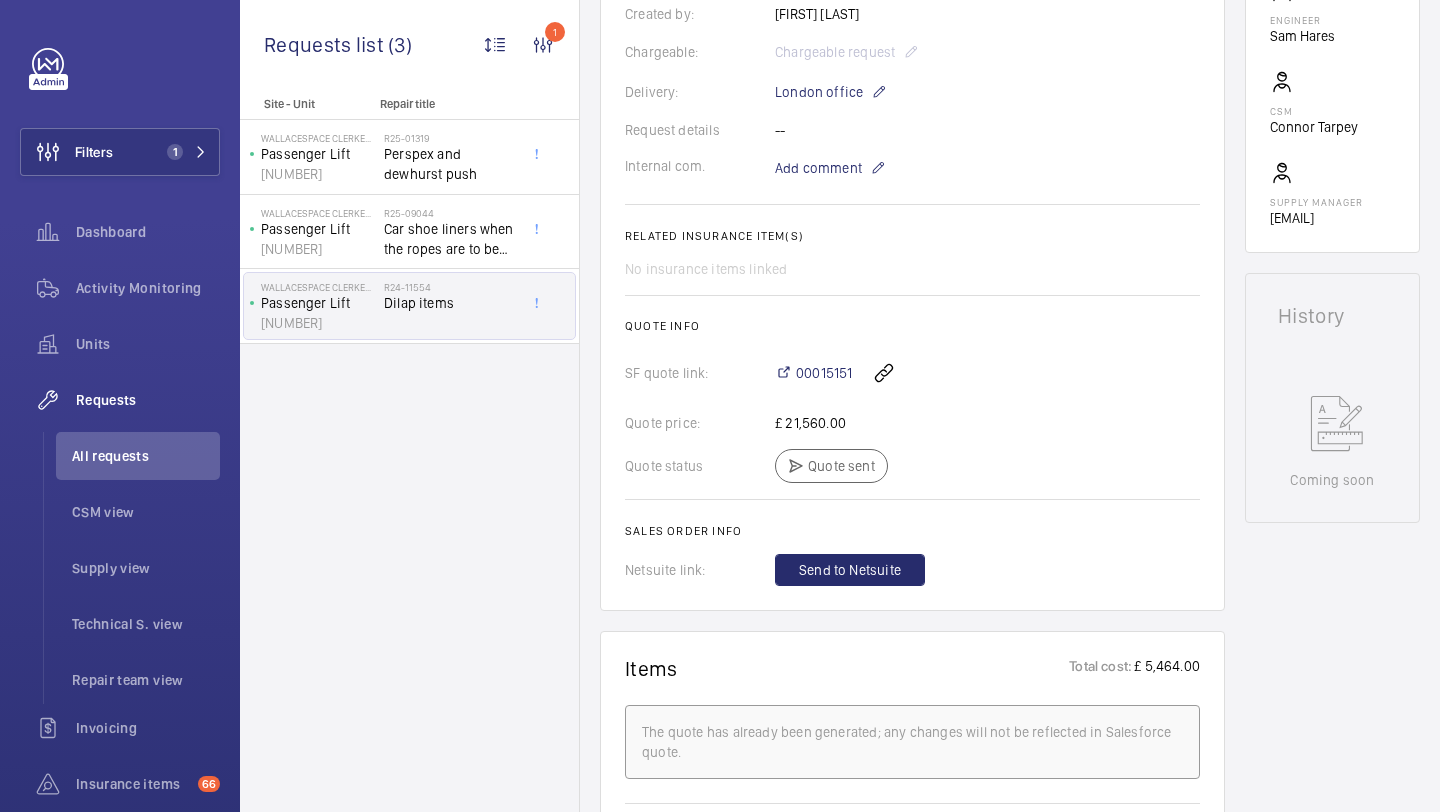 scroll, scrollTop: 652, scrollLeft: 0, axis: vertical 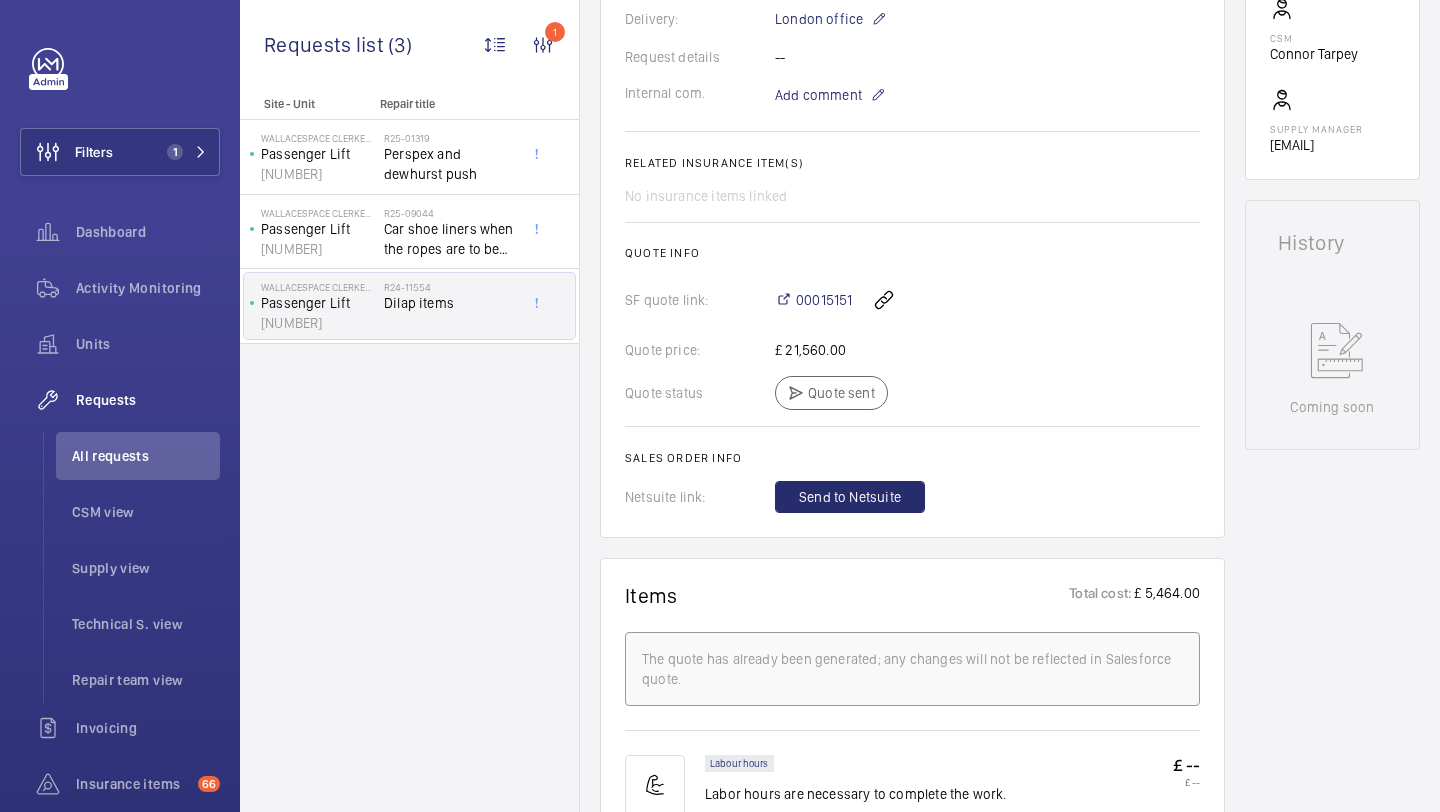 click on "Quote price:  £ 21,560.00" 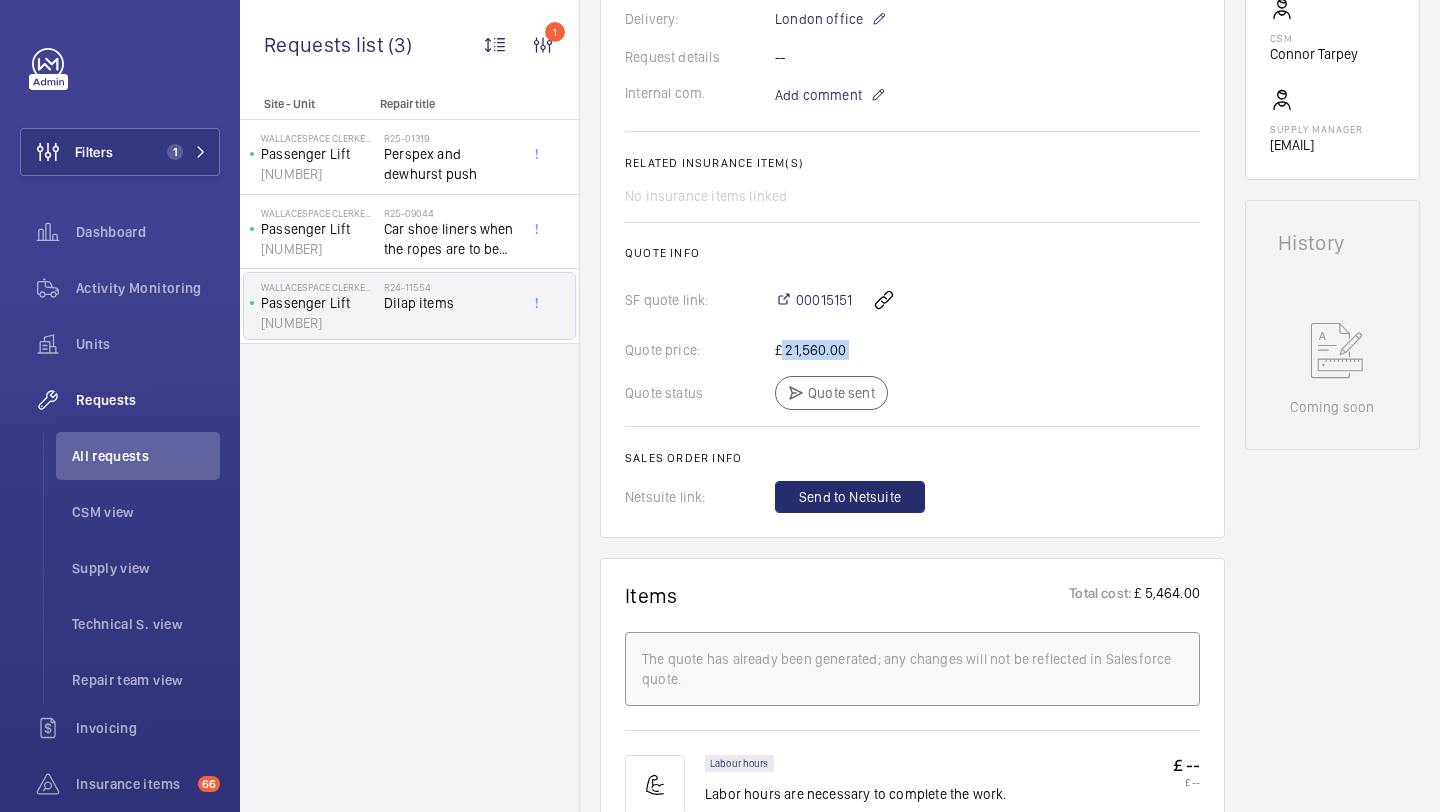 click on "Quote price:  £ 21,560.00" 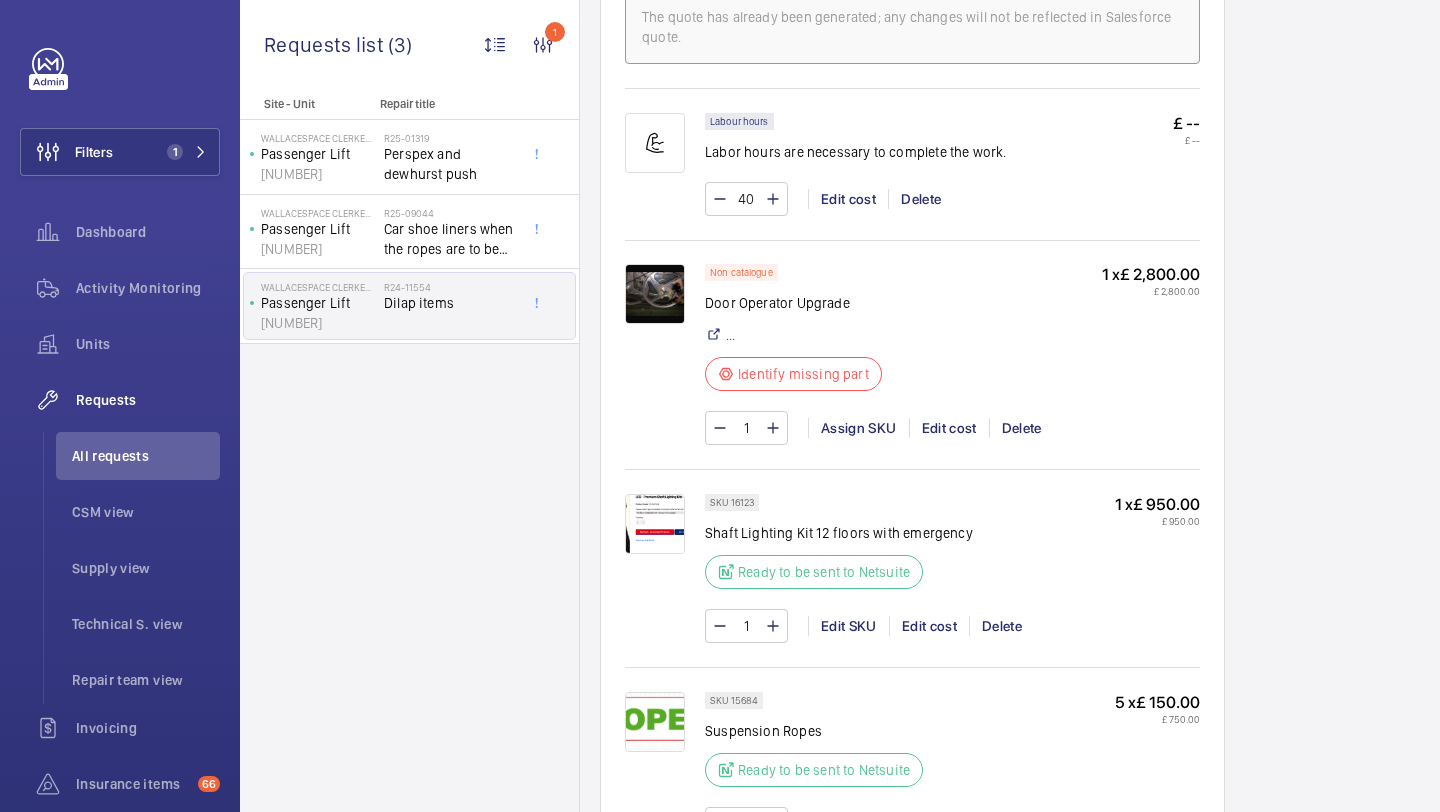scroll, scrollTop: 1488, scrollLeft: 0, axis: vertical 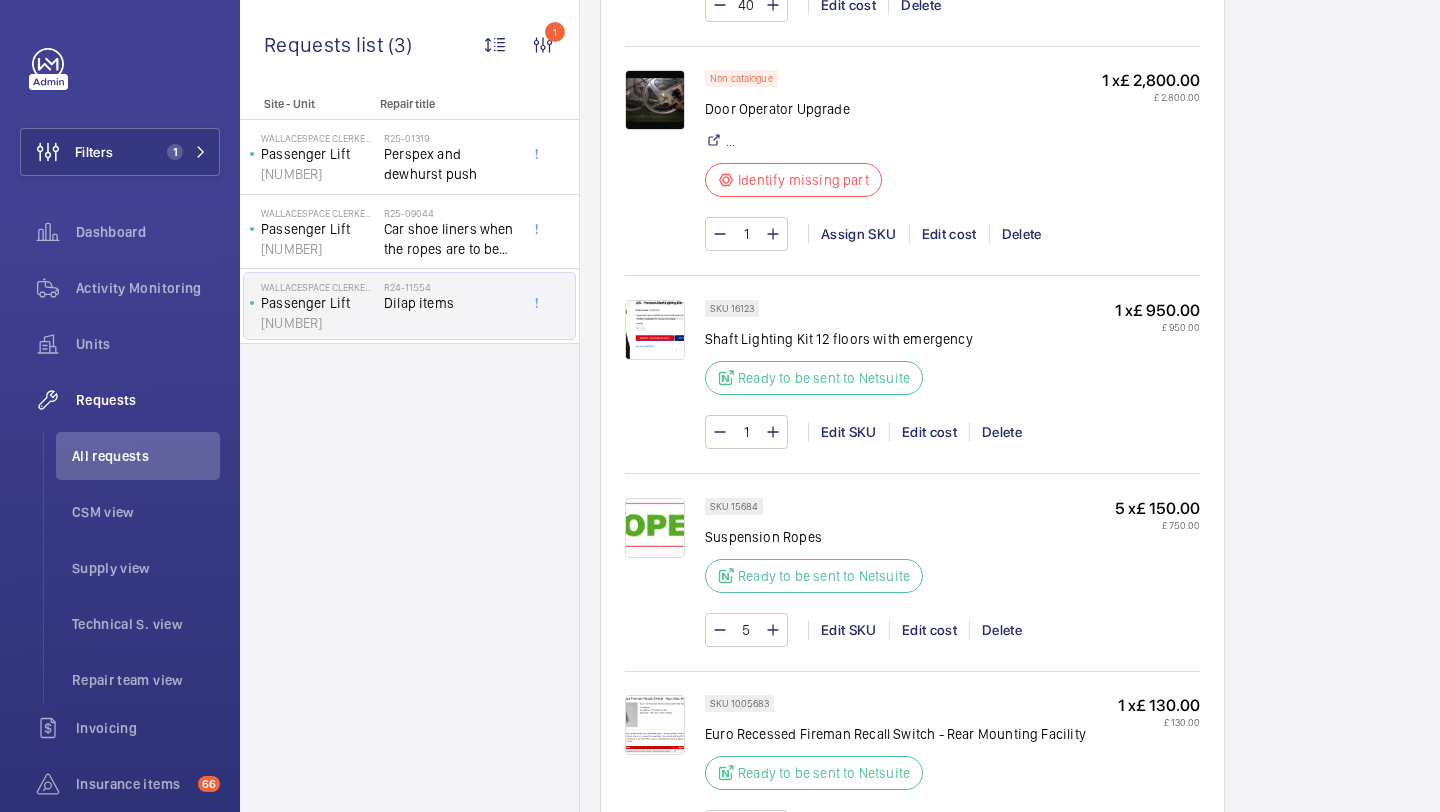 click on "Shaft Lighting Kit 12 floors with emergency" 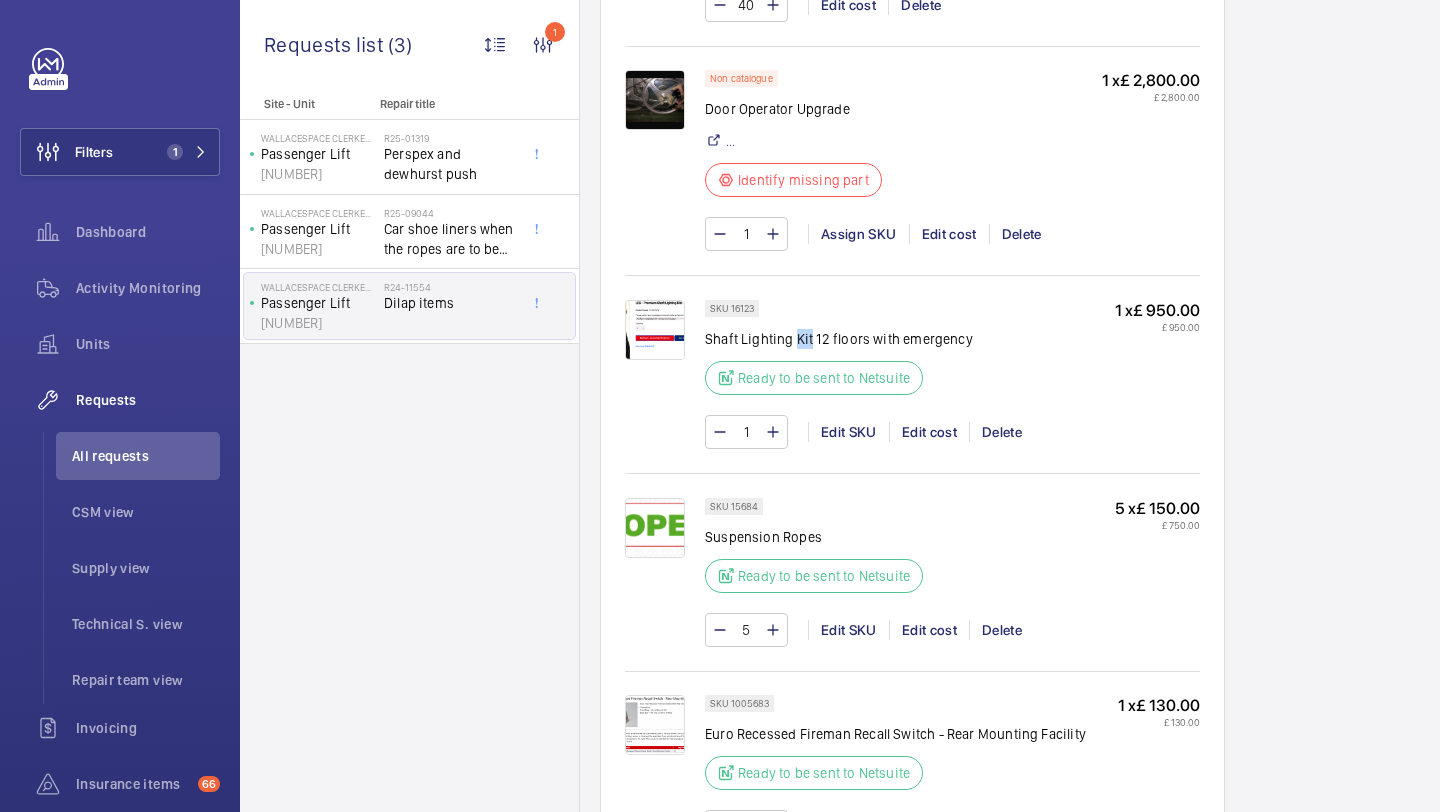 click on "Shaft Lighting Kit 12 floors with emergency" 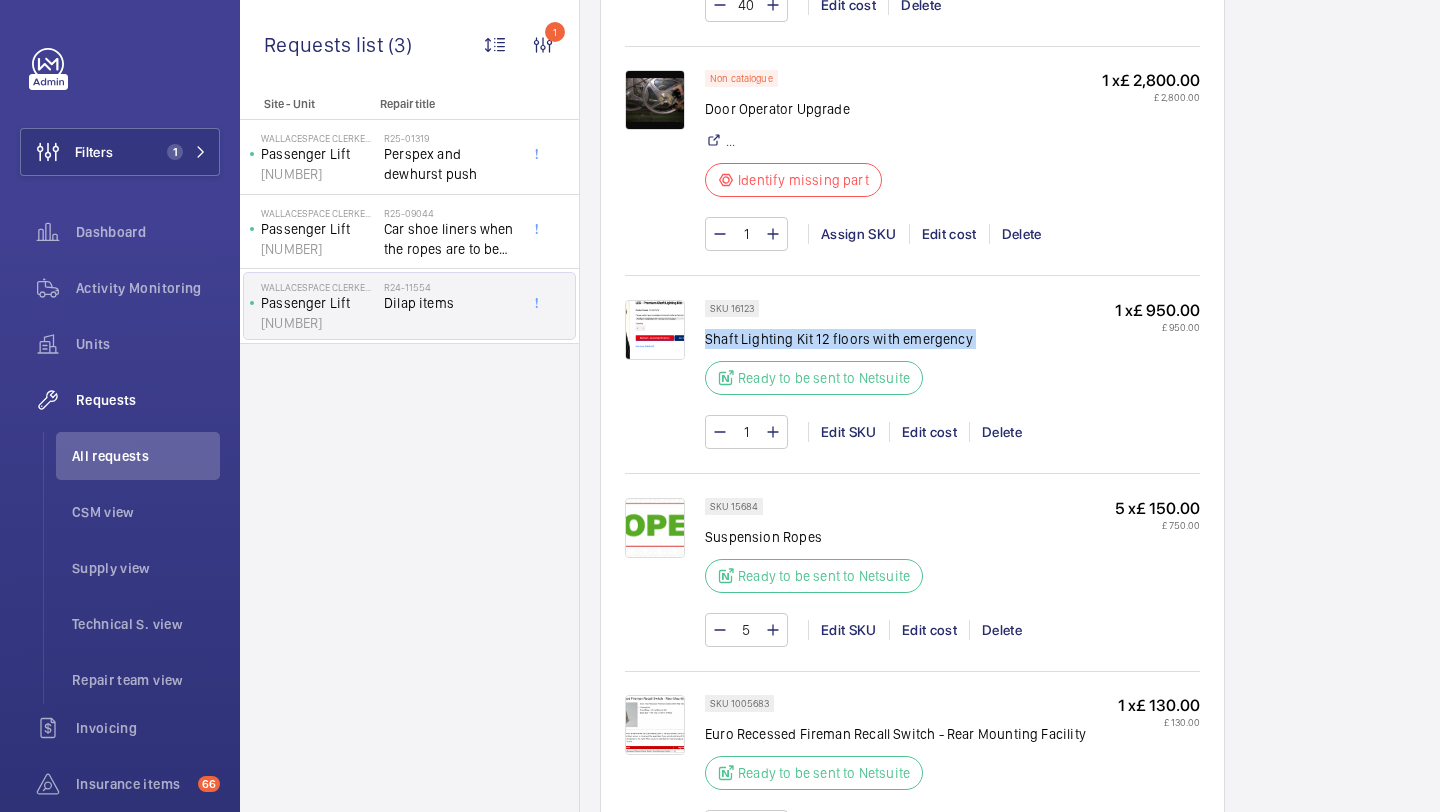 click on "Shaft Lighting Kit 12 floors with emergency" 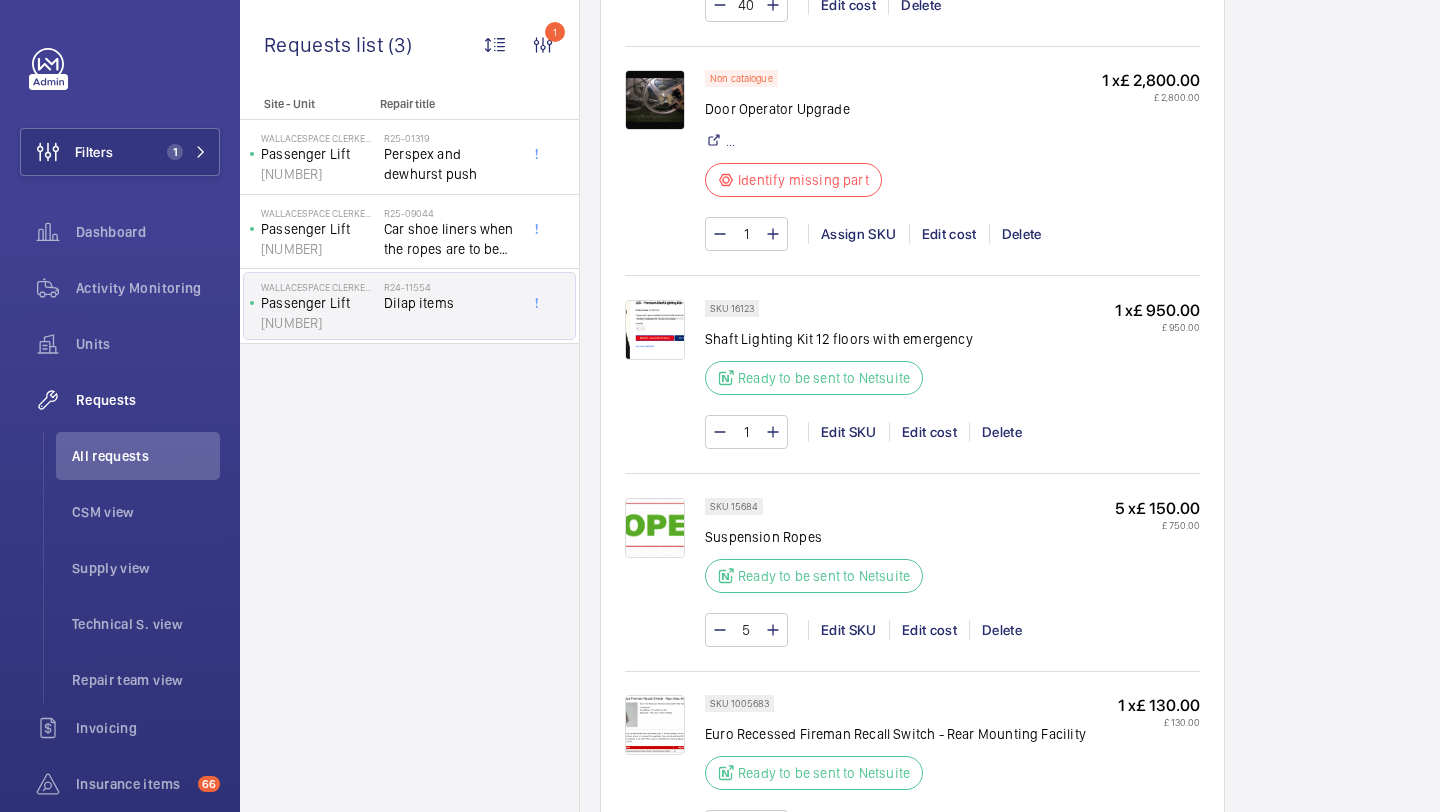click on "Shaft Lighting Kit 12 floors with emergency" 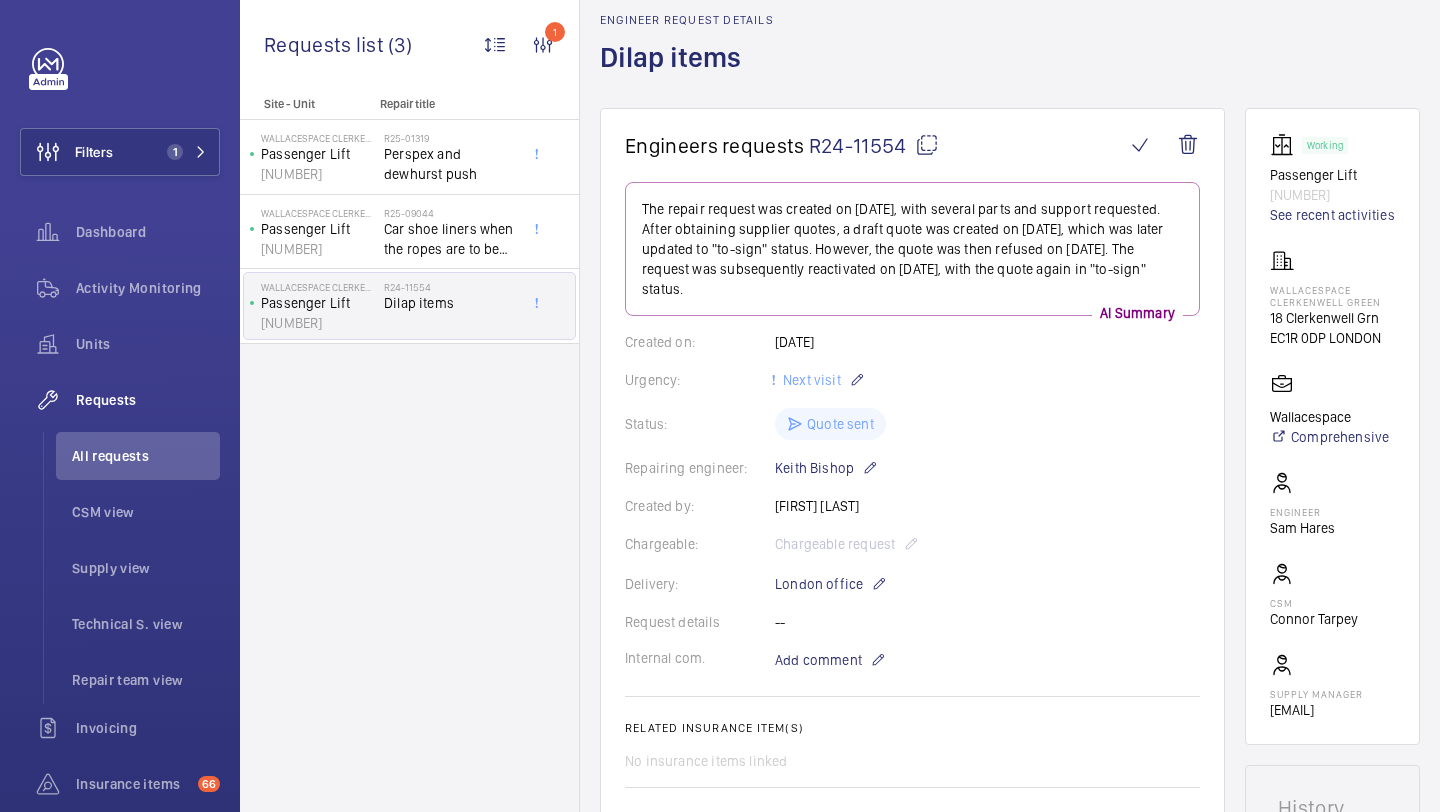 scroll, scrollTop: 86, scrollLeft: 0, axis: vertical 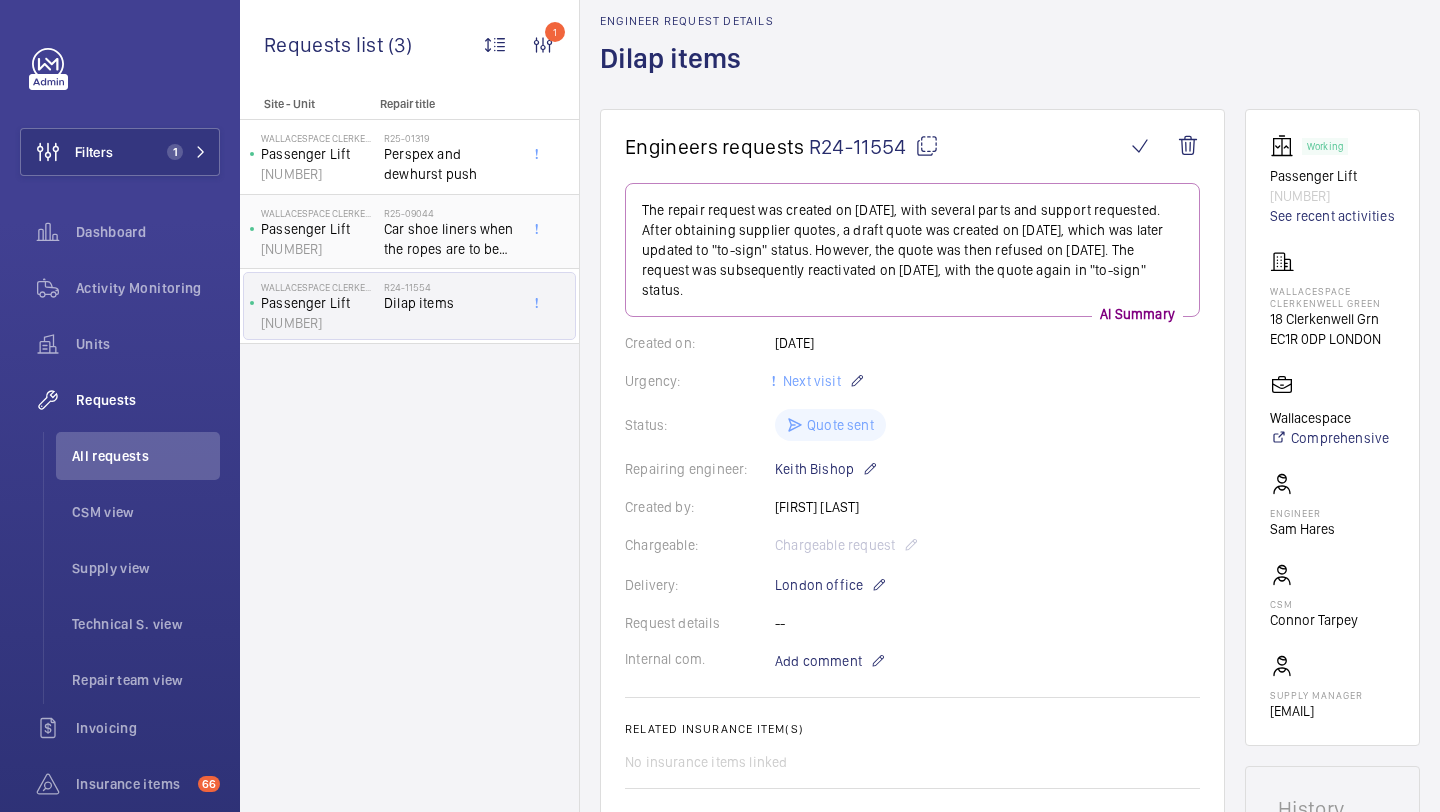 click on "Car shoe liners when the ropes are to be changed" 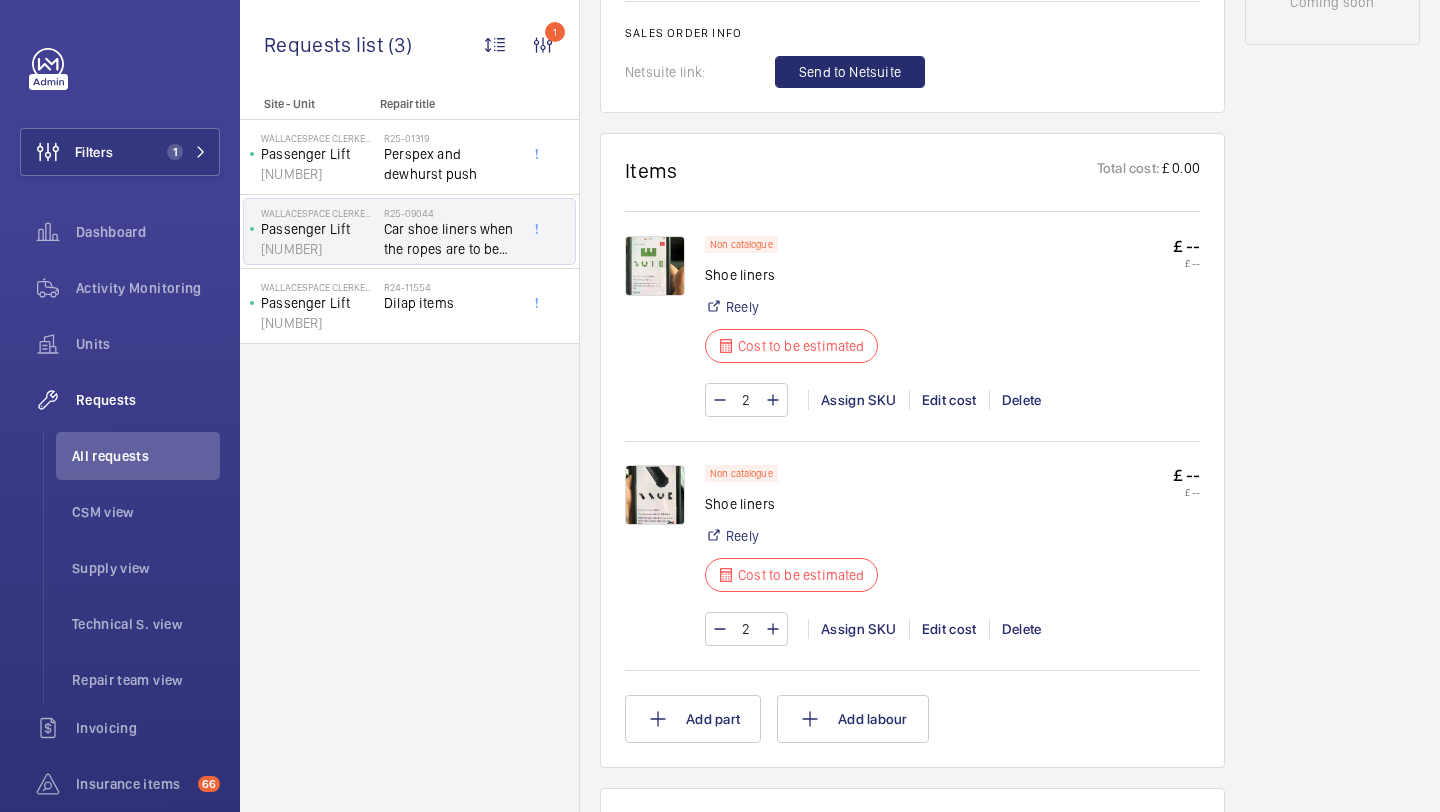 scroll, scrollTop: 1077, scrollLeft: 0, axis: vertical 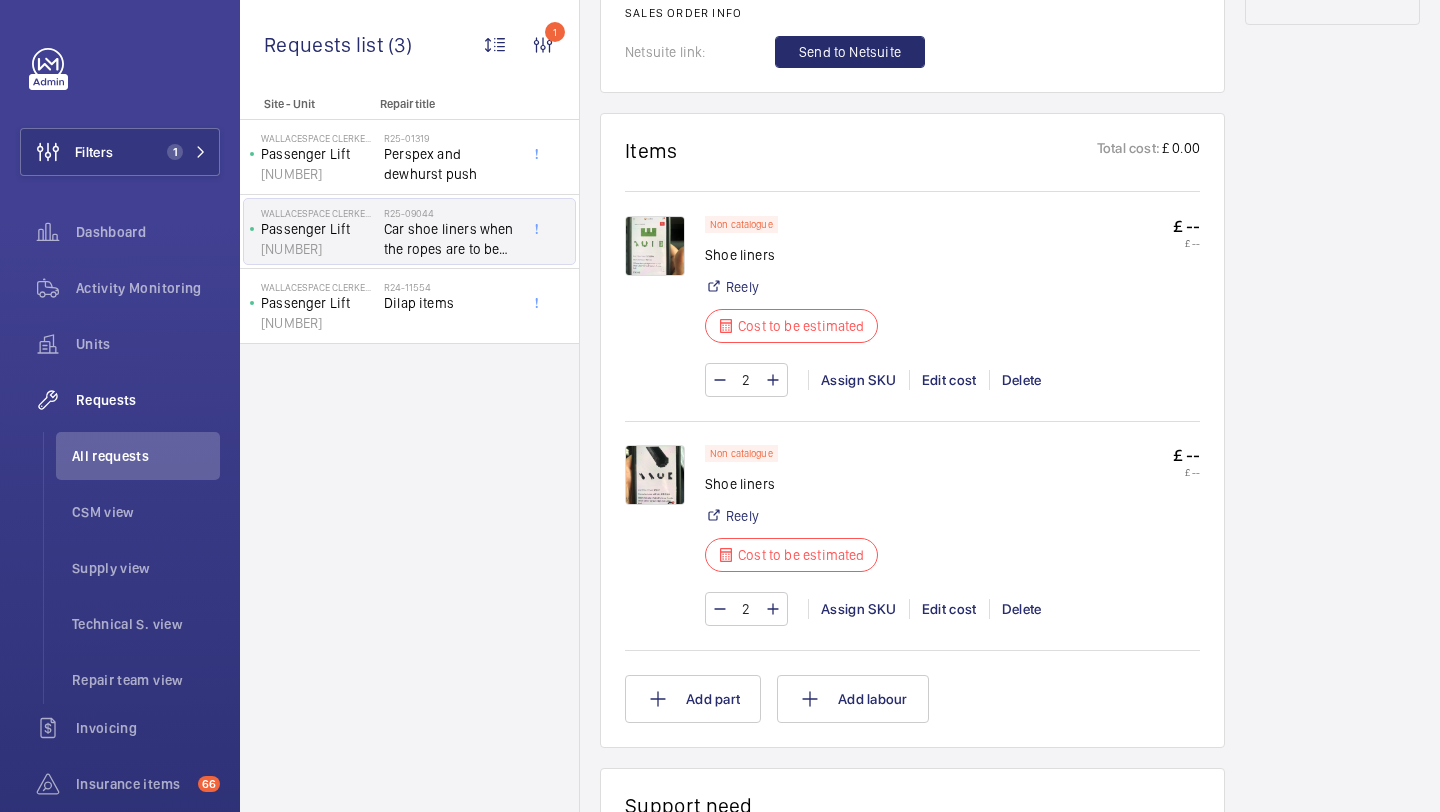 click 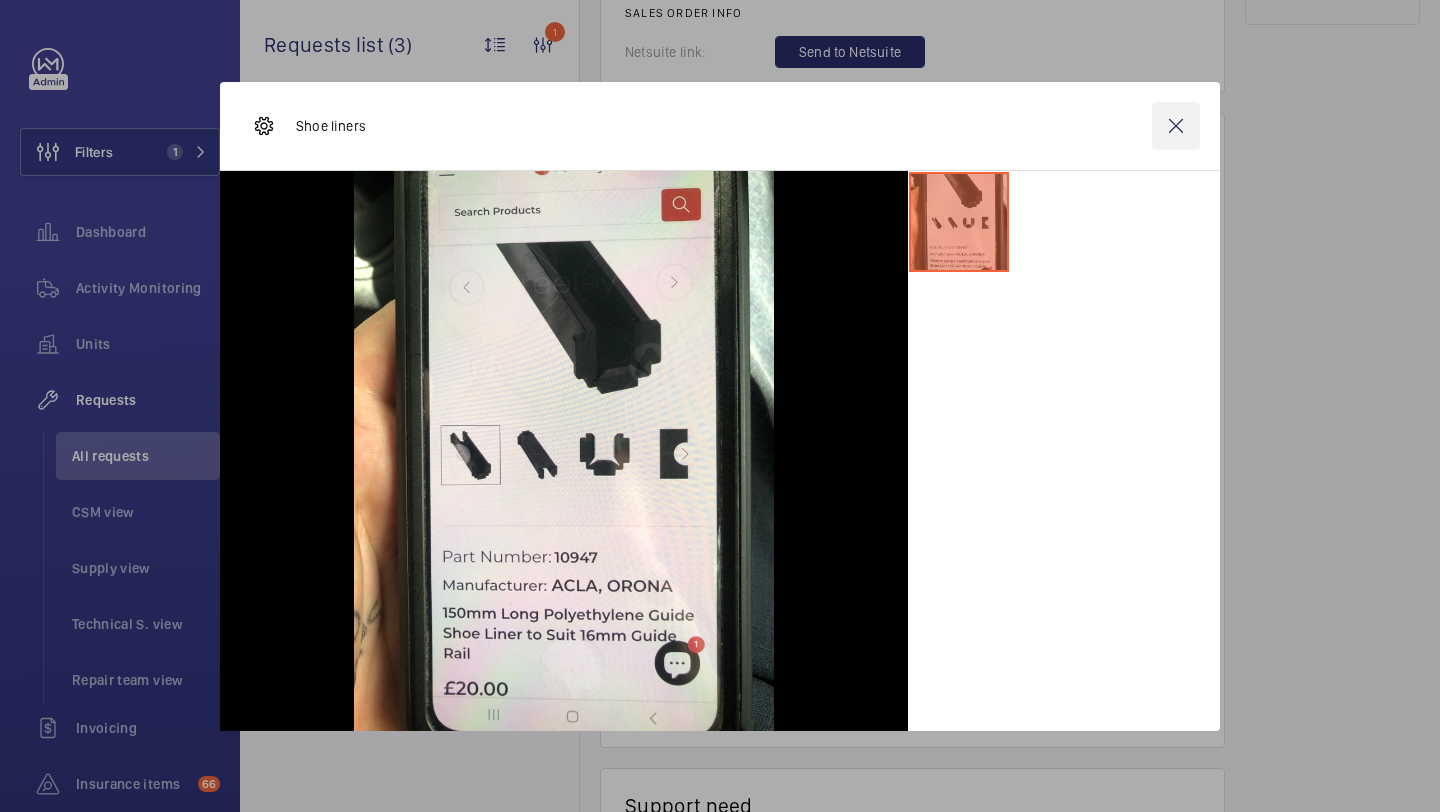 click at bounding box center (1176, 126) 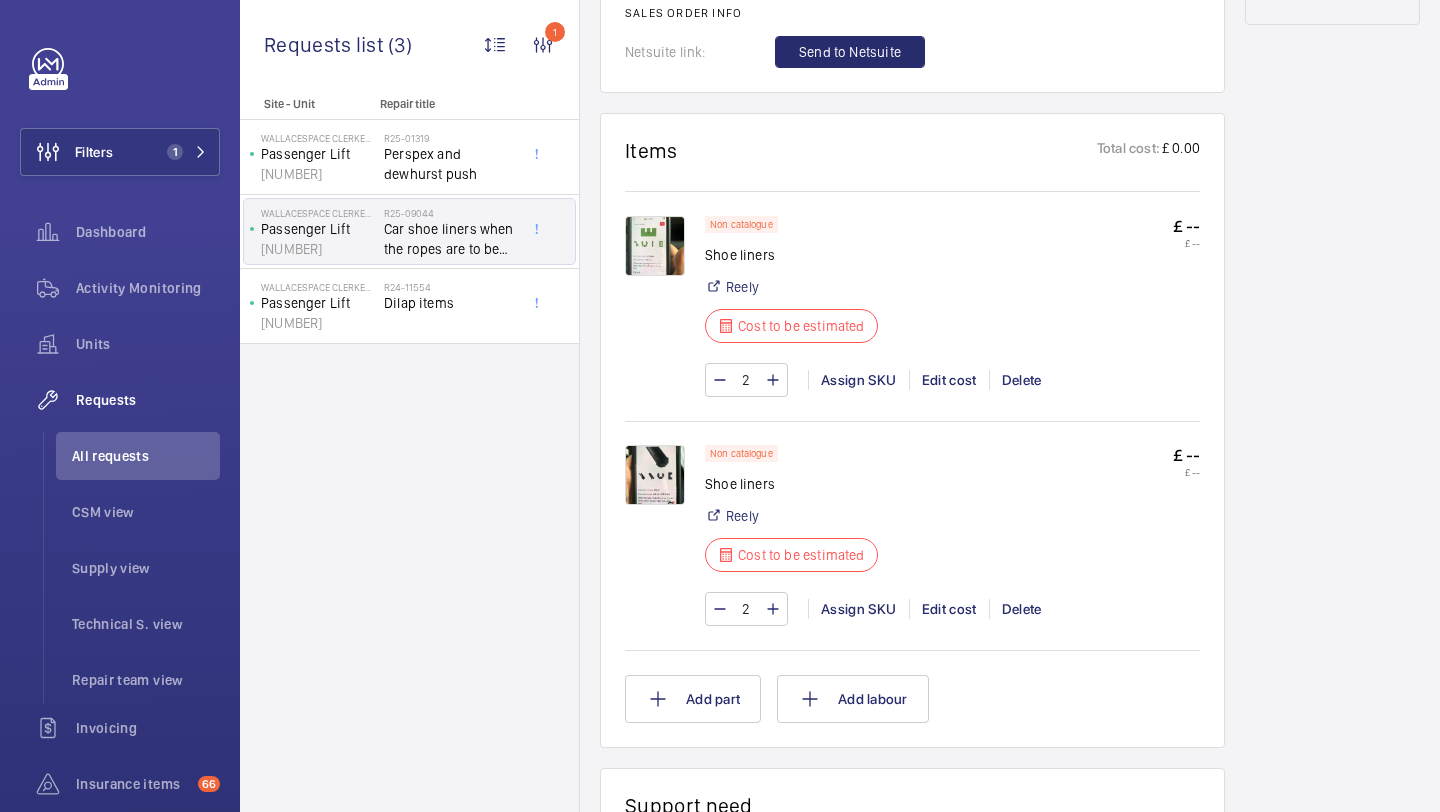 scroll, scrollTop: 236, scrollLeft: 0, axis: vertical 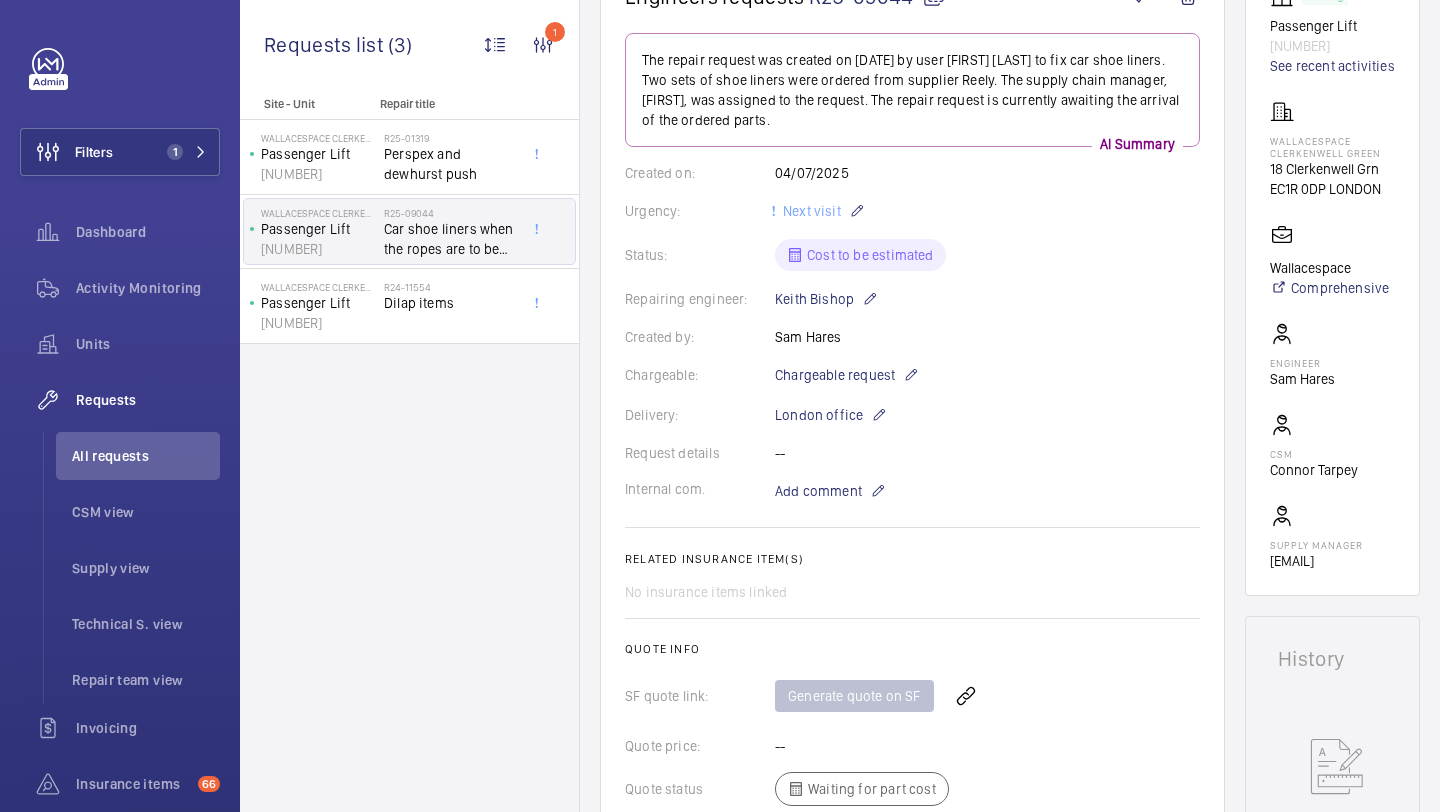 click 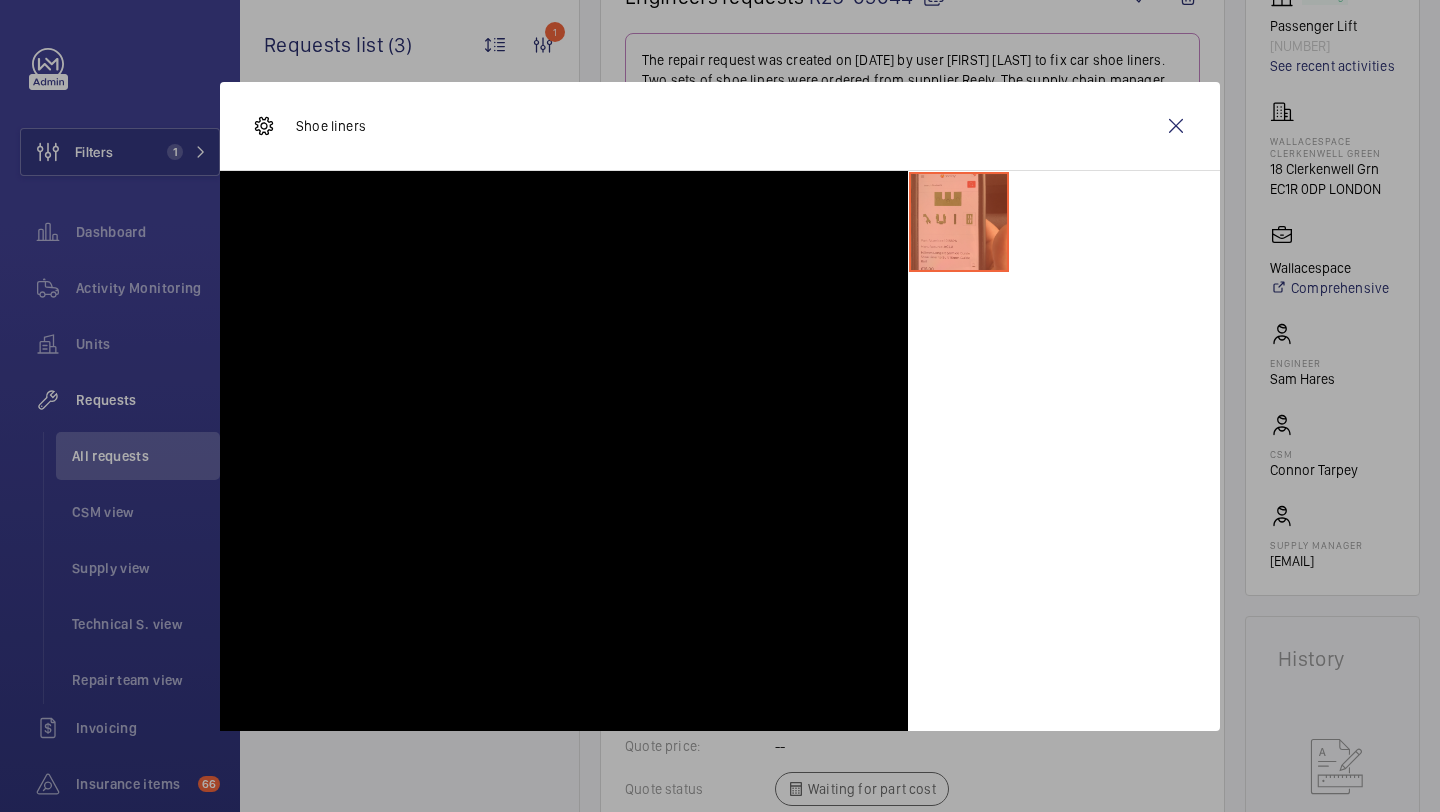 scroll, scrollTop: 1182, scrollLeft: 0, axis: vertical 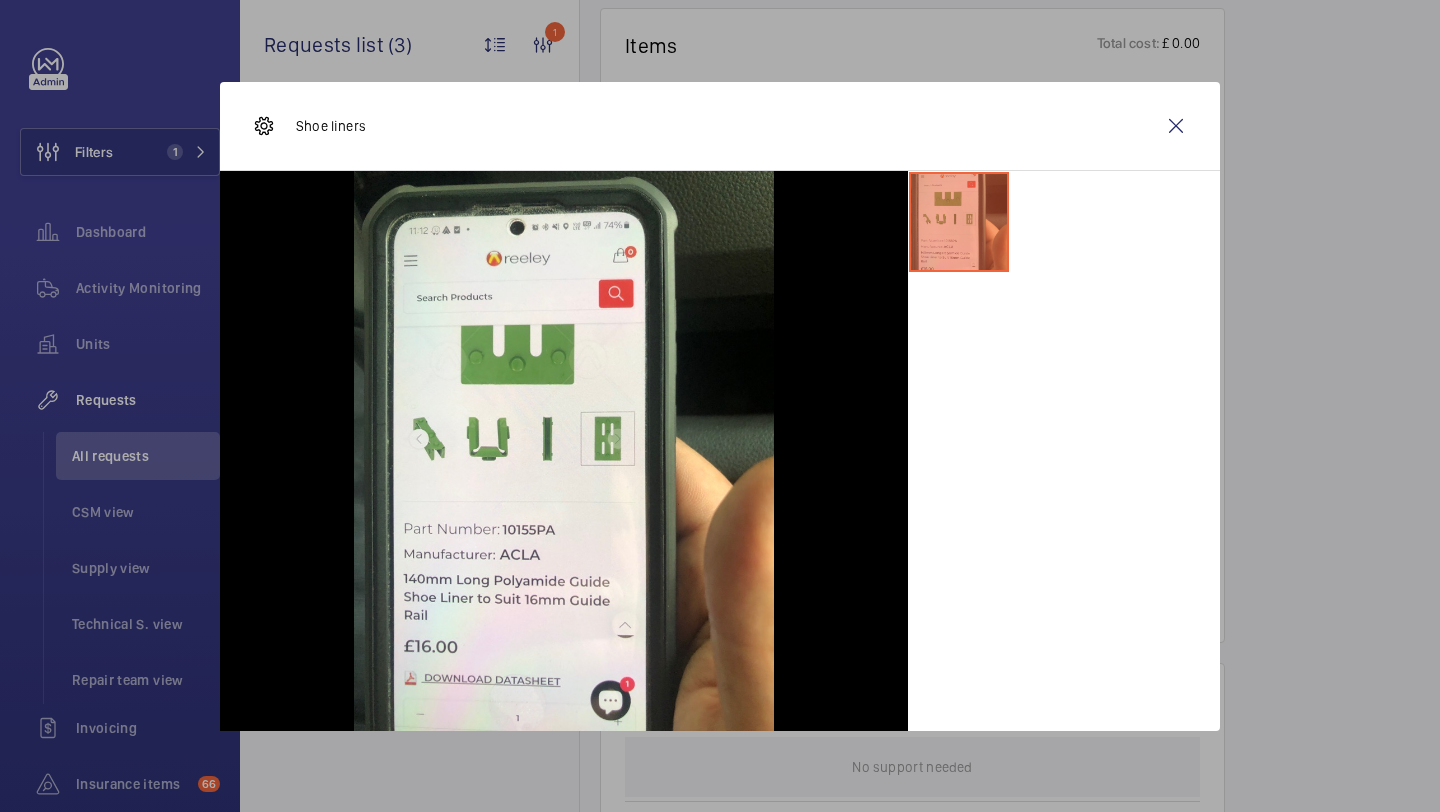 click at bounding box center [1176, 126] 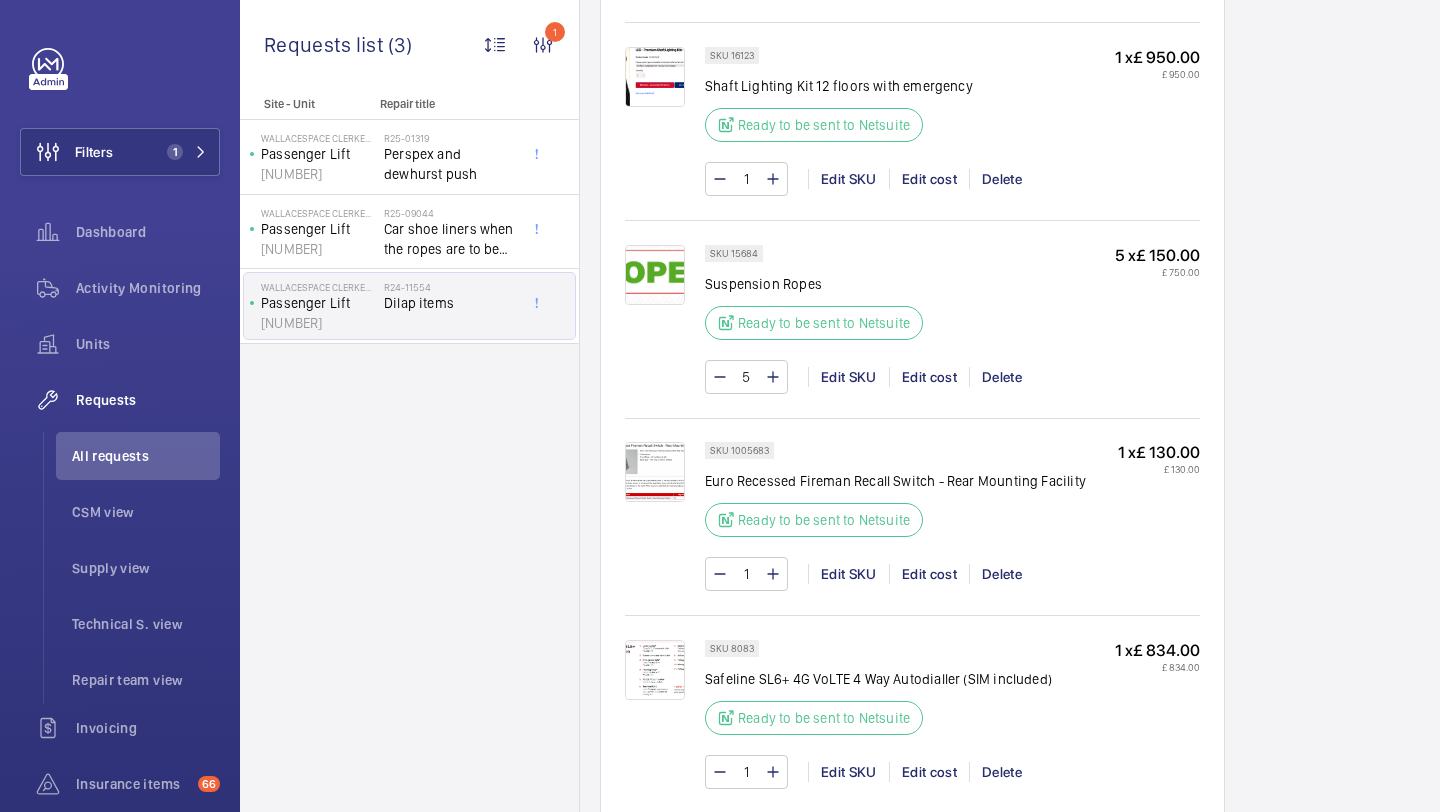 scroll, scrollTop: 1611, scrollLeft: 0, axis: vertical 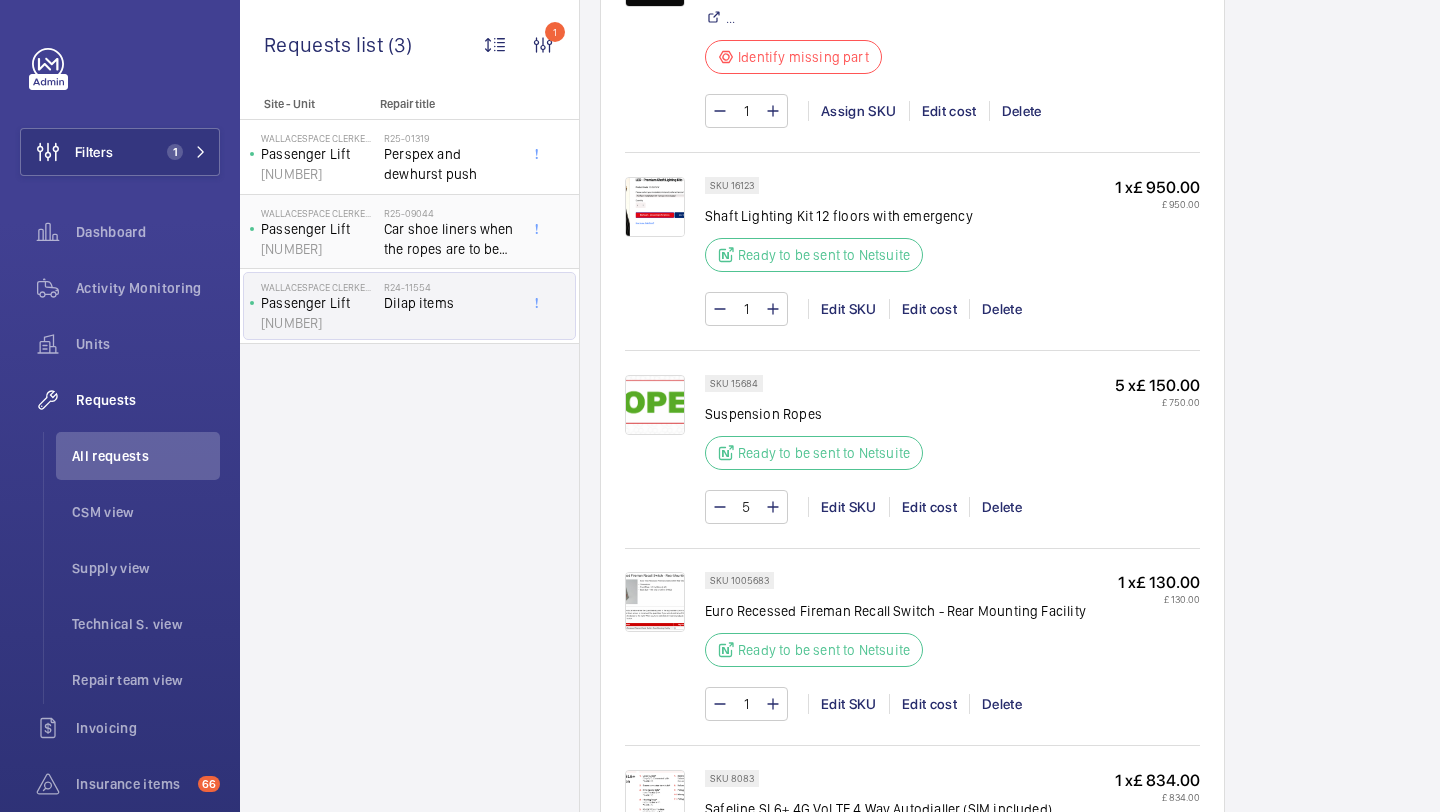 click on "Car shoe liners when the ropes are to be changed" 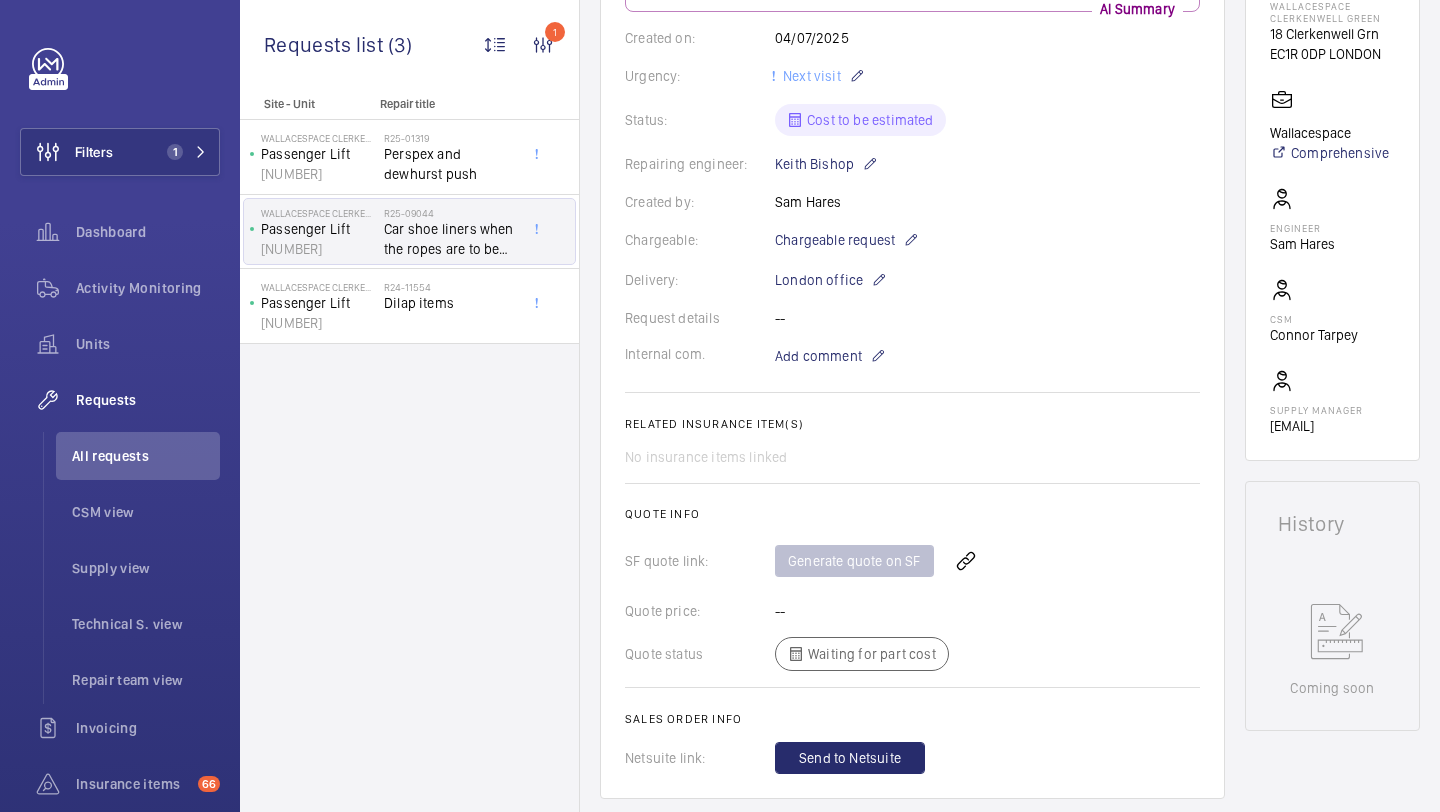 scroll, scrollTop: 345, scrollLeft: 0, axis: vertical 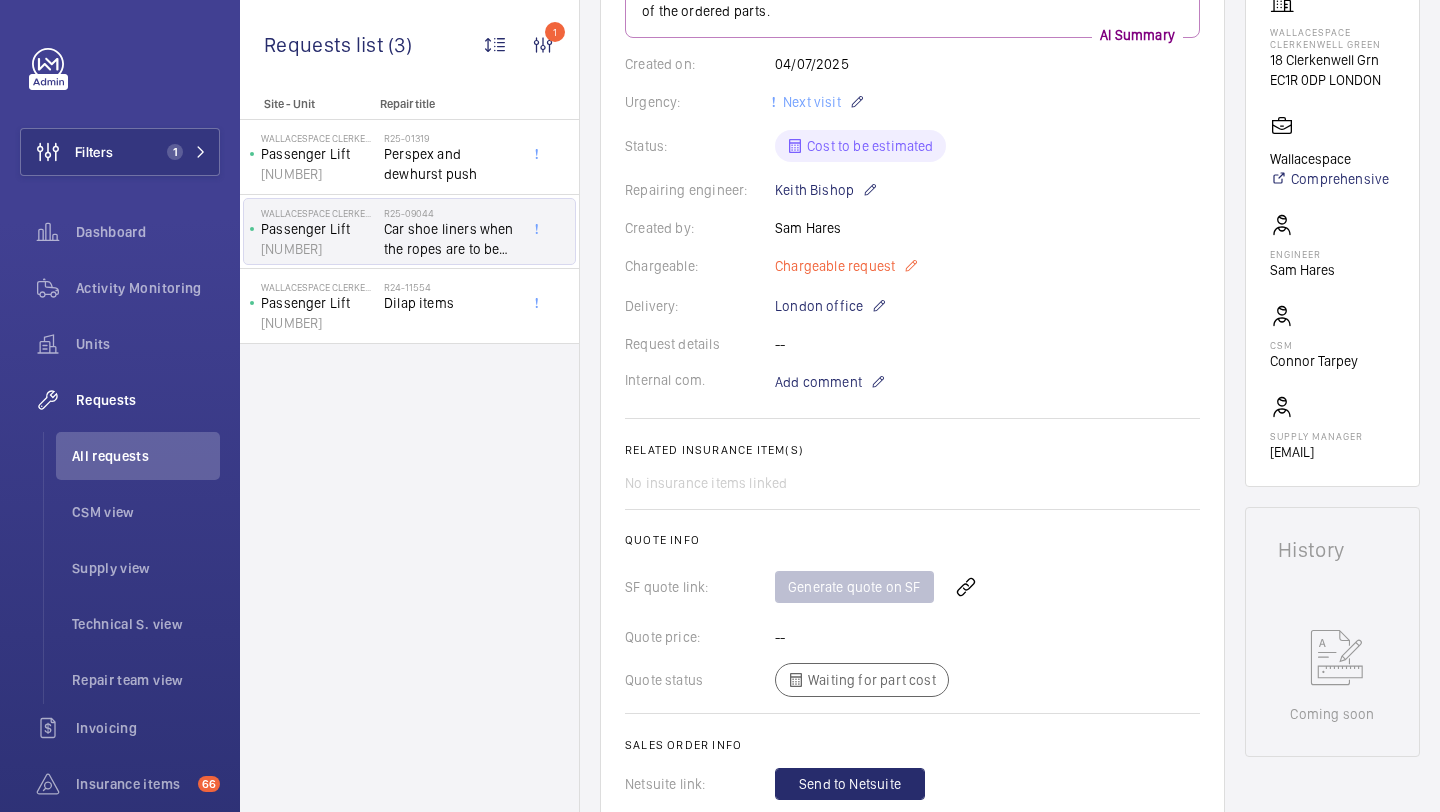 click 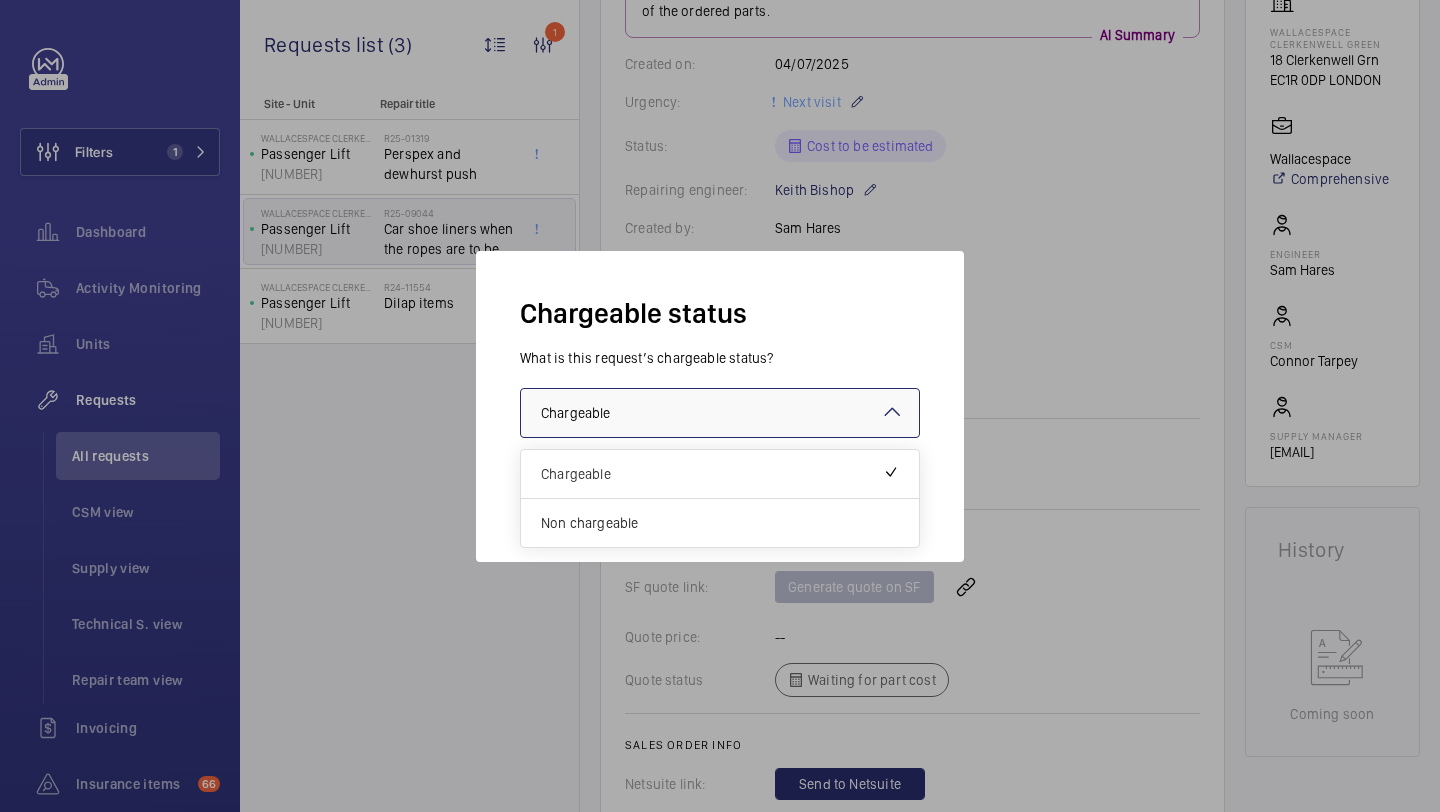 click at bounding box center [720, 413] 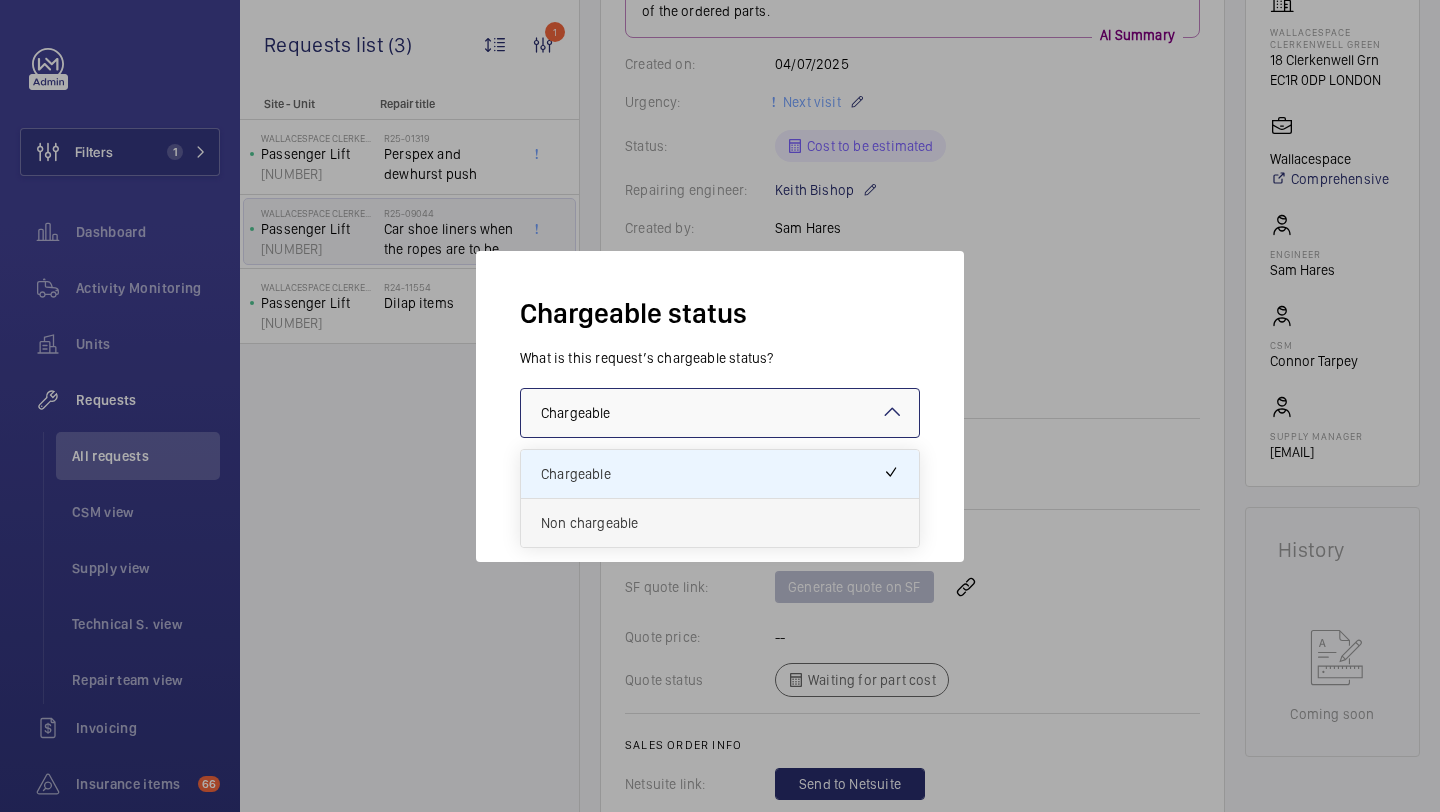 click on "Non chargeable" at bounding box center (720, 523) 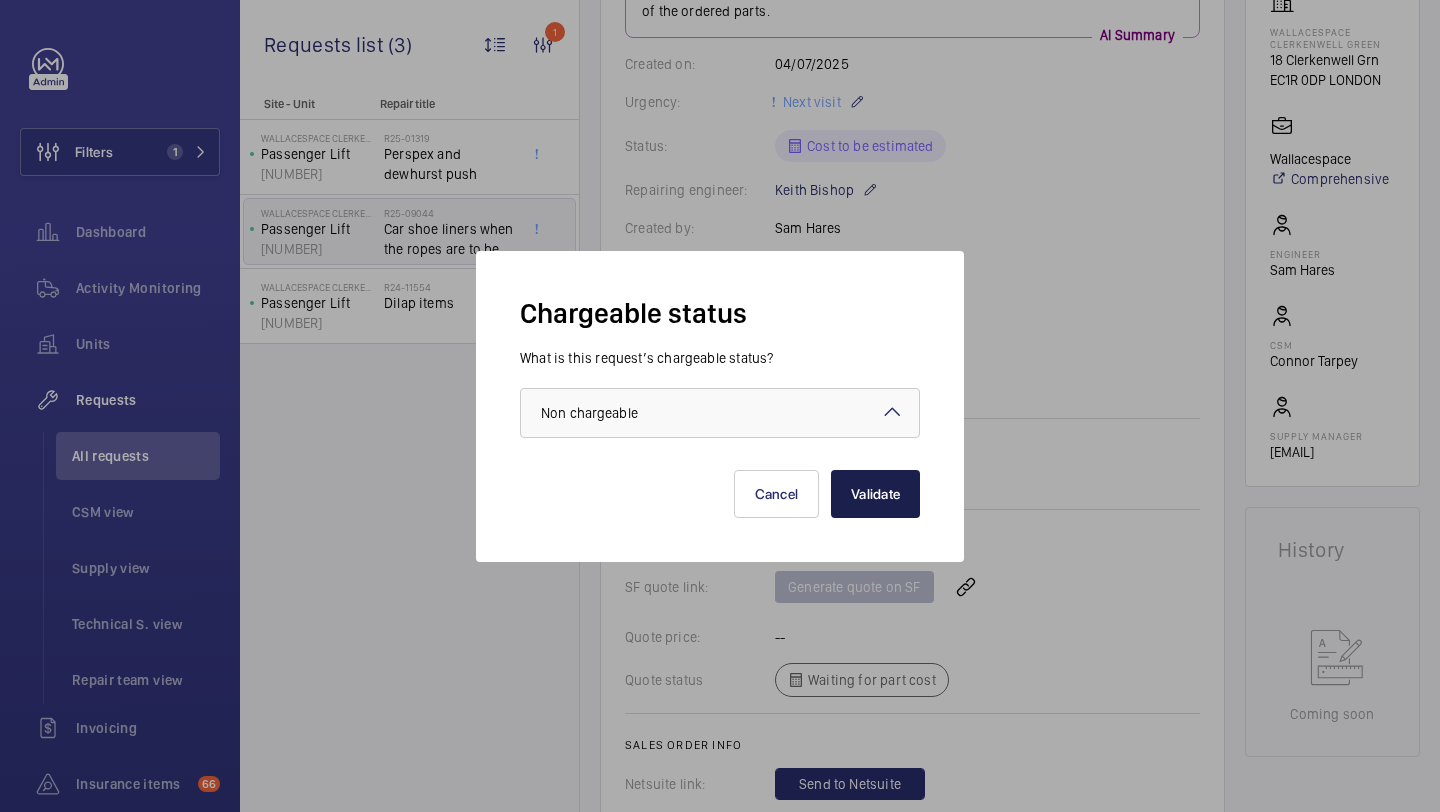 click on "Validate" at bounding box center (875, 494) 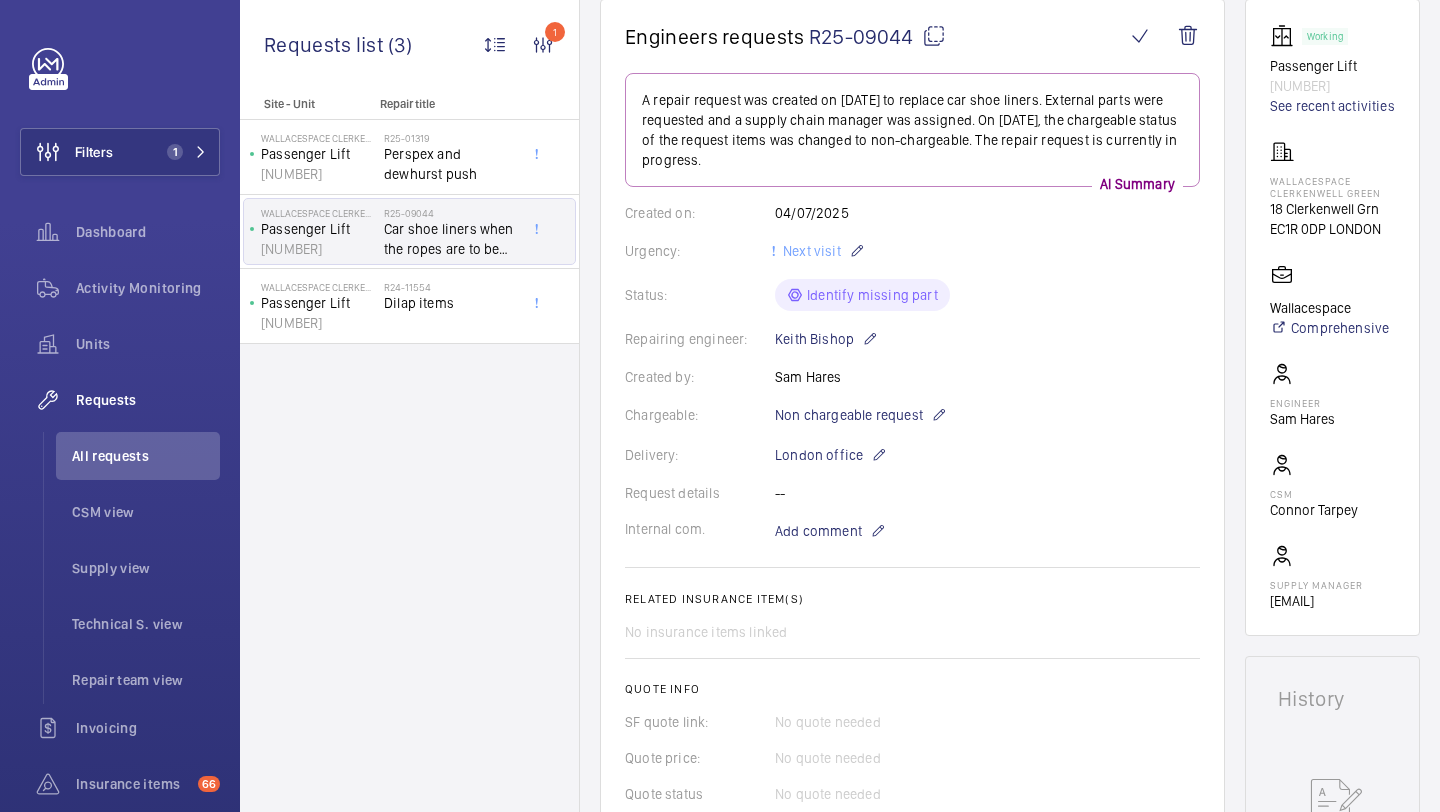 scroll, scrollTop: 189, scrollLeft: 0, axis: vertical 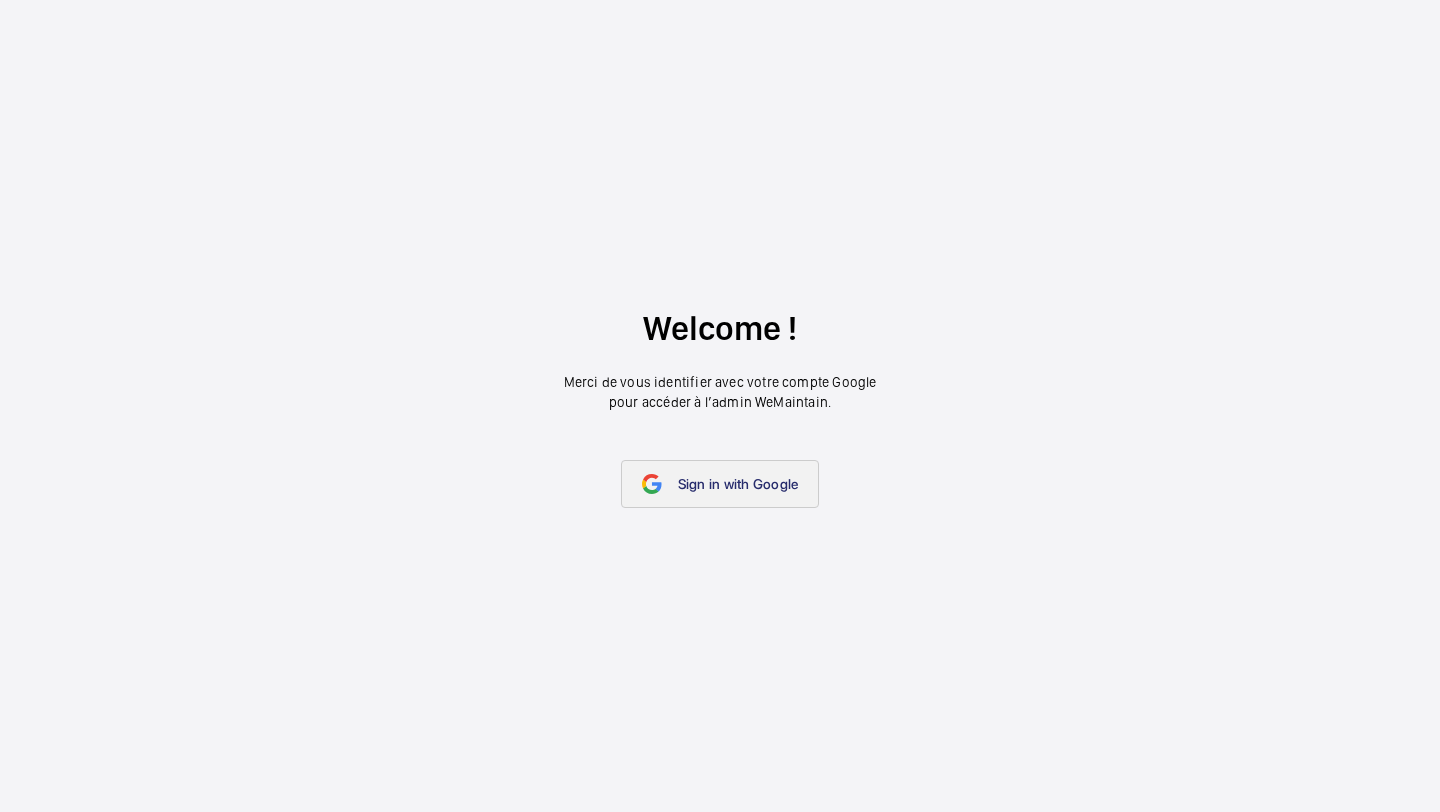 click on "Sign in with Google" 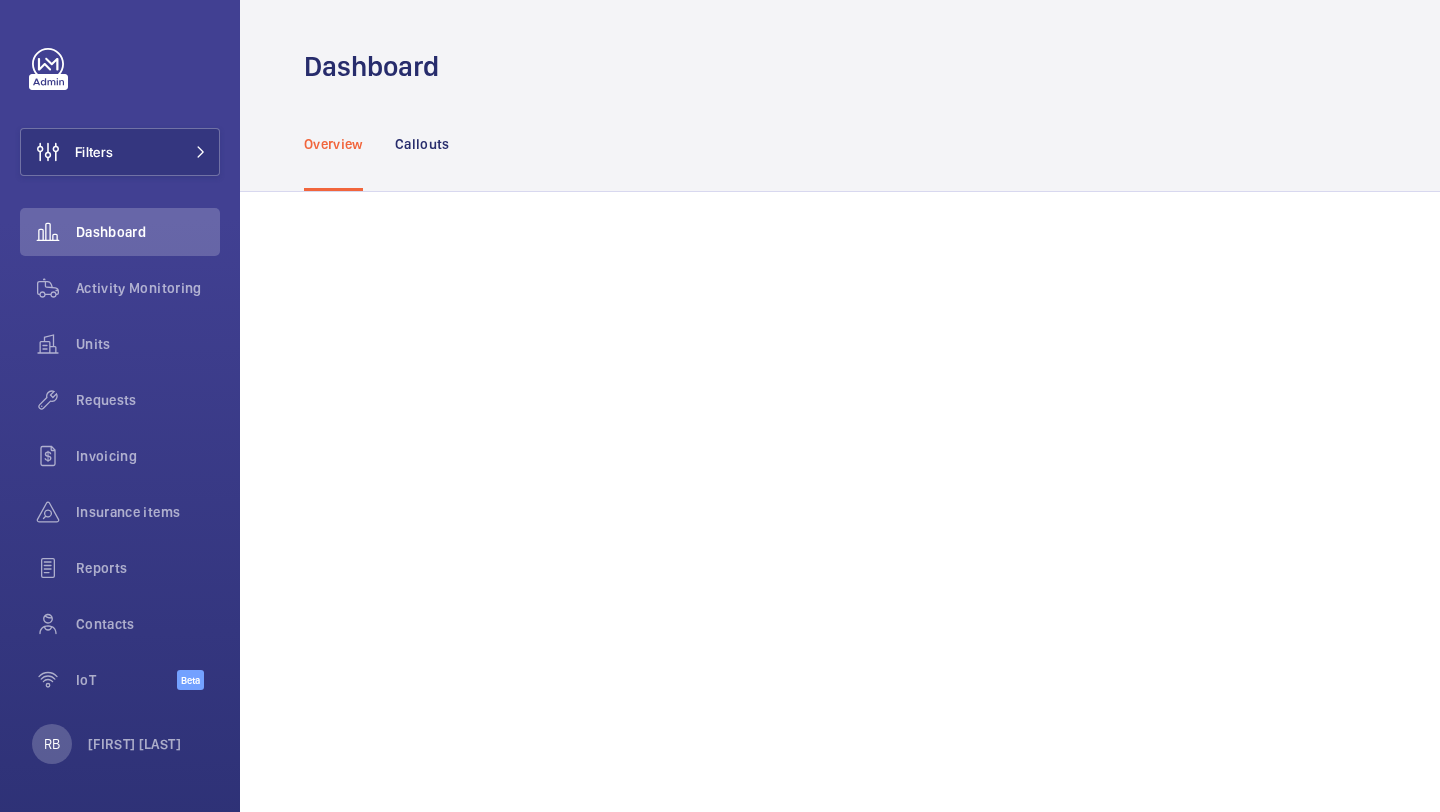 scroll, scrollTop: 0, scrollLeft: 0, axis: both 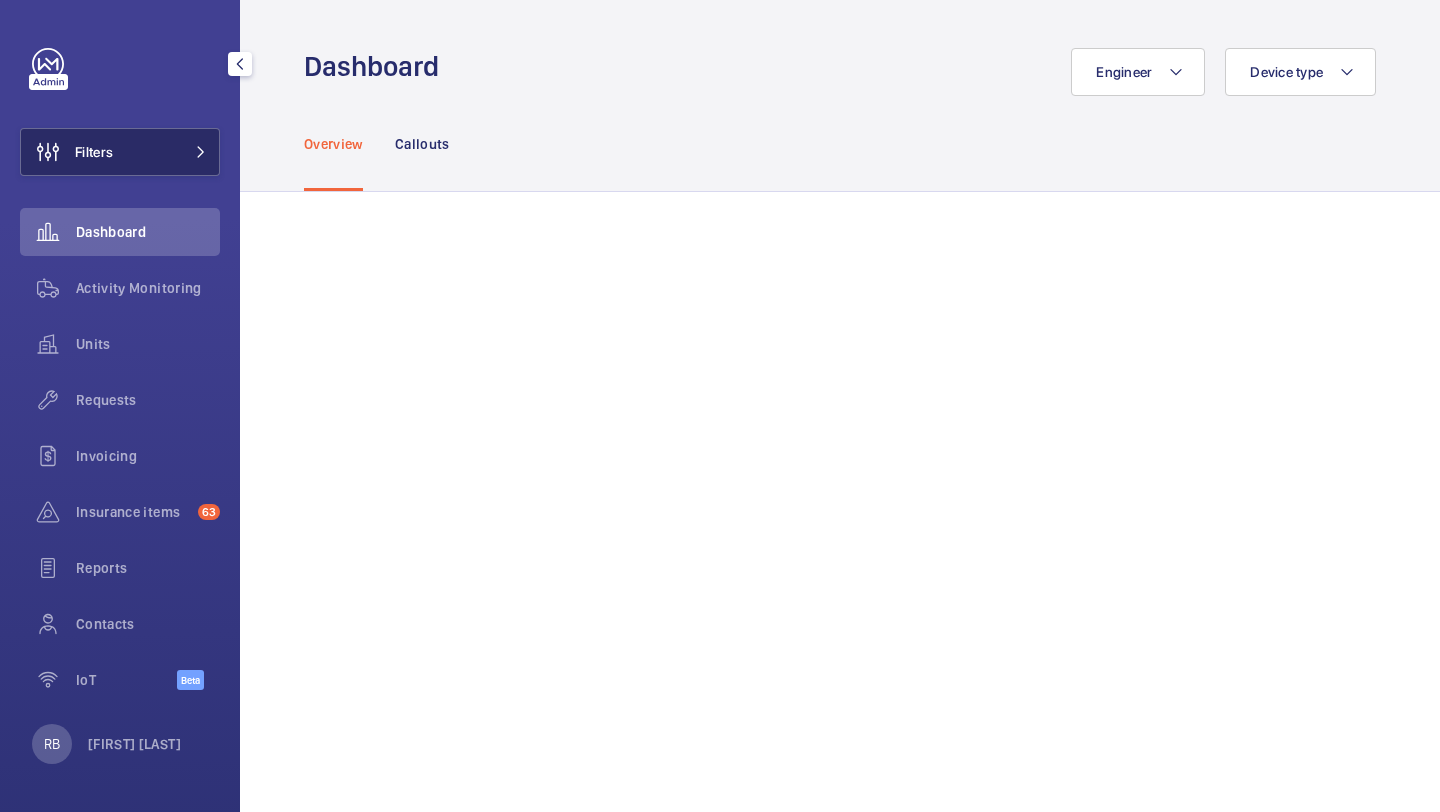 click on "Filters" 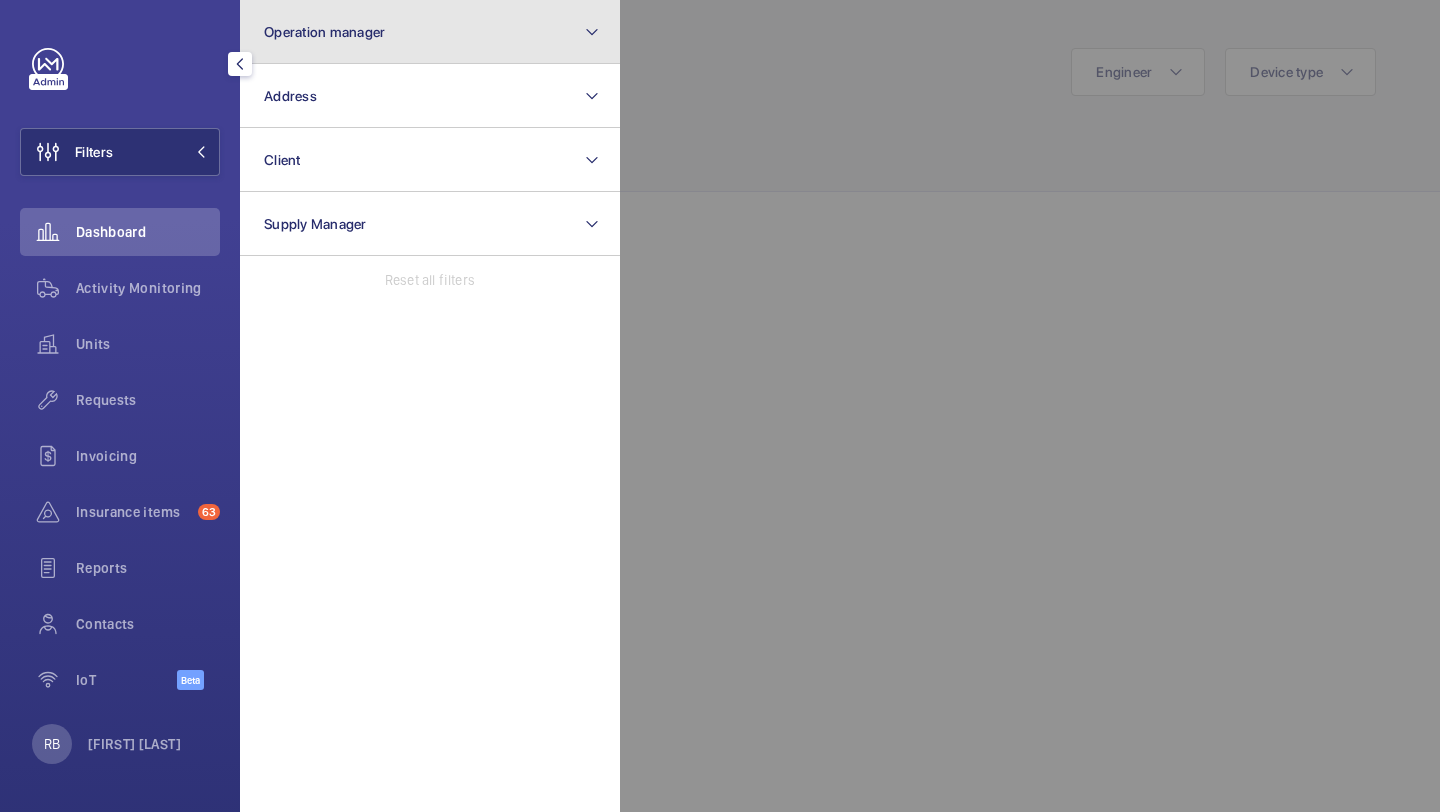 click on "Operation manager" 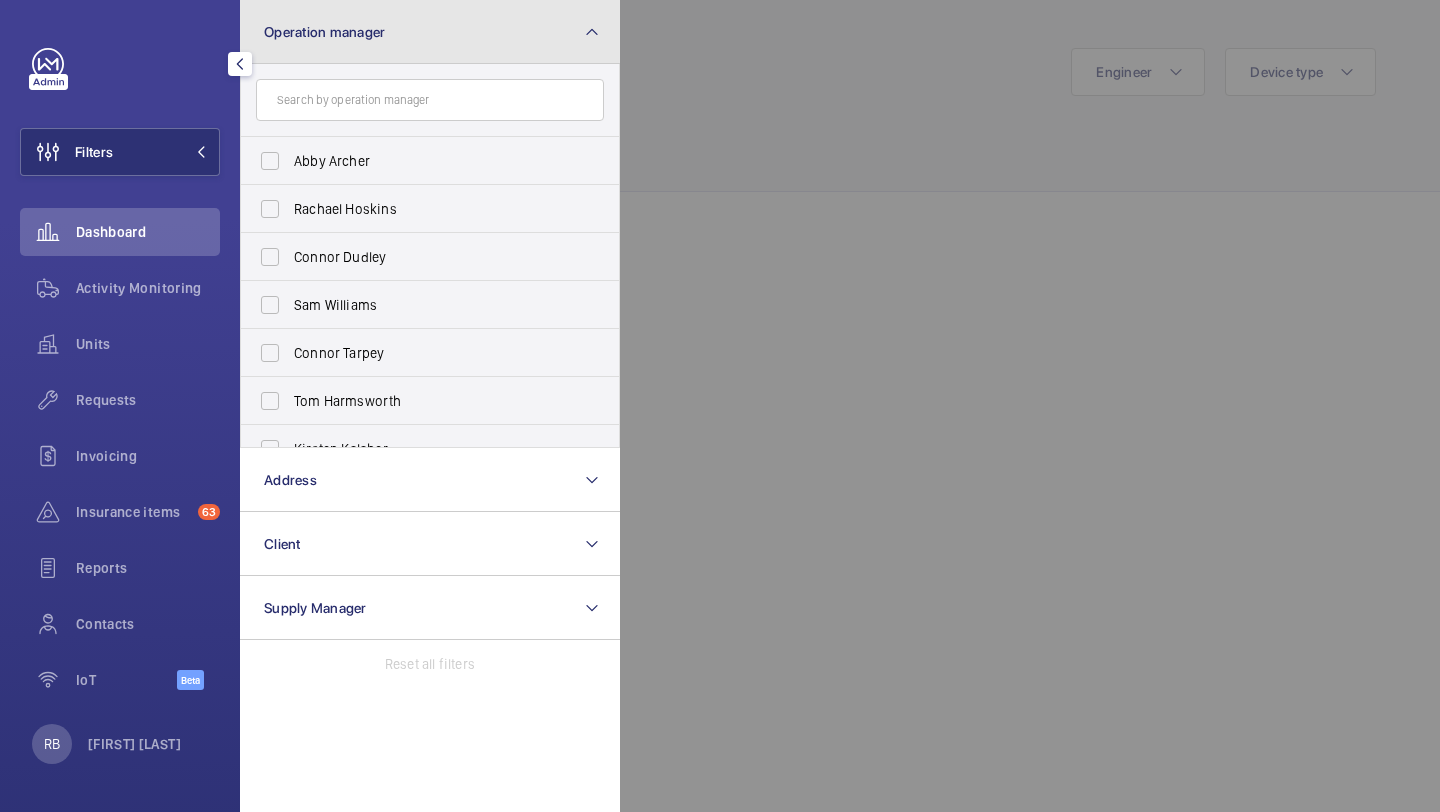 click on "Operation manager" 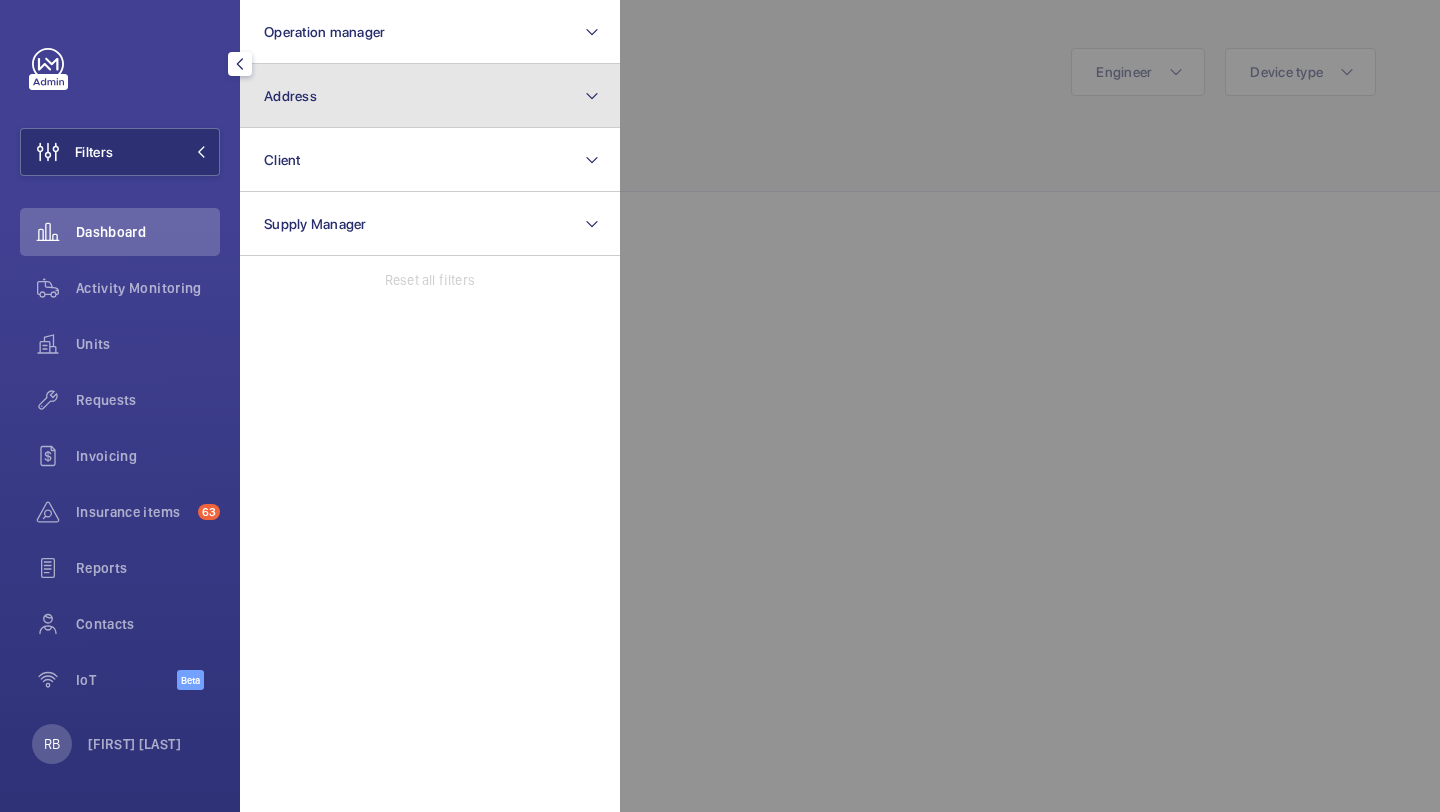 click on "Address" 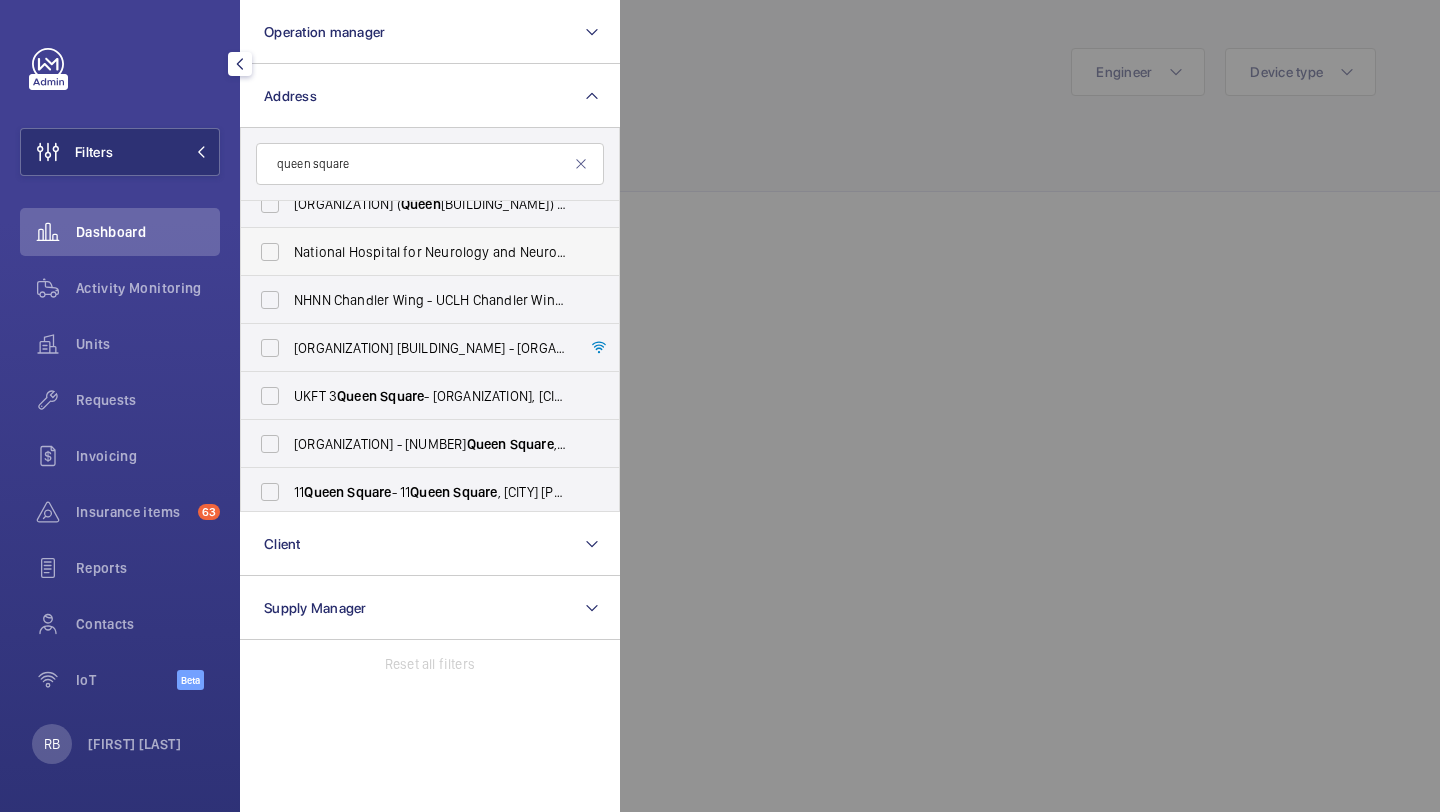 scroll, scrollTop: 35, scrollLeft: 0, axis: vertical 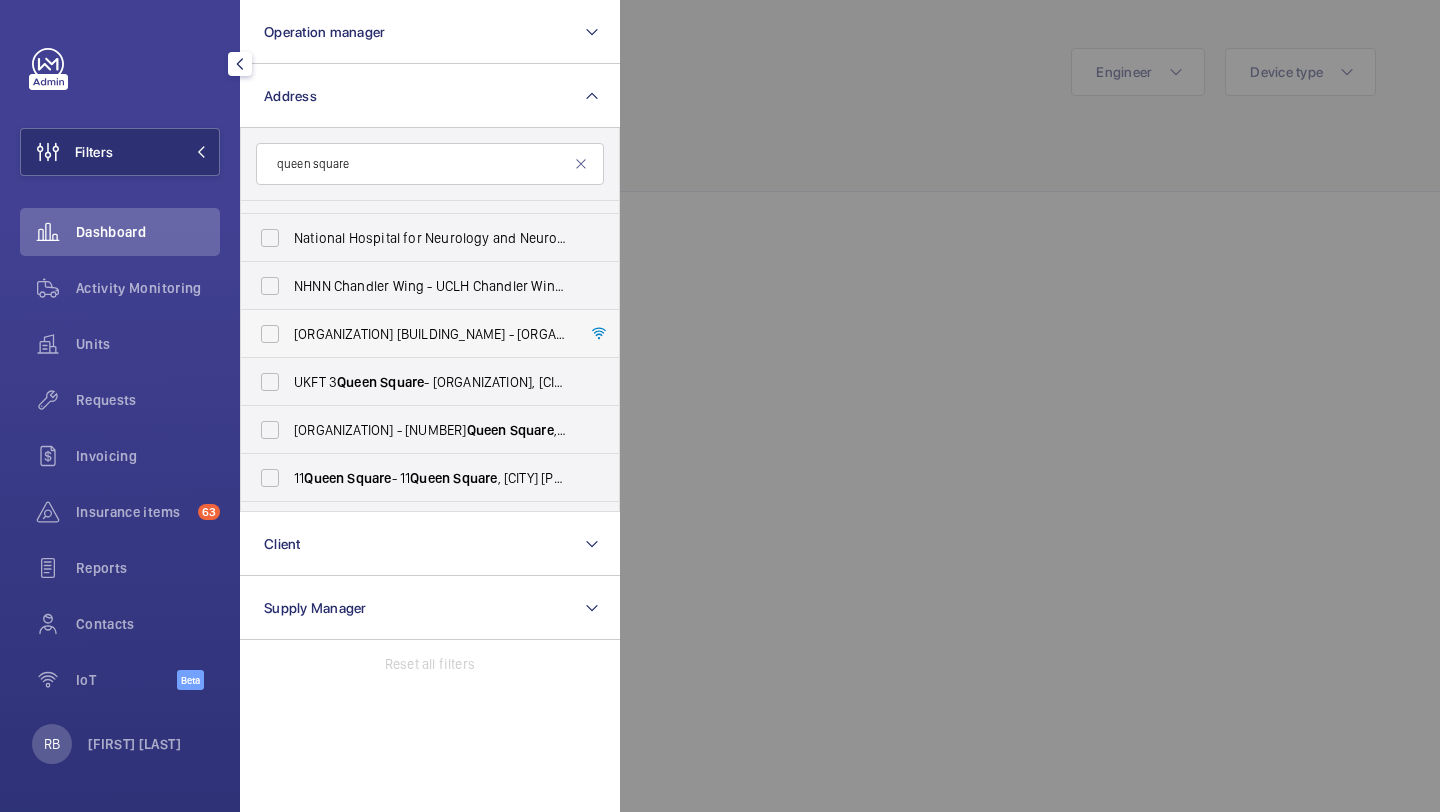 type on "queen square" 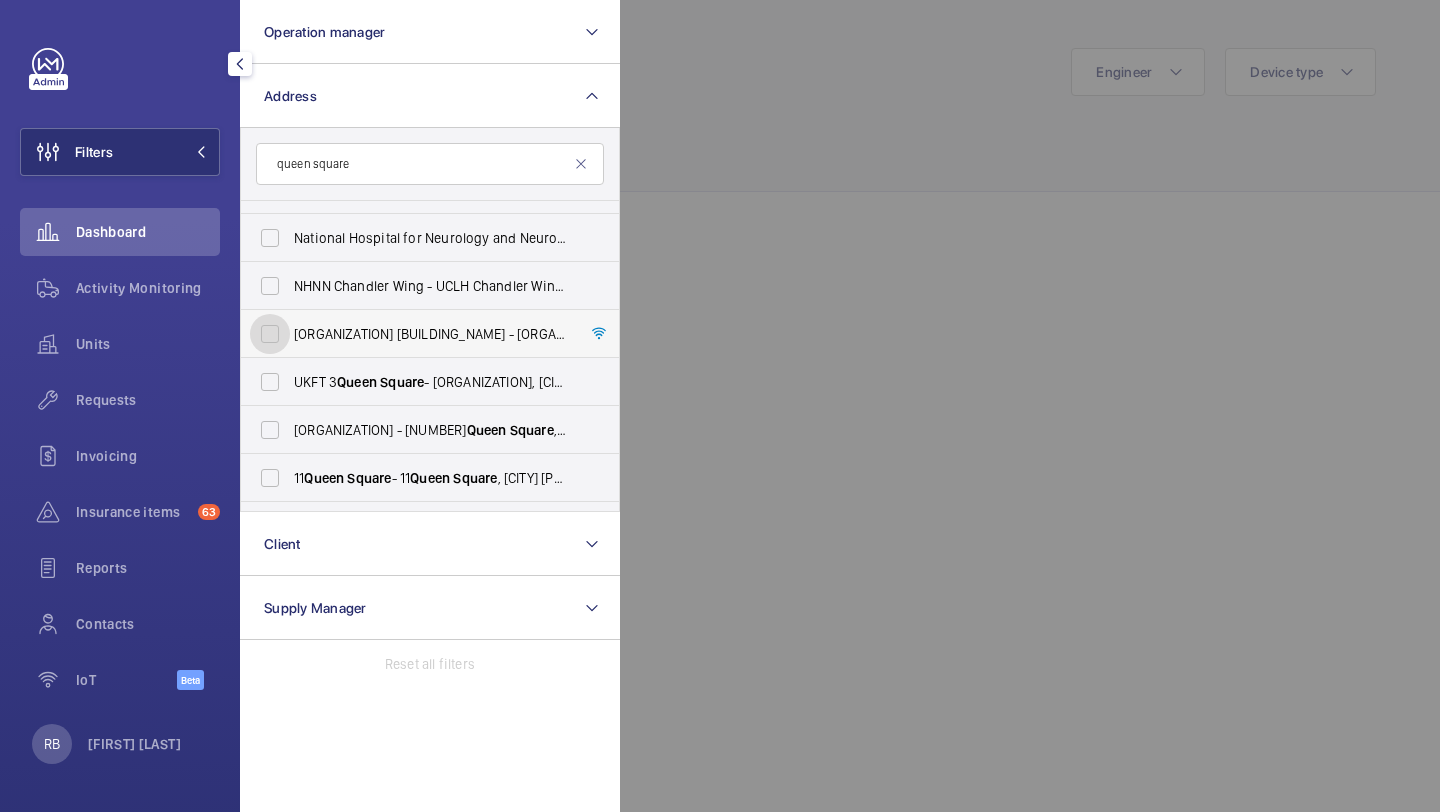 click on "[ORGANIZATION] [BUILDING_NAME] - [ORGANIZATION] ( [LOCATION] ), [BUILDING_NAME],, [CITY] [POSTAL_CODE]" at bounding box center [270, 334] 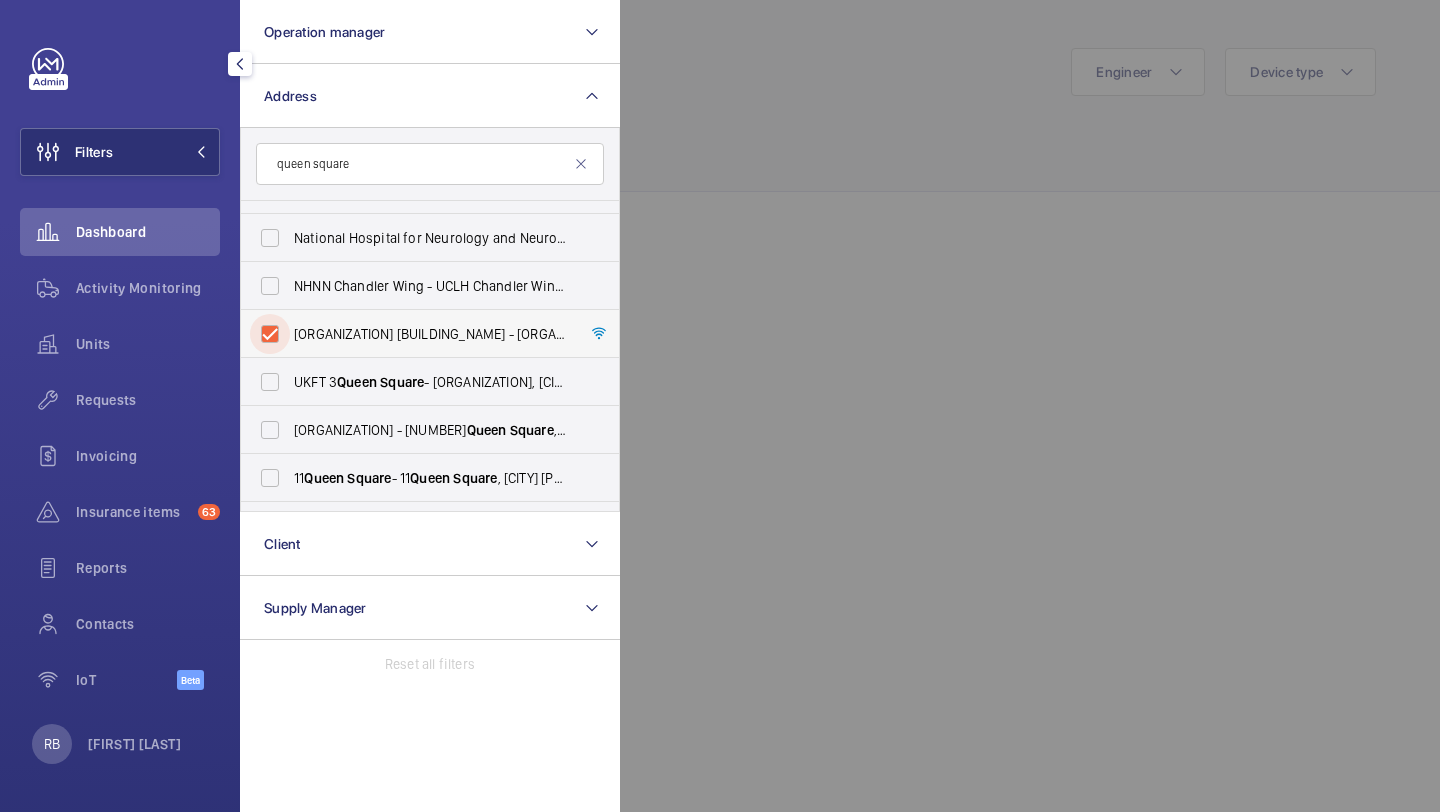 checkbox on "true" 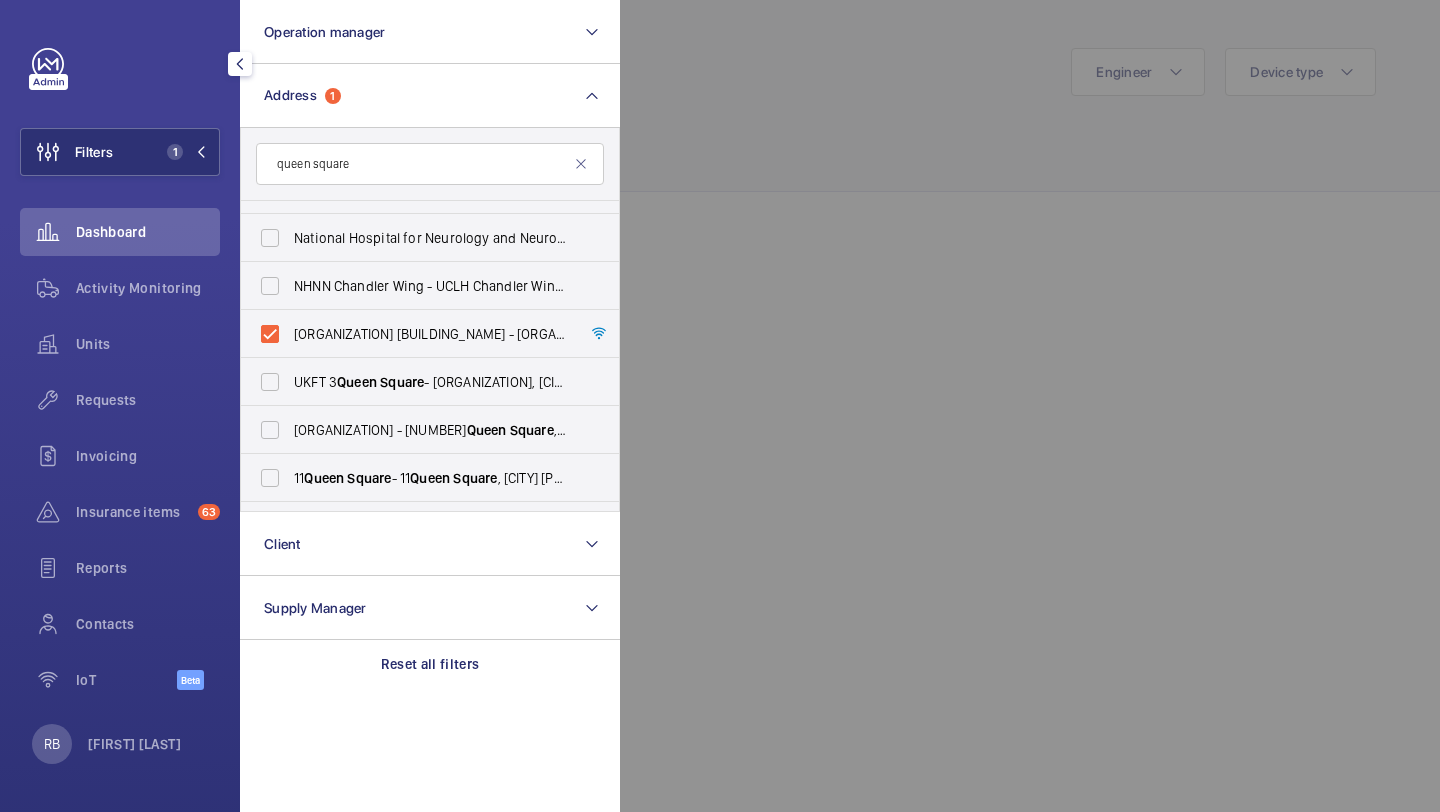 click 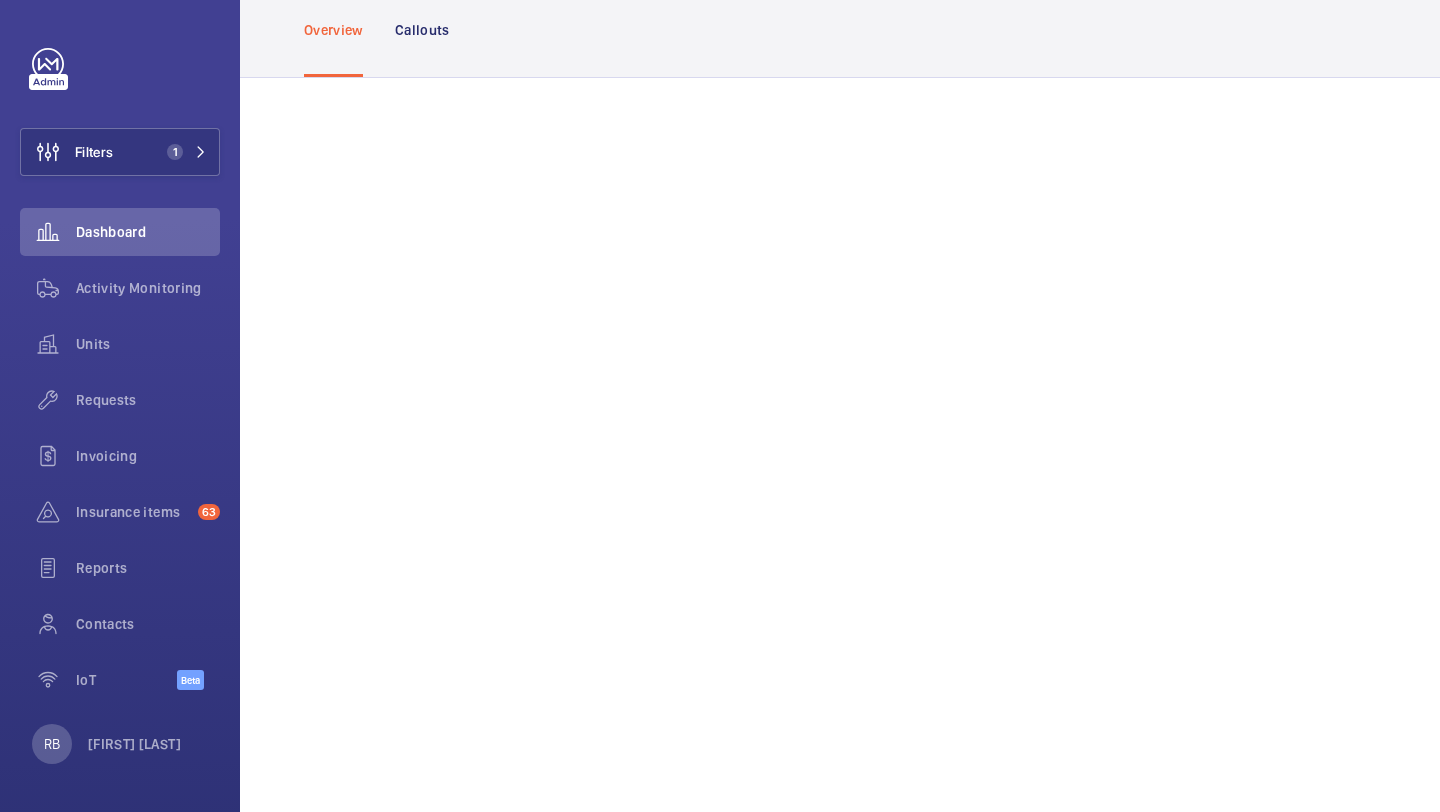 scroll, scrollTop: 126, scrollLeft: 0, axis: vertical 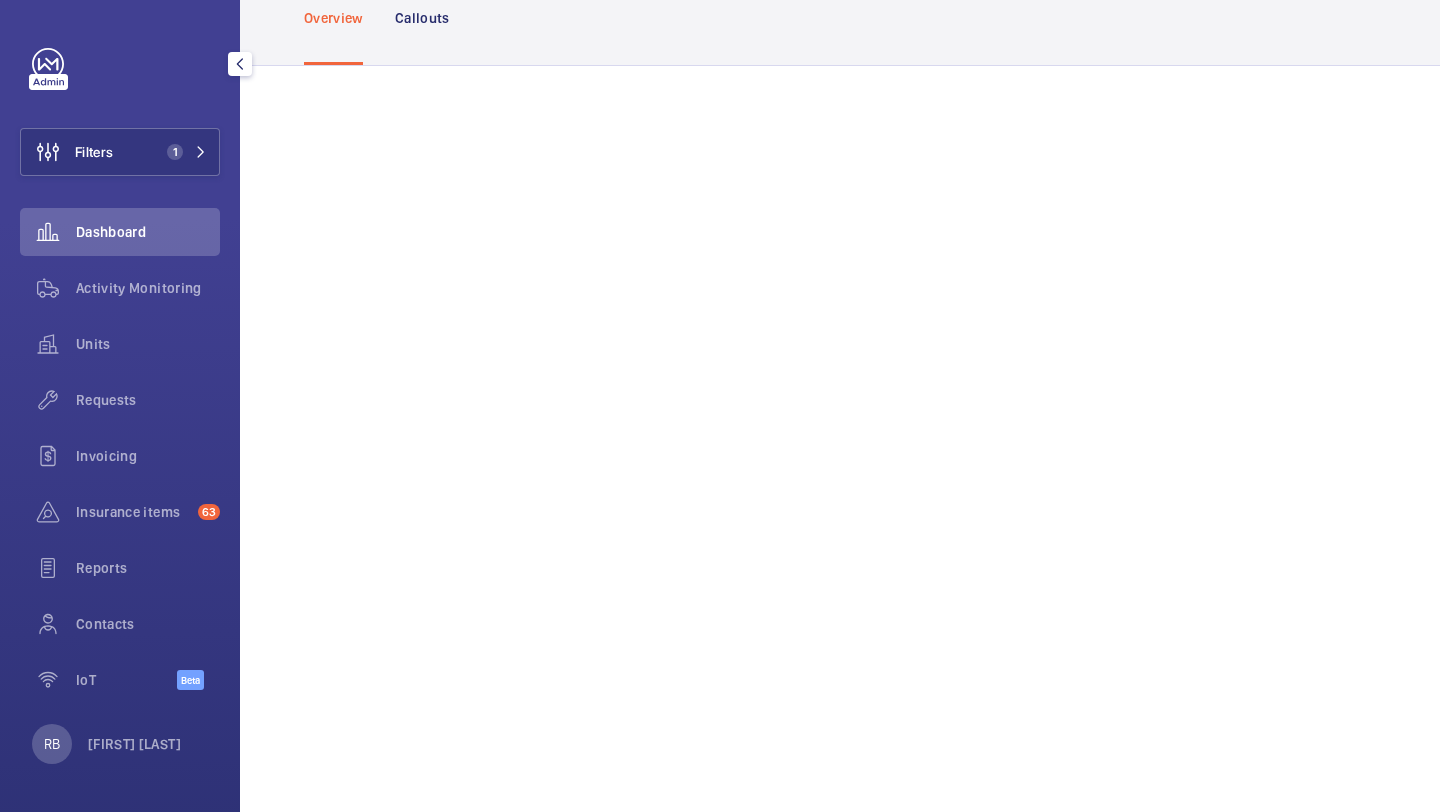 click on "Filters 1  Dashboard   Activity Monitoring   Units   Requests   Invoicing   Insurance items  63  Reports   Contacts   IoT  Beta" 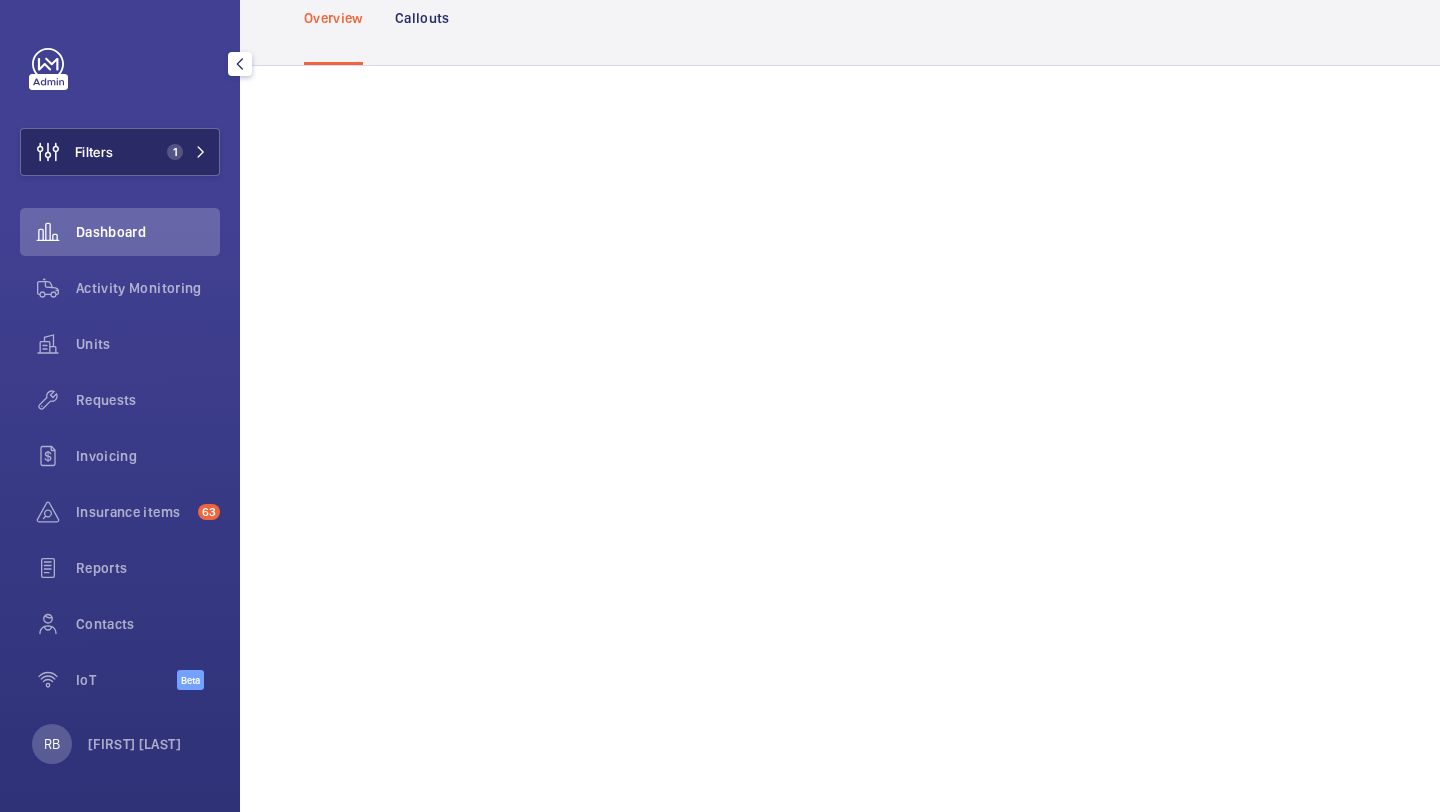 click on "1" 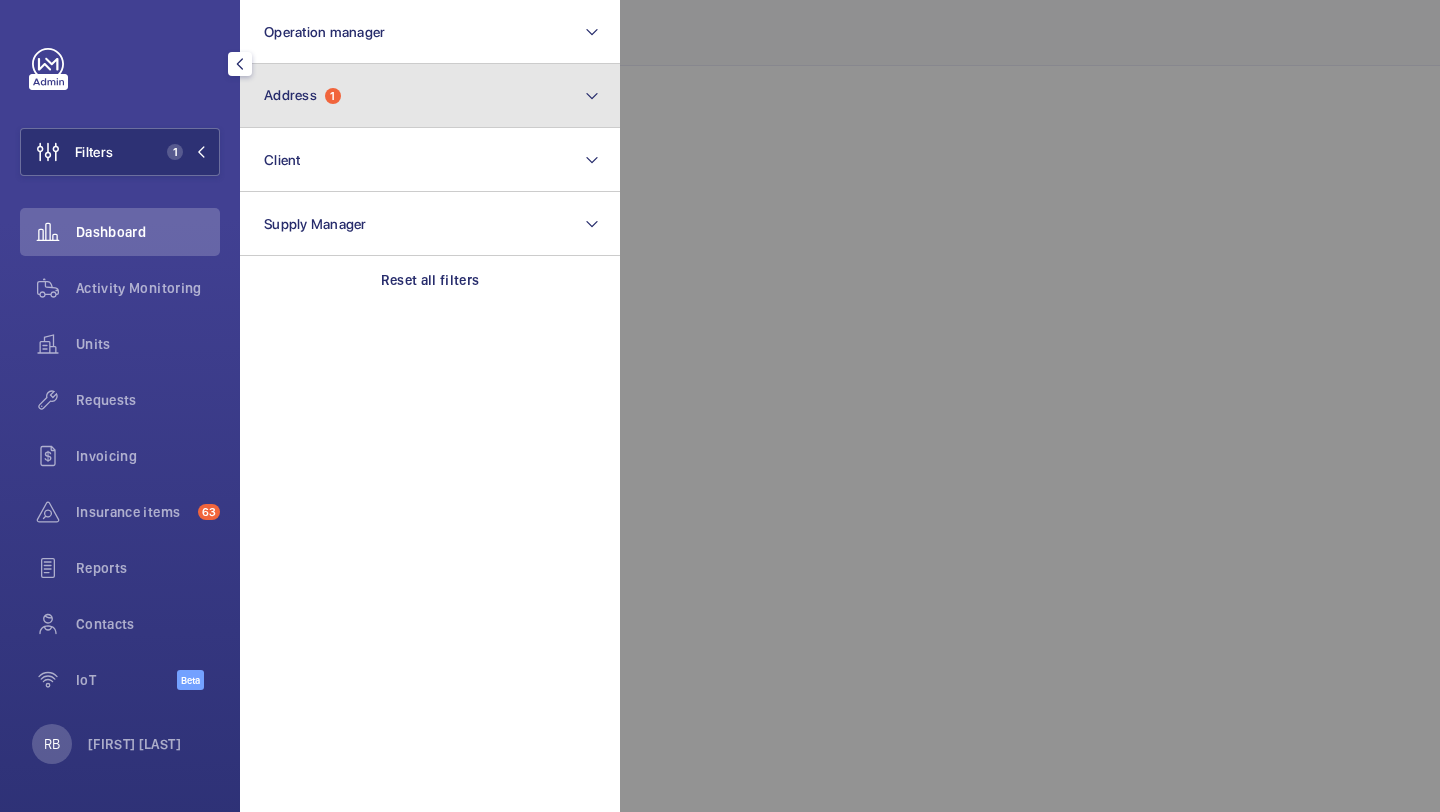 click on "Address  1" 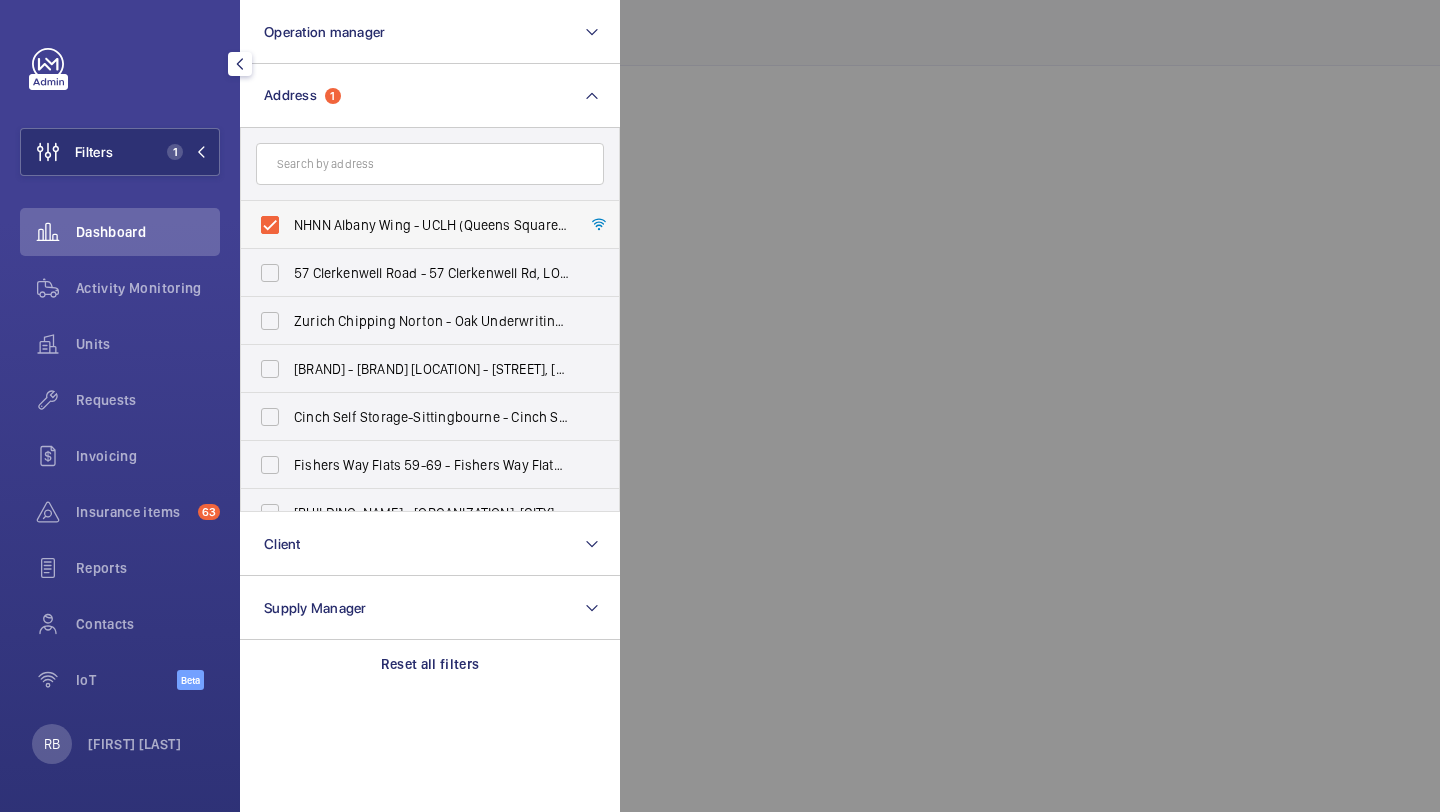 click on "NHNN Albany Wing - UCLH (Queens Square), Albany Wing,, [CITY] [POSTAL_CODE]" at bounding box center (431, 225) 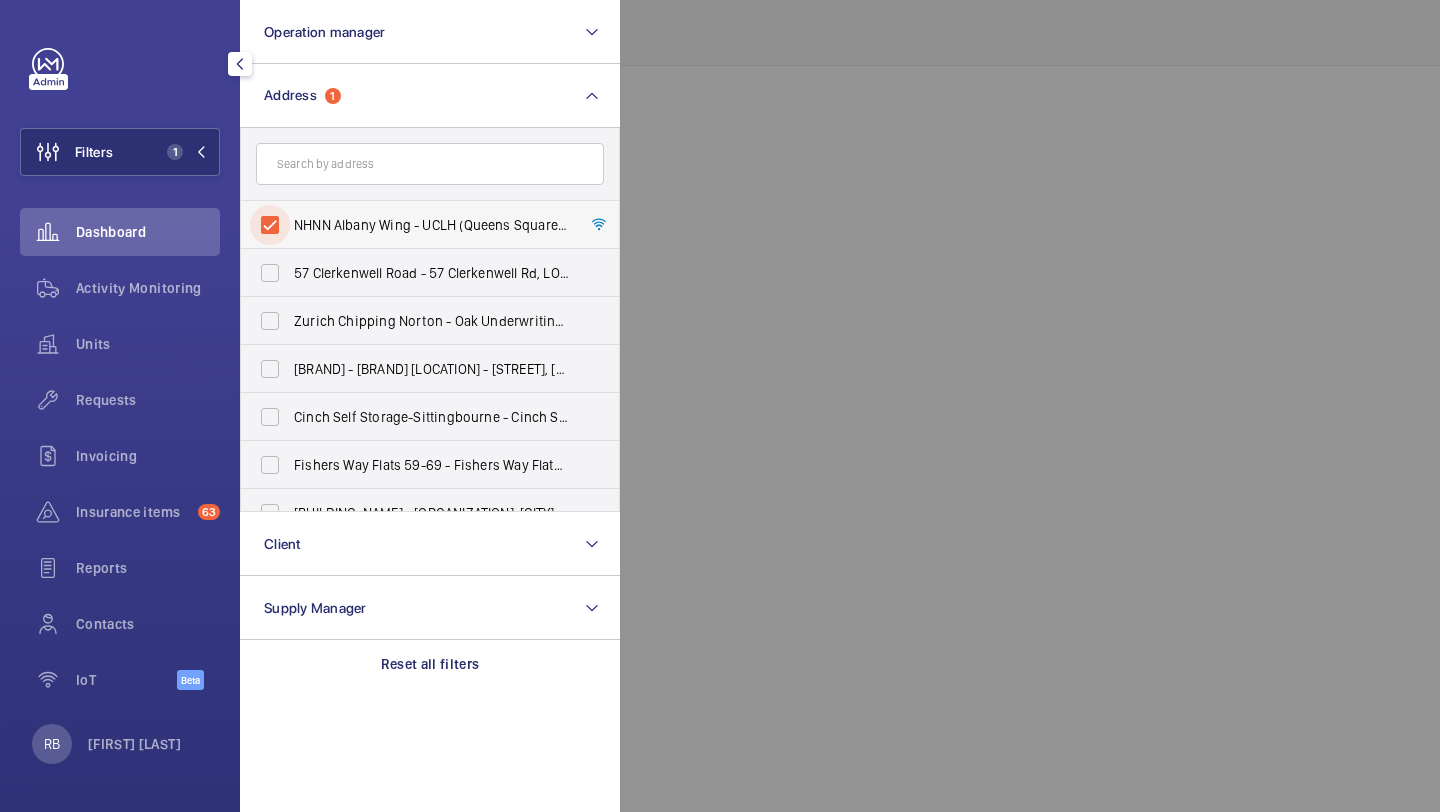 click on "NHNN Albany Wing - UCLH (Queens Square), Albany Wing,, [CITY] [POSTAL_CODE]" at bounding box center [270, 225] 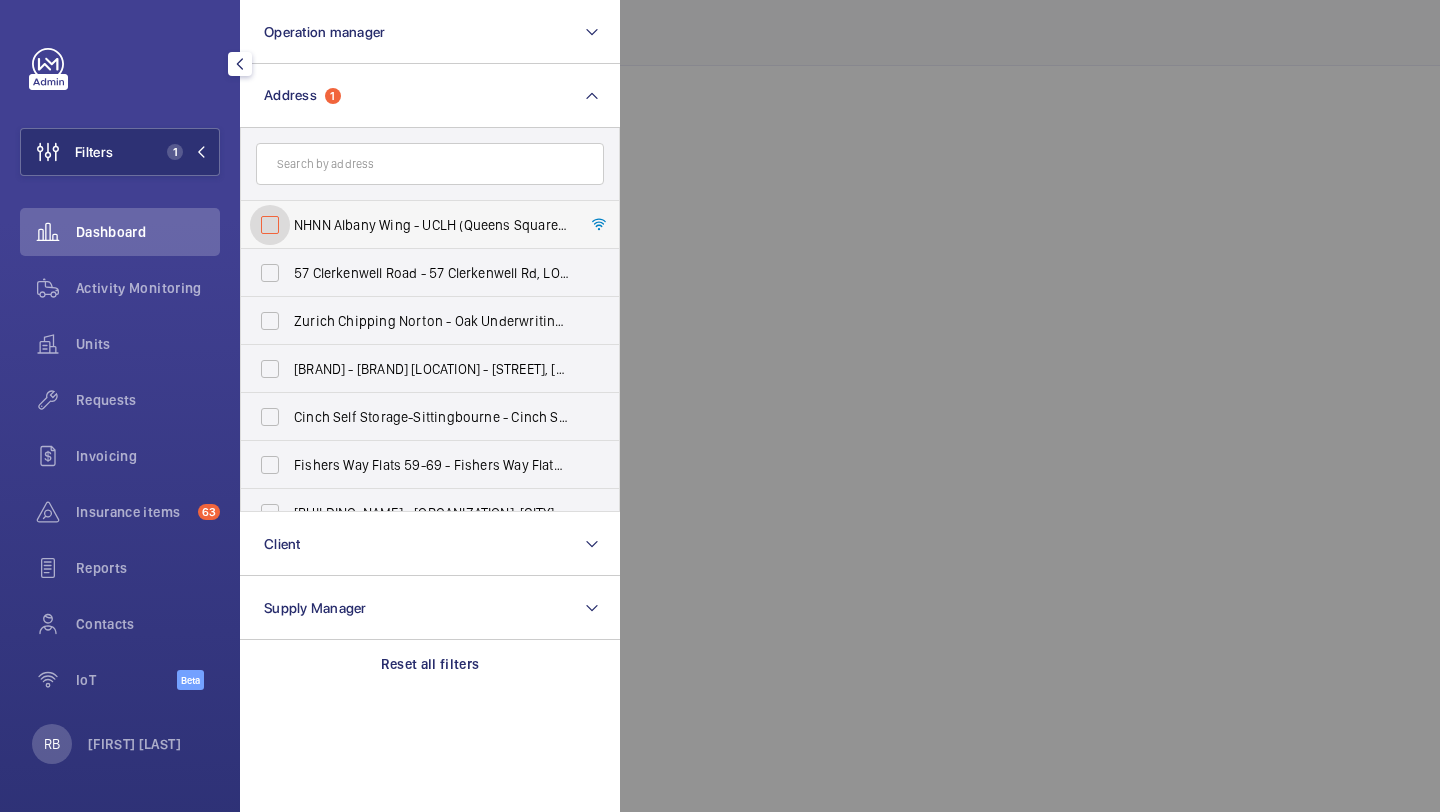 checkbox on "false" 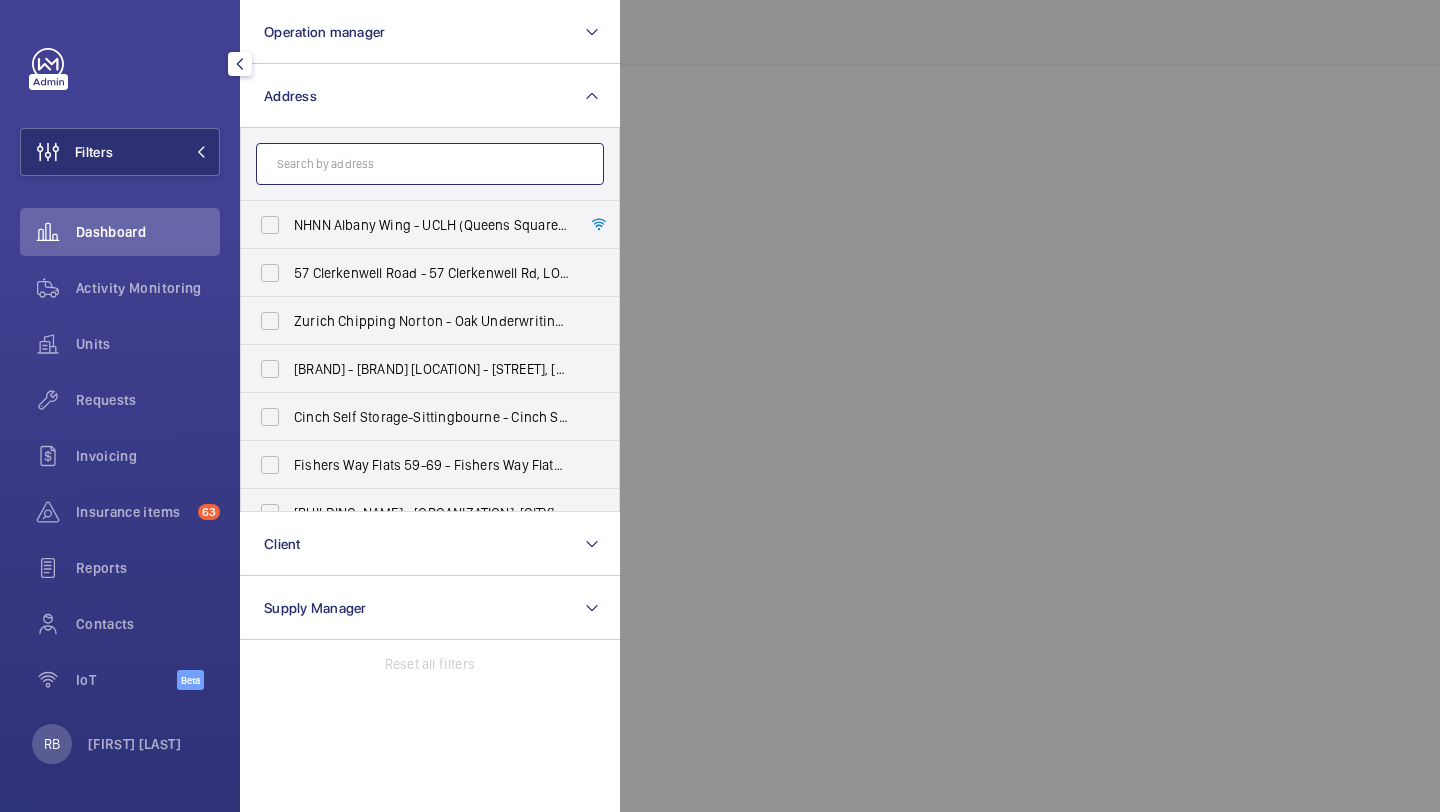 click 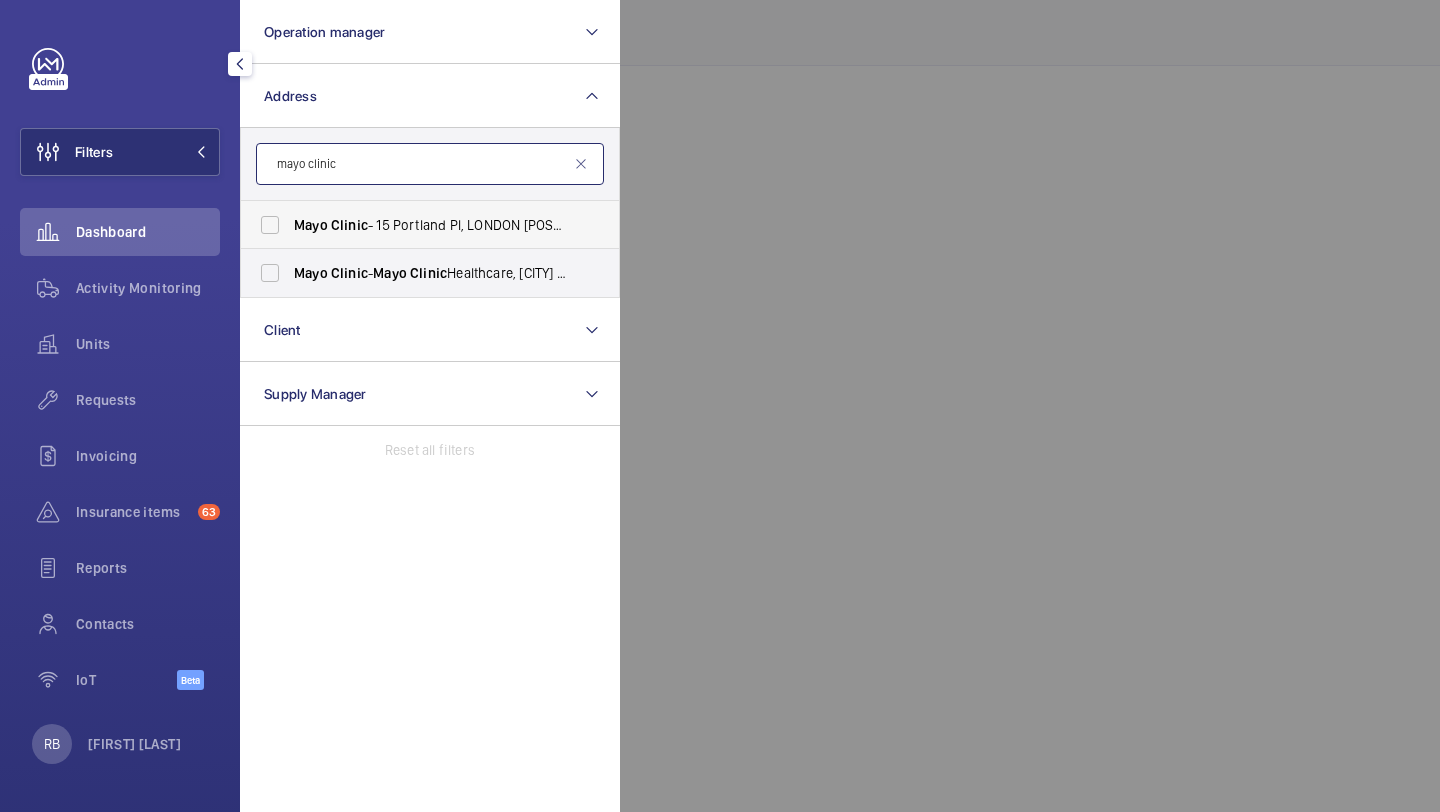 type on "mayo clinic" 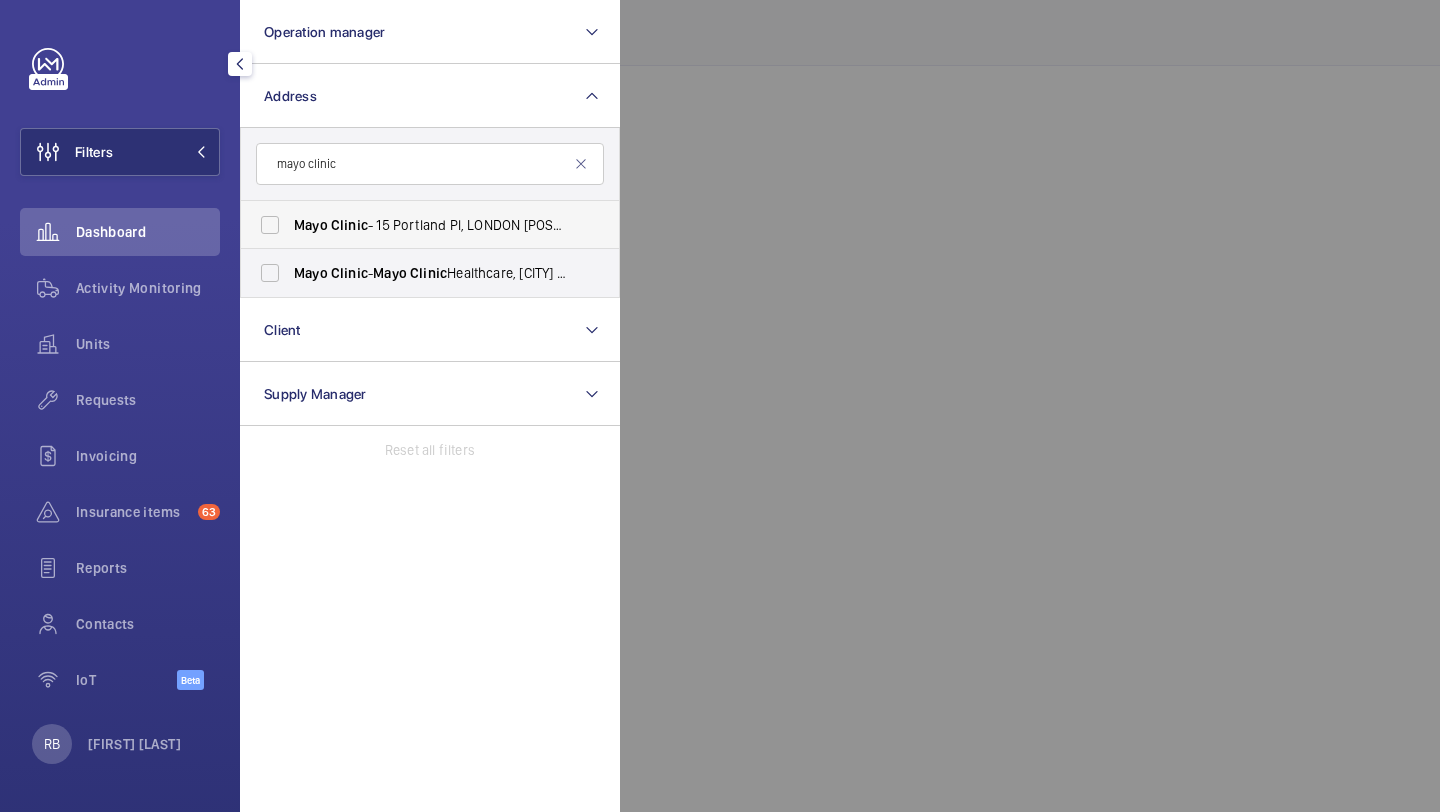 click on "Mayo Clinic - [NUMBER] [STREET], [CITY] [POSTAL_CODE]" at bounding box center (415, 225) 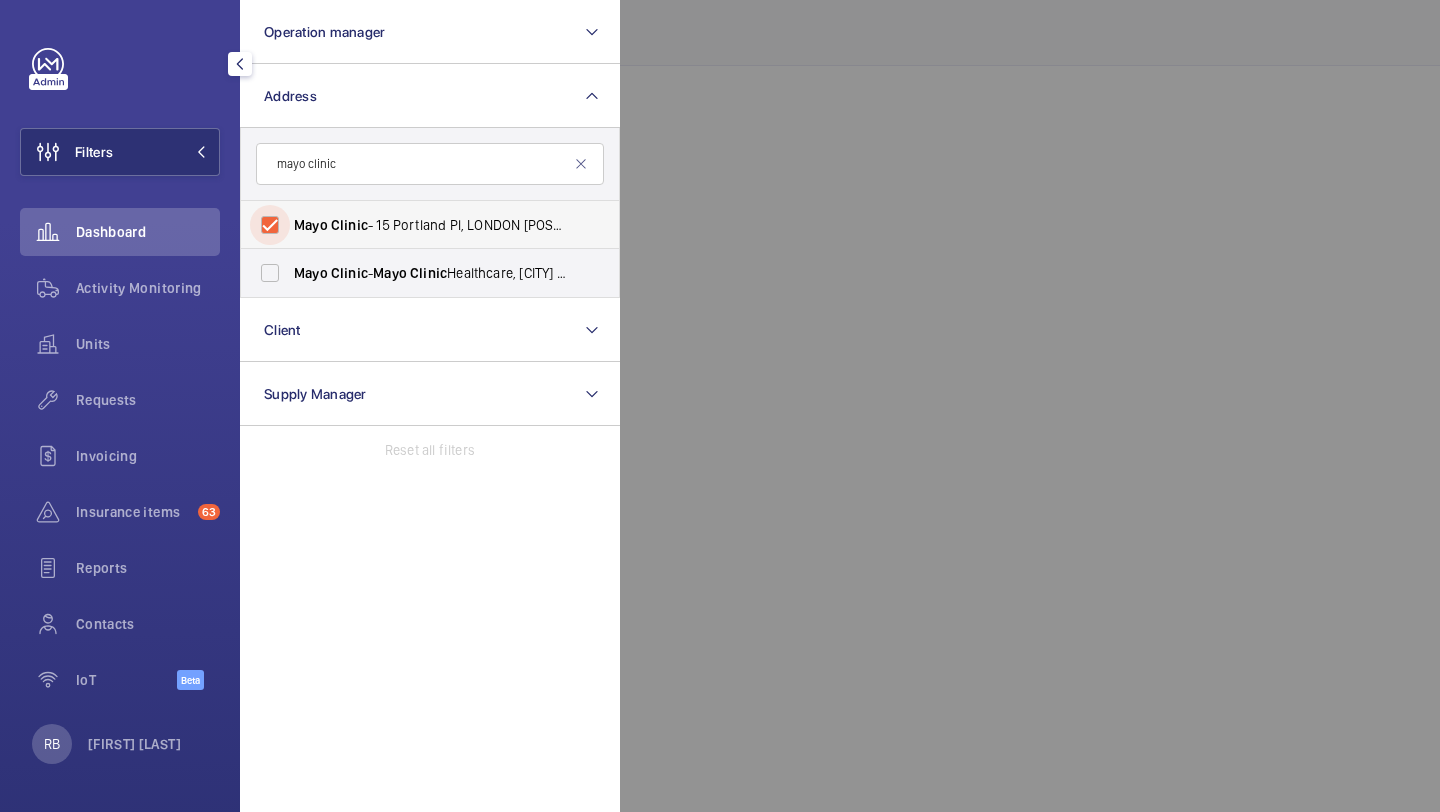 checkbox on "true" 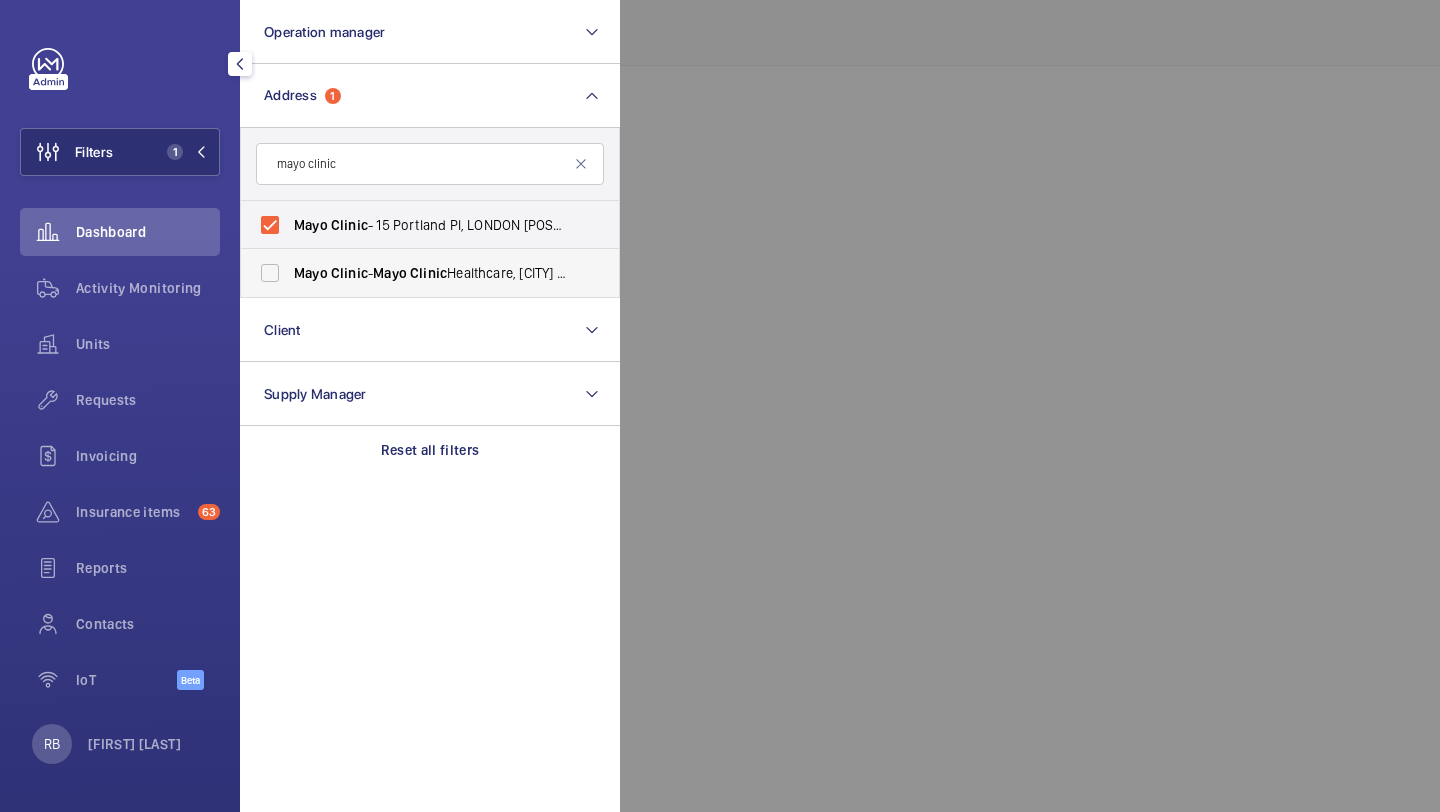 click on "[BRAND] - [BRAND] [ORGANIZATION], [CITY] [POSTAL_CODE]" at bounding box center [415, 273] 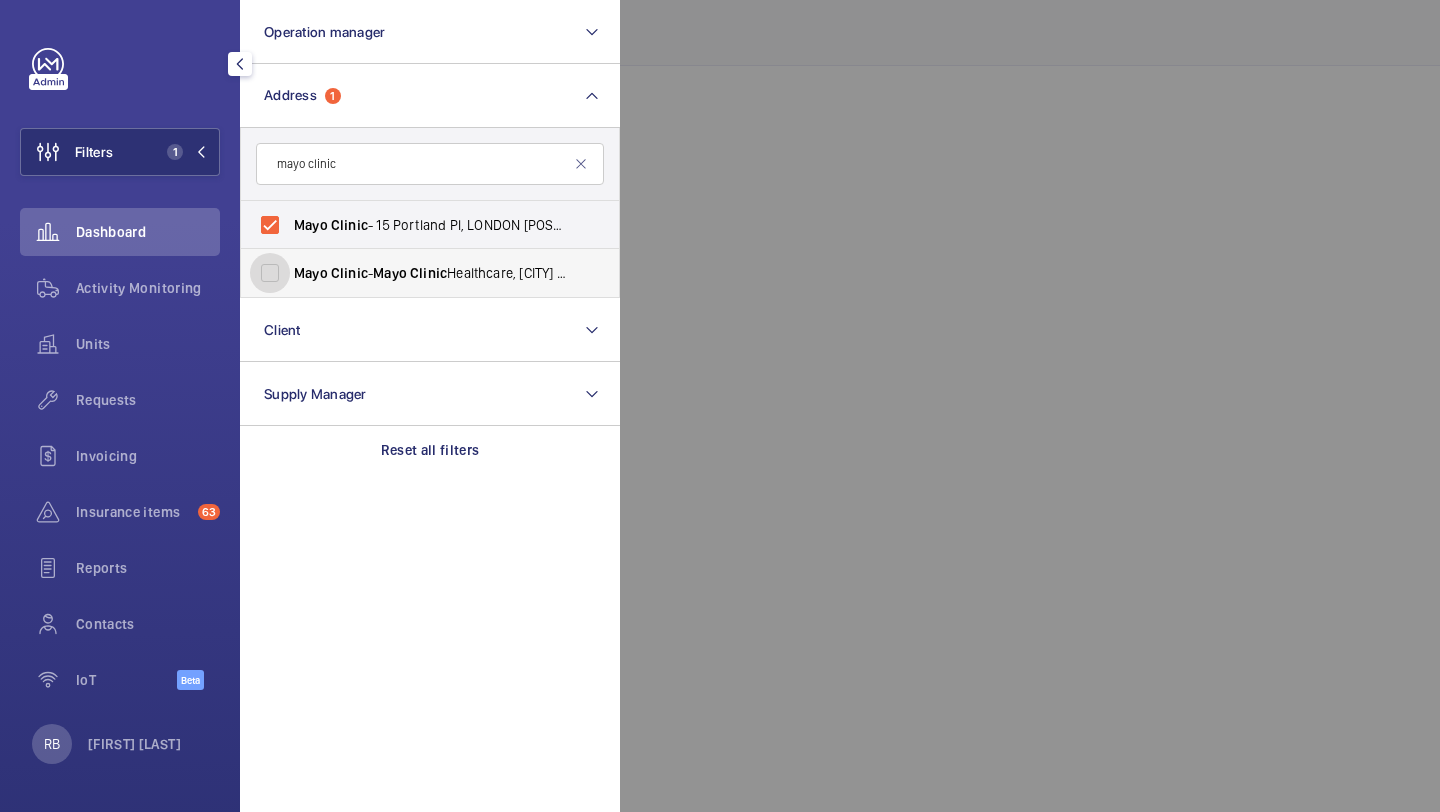click on "[BRAND] - [BRAND] [ORGANIZATION], [CITY] [POSTAL_CODE]" at bounding box center [270, 273] 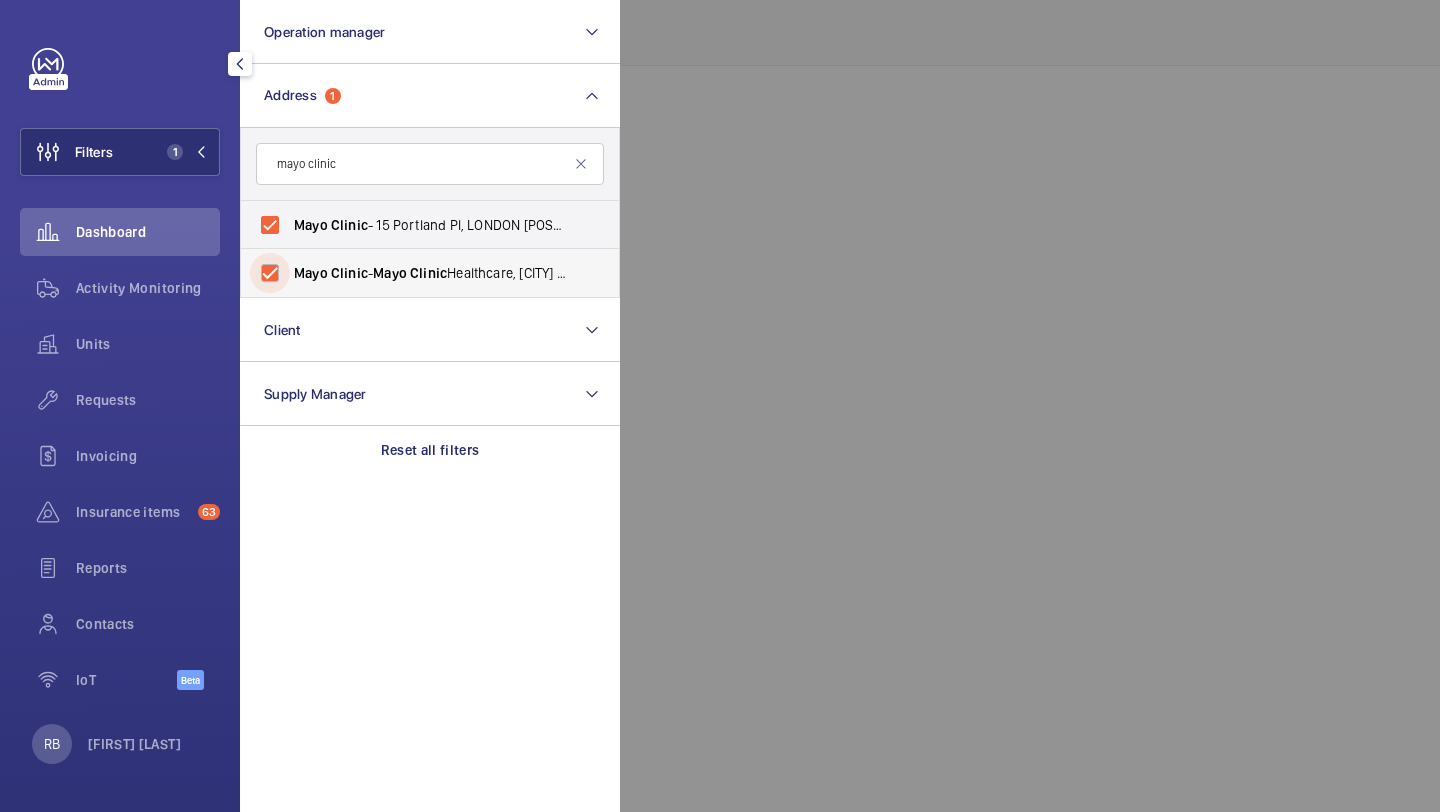 checkbox on "true" 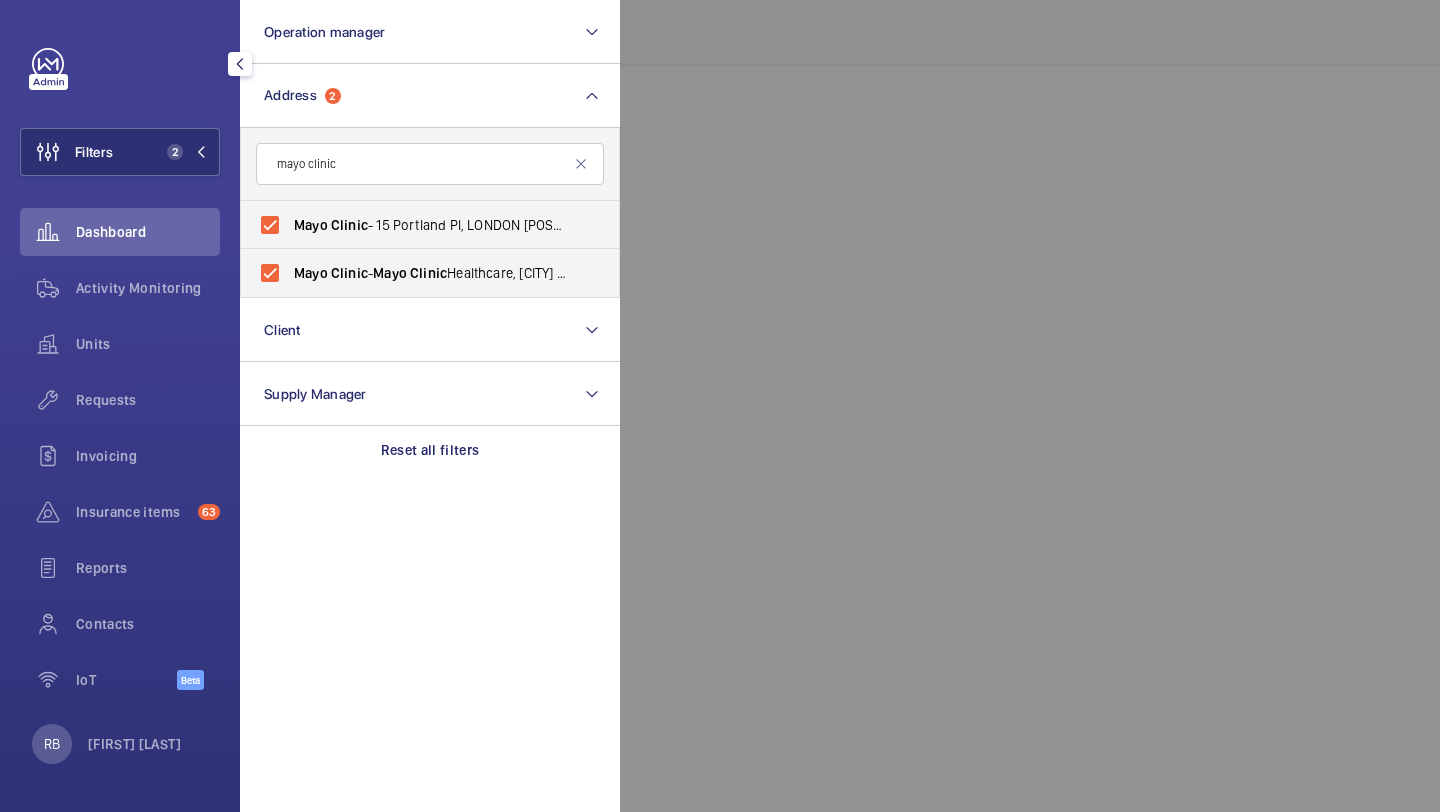 click 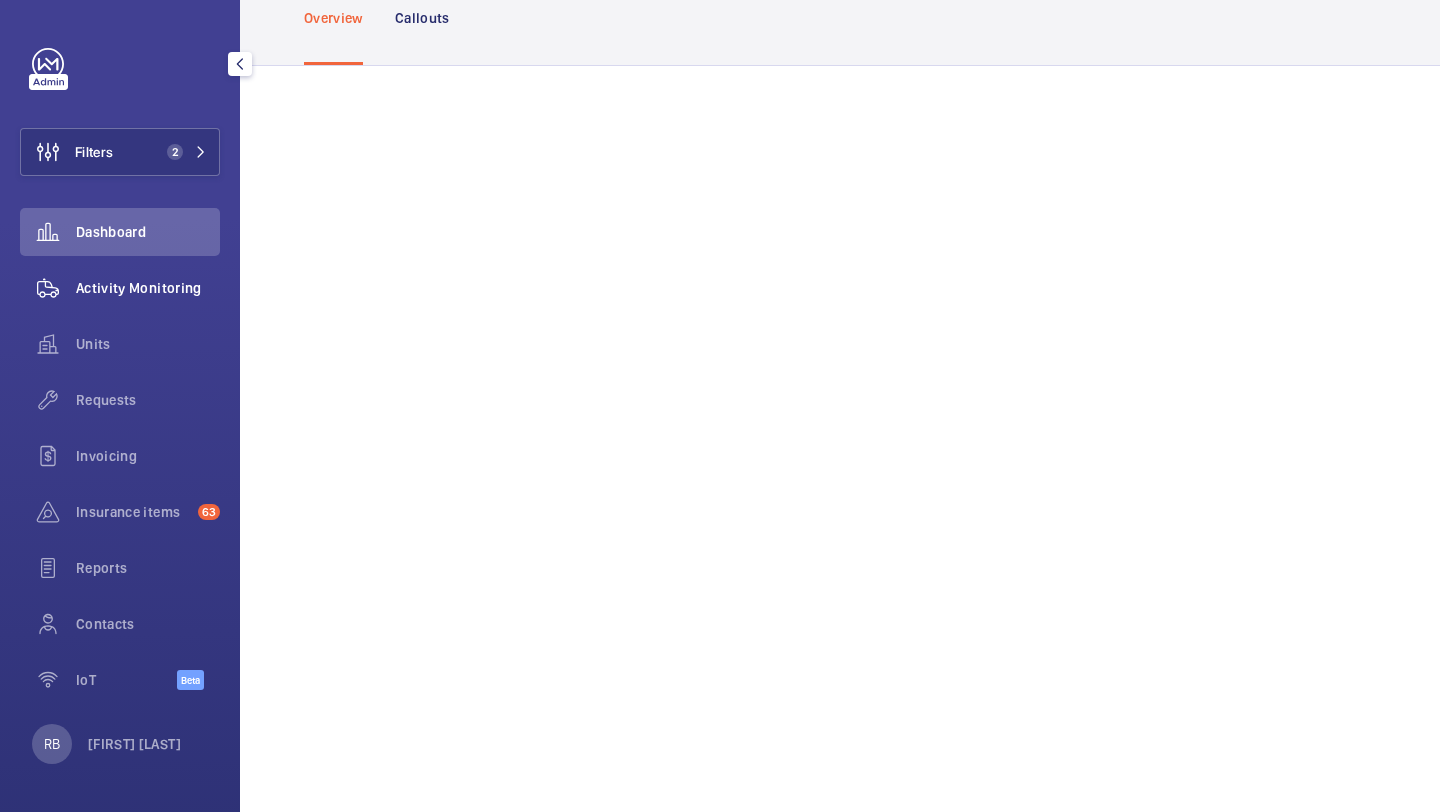 click on "Activity Monitoring" 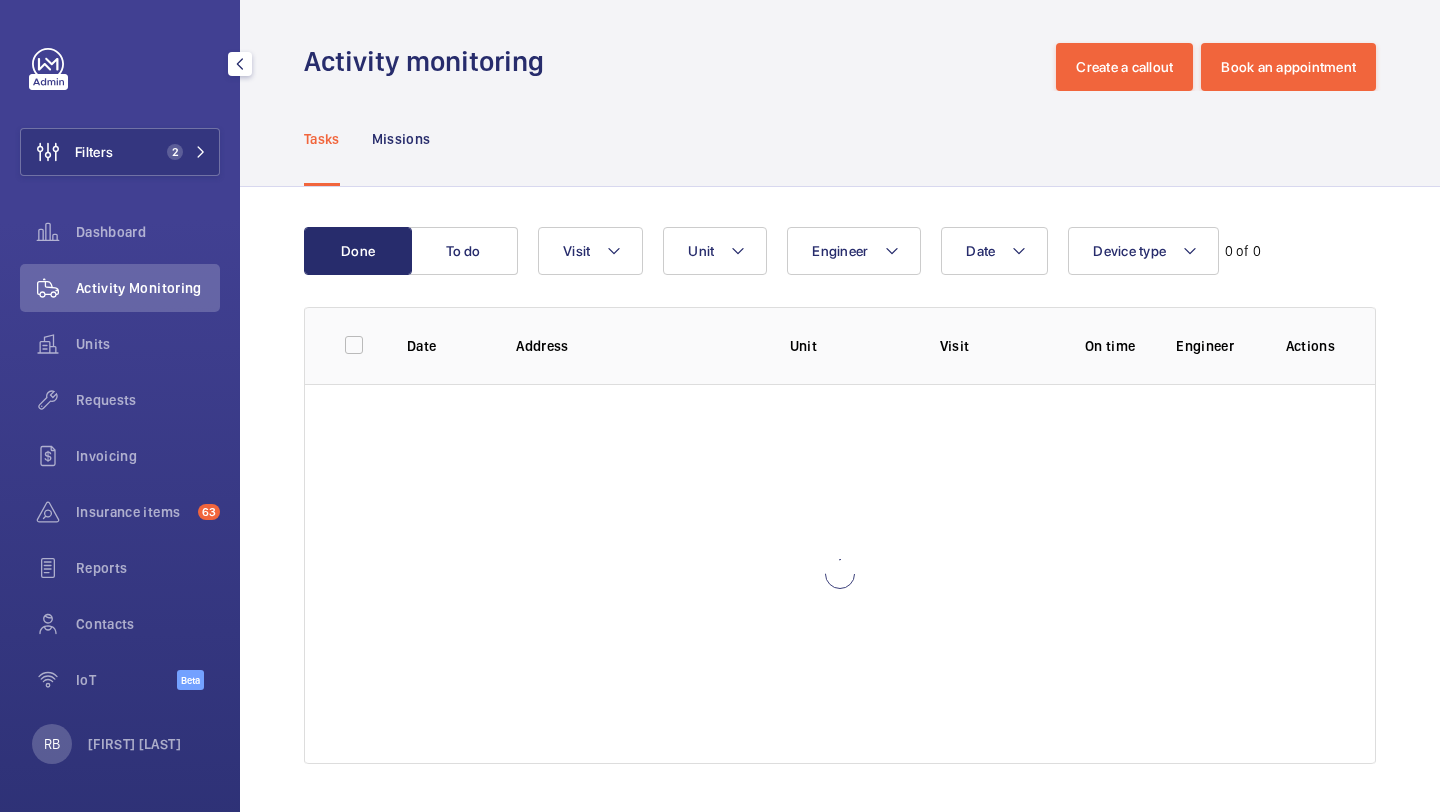 scroll, scrollTop: 5, scrollLeft: 0, axis: vertical 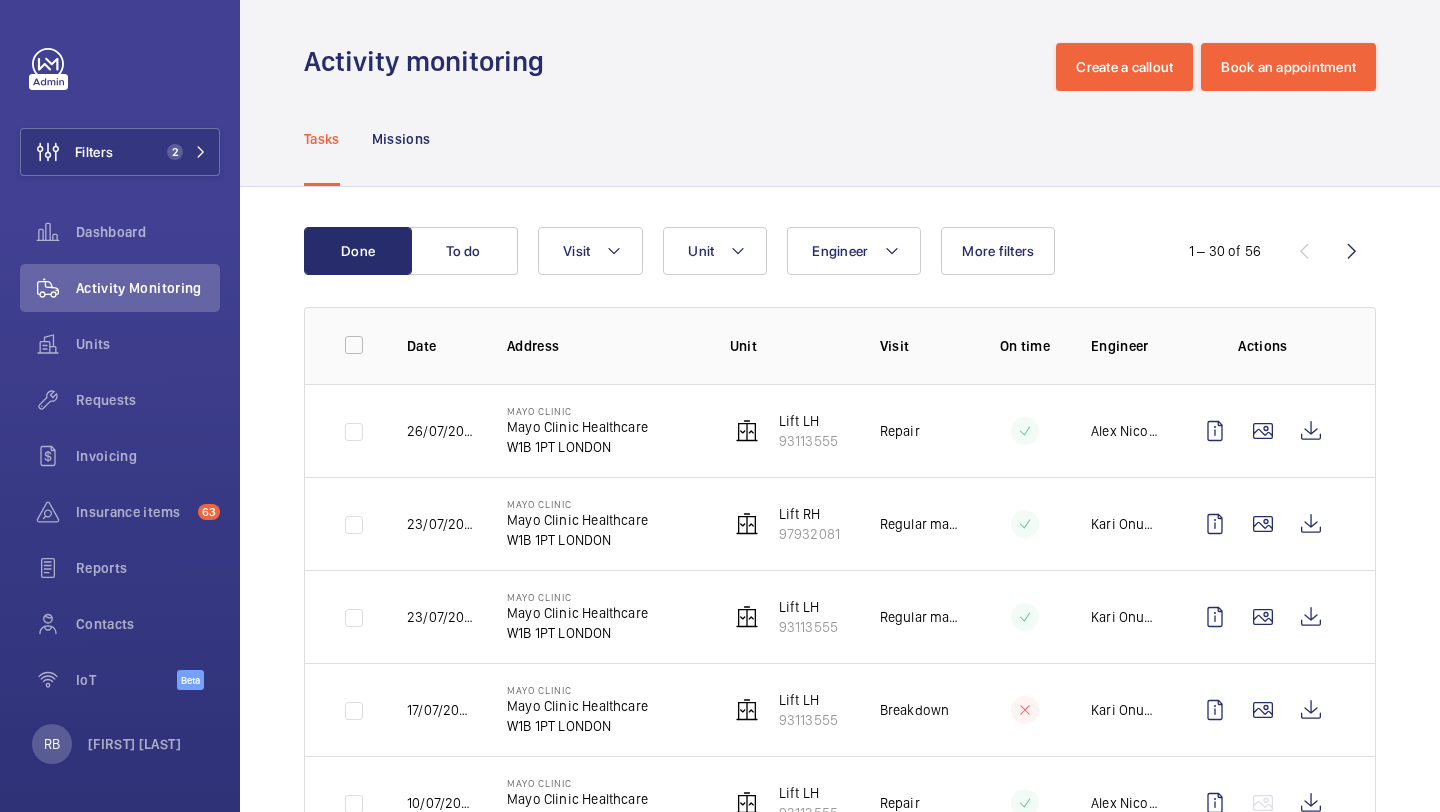 click on "Tasks Missions" 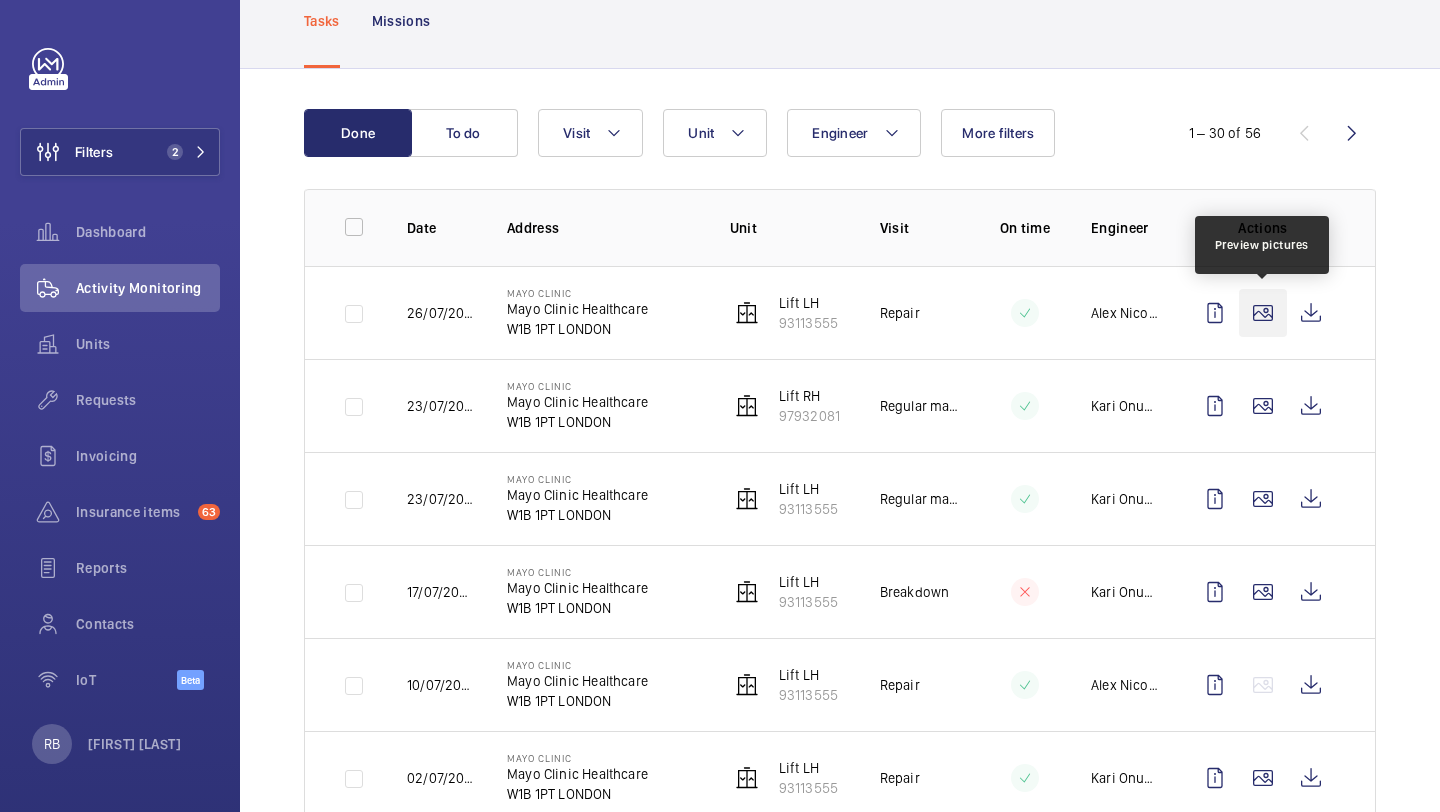 click 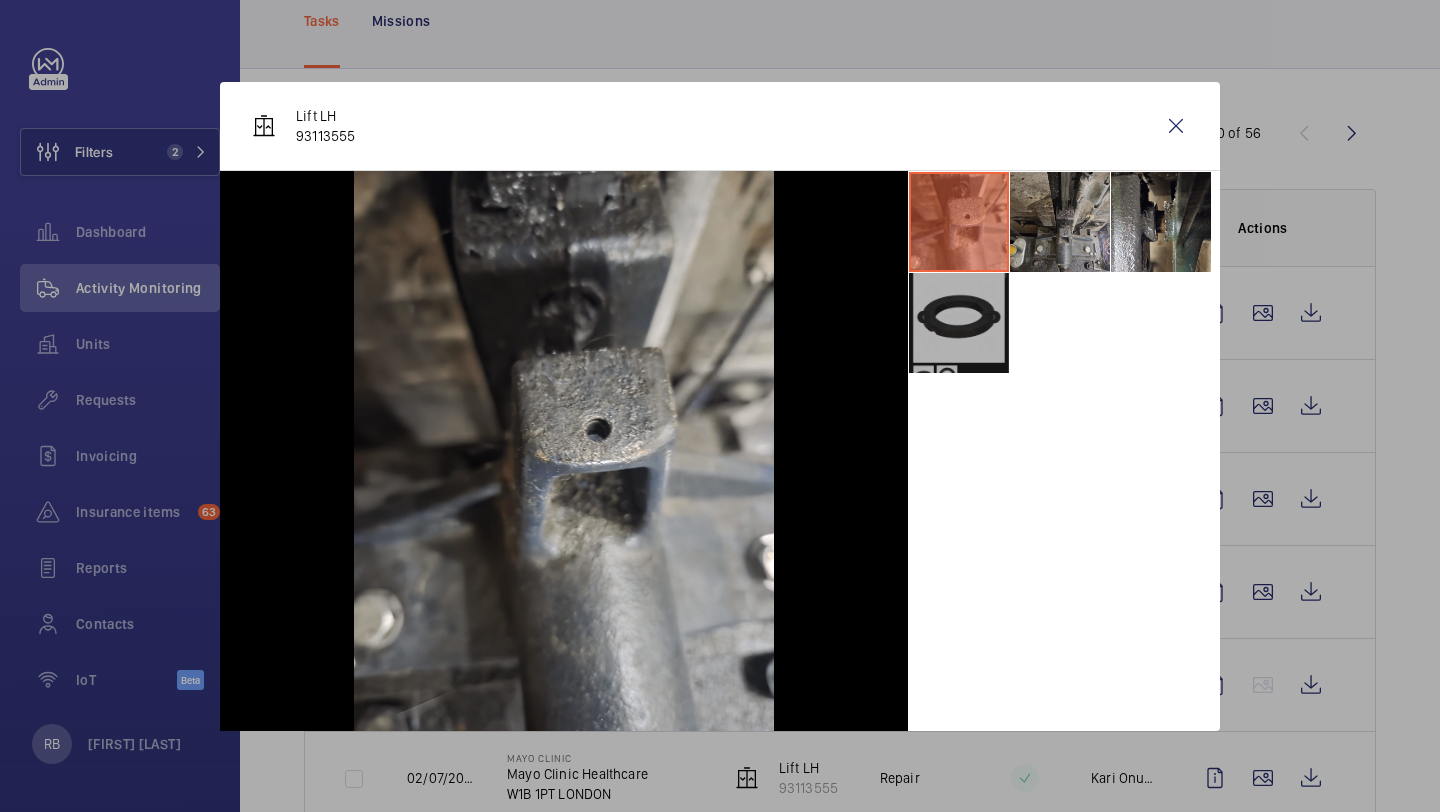click at bounding box center [1060, 222] 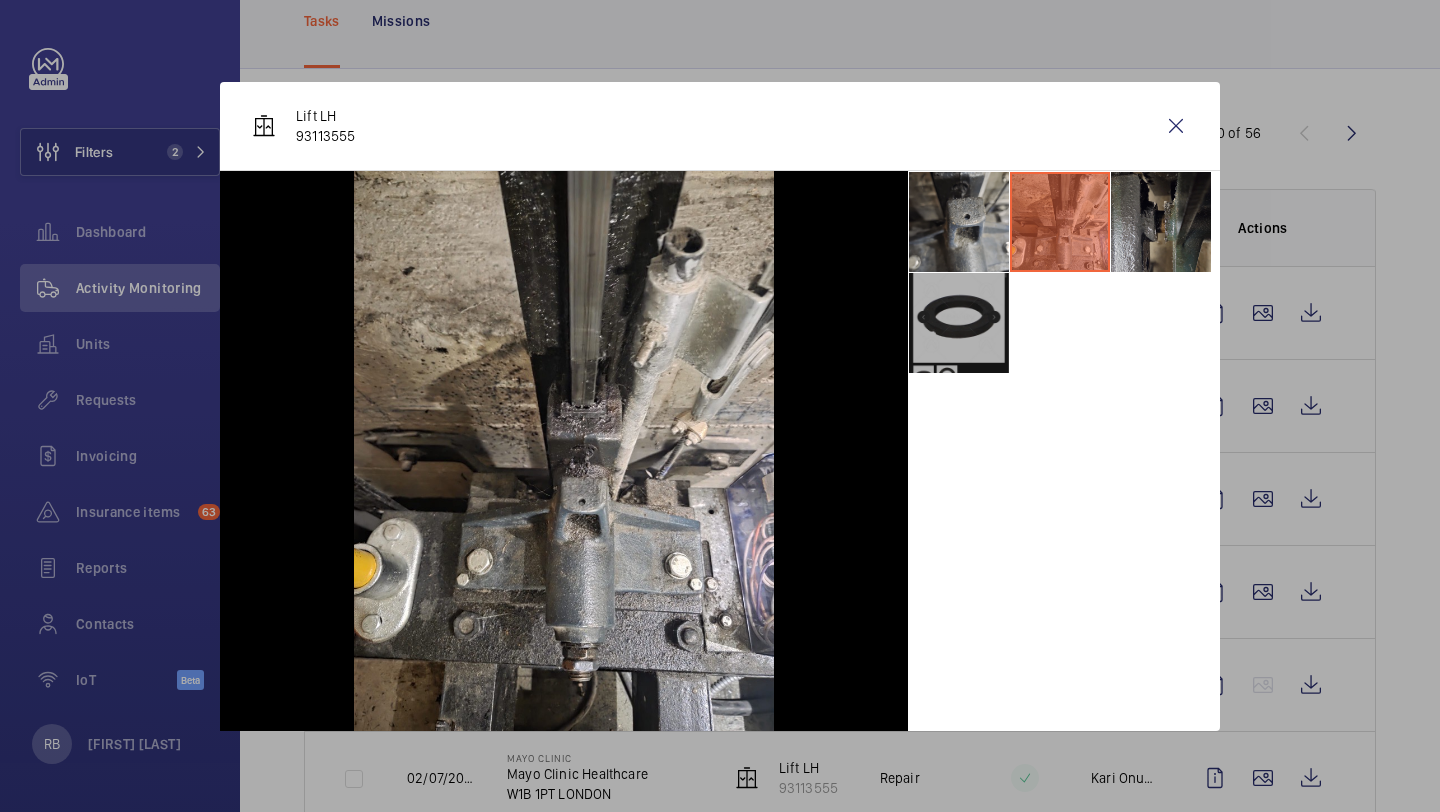click at bounding box center [1161, 222] 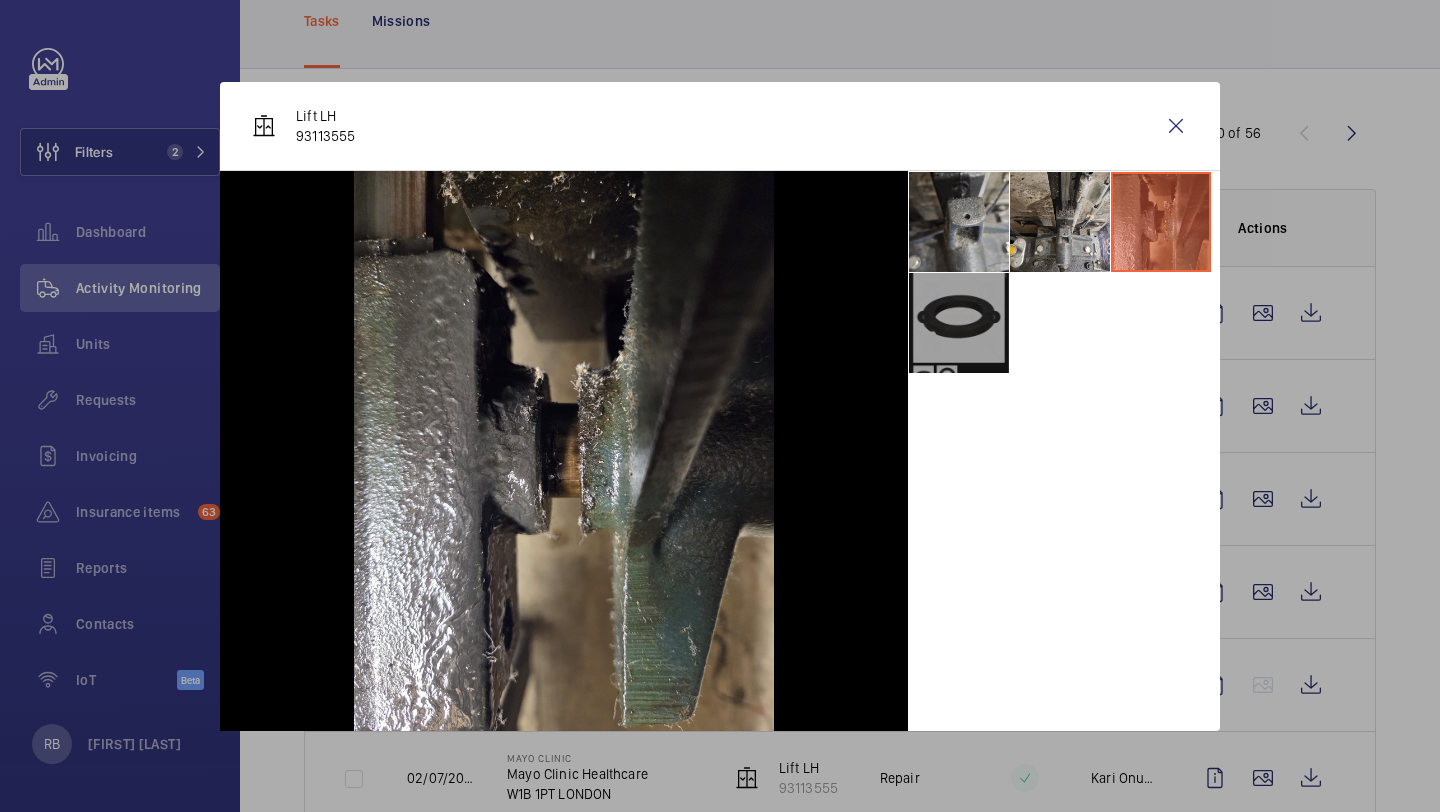 click at bounding box center [959, 323] 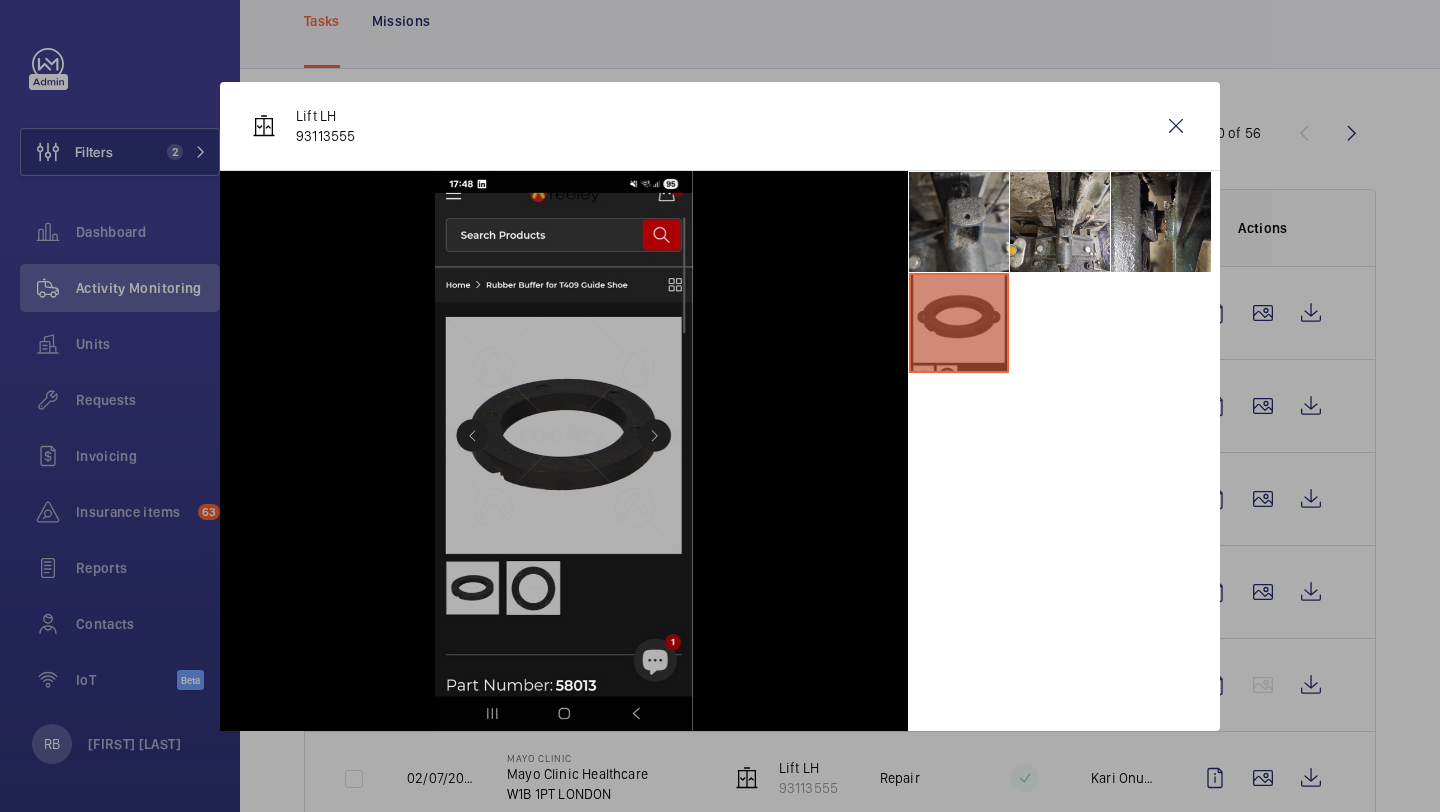 click at bounding box center (959, 222) 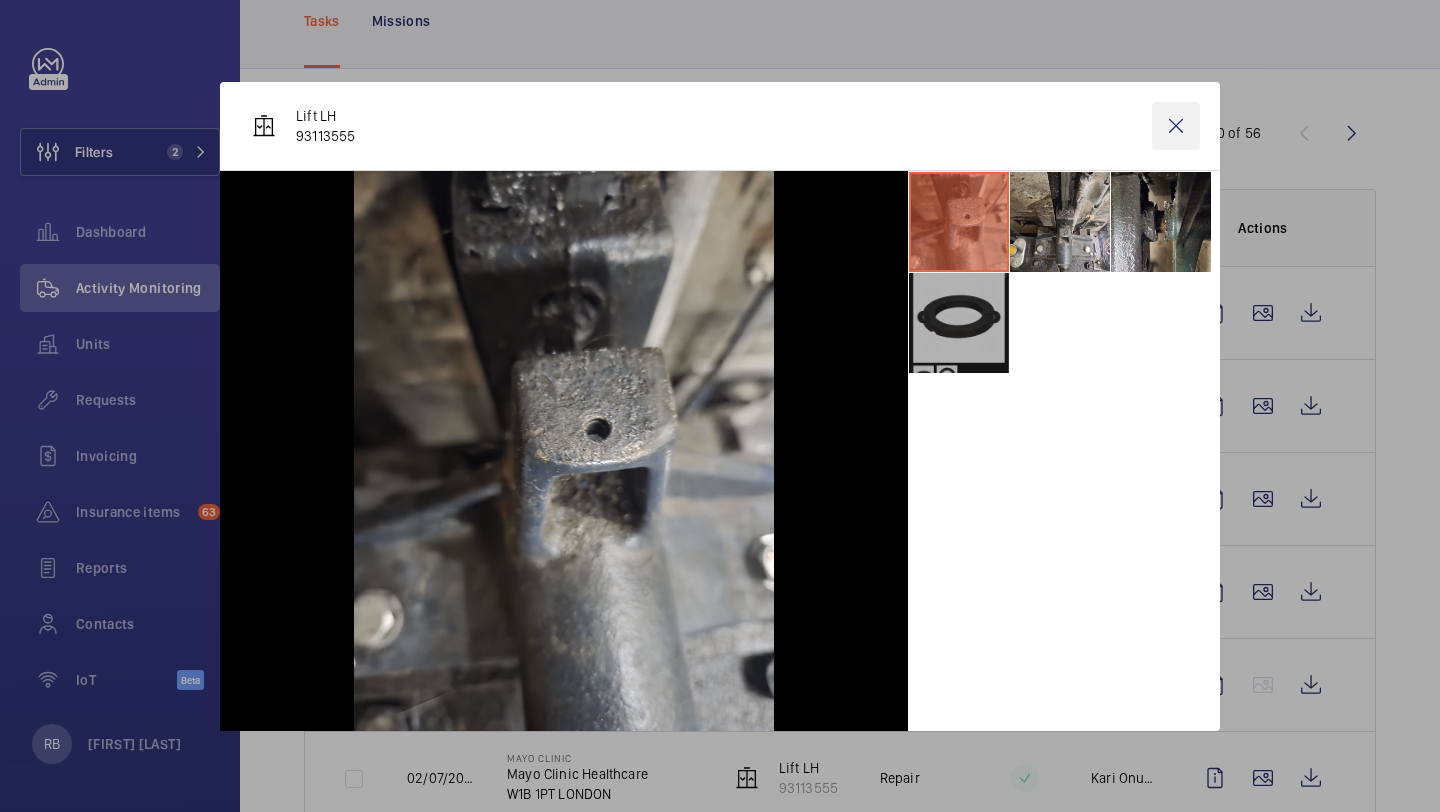 click at bounding box center [1176, 126] 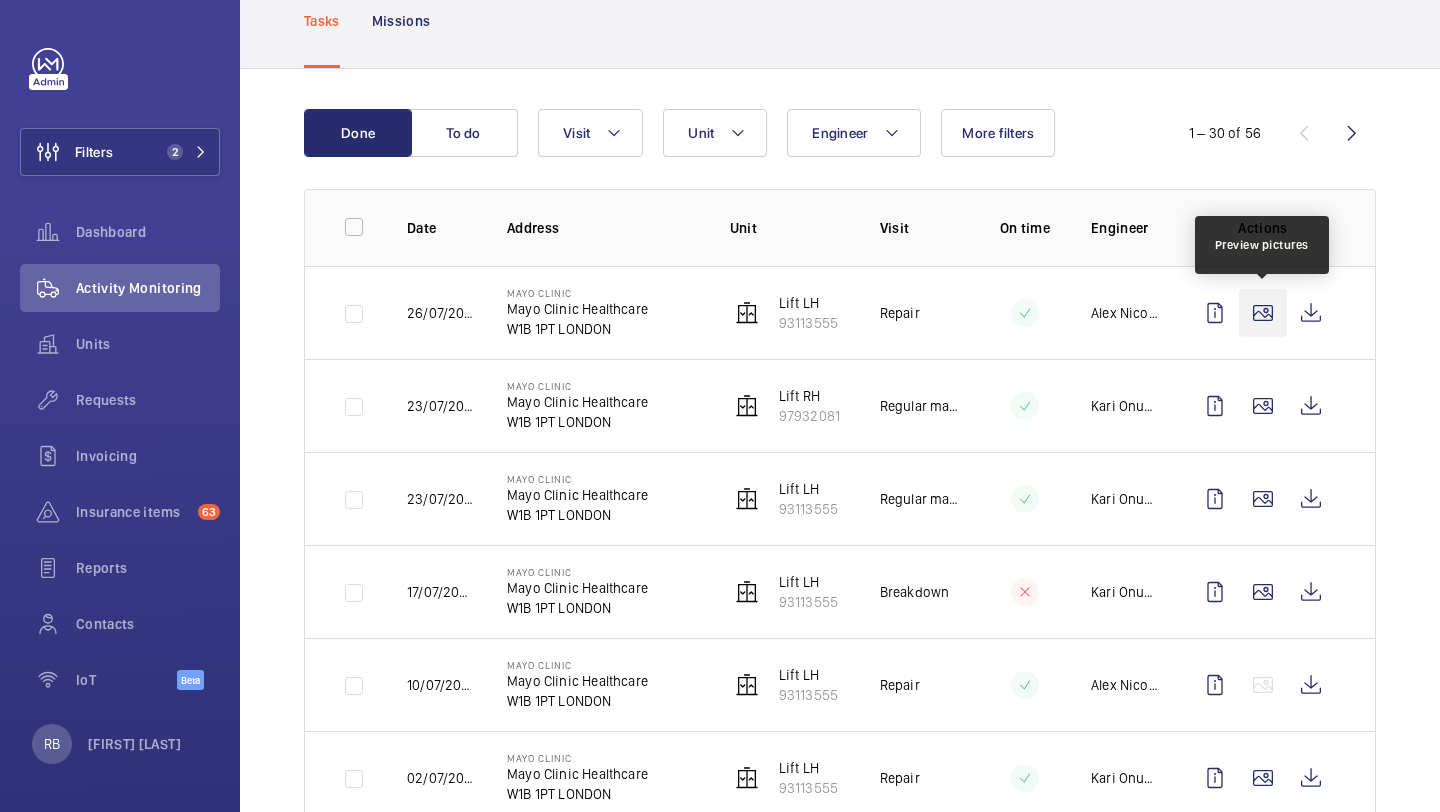 click 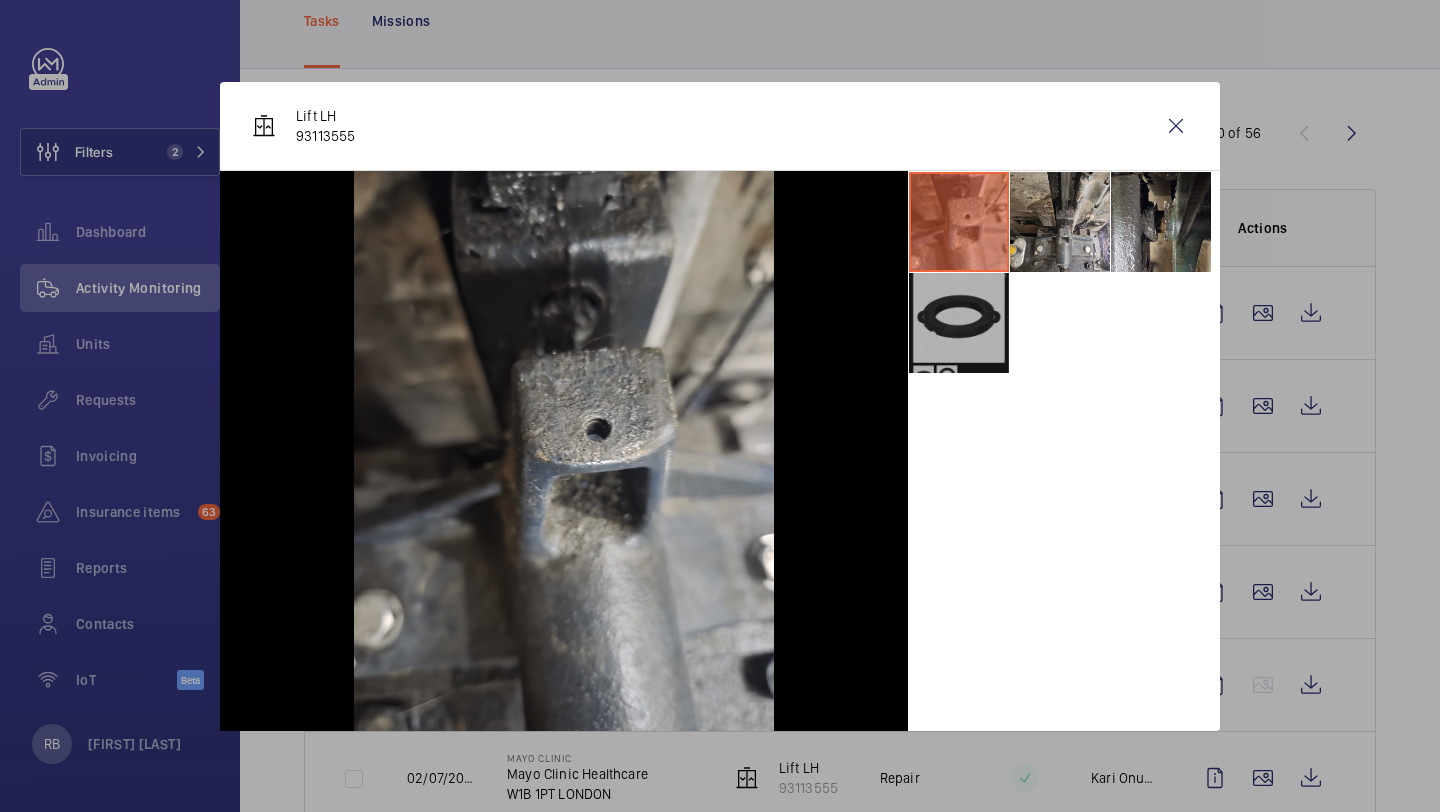 click on "Lift LH 93113555" at bounding box center [720, 126] 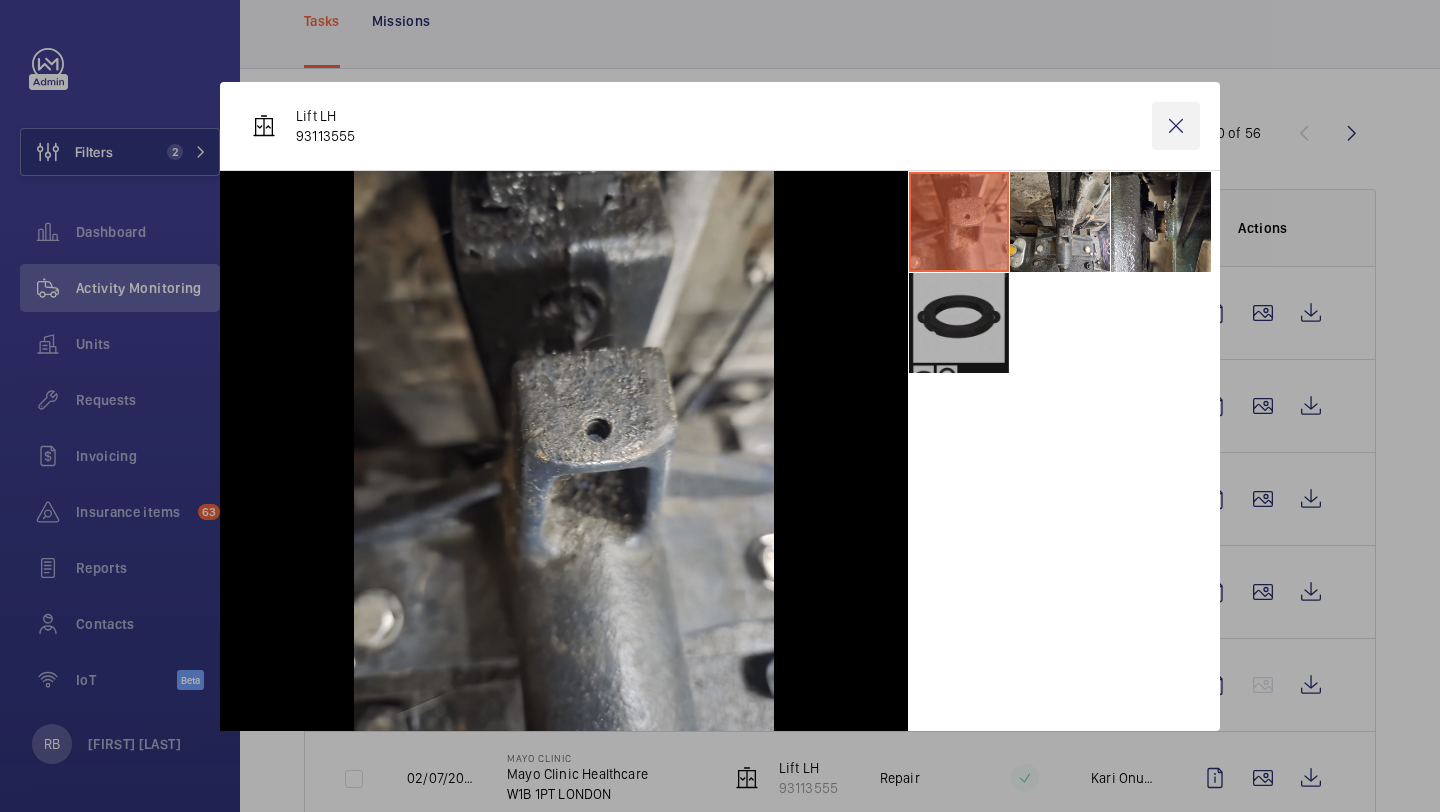 click at bounding box center (1176, 126) 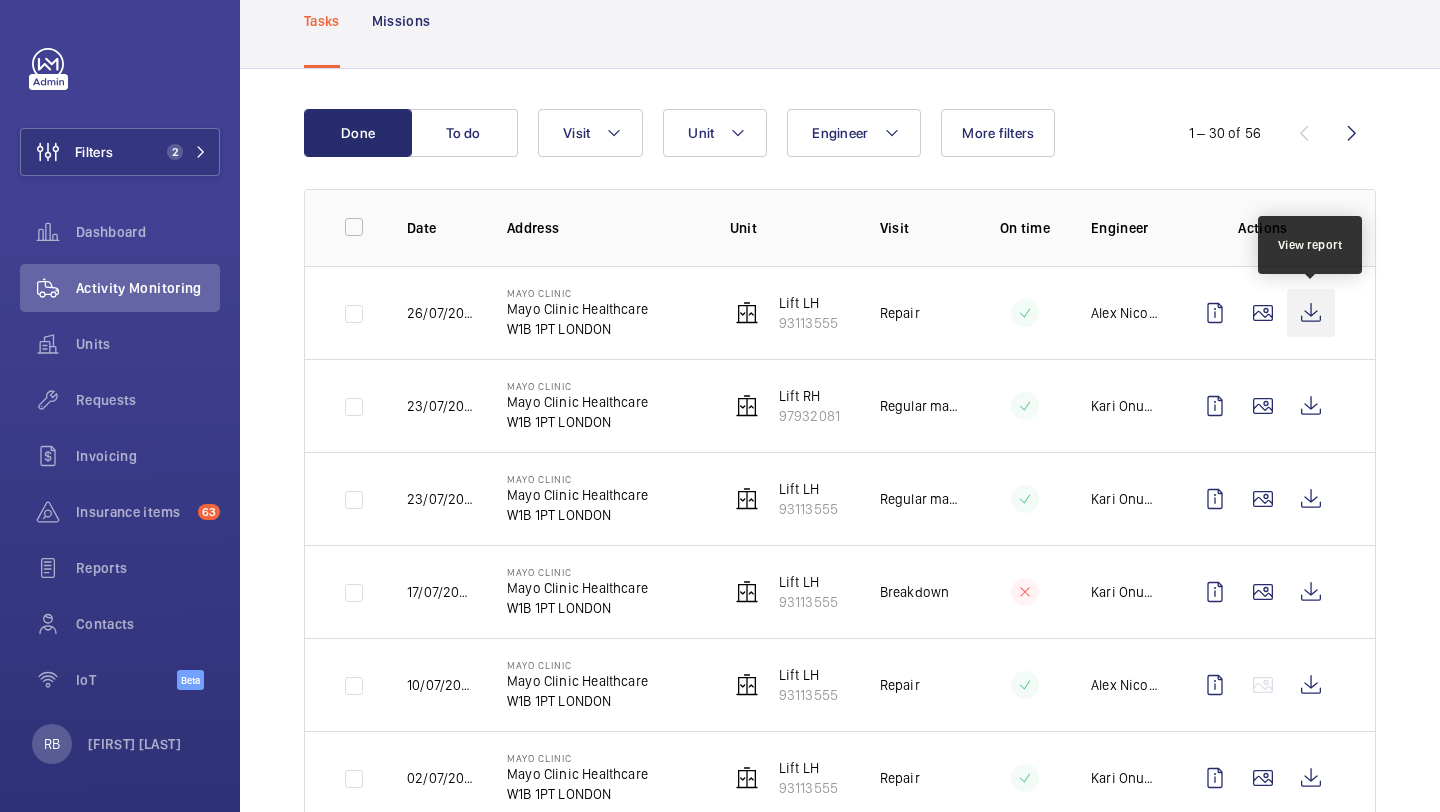 click 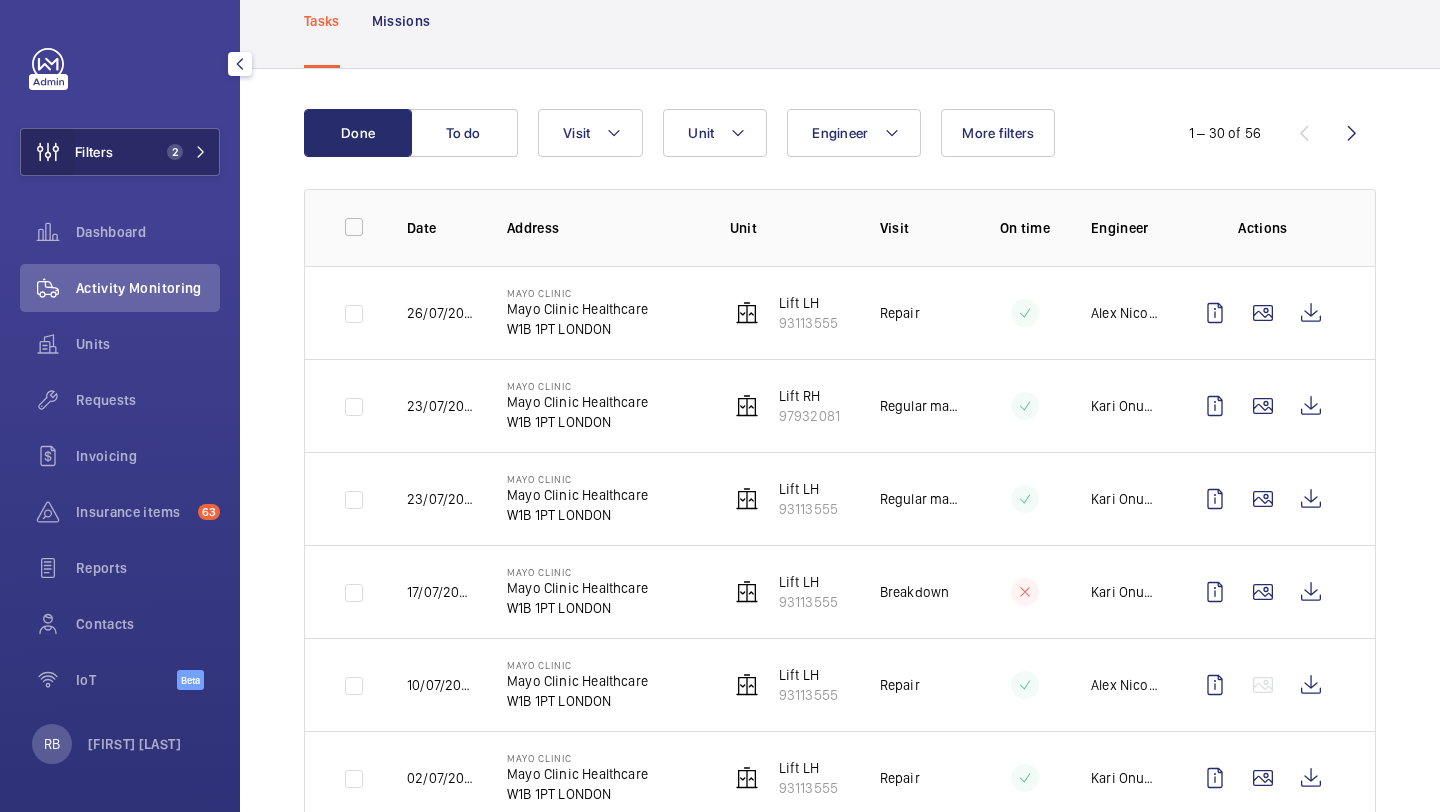 click 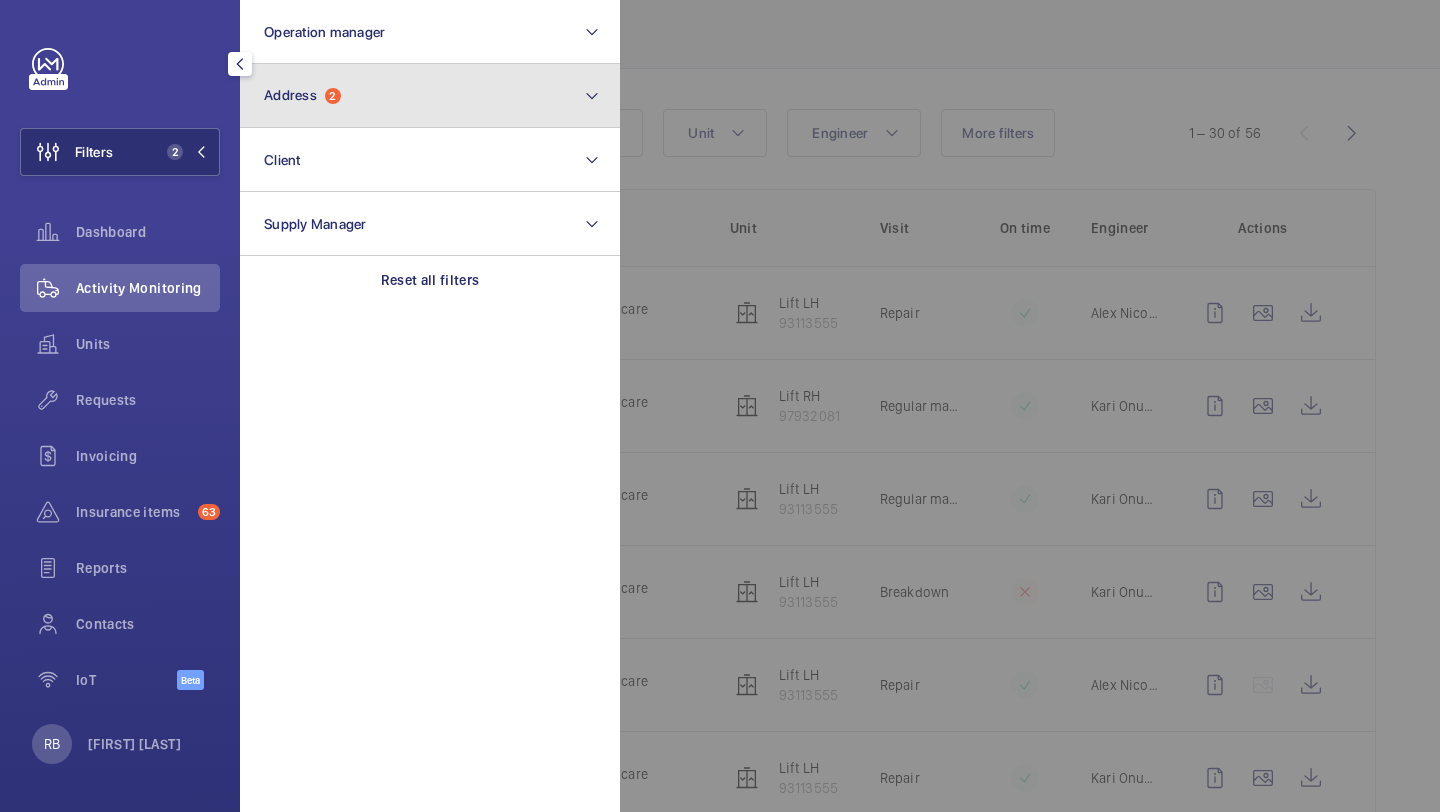 click on "Address" 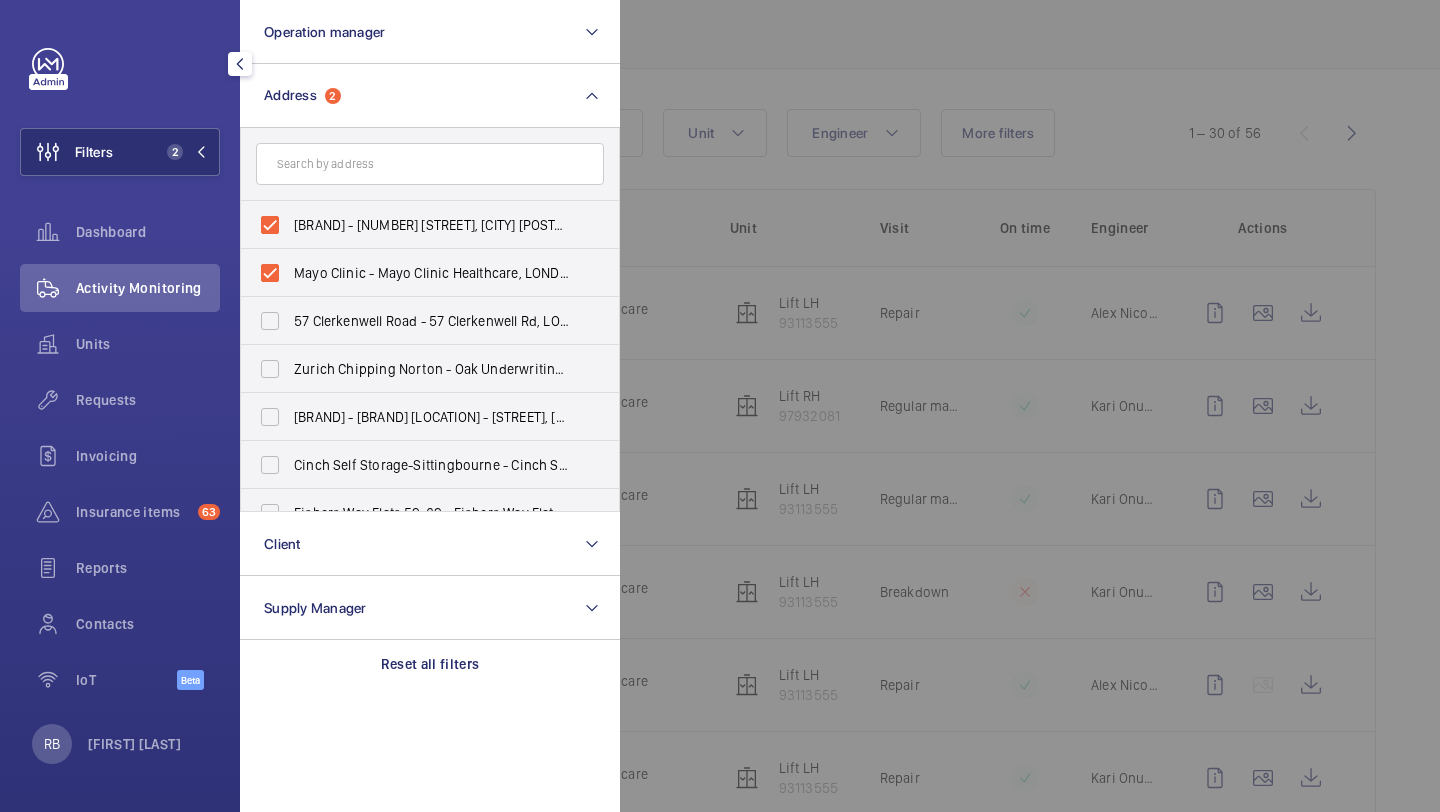 click 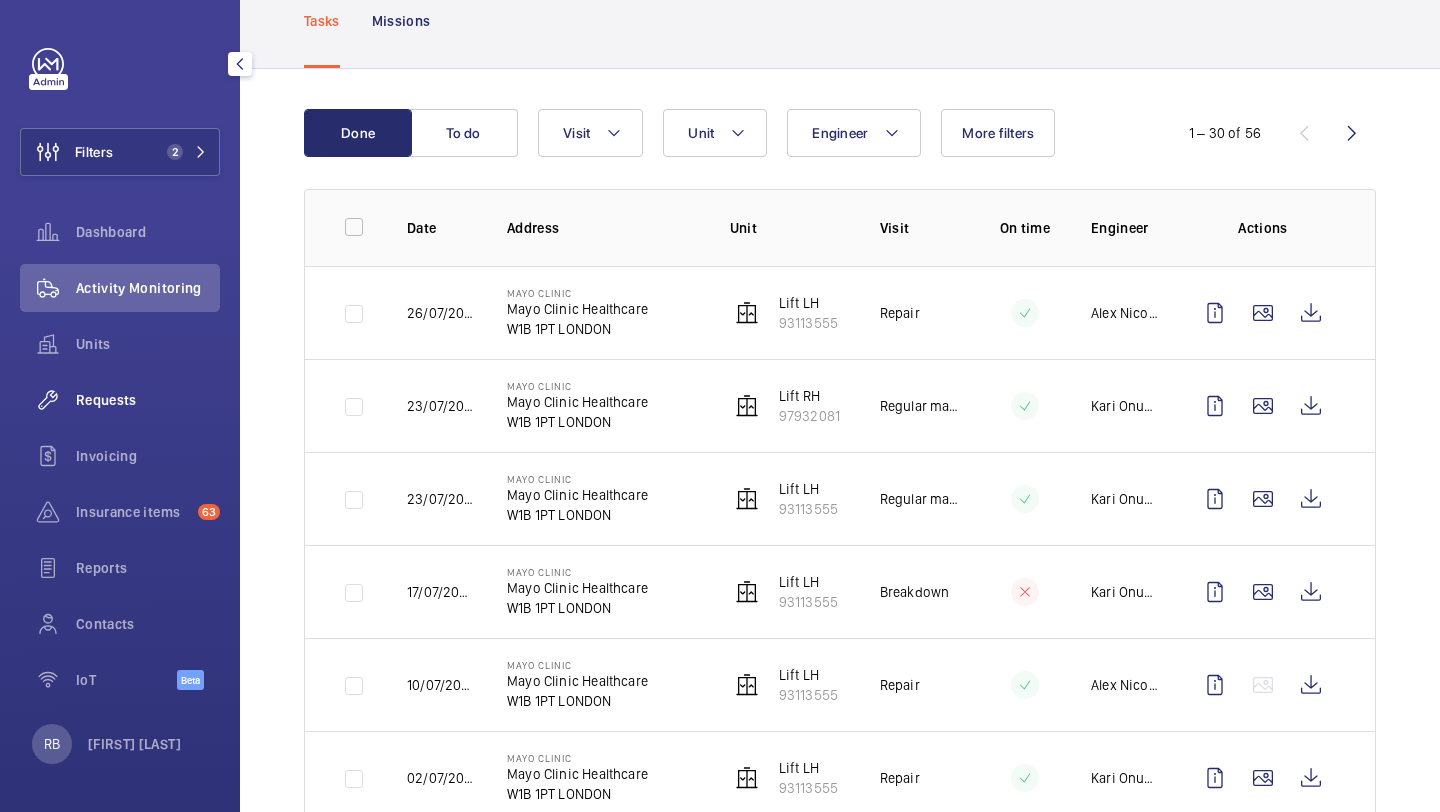 click on "Requests" 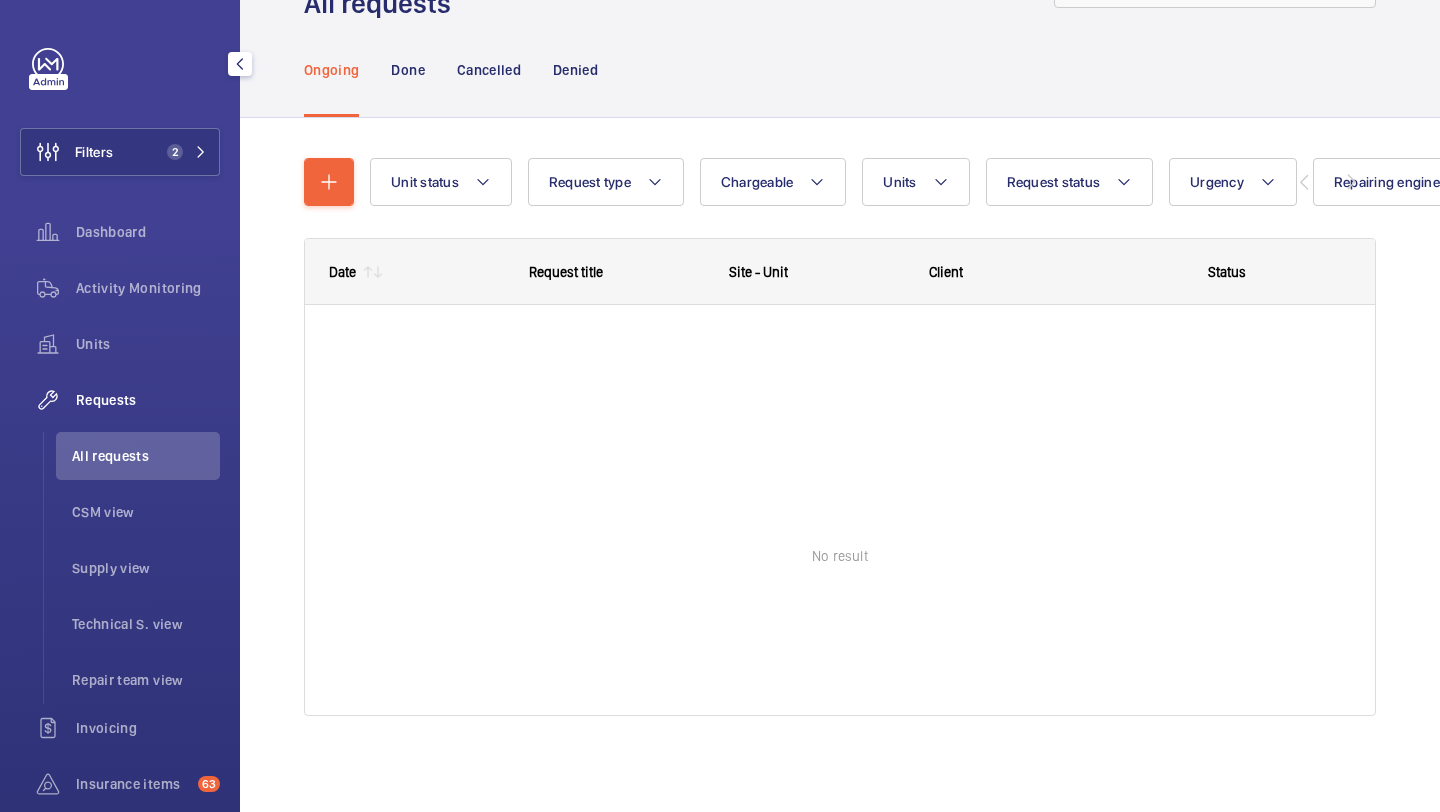 scroll, scrollTop: 89, scrollLeft: 0, axis: vertical 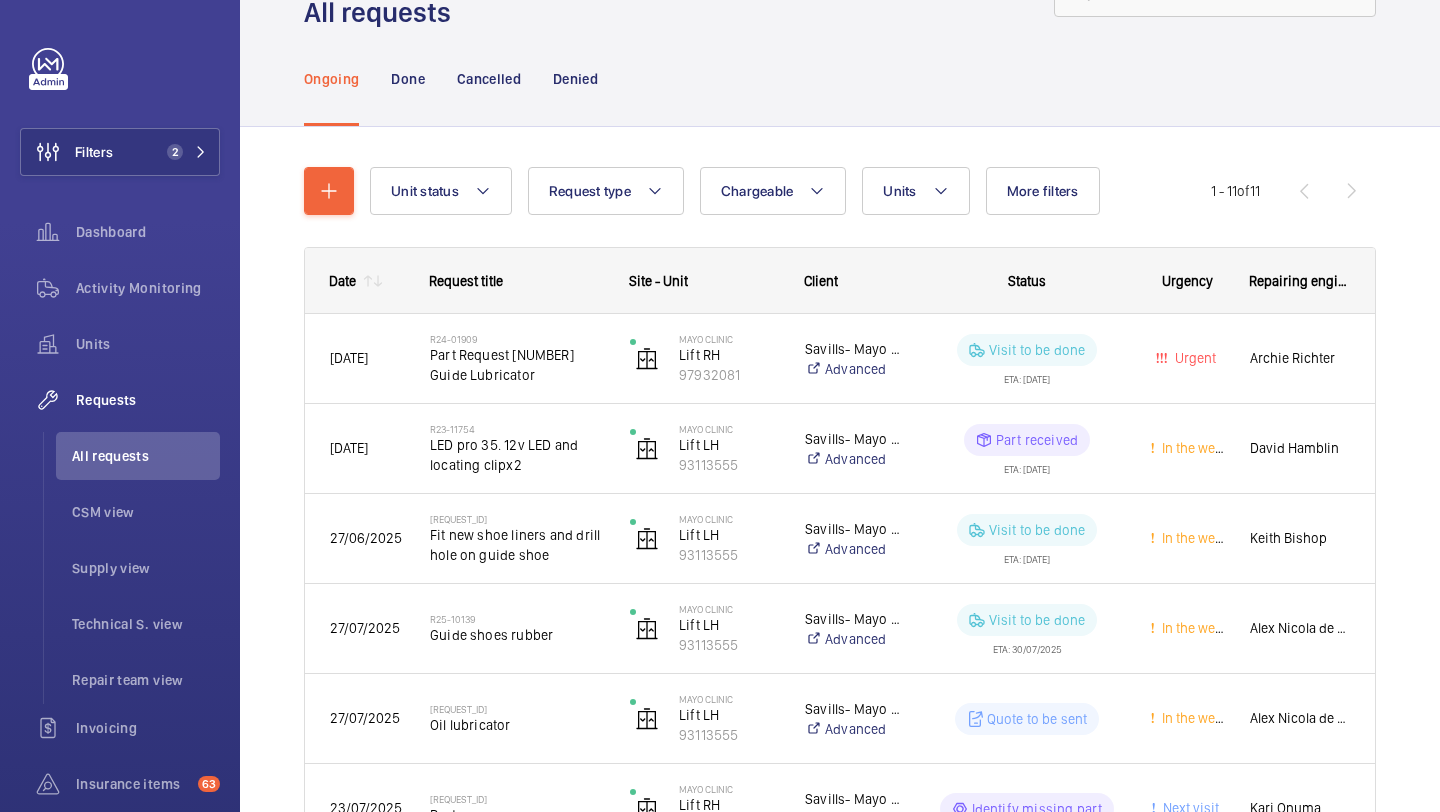 click on "Unit status Request type Chargeable Units More filters Request status Urgency Repairing engineer Engineer Device type Reset all filters 1 - 11 of 11 Date Request title Site - Unit to" 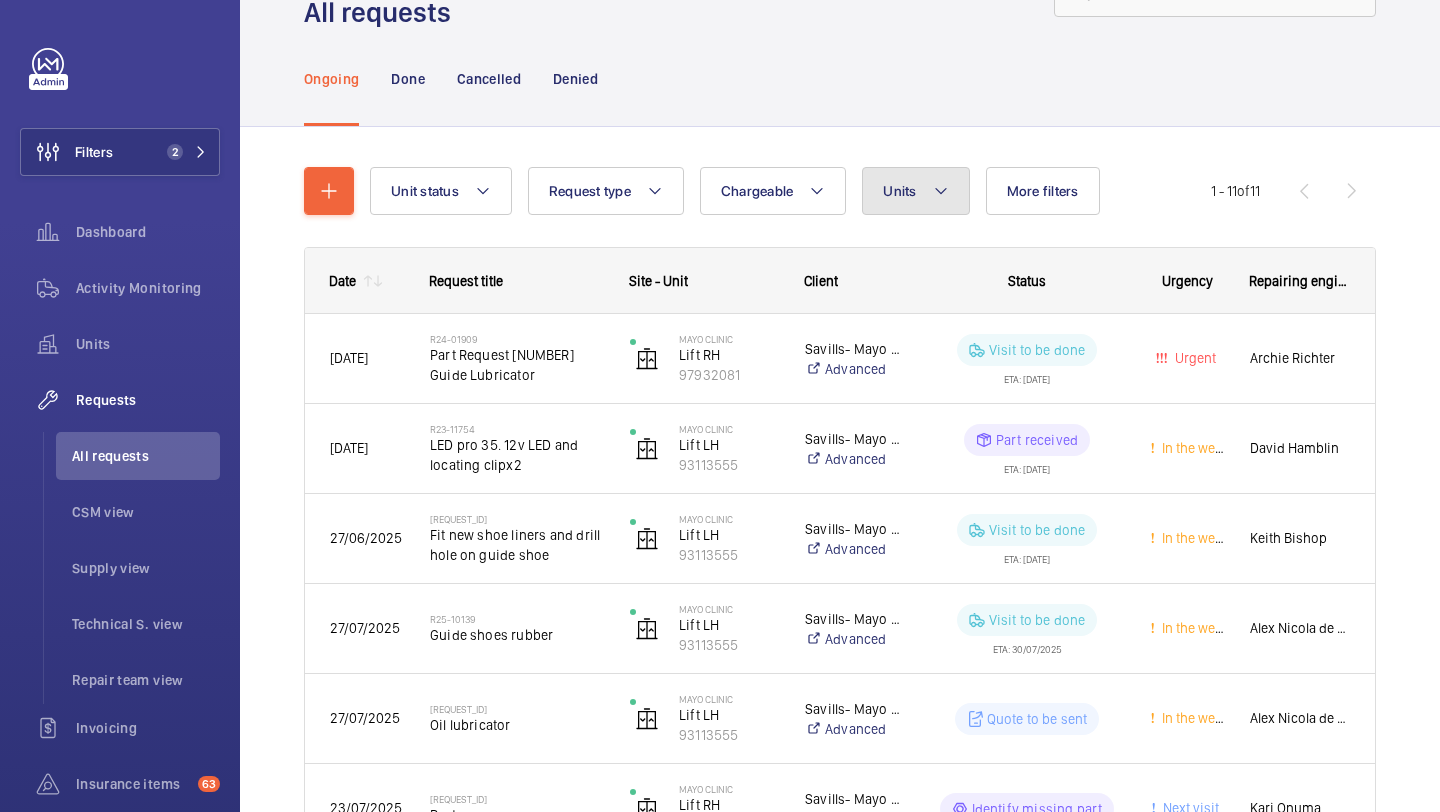 click on "Units" 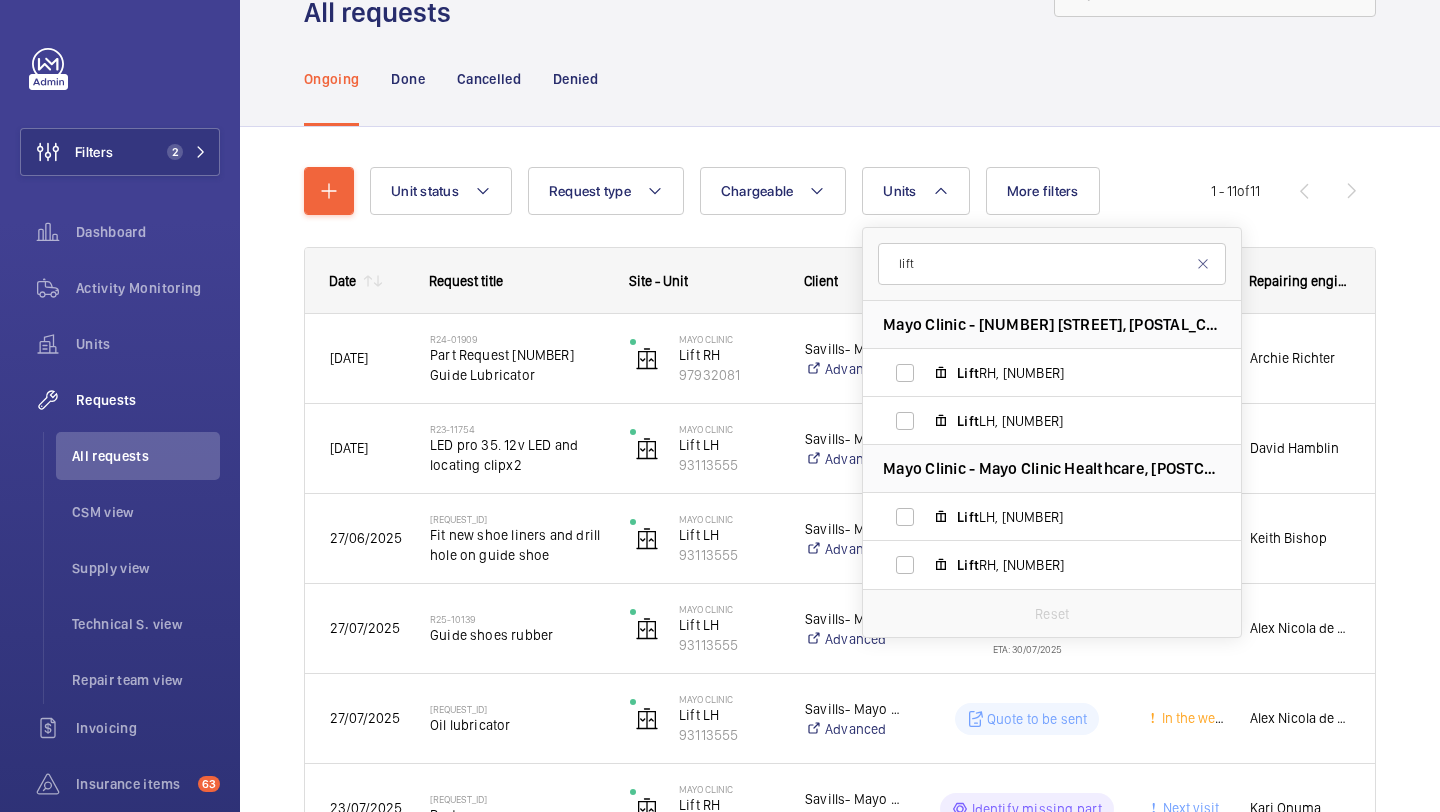 type on "lift 3" 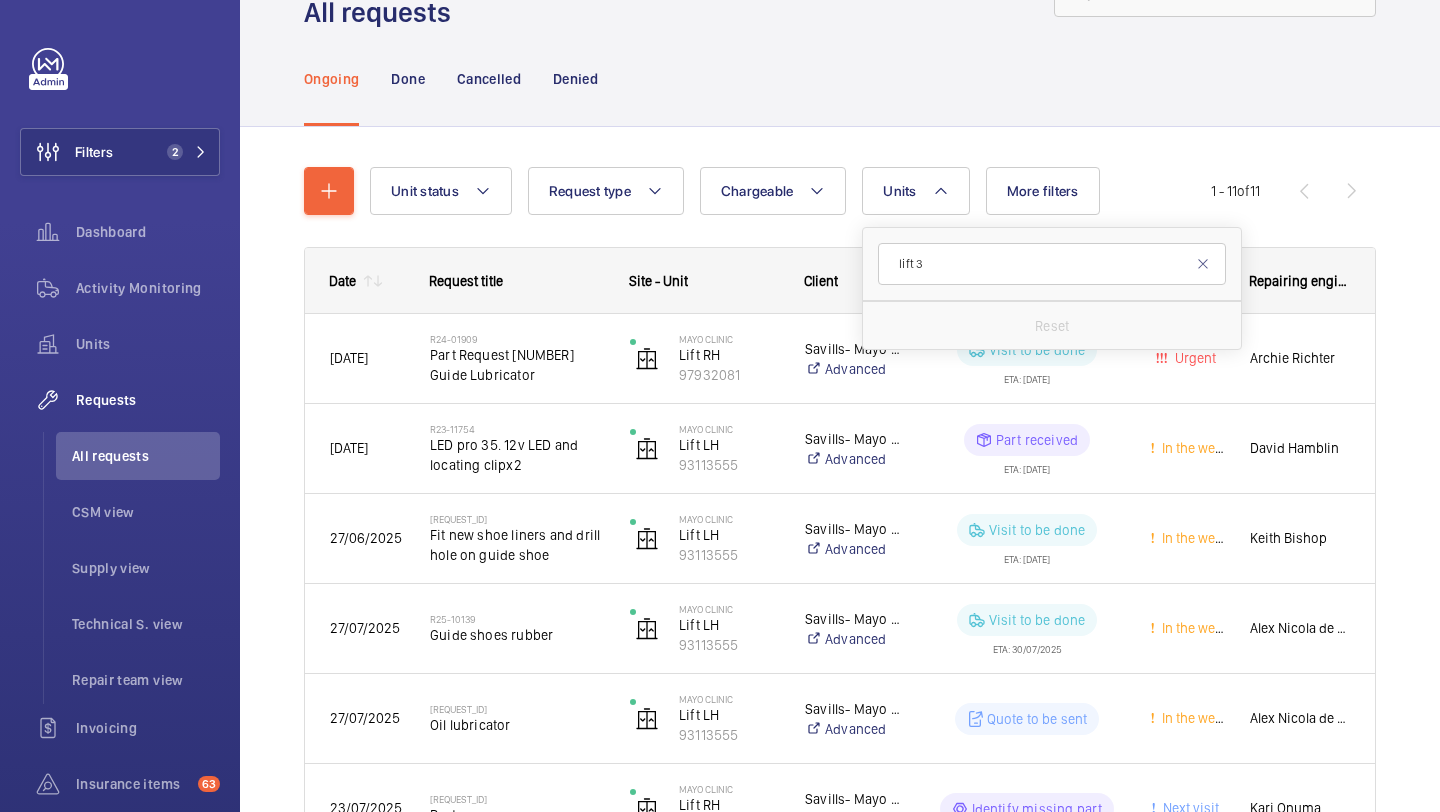click on "lift 3" 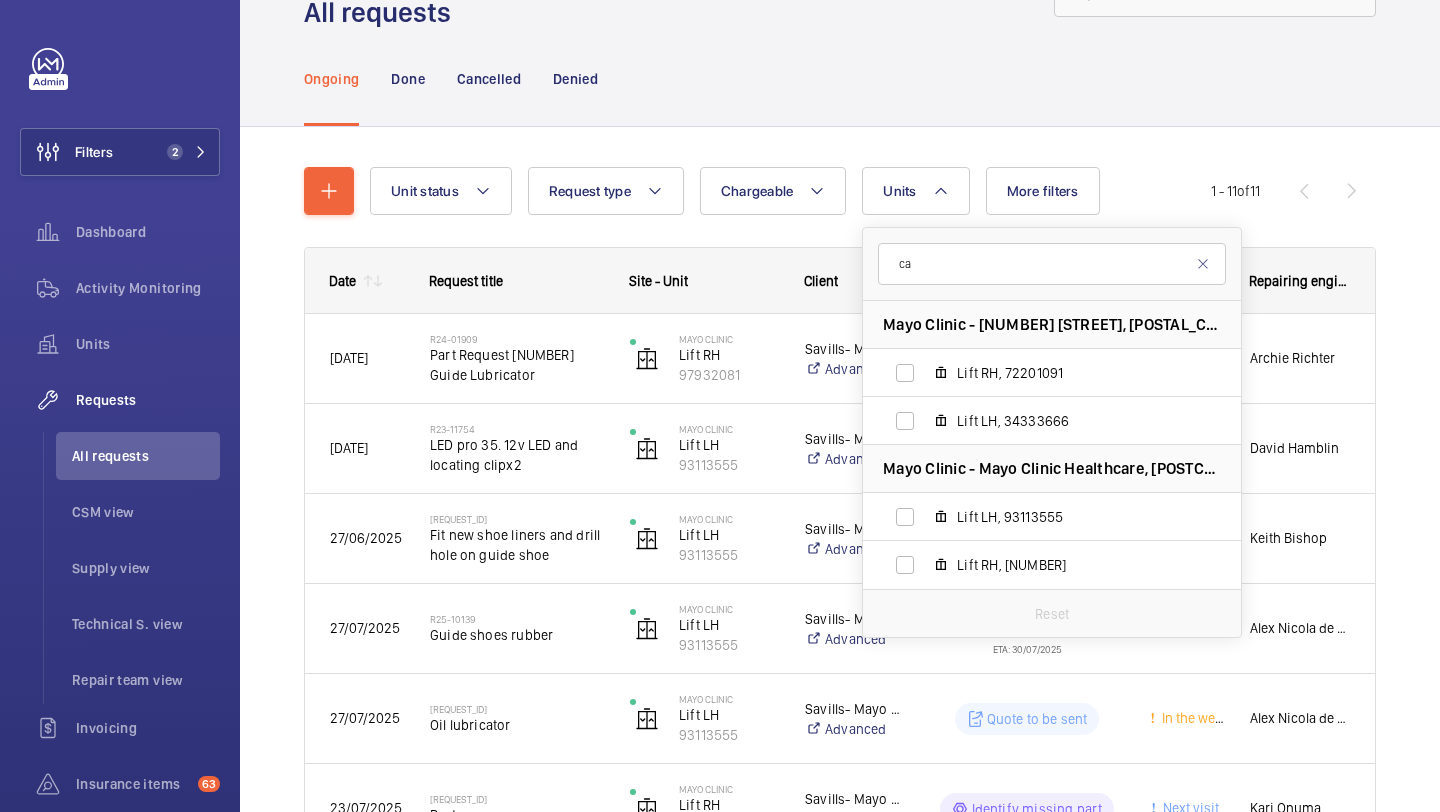 type on "car" 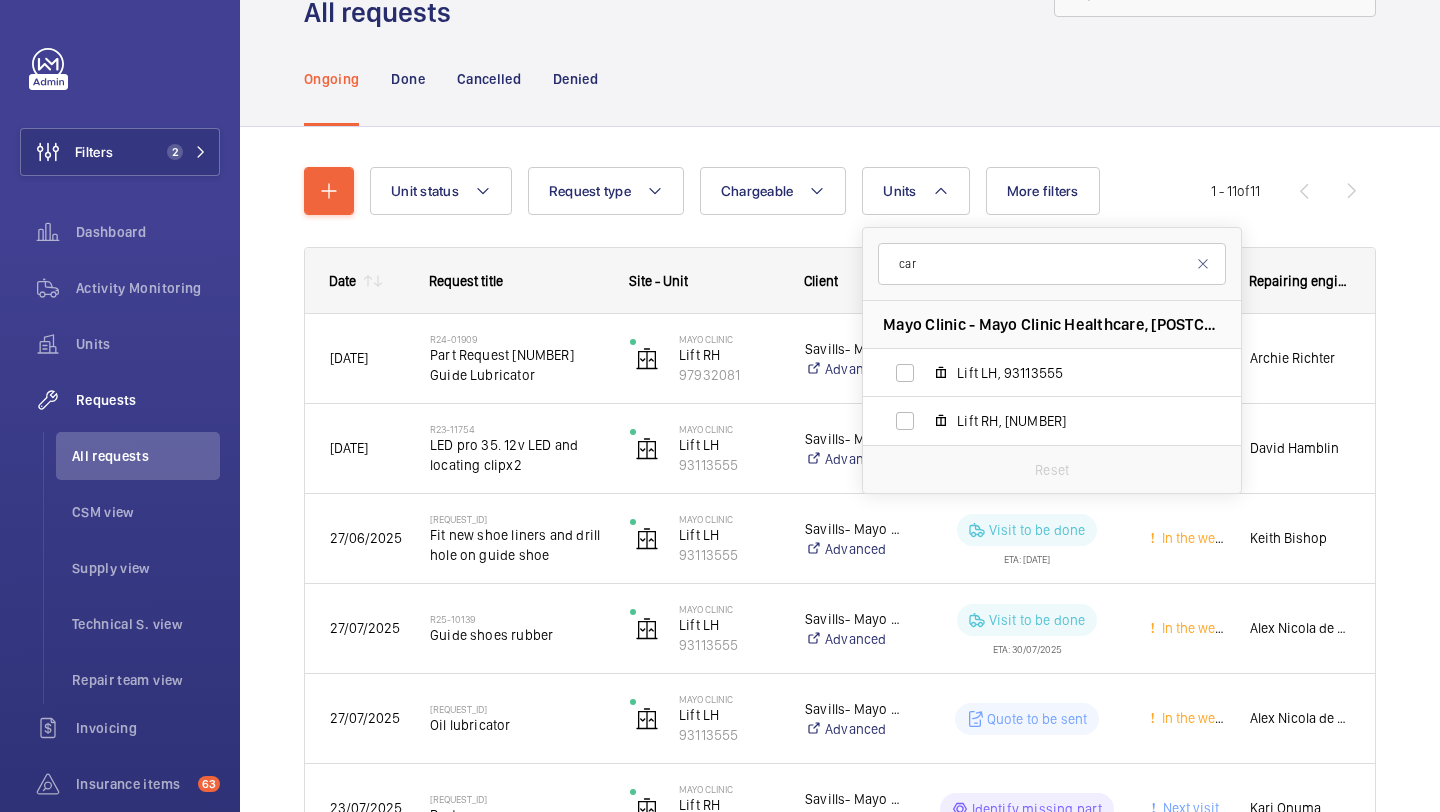 click on "car" 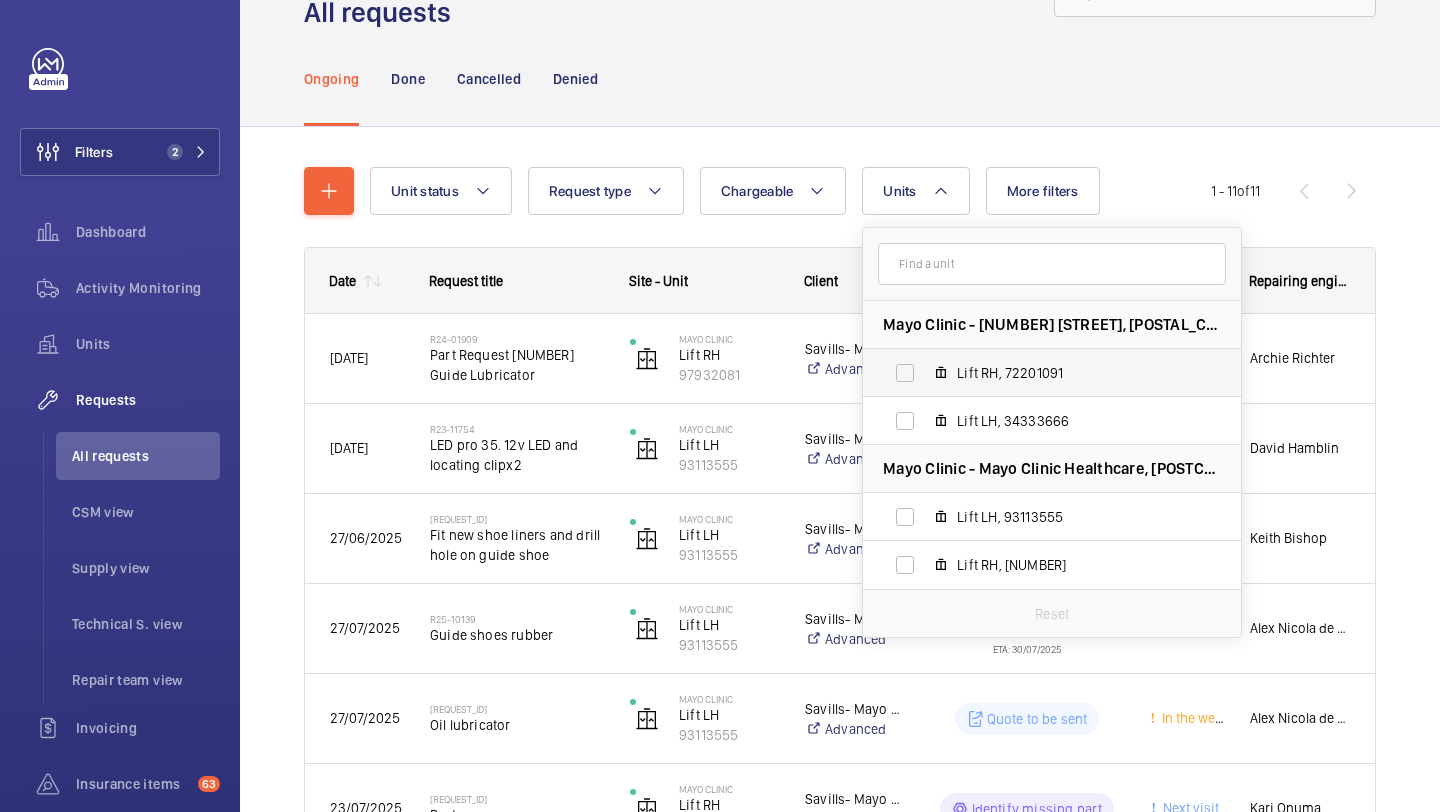 scroll, scrollTop: 108, scrollLeft: 0, axis: vertical 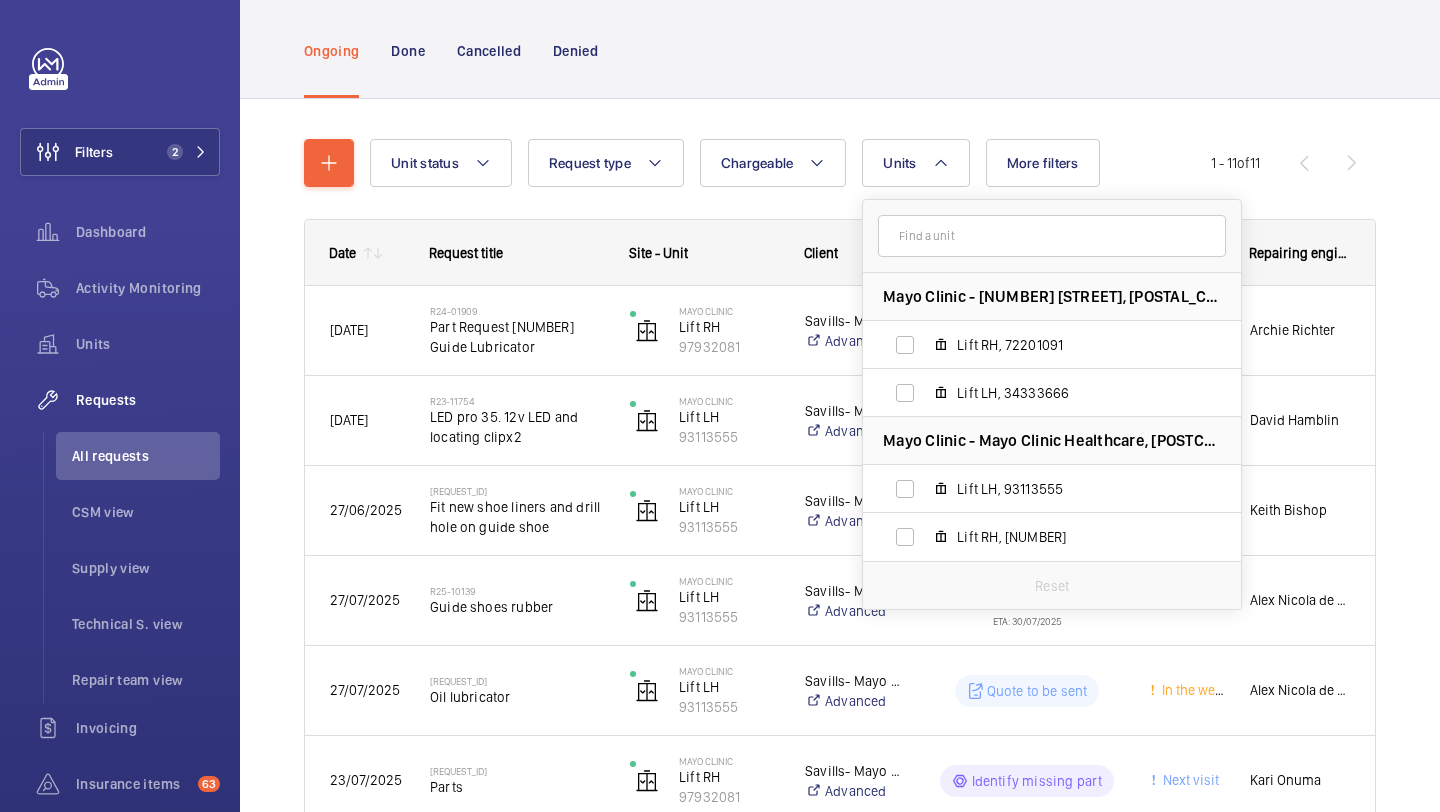 click on "Mayo Clinic - [NUMBER] [STREET], [POSTAL_CODE] [CITY]" 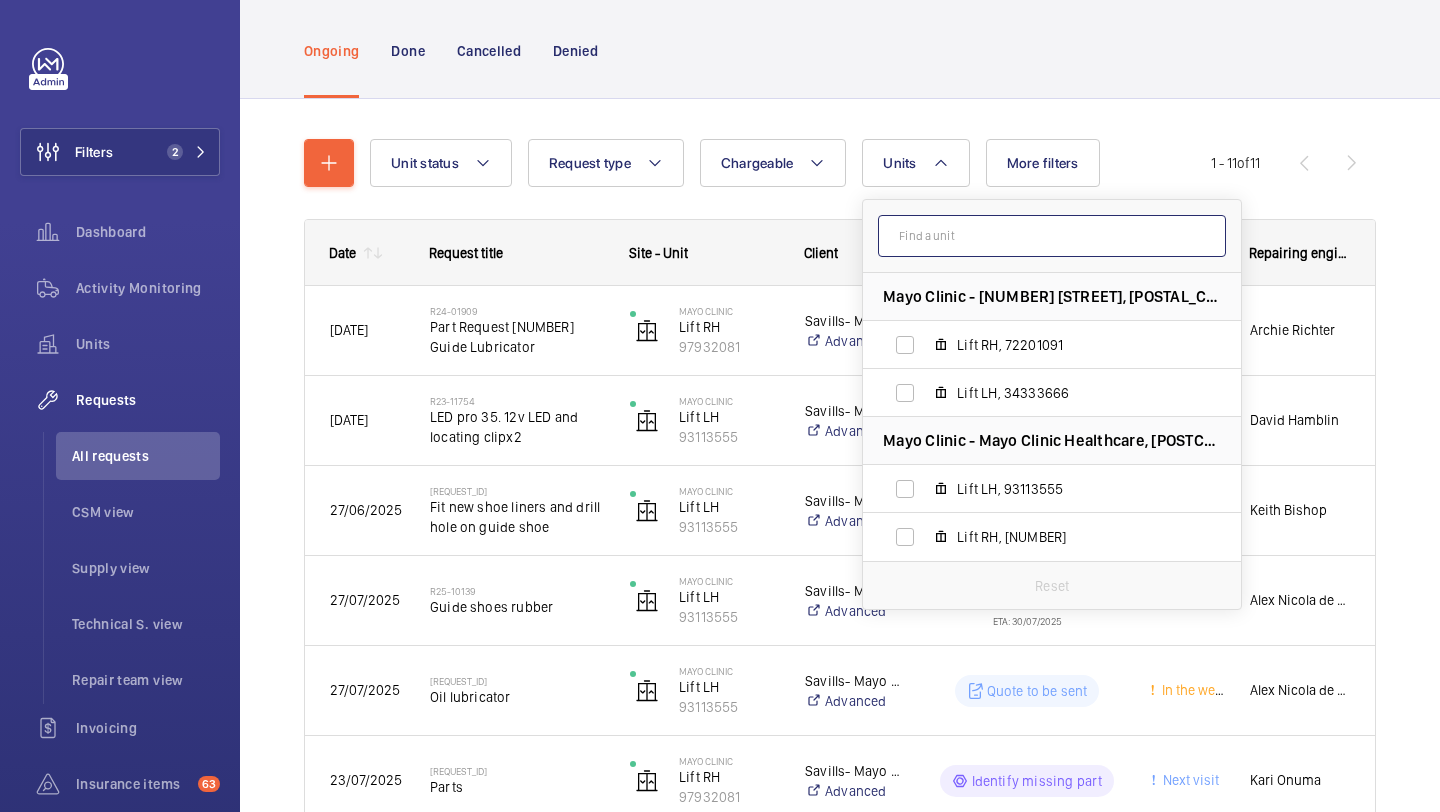 click 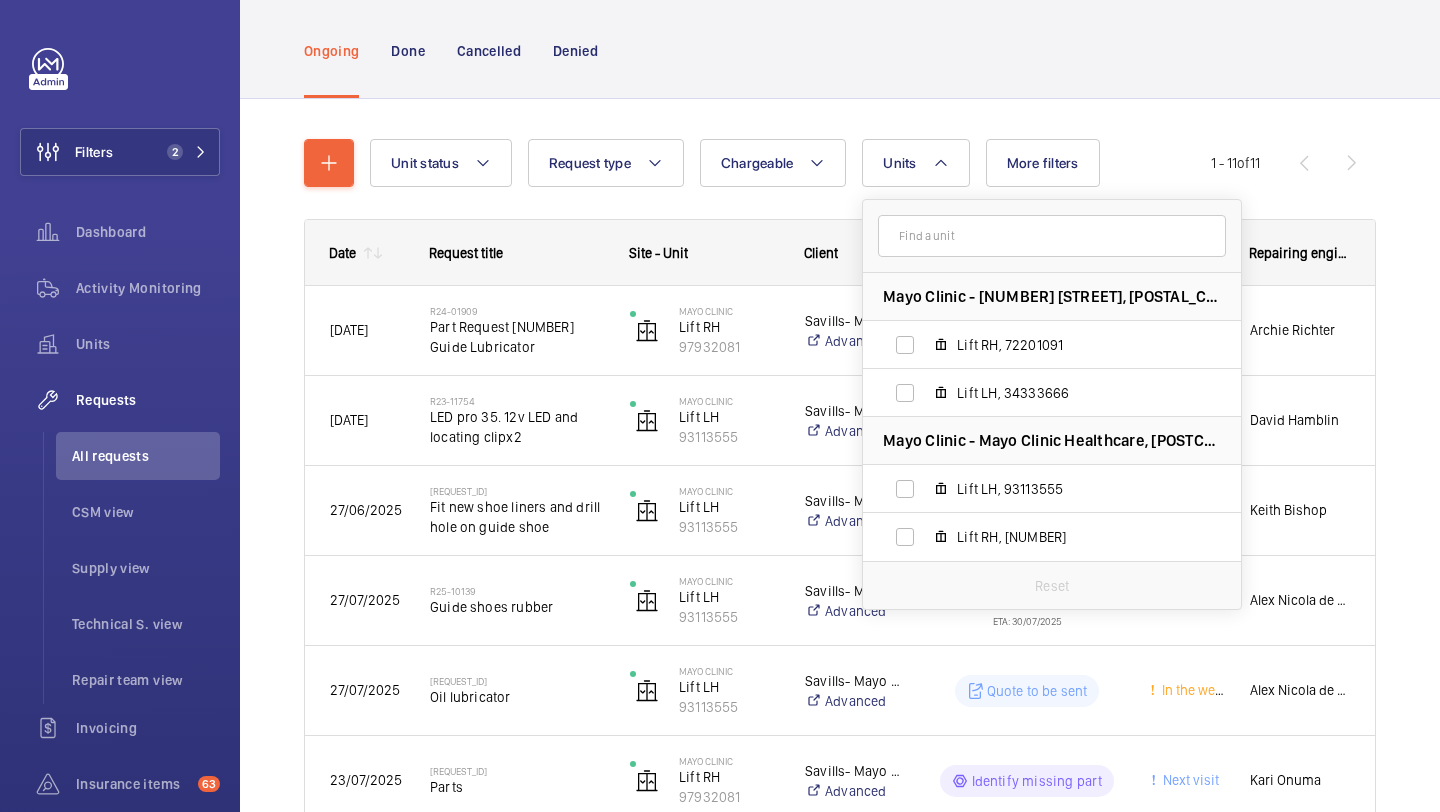 click on "Ongoing Done Cancelled Denied" 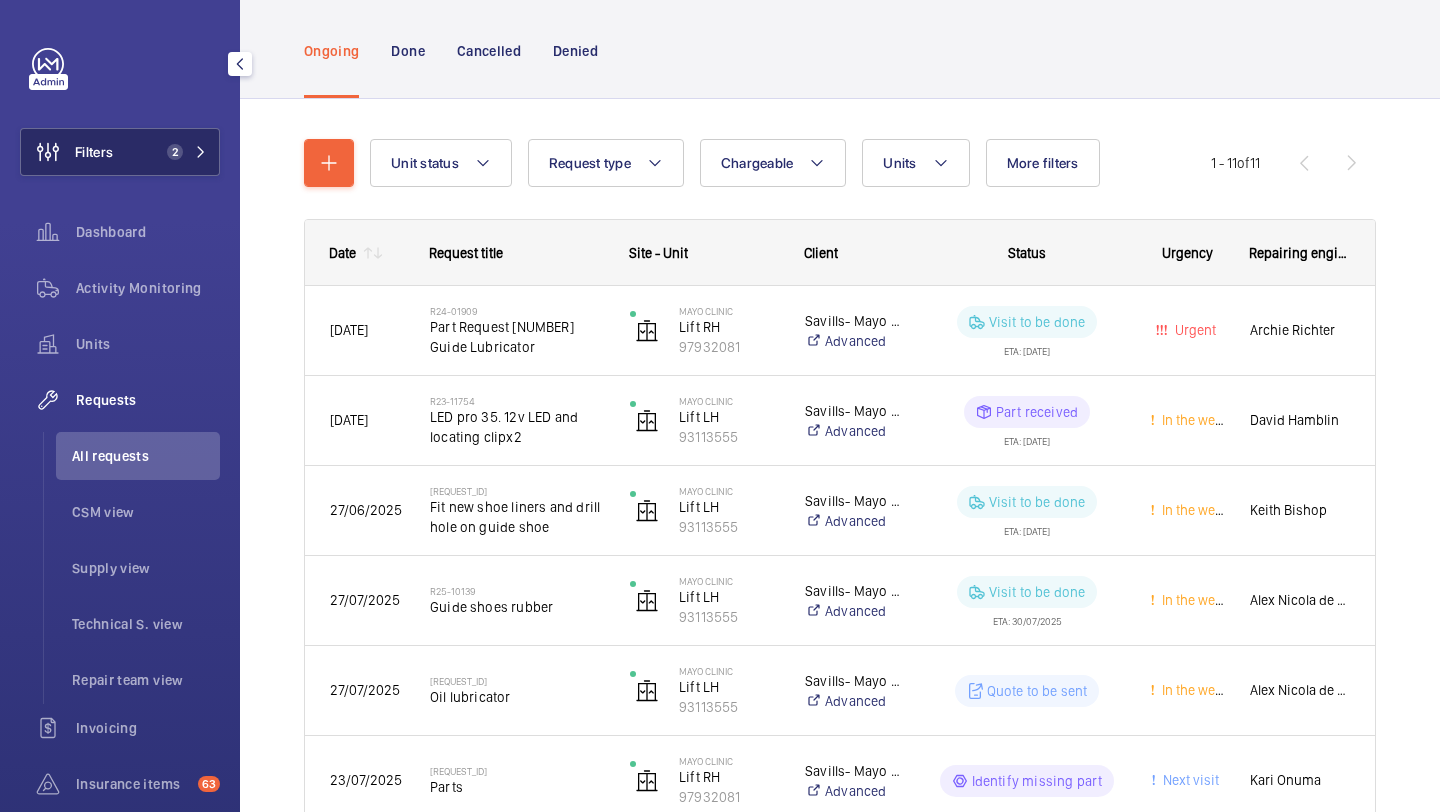 click on "Filters 2" 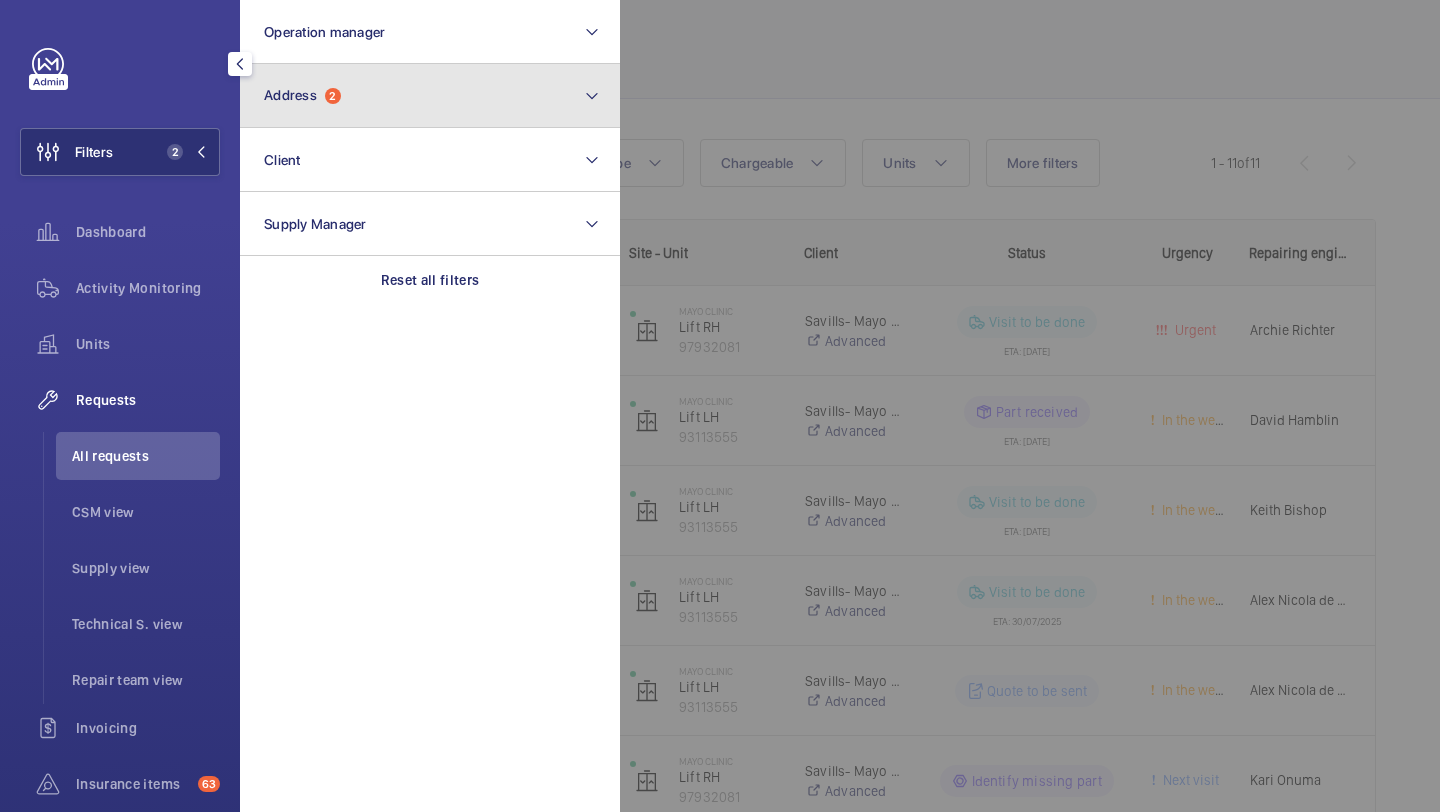 click on "Address  2" 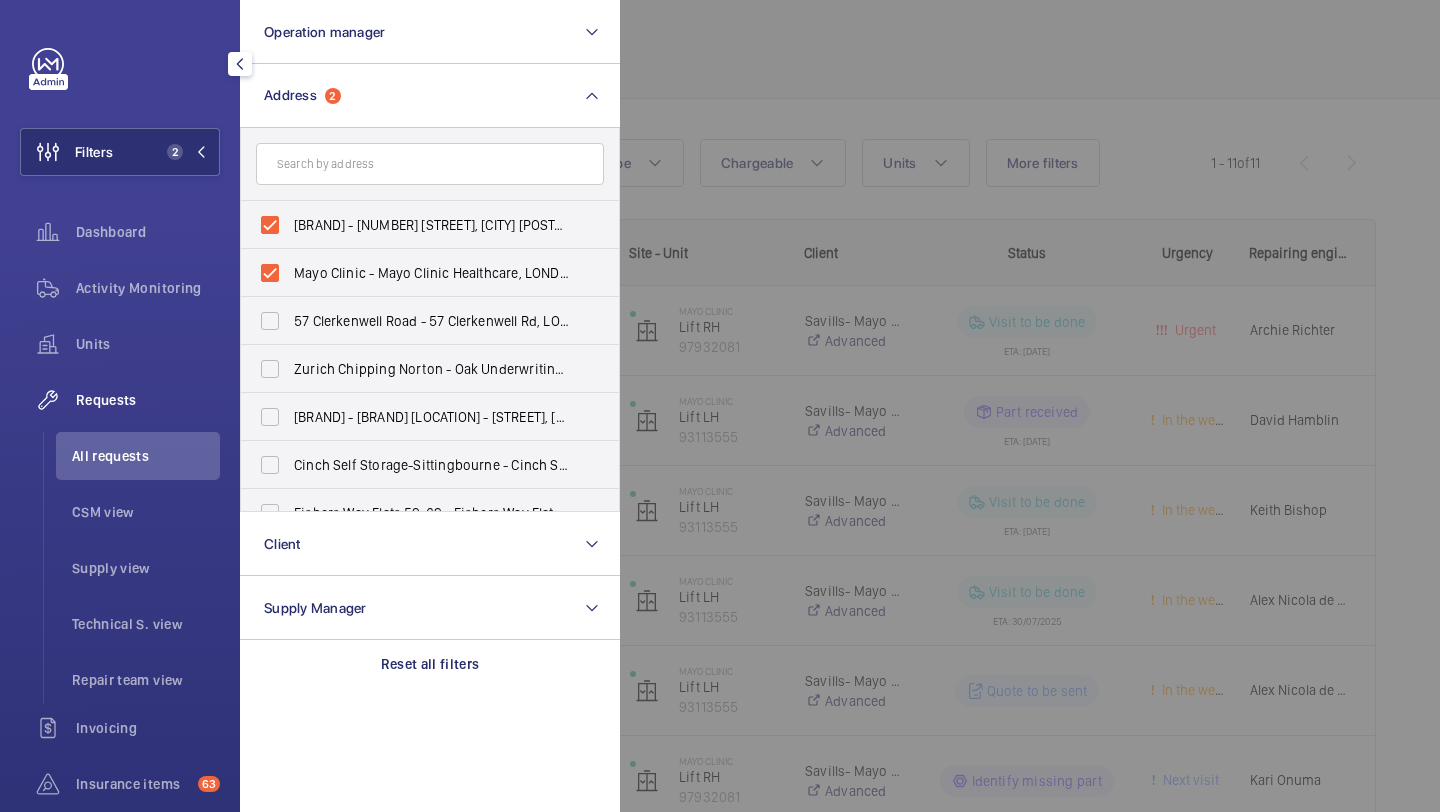 click 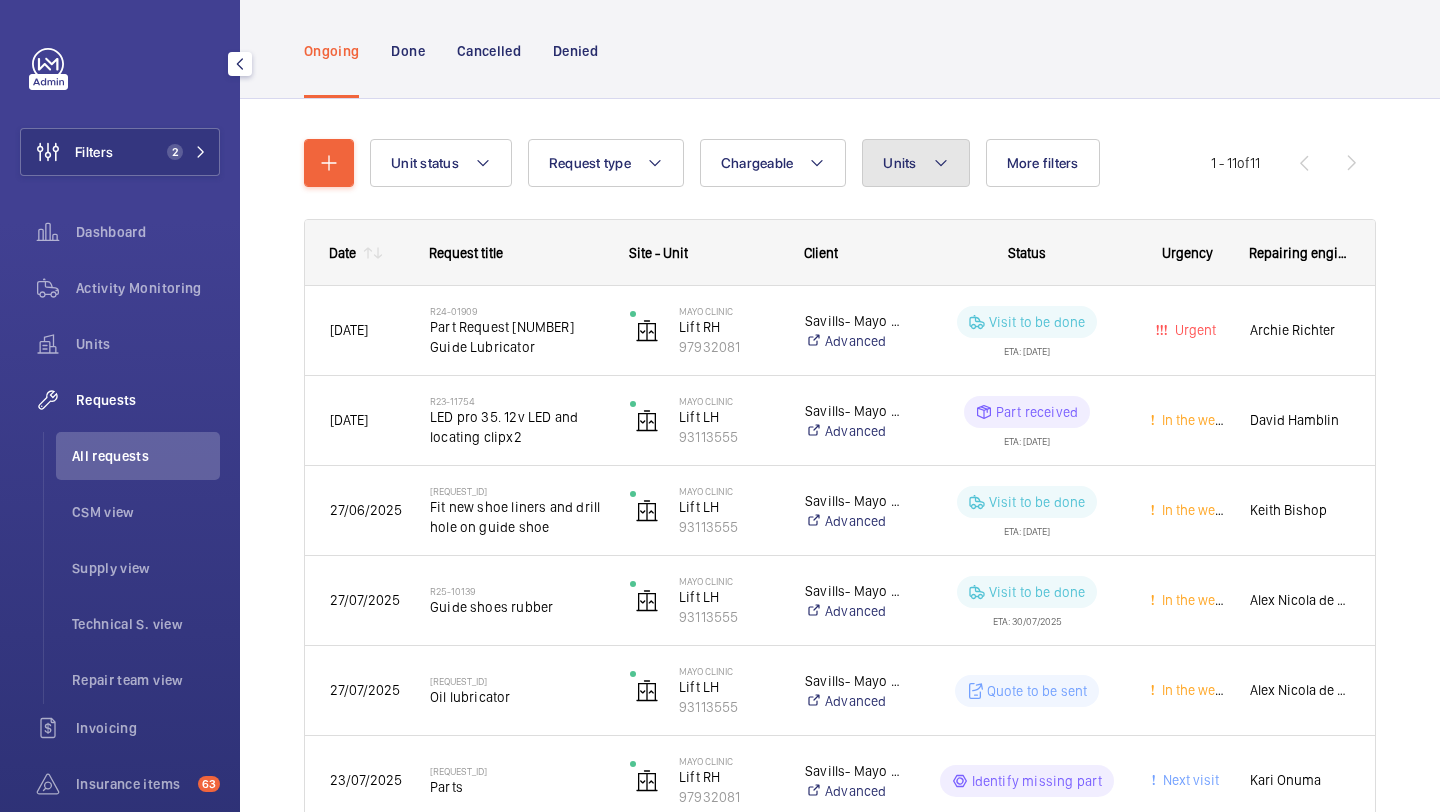 click on "Units" 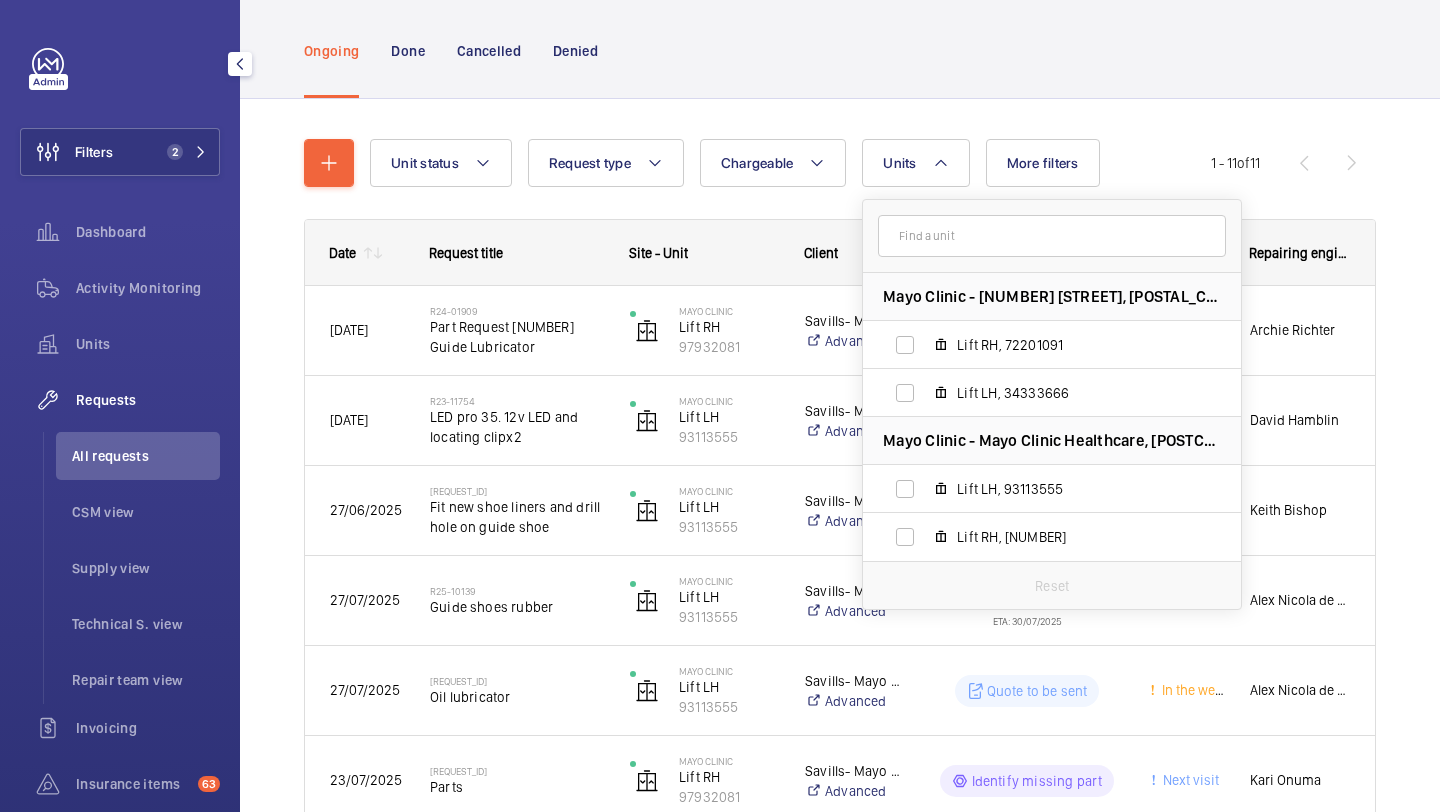 click on "Site - Unit" 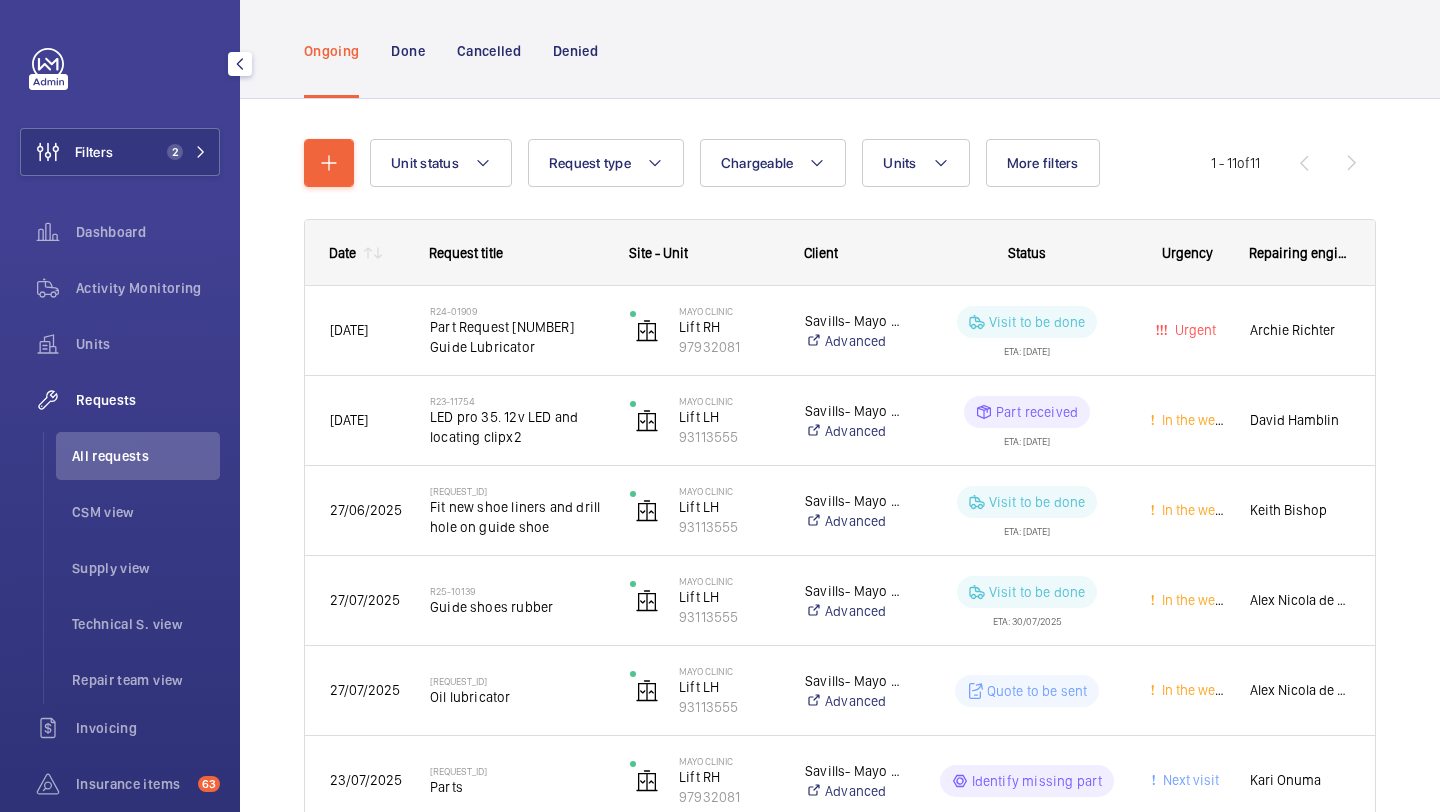 click on "Filters 2 Dashboard Activity Monitoring Units Requests All requests CSM view Supply view Technical S. view Repair team view Invoicing Insurance items 63 Reports Contacts IoT Beta RB Rambo Bishop" 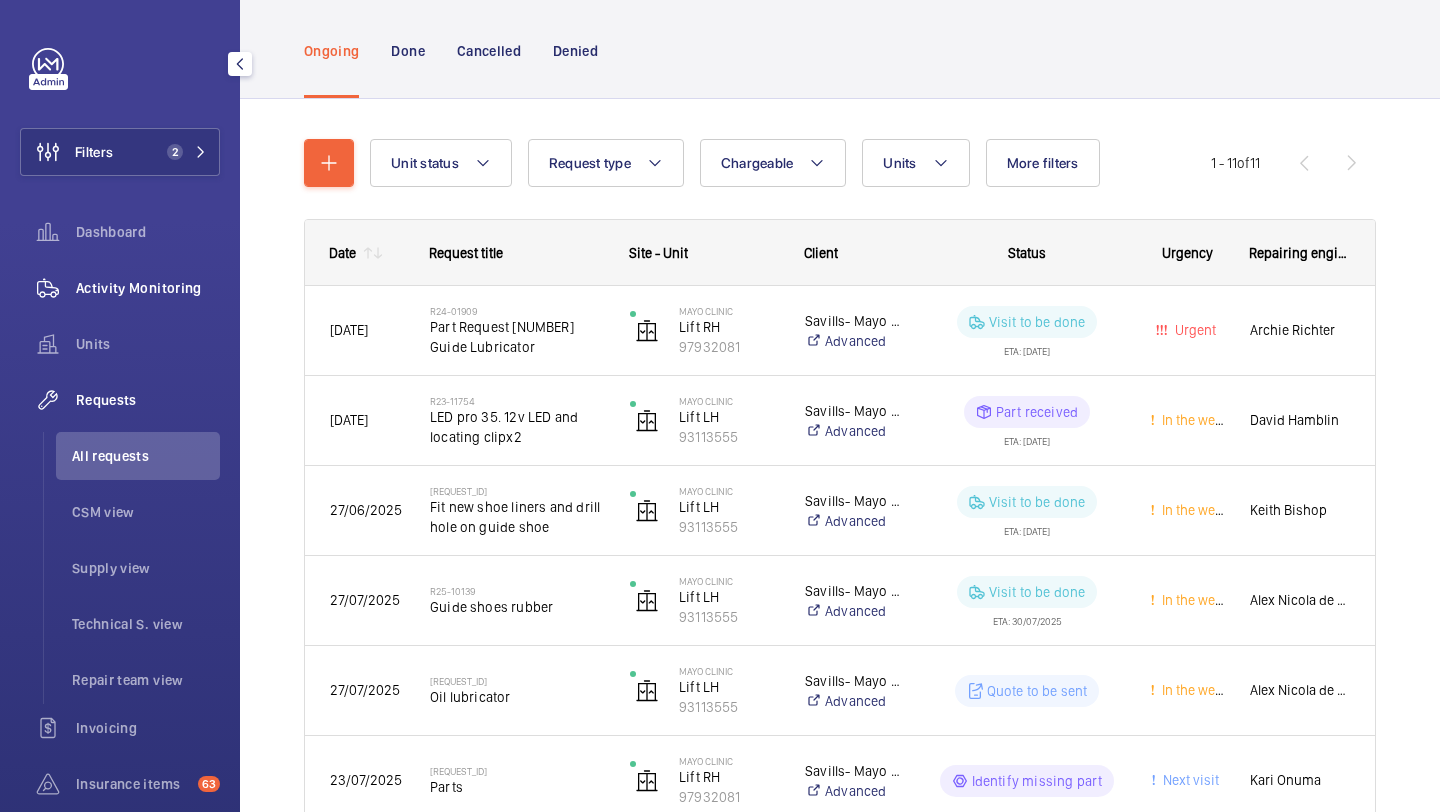 click on "Activity Monitoring" 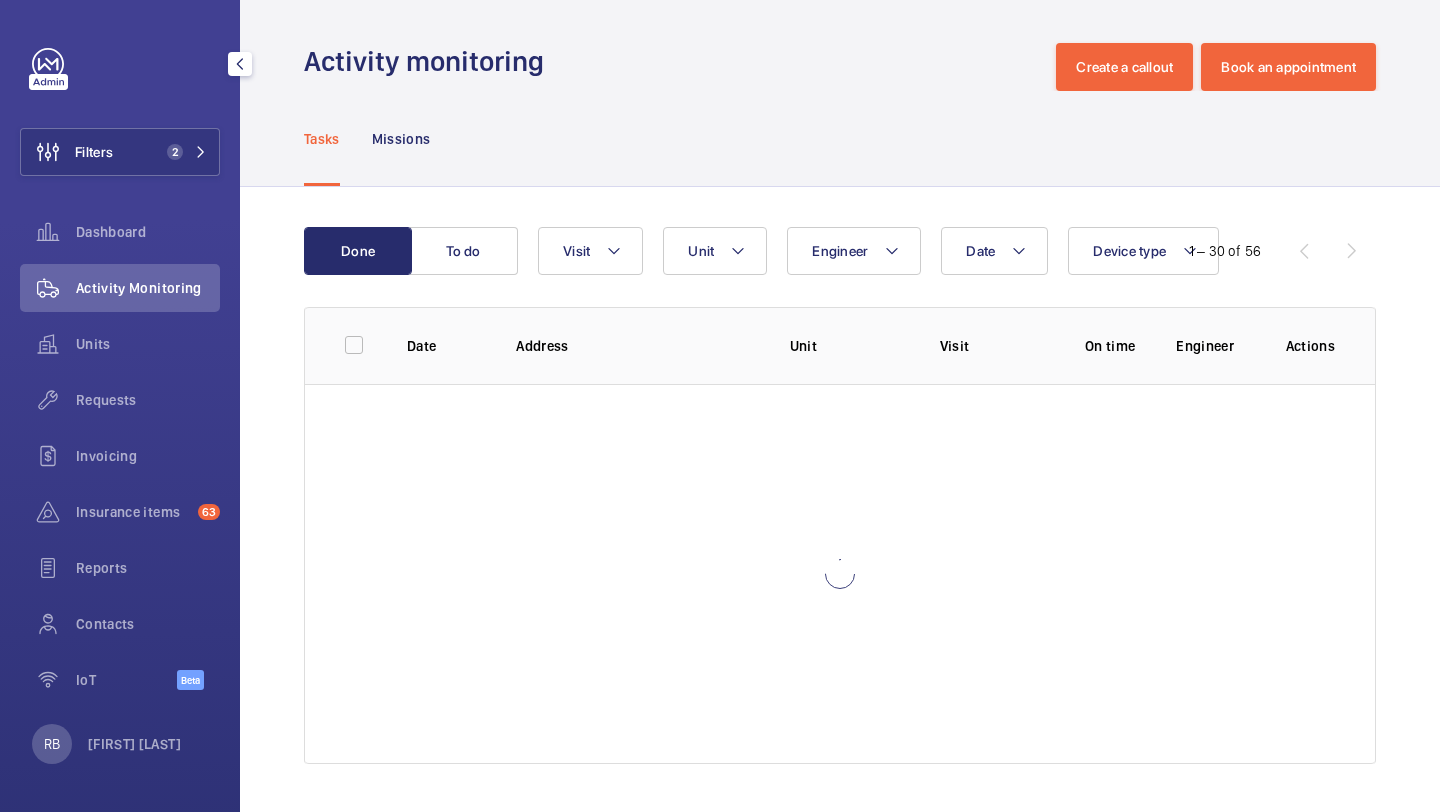 scroll, scrollTop: 0, scrollLeft: 0, axis: both 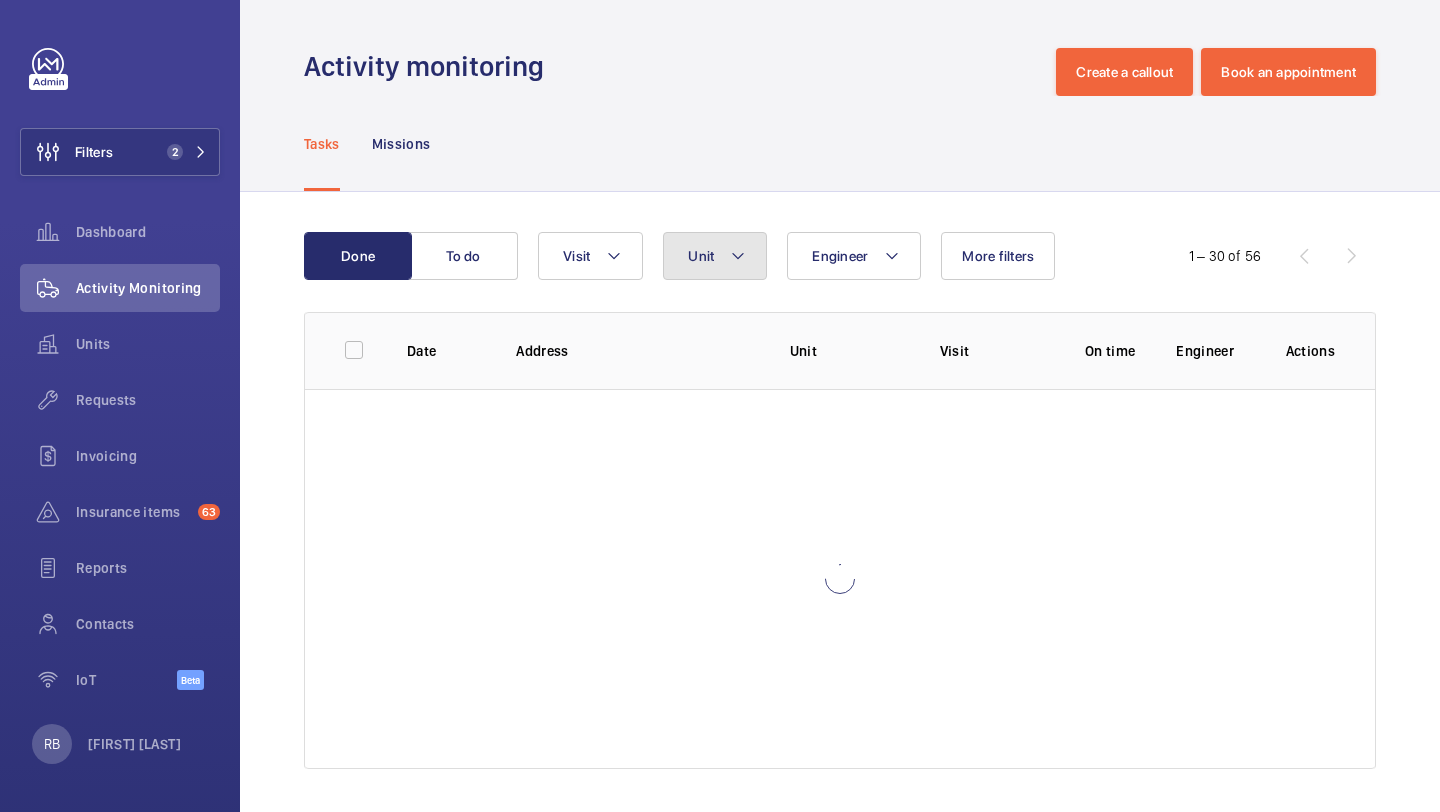 click on "Unit" 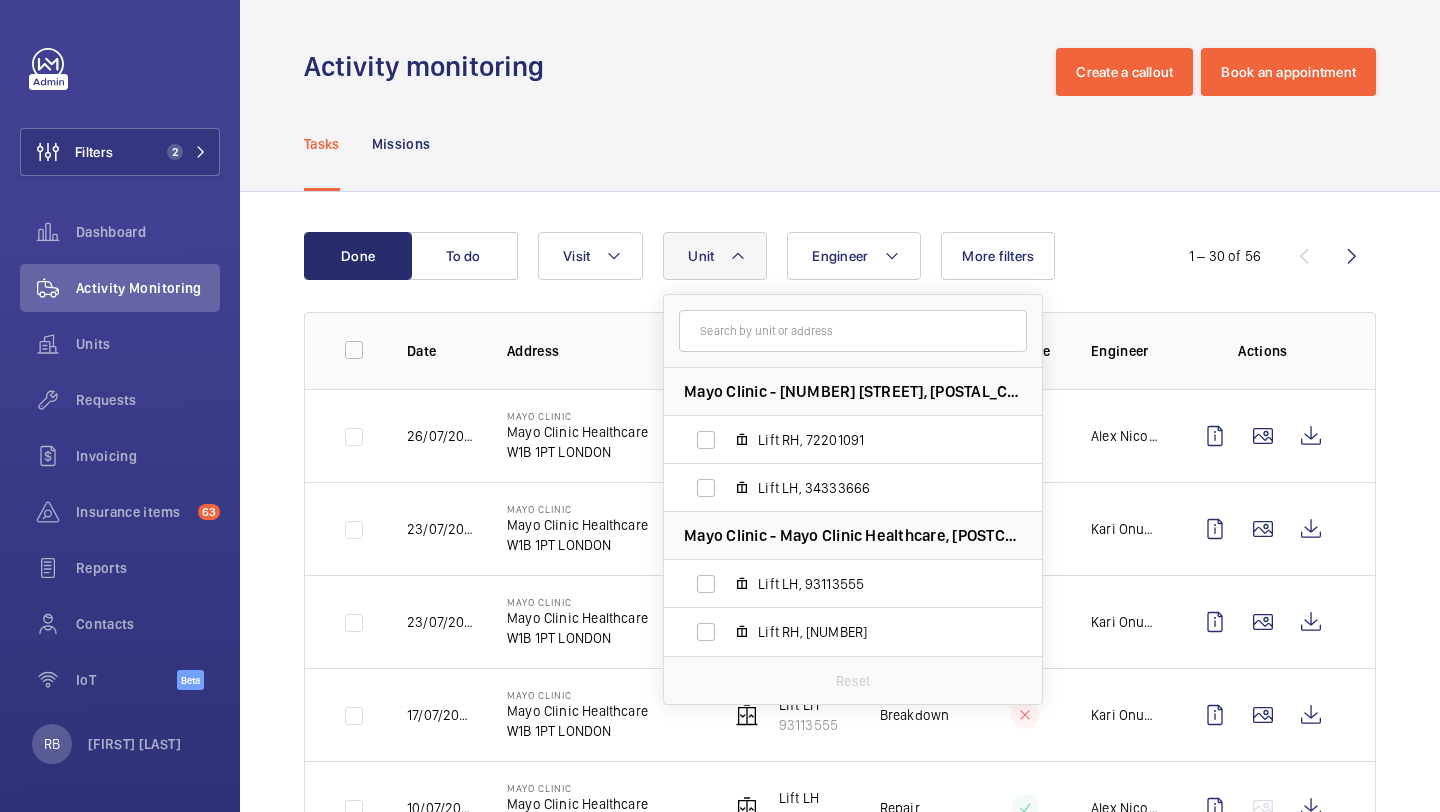 click on "Unit" 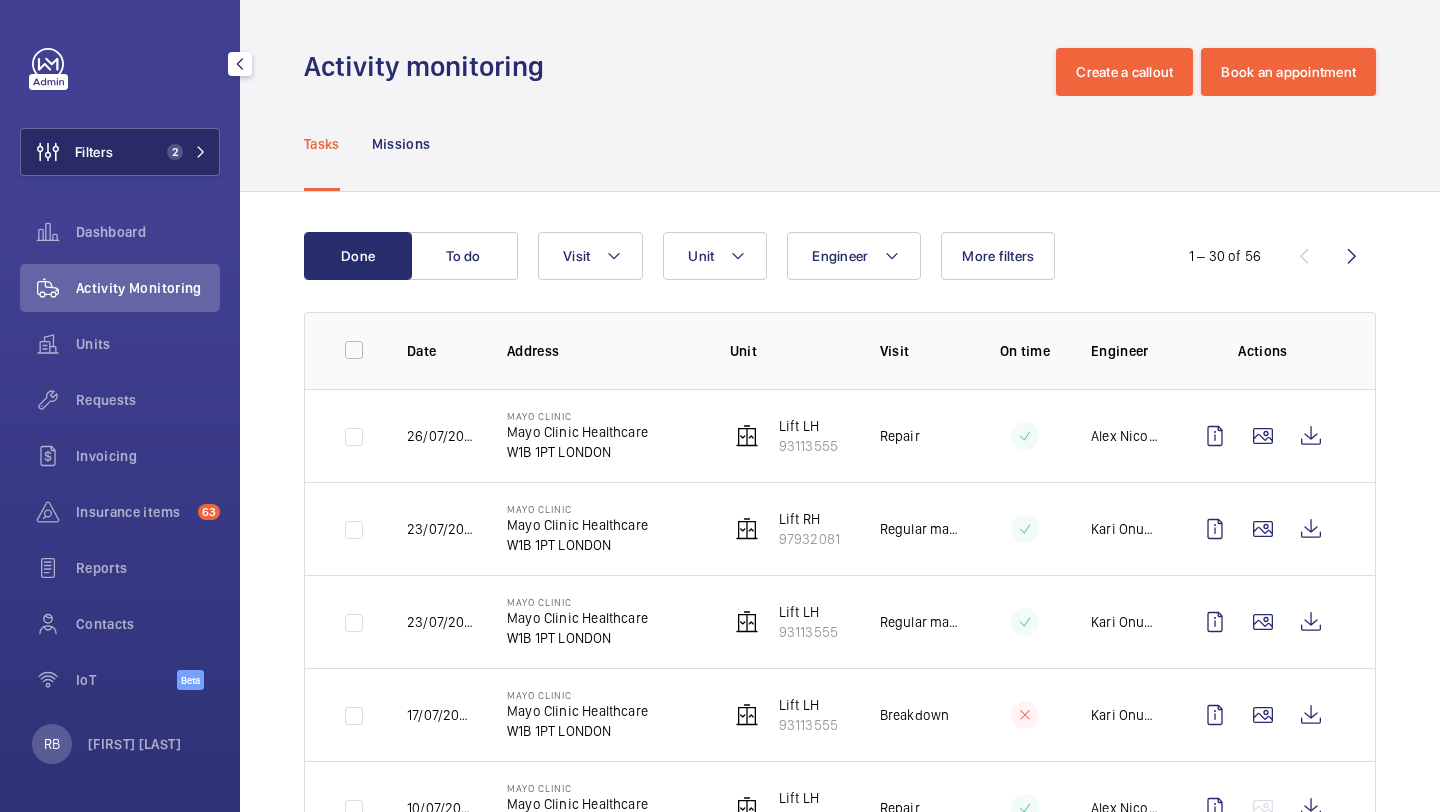 click on "Filters 2" 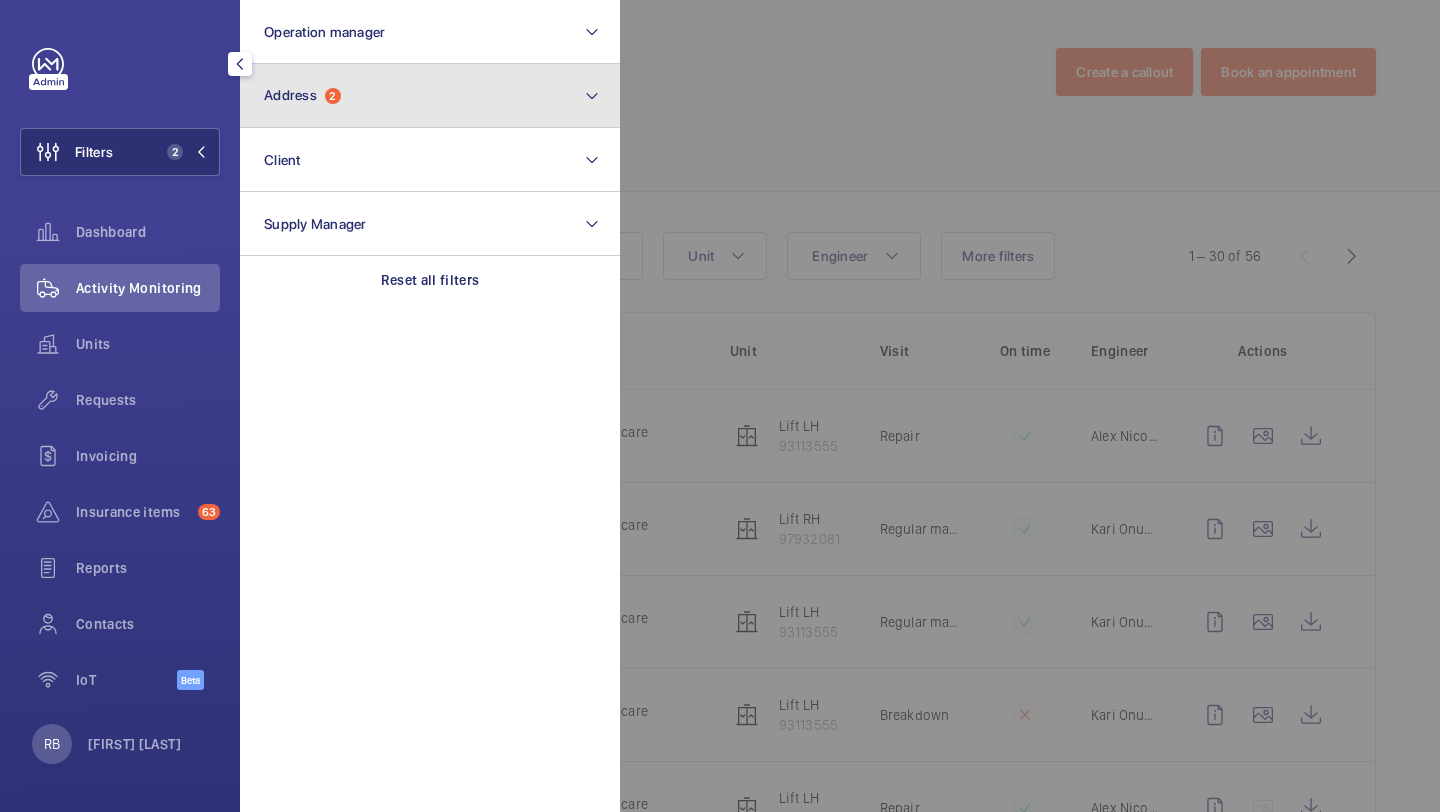 click on "Address" 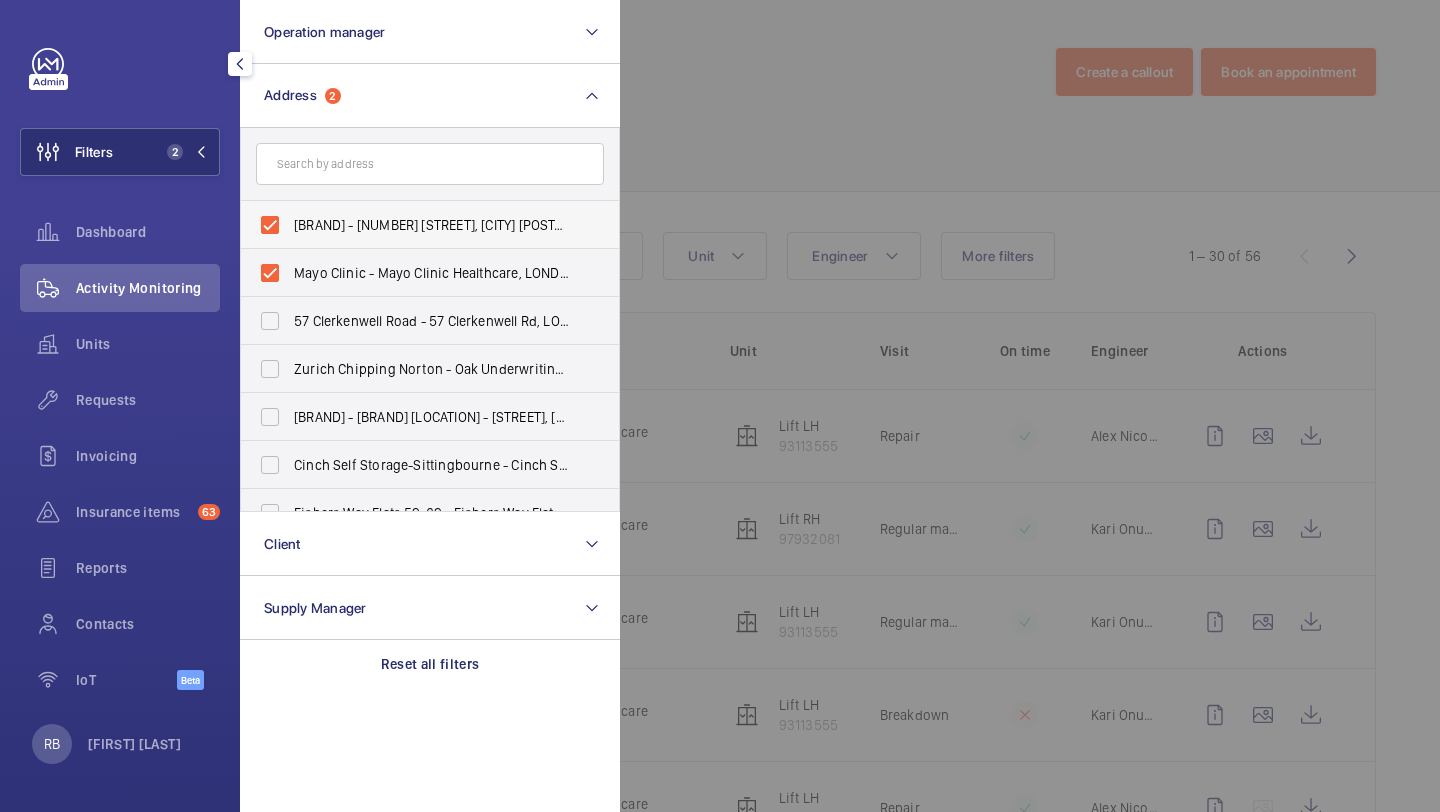click on "[BRAND] - [NUMBER] [STREET], [CITY] [POSTAL_CODE]" at bounding box center [415, 225] 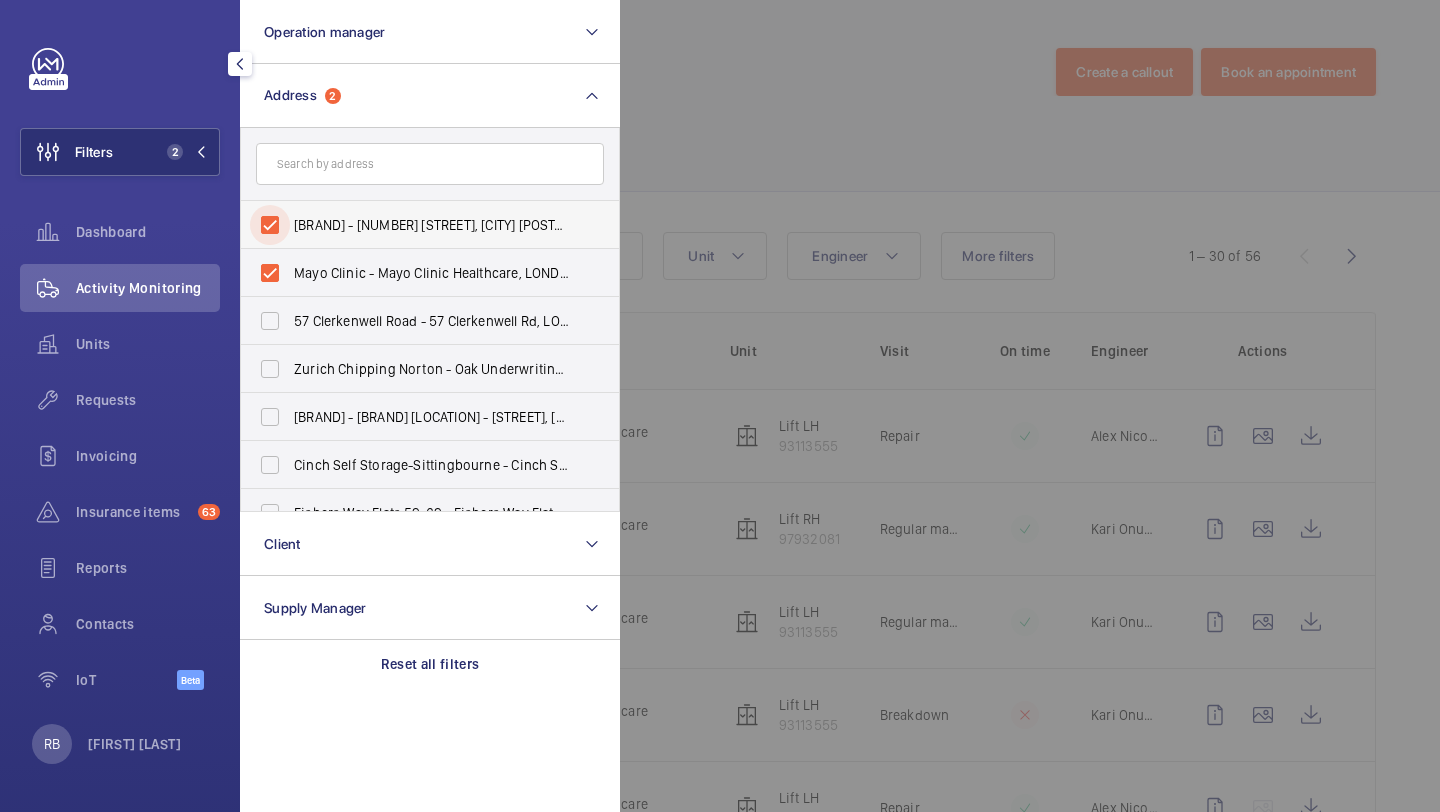 click on "[BRAND] - [NUMBER] [STREET], [CITY] [POSTAL_CODE]" at bounding box center (270, 225) 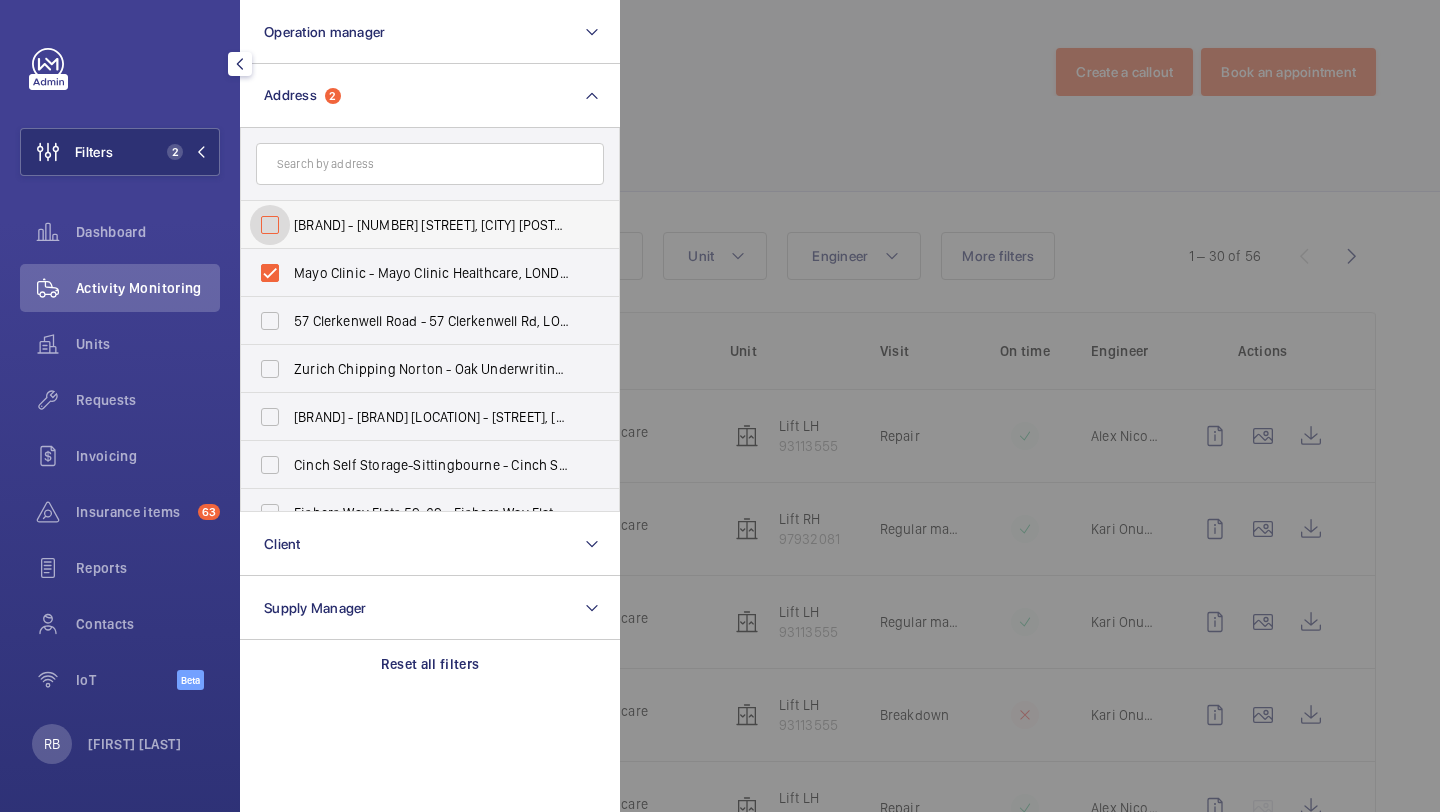 checkbox on "false" 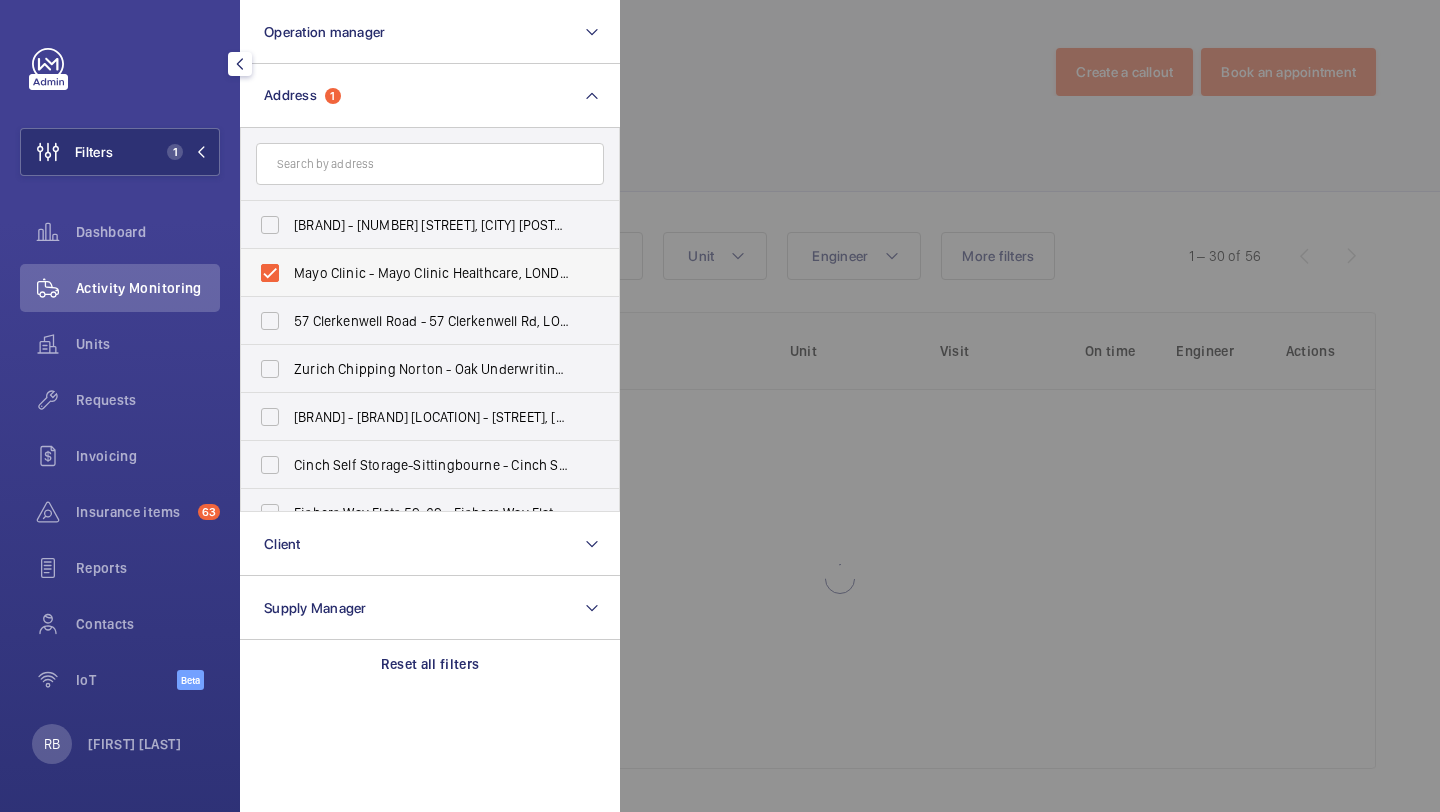 click on "Mayo Clinic - Mayo Clinic Healthcare, LONDON [POSTCODE]" at bounding box center [415, 273] 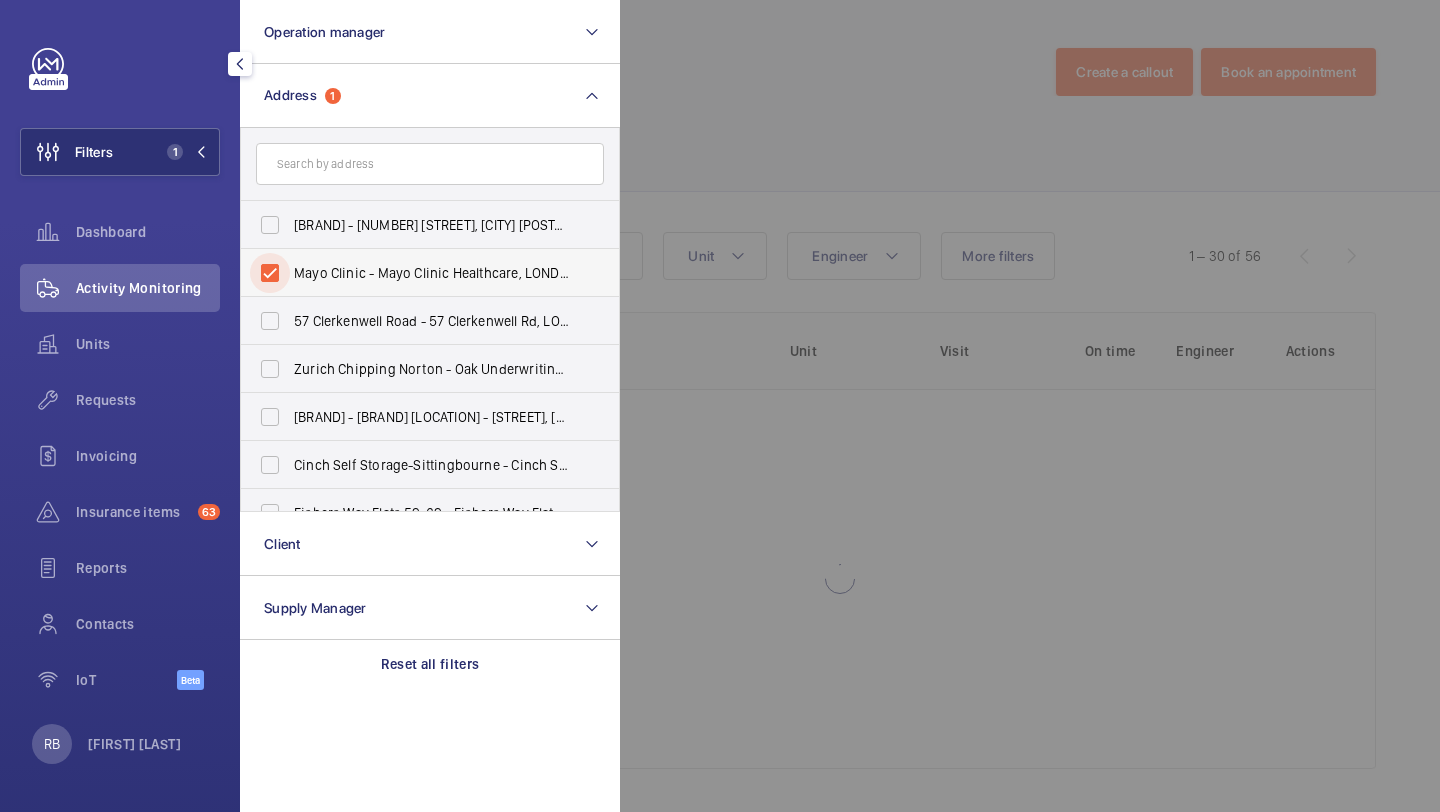 click on "Mayo Clinic - Mayo Clinic Healthcare, LONDON [POSTCODE]" at bounding box center [270, 273] 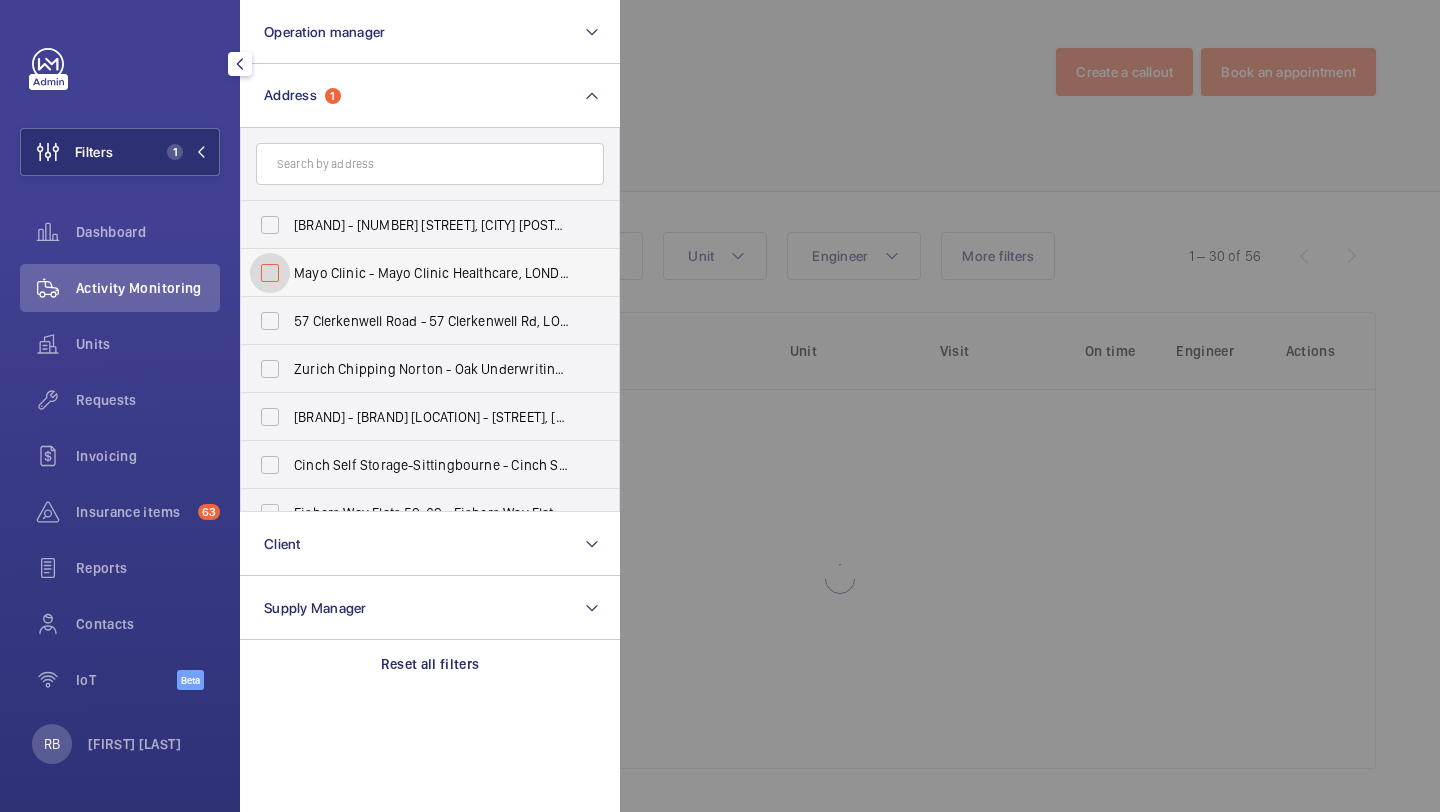 checkbox on "false" 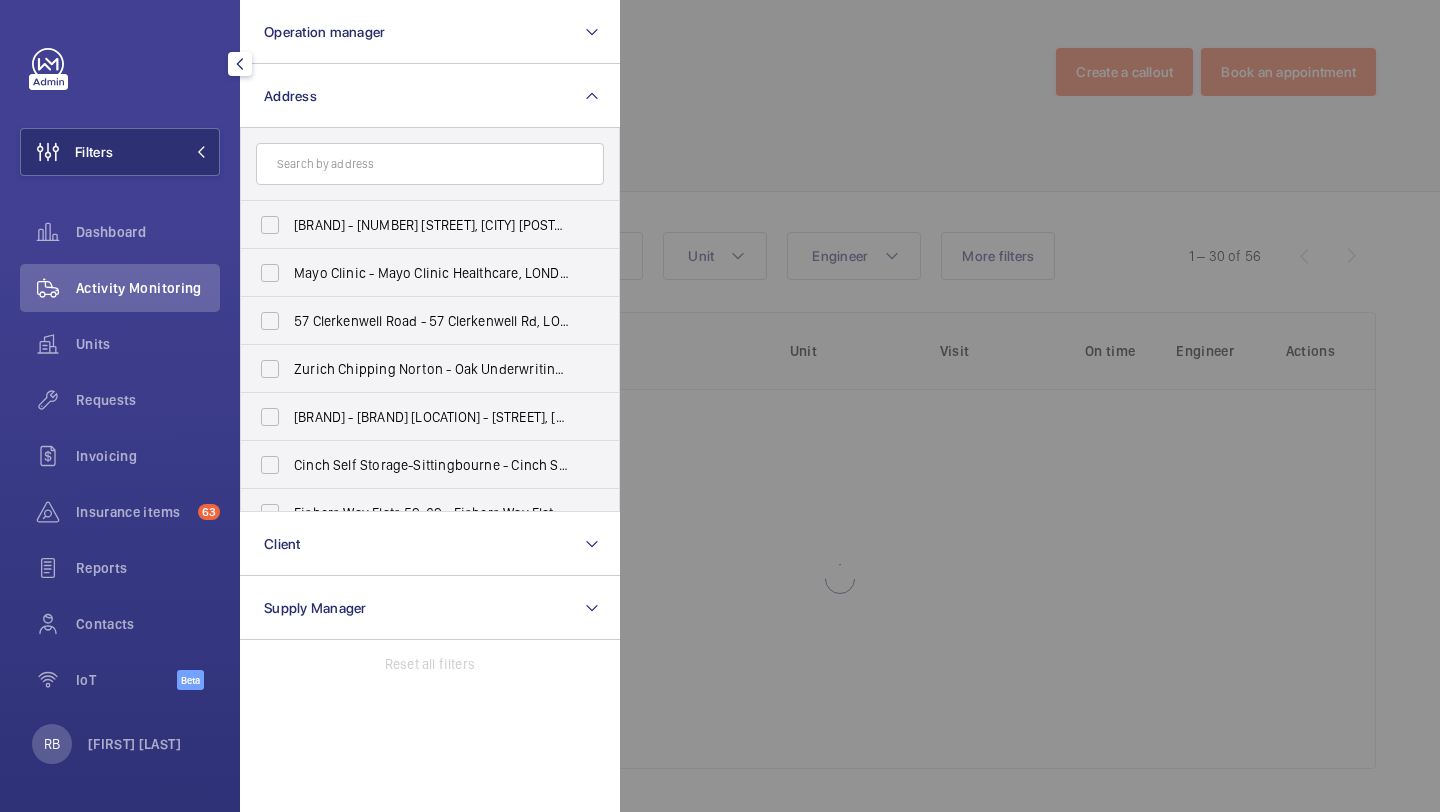 click 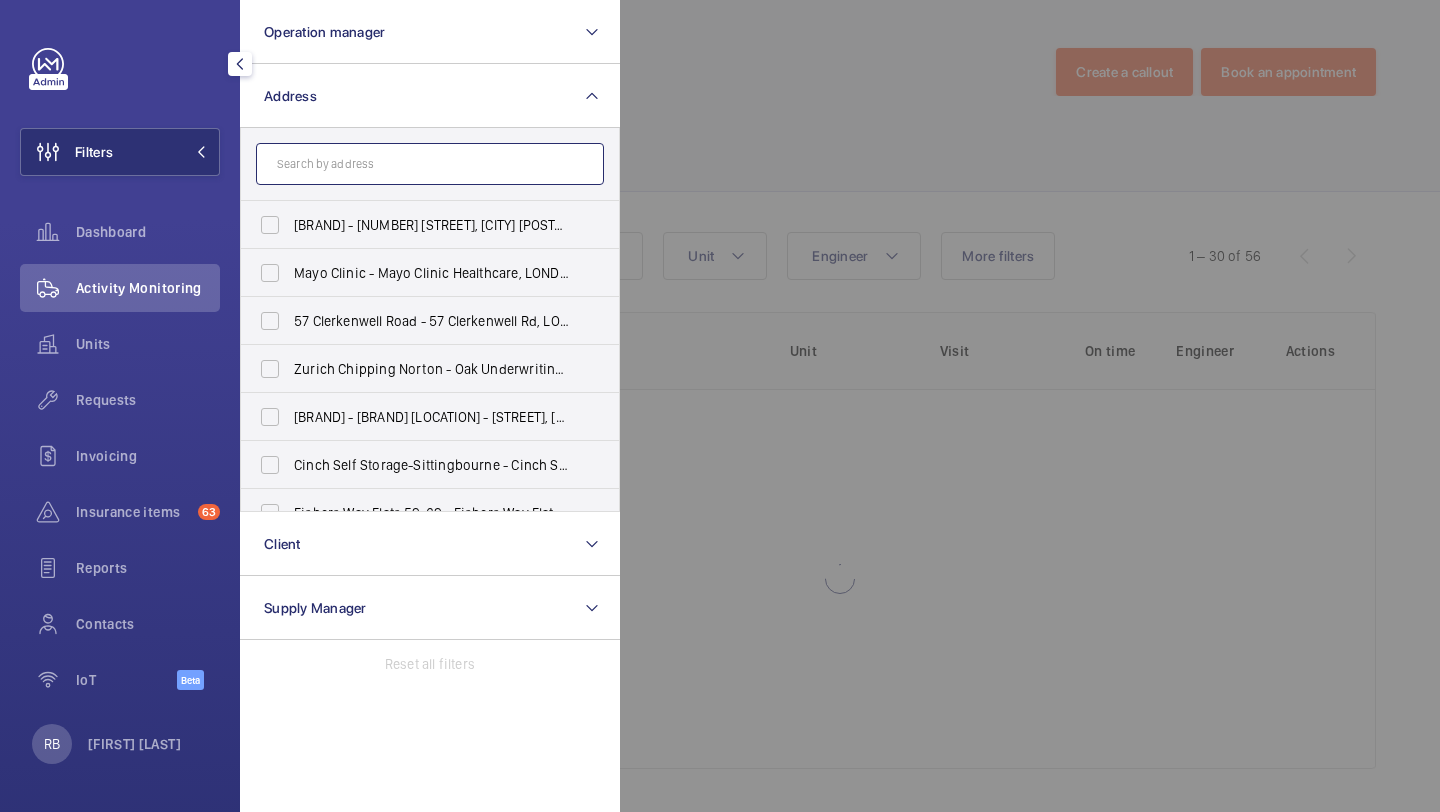 click 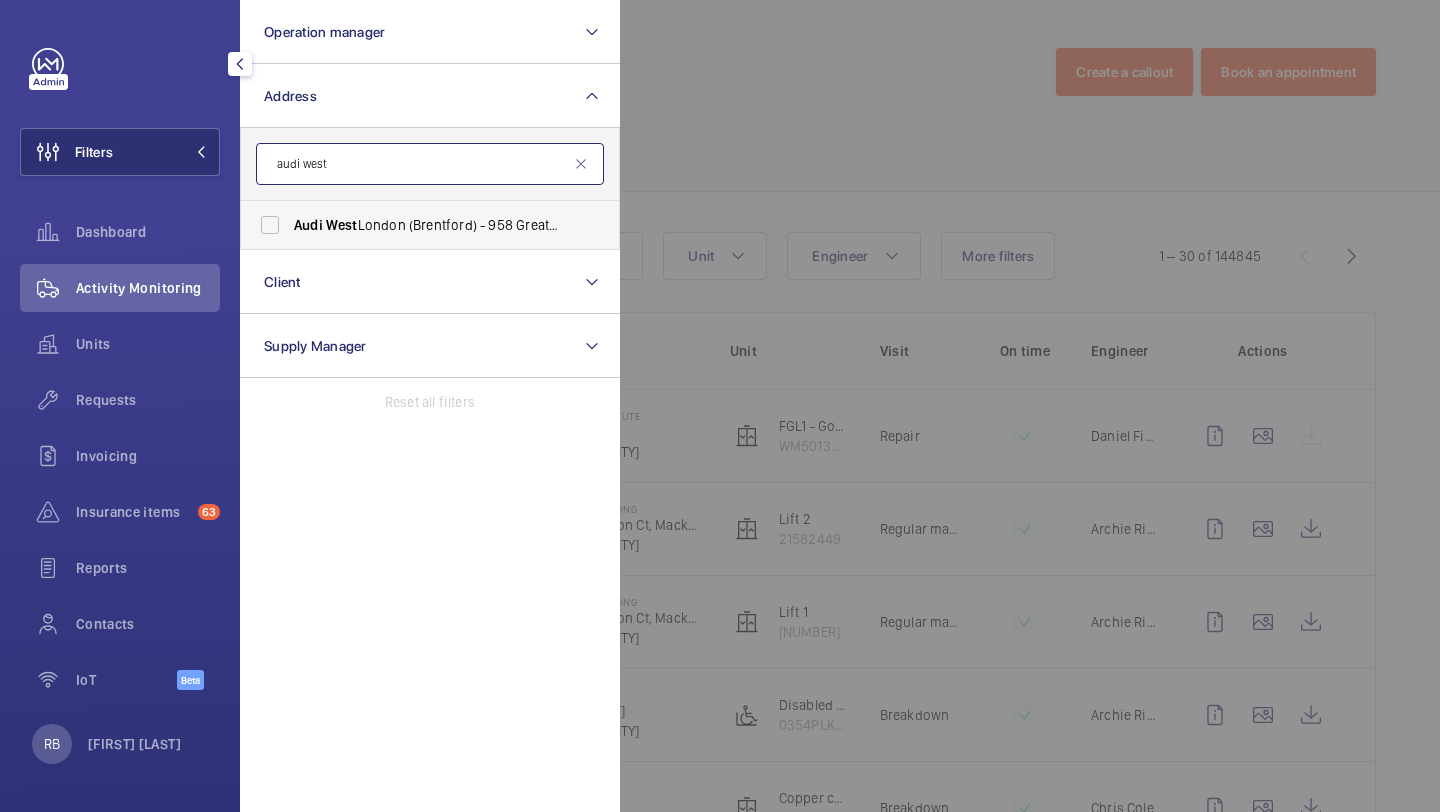 type on "audi west" 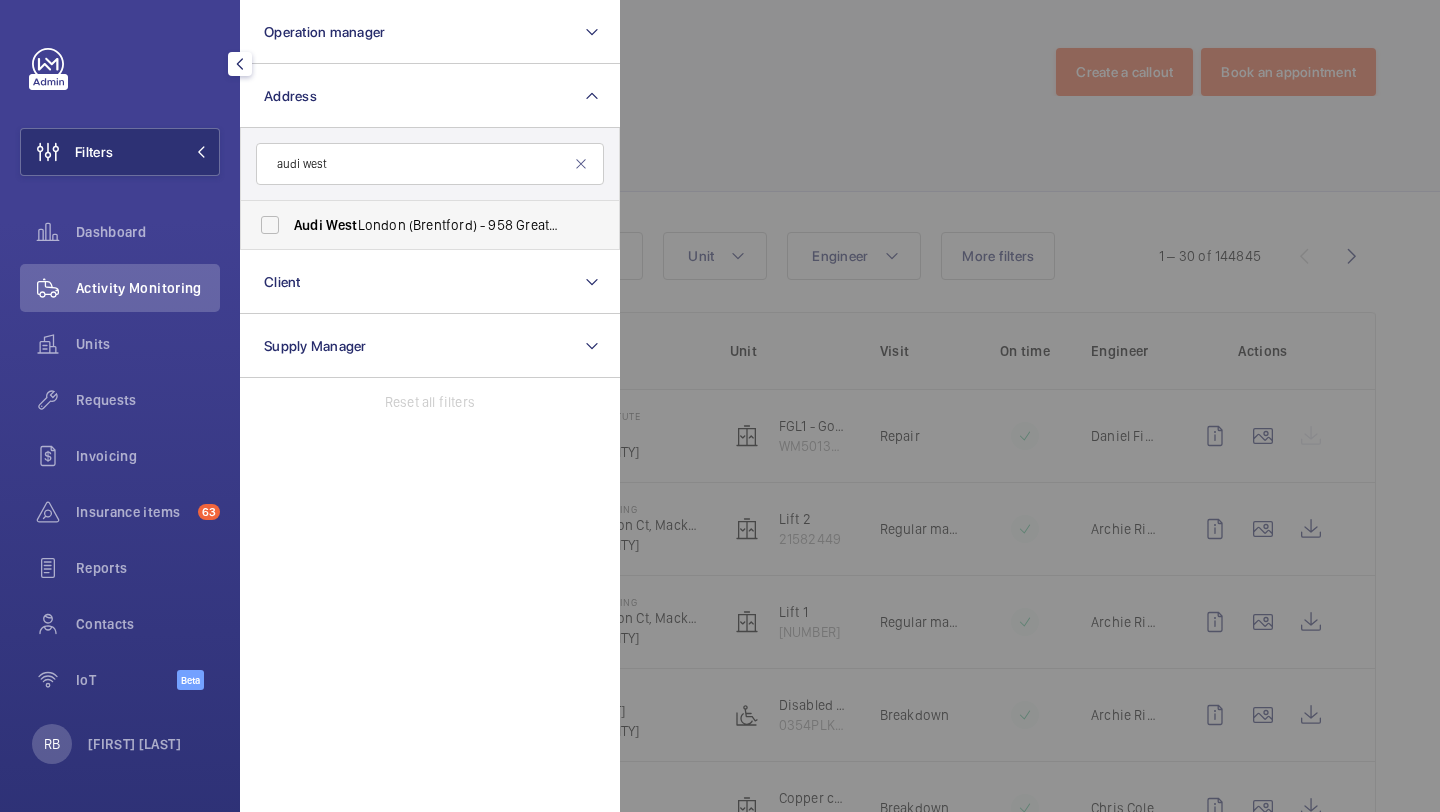 click on "Audi West London (Brentford) - [NUMBER] [STREET], [CITY] [POSTAL_CODE]" at bounding box center [415, 225] 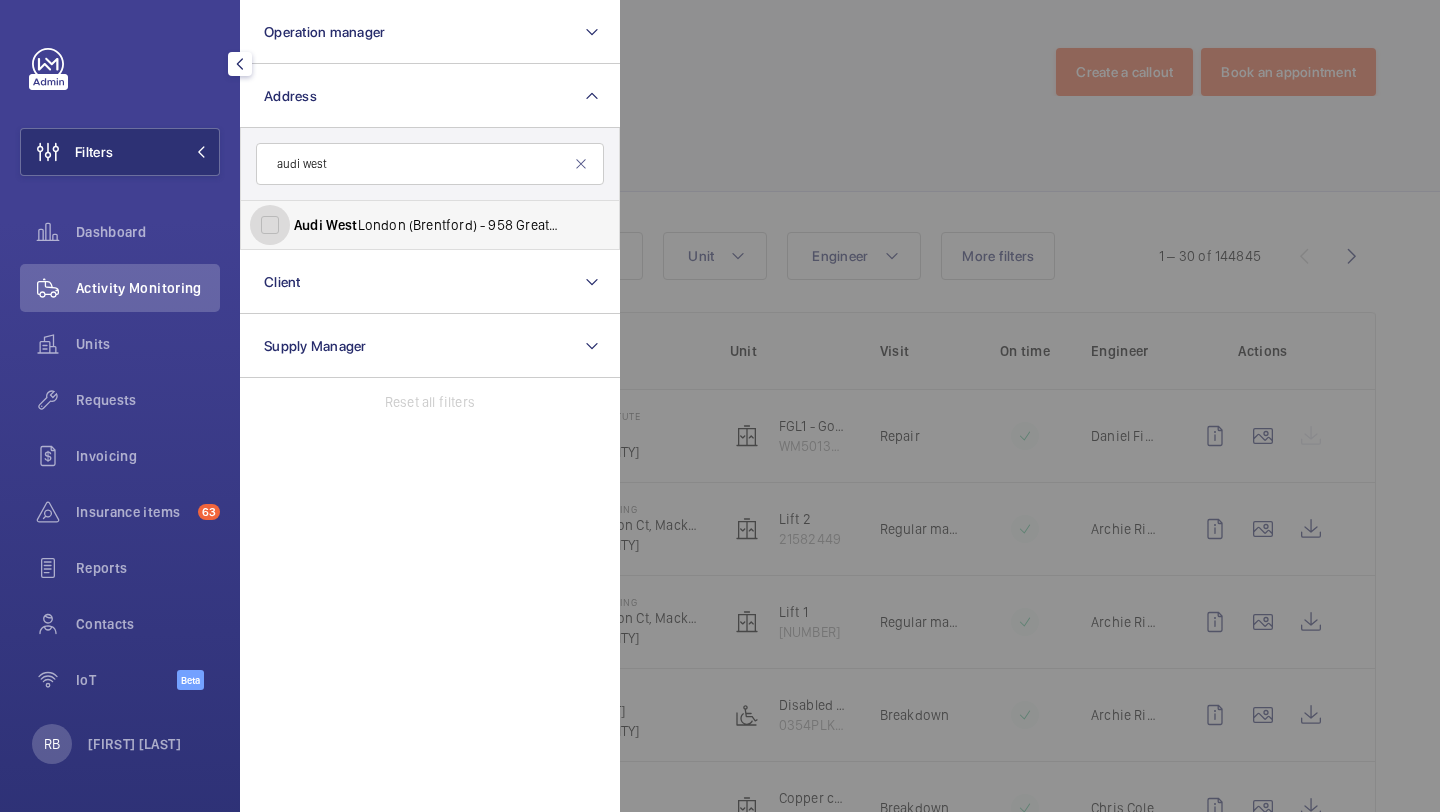 click on "Audi West London (Brentford) - [NUMBER] [STREET], [CITY] [POSTAL_CODE]" at bounding box center [270, 225] 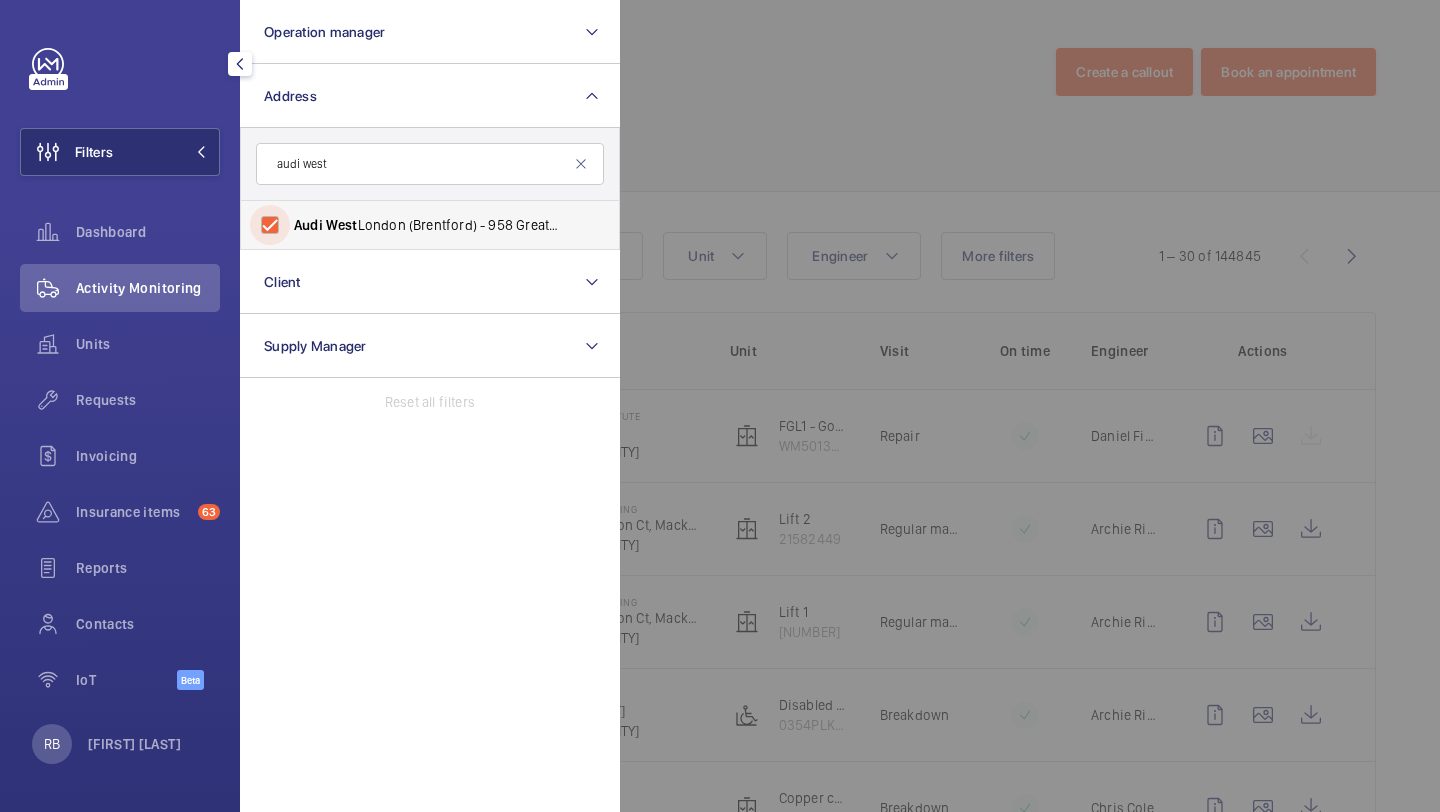 checkbox on "true" 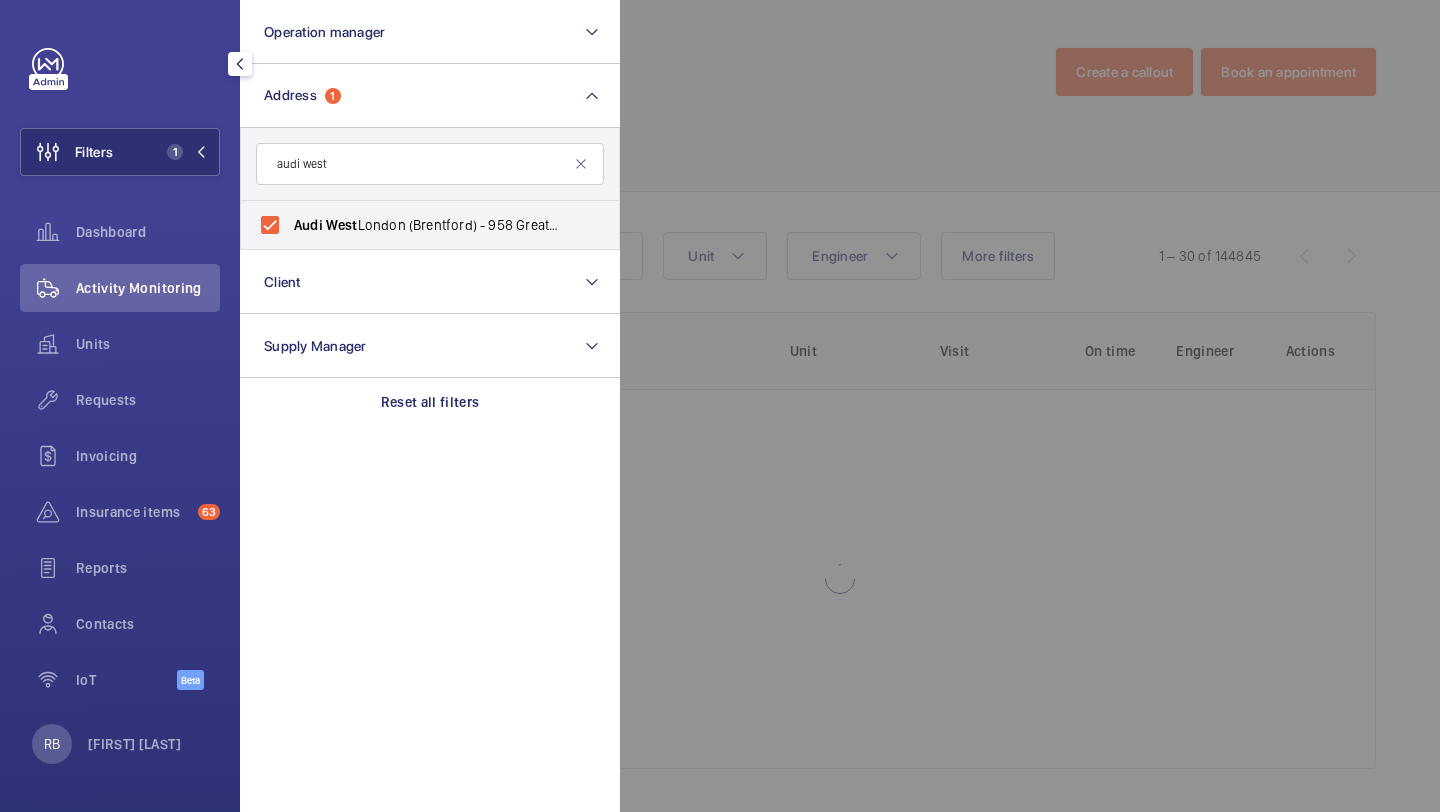 click 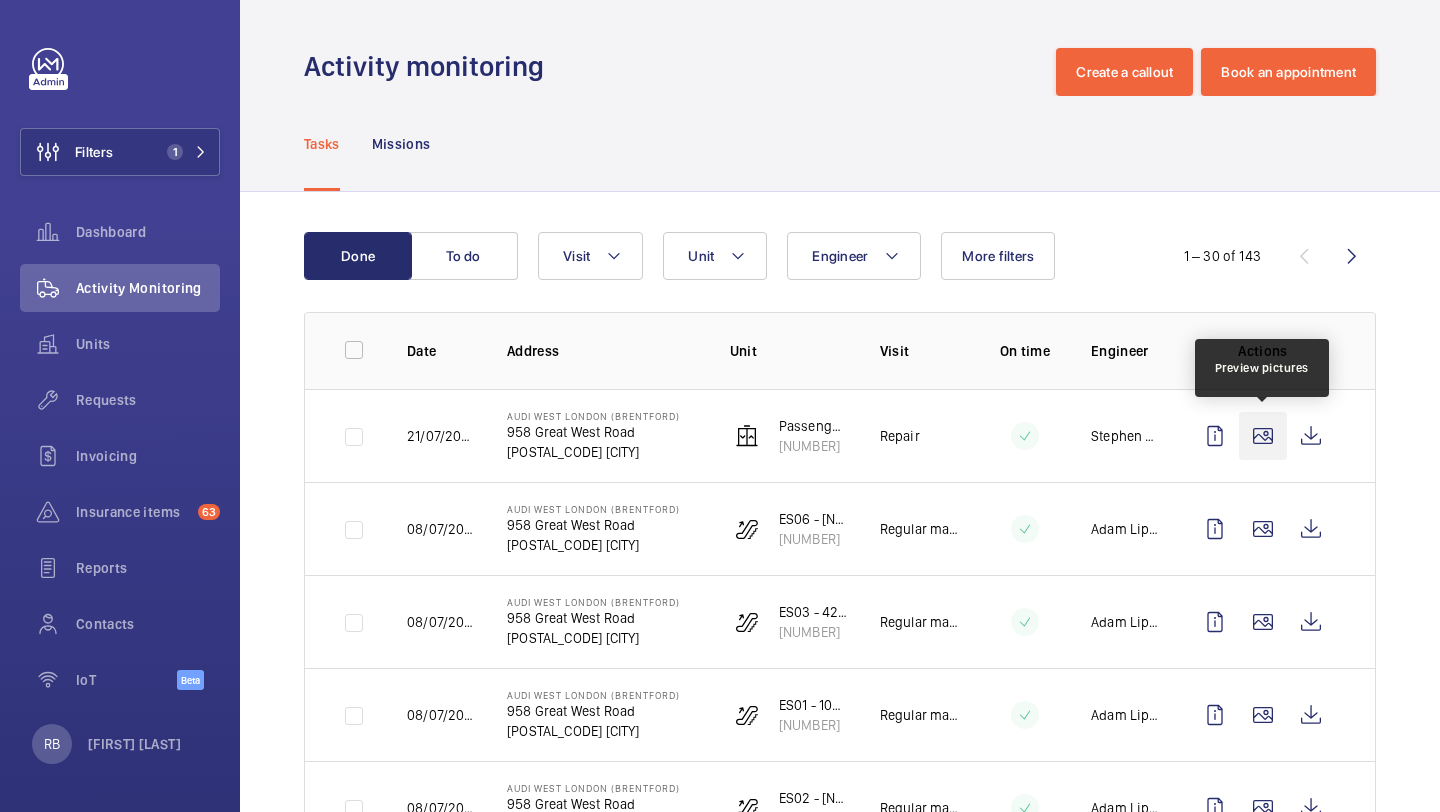 click 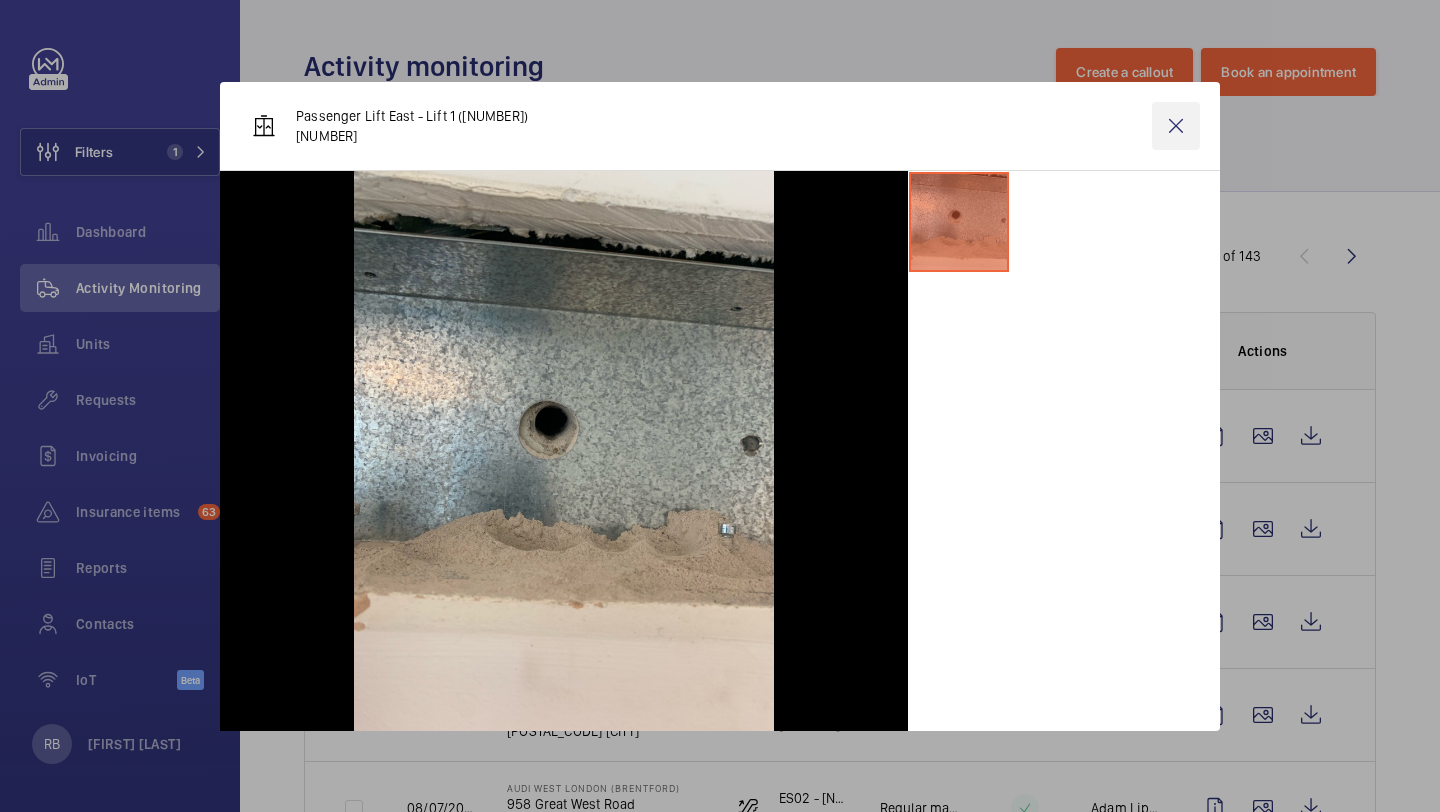 click at bounding box center [1176, 126] 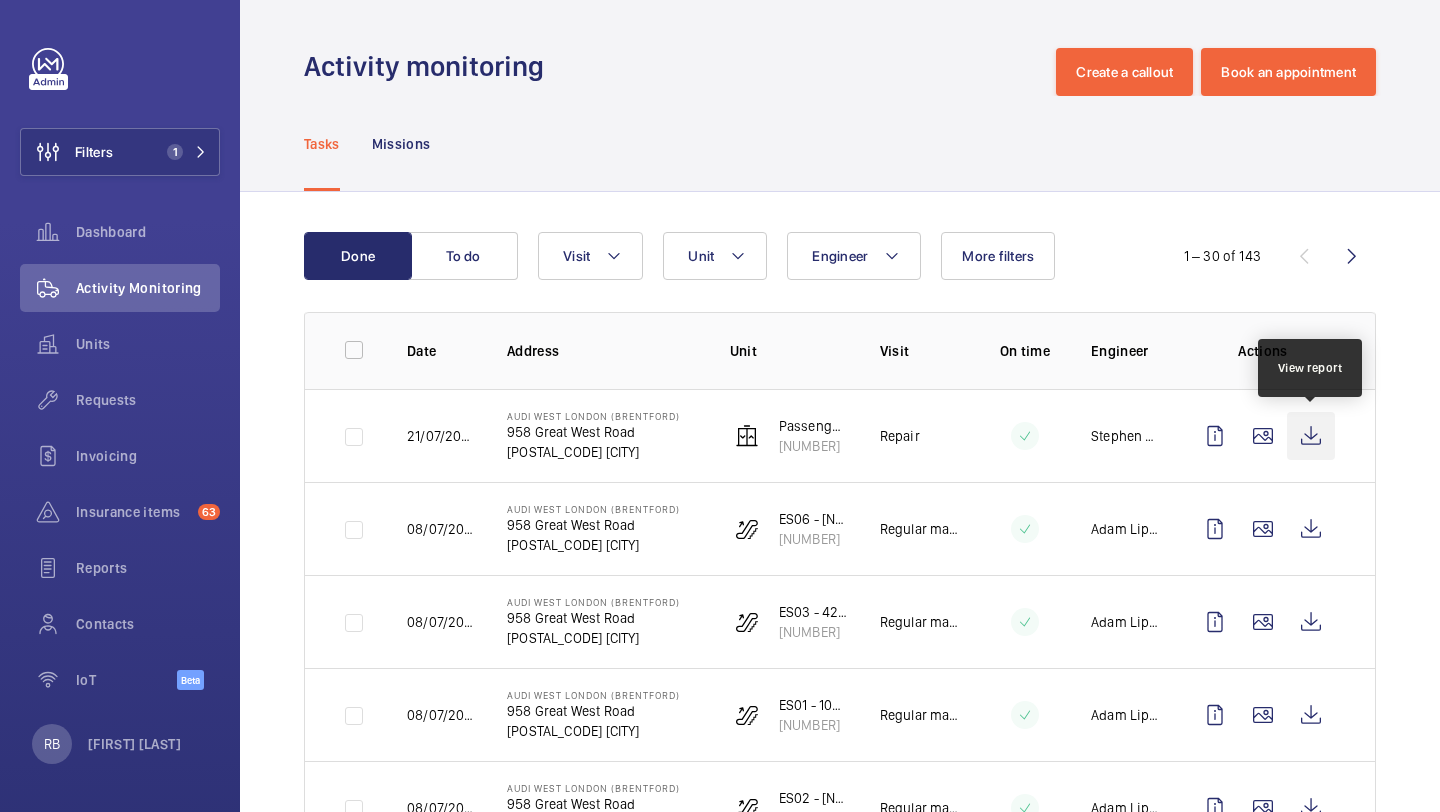 click 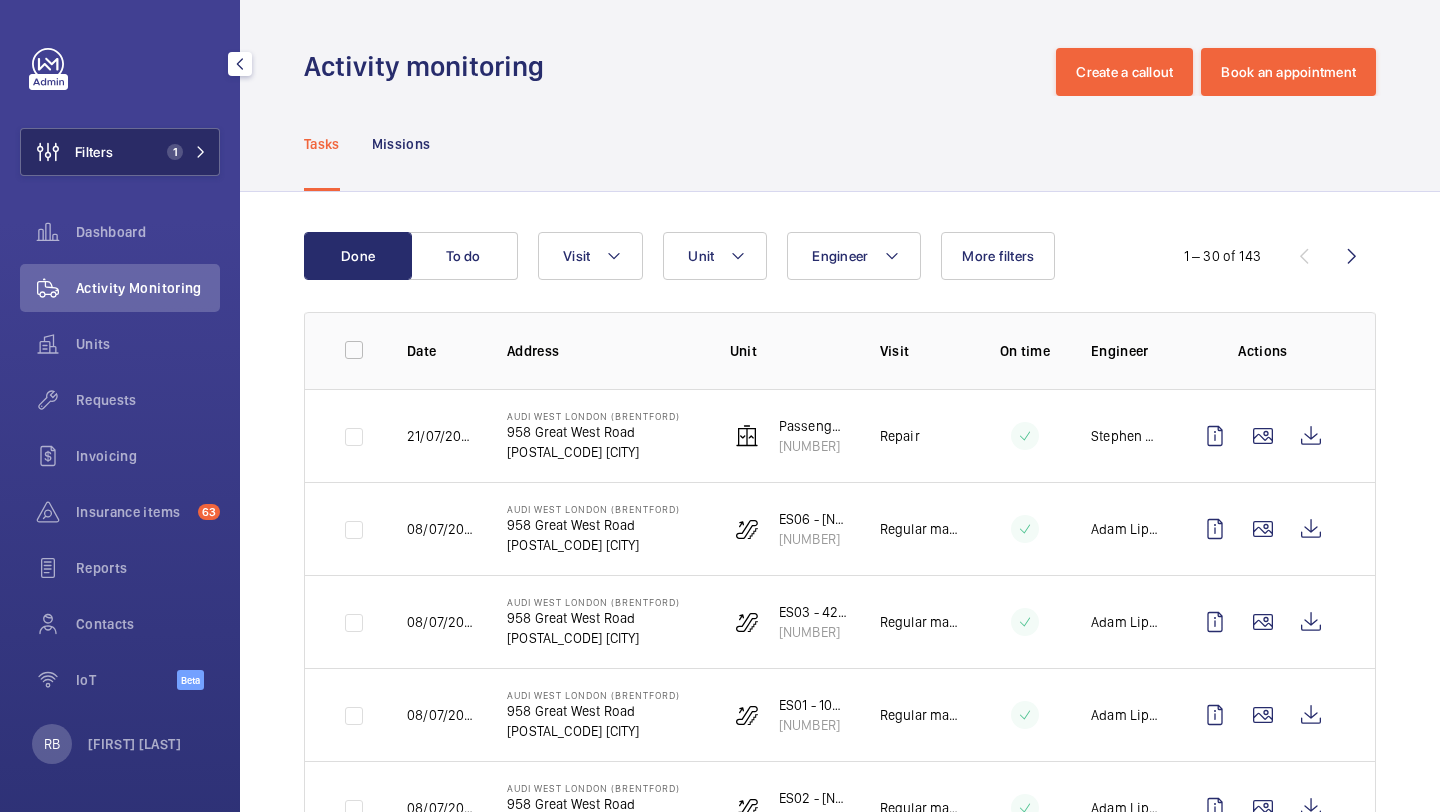 click on "1" 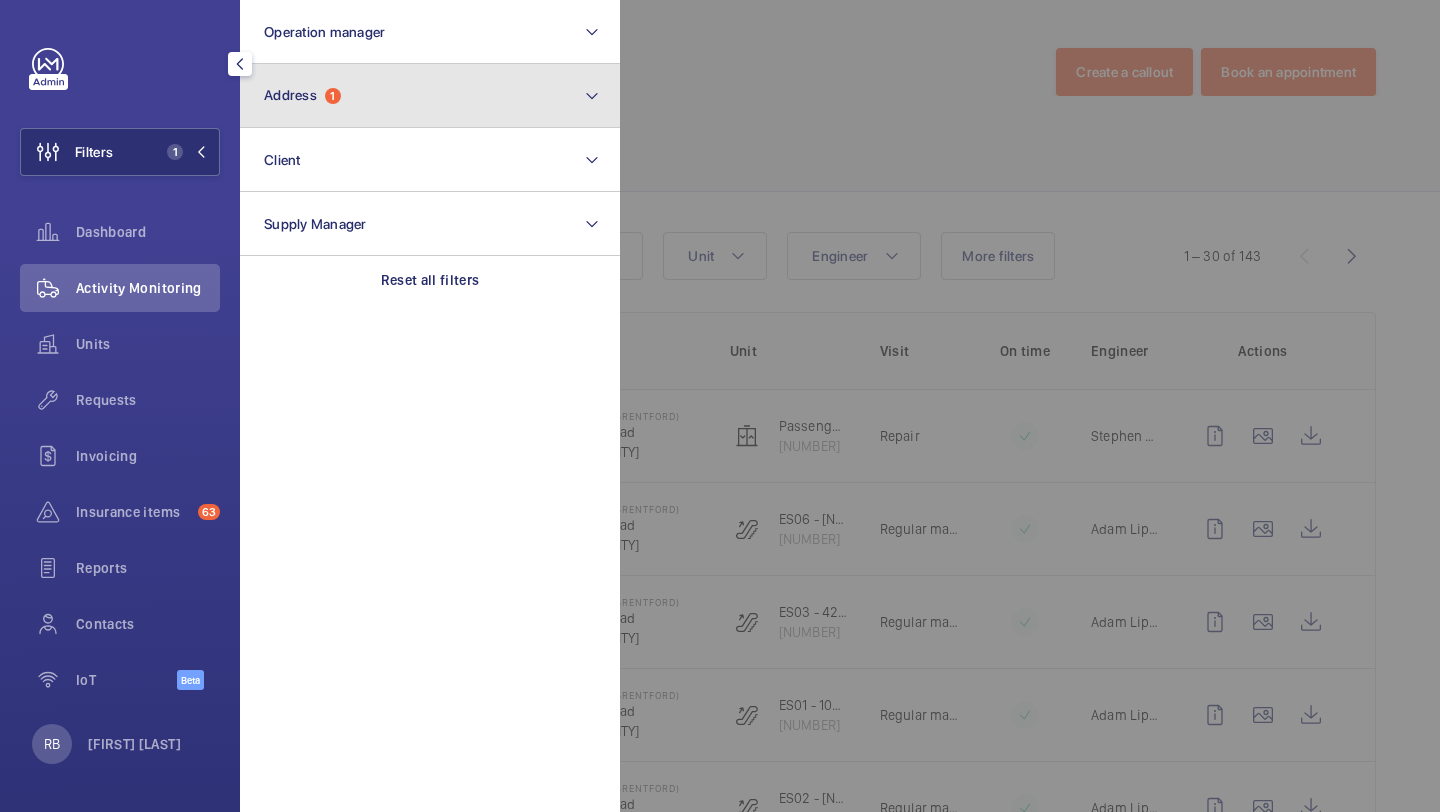 click on "Address  1" 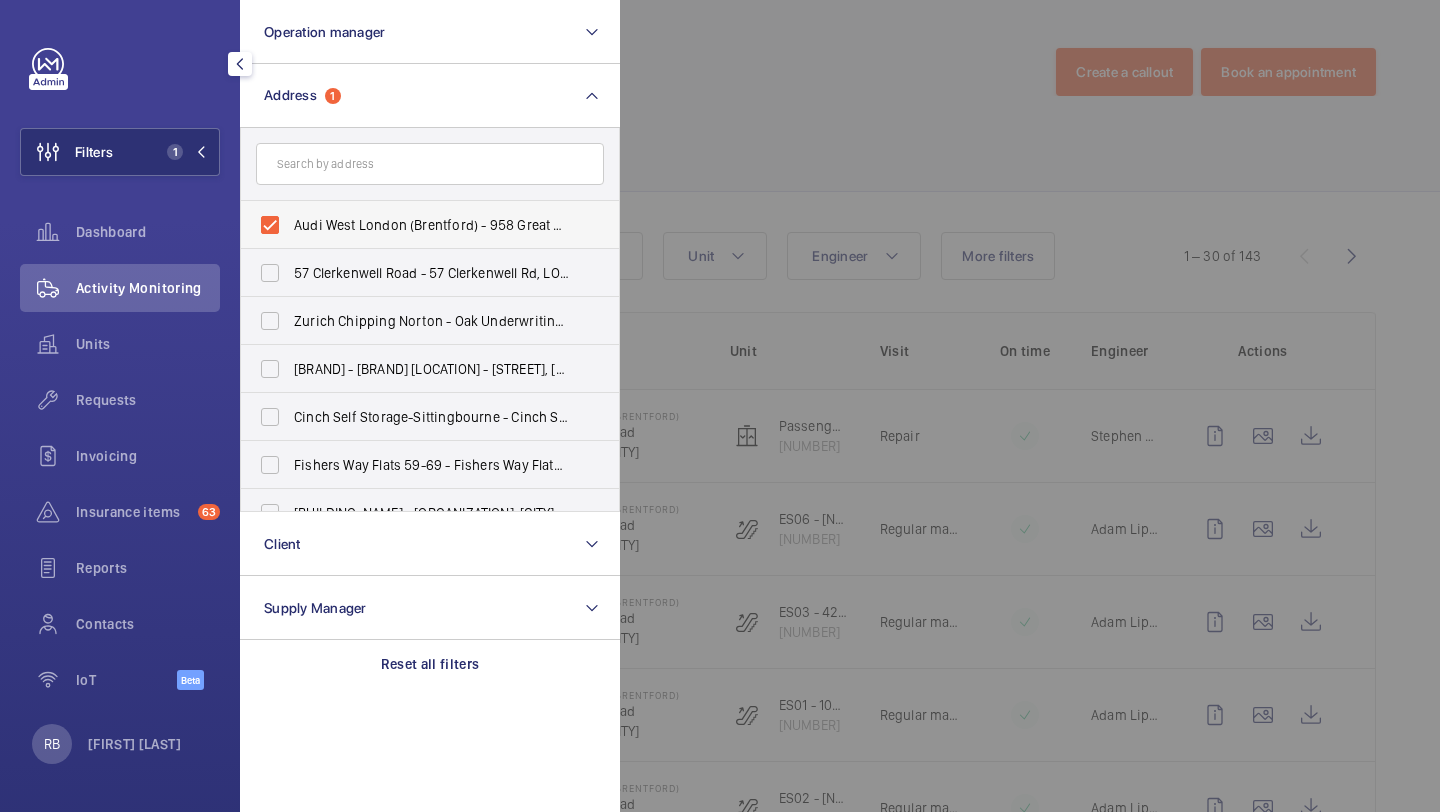 click on "Audi West London (Brentford) - 958 Great West Road, BRENTFORD [POSTCODE]" at bounding box center [431, 225] 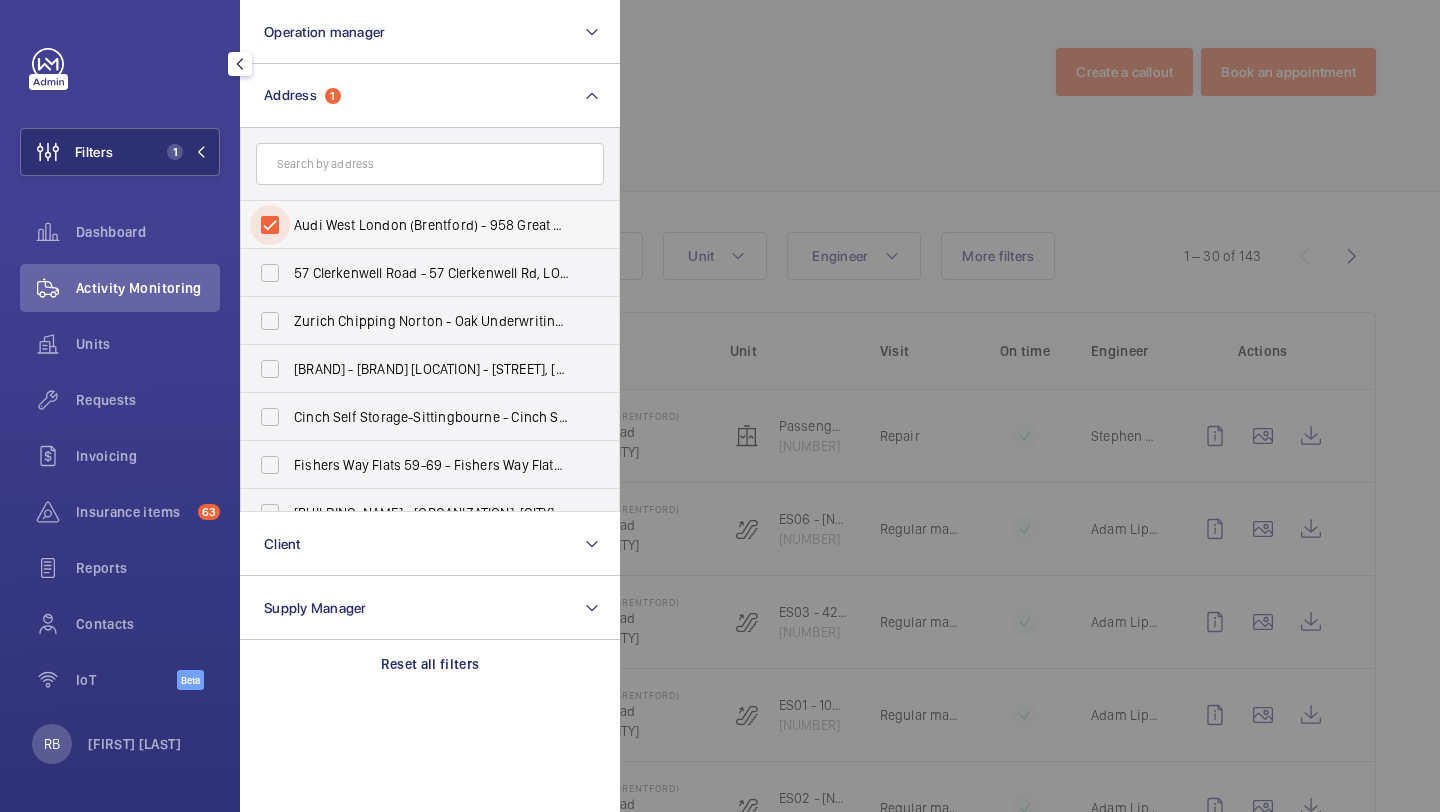 click on "Audi West London (Brentford) - 958 Great West Road, BRENTFORD [POSTCODE]" at bounding box center [270, 225] 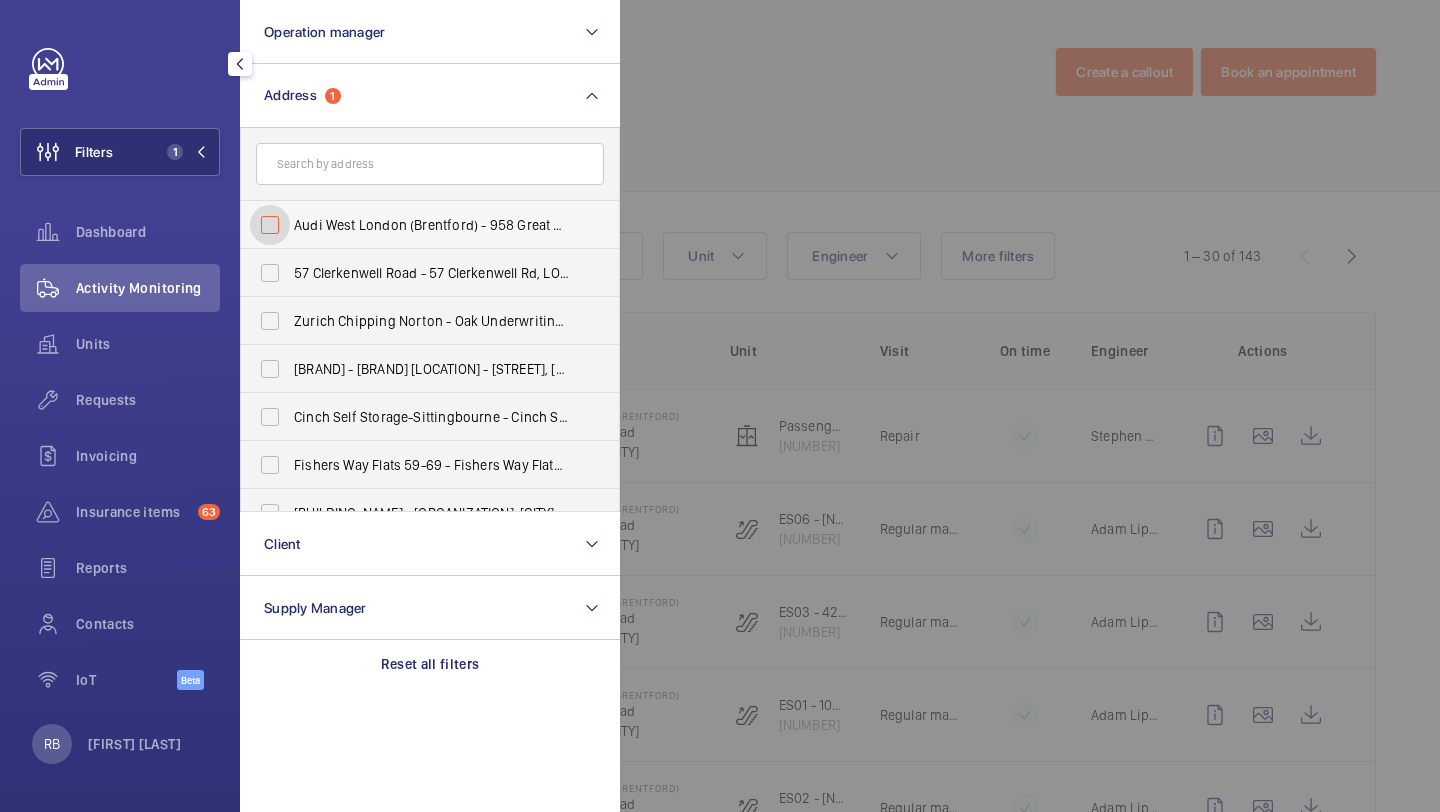 checkbox on "false" 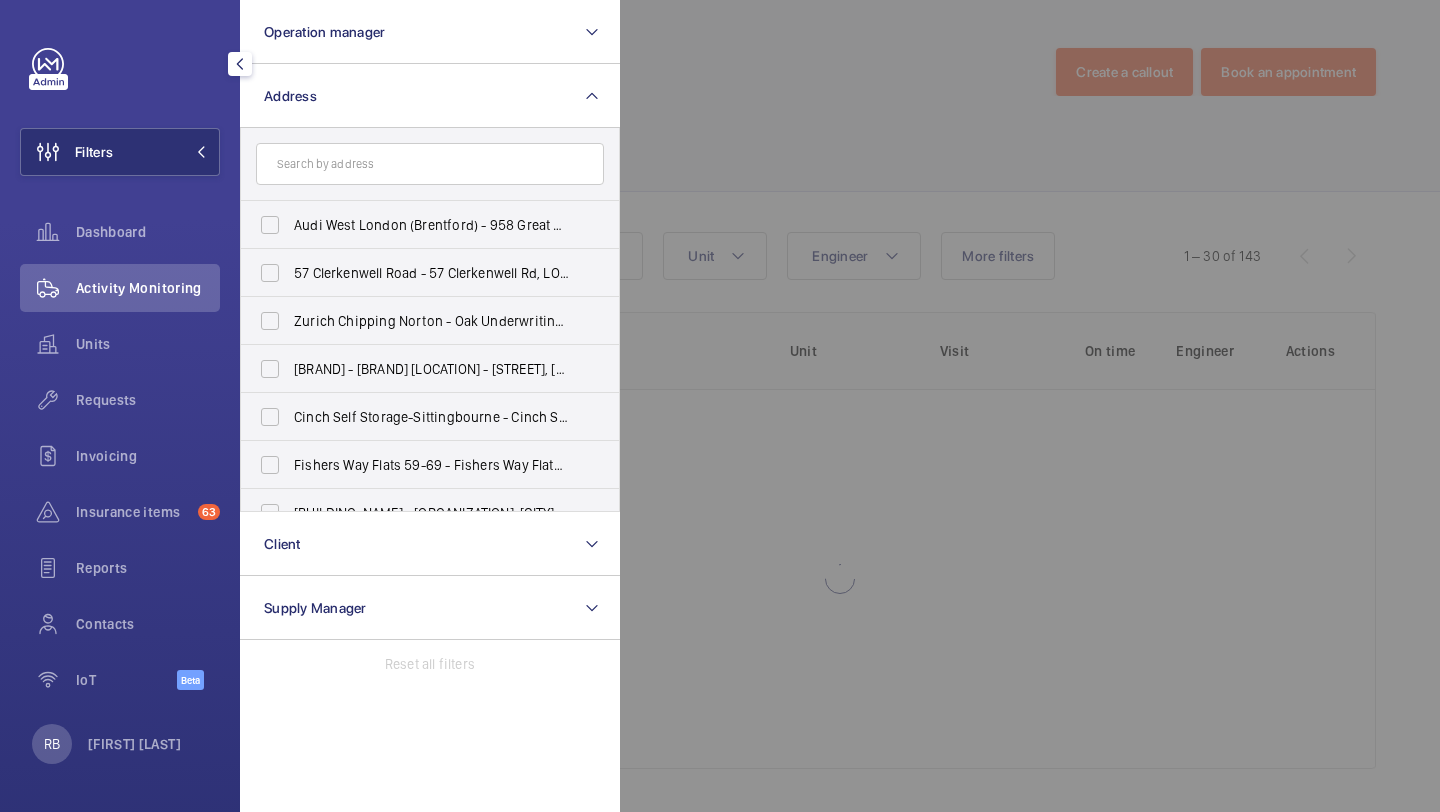 click 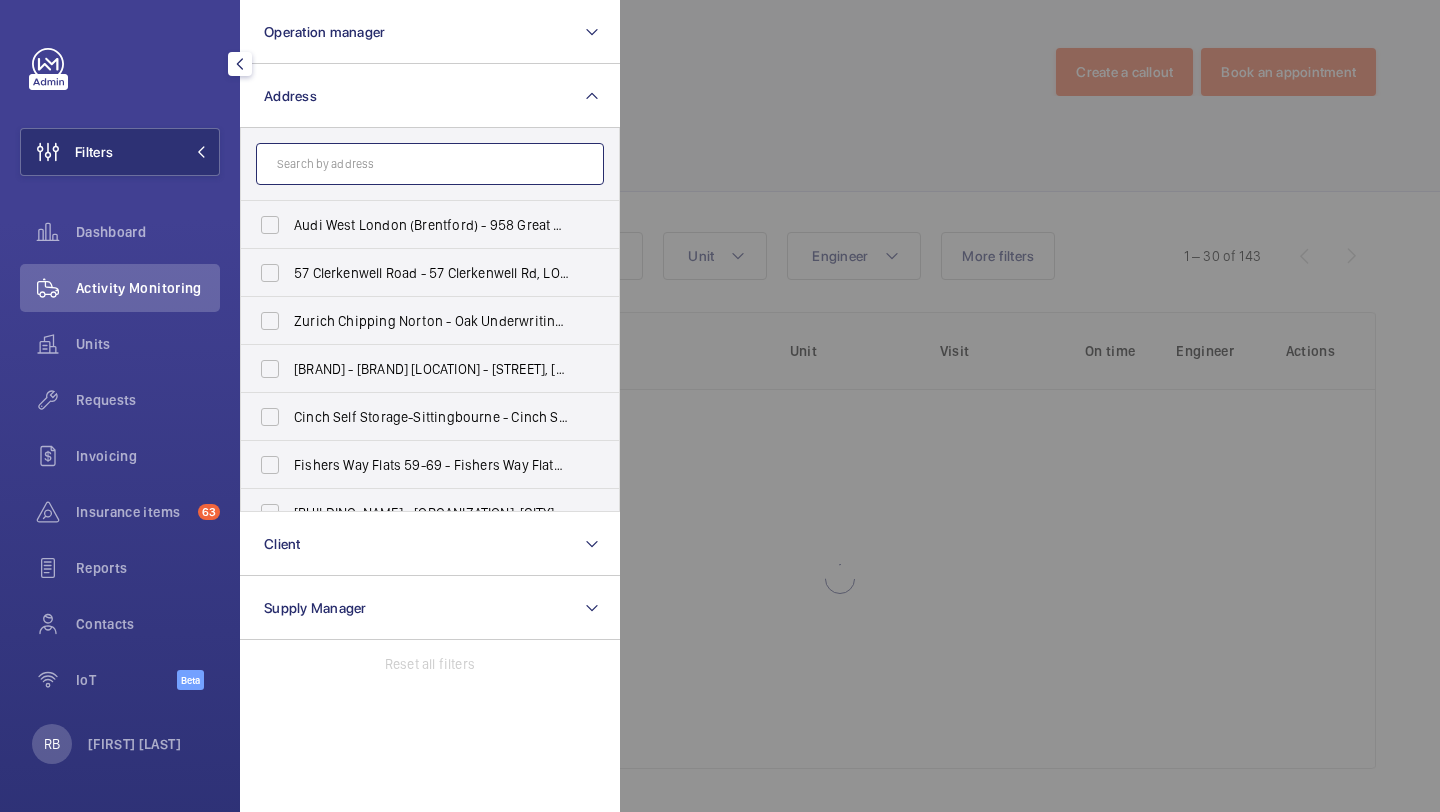 click 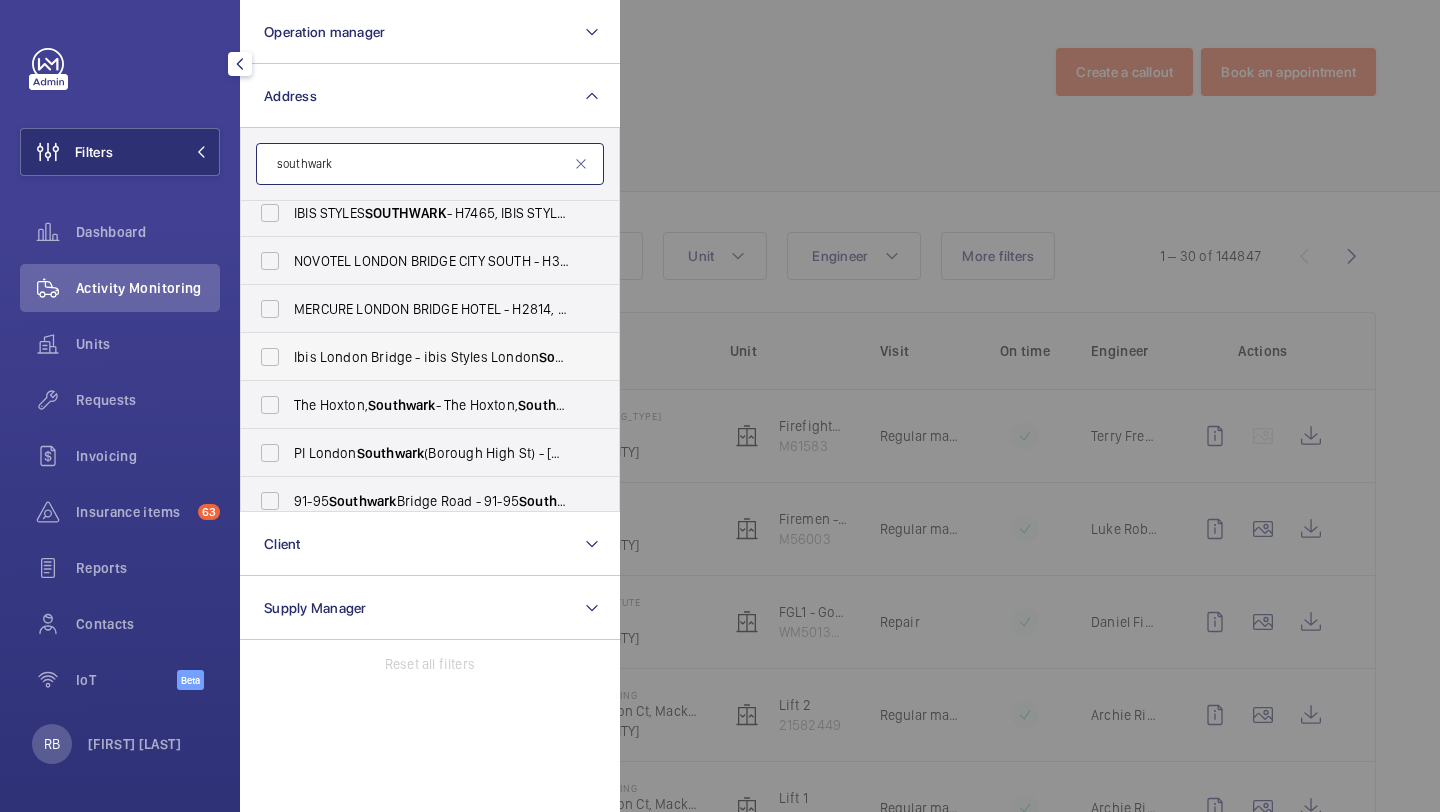 scroll, scrollTop: 318, scrollLeft: 0, axis: vertical 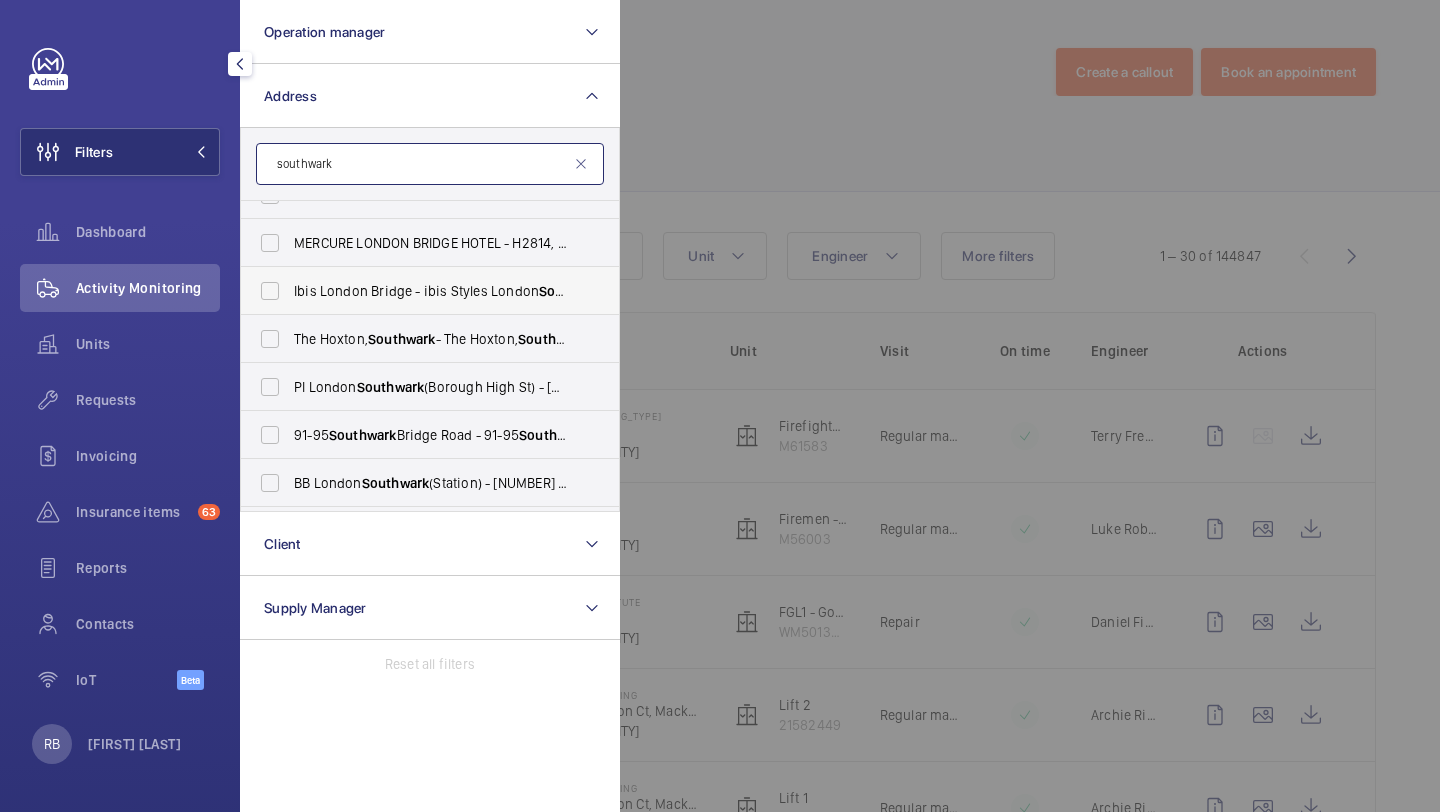 type on "southwark" 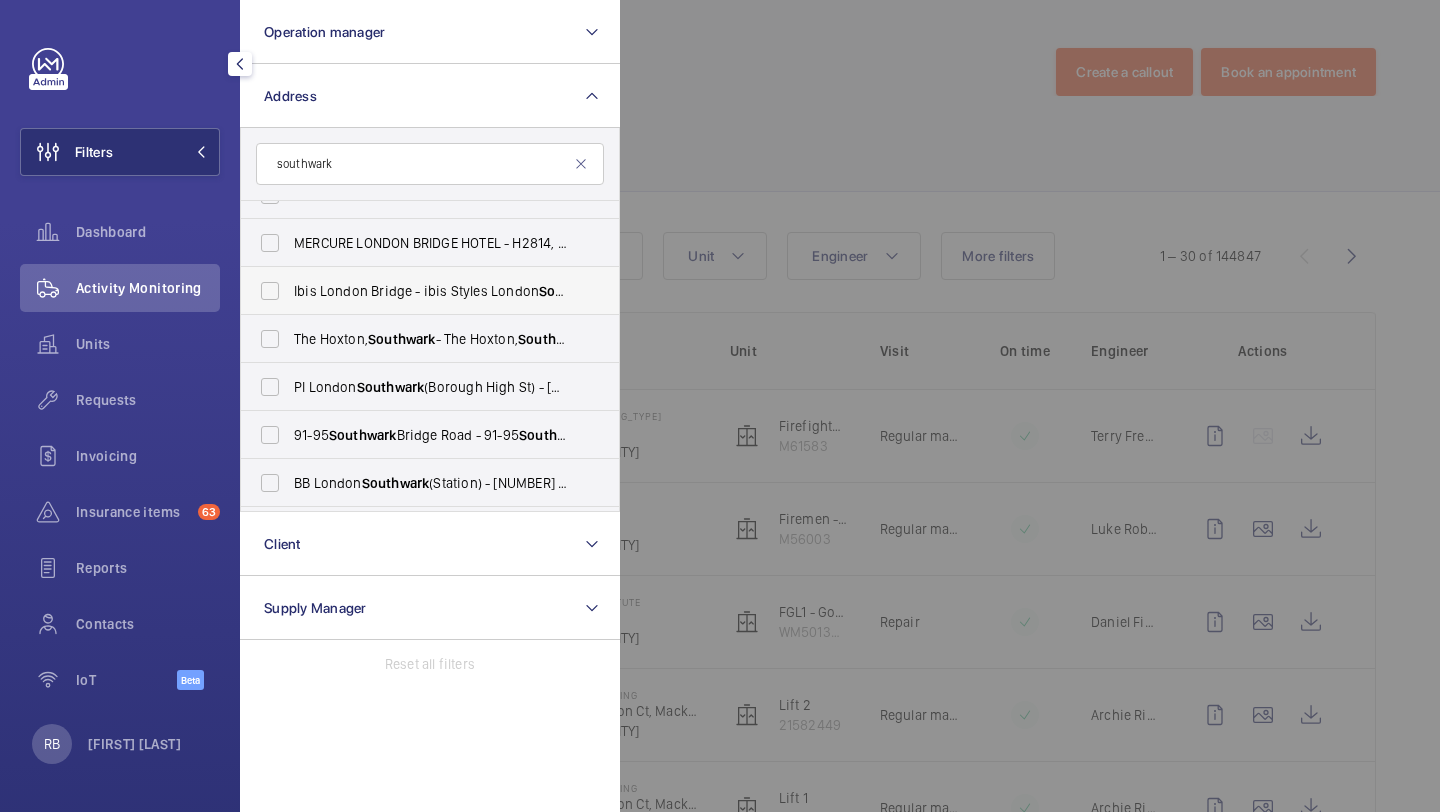 click on "PI London  Southwark  (Borough High St) - 135 Borough High Street, LONDON SE1 1NP" at bounding box center (415, 387) 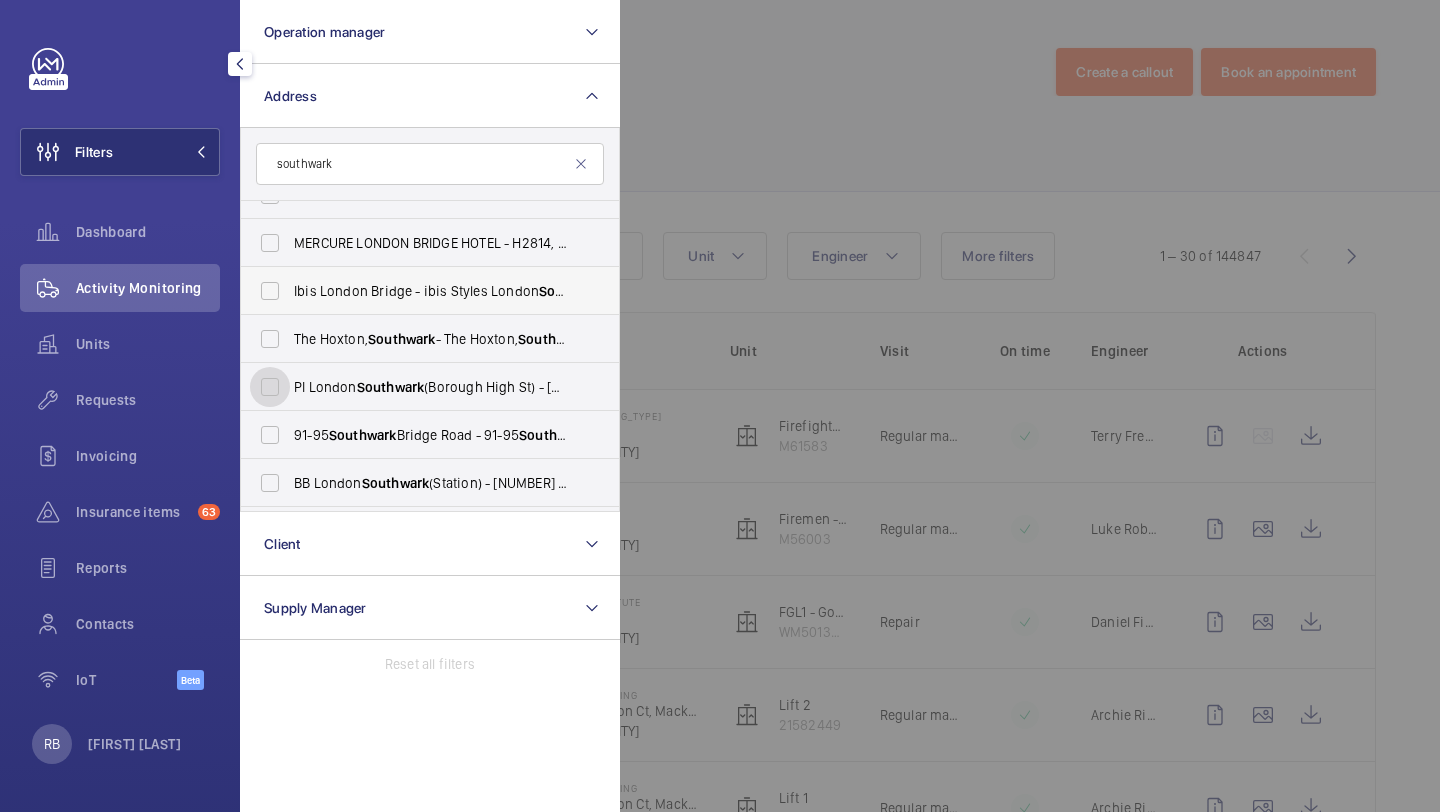 click on "PI London  Southwark  (Borough High St) - 135 Borough High Street, LONDON SE1 1NP" at bounding box center [270, 387] 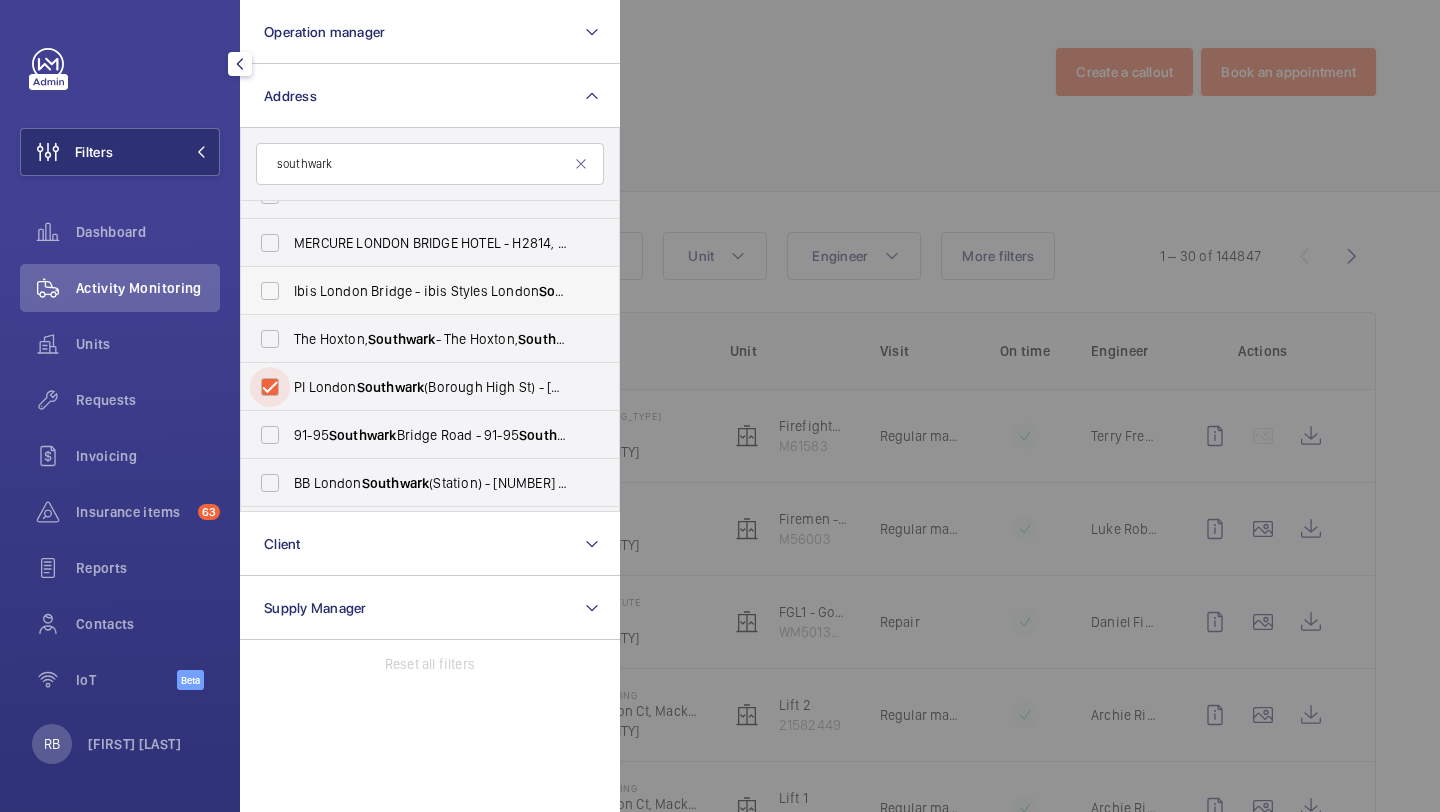 checkbox on "true" 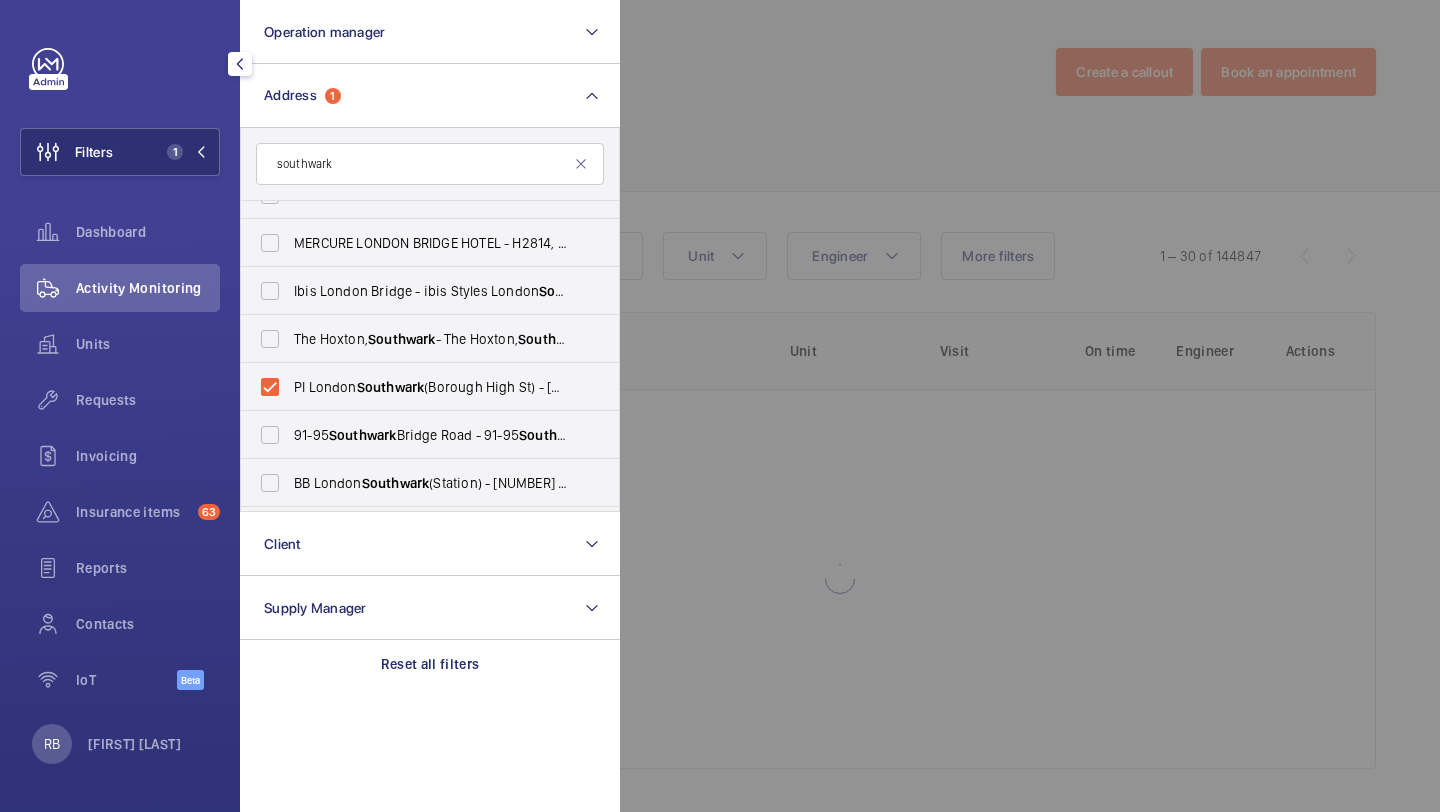 click 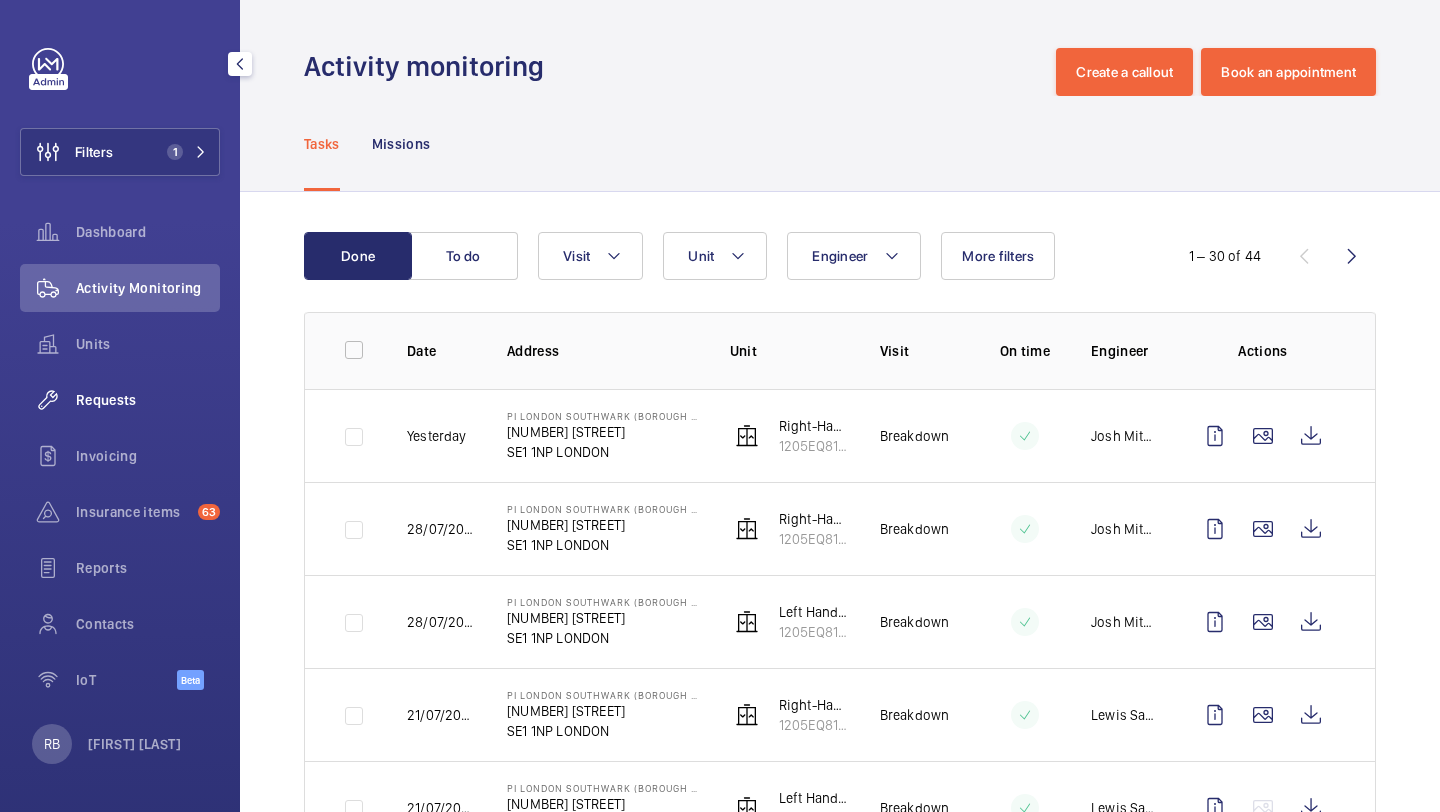 click on "Requests" 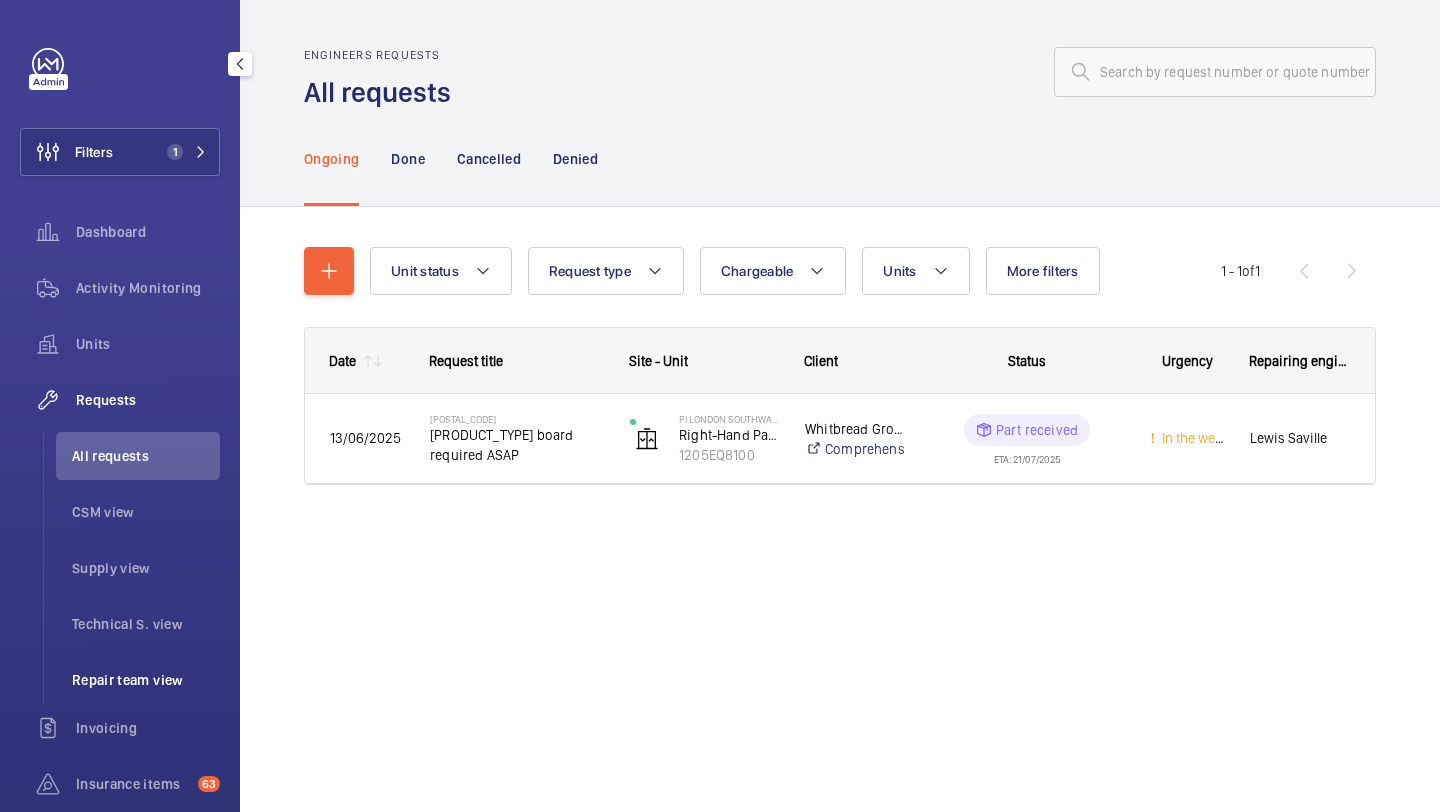 click on "Repair team view" 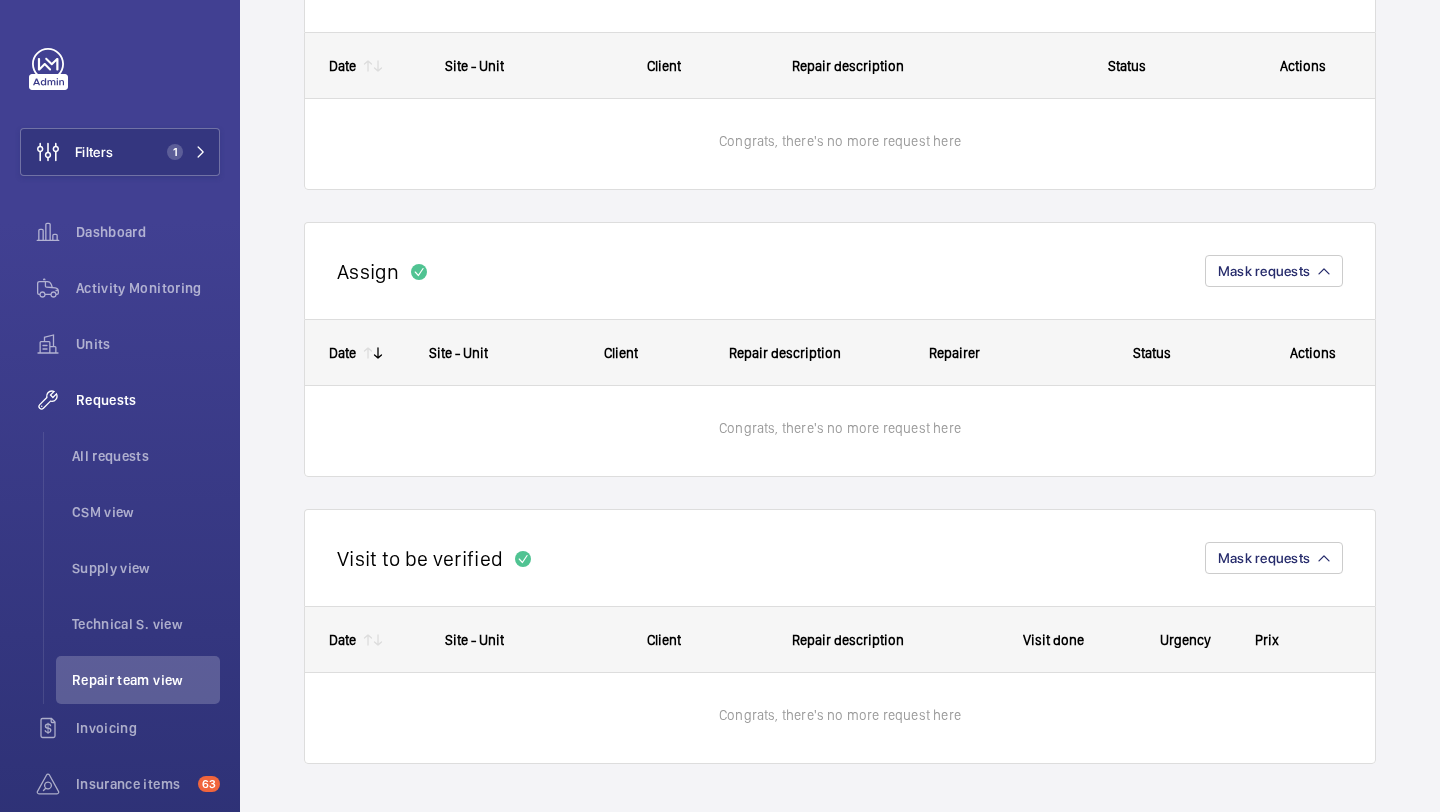 scroll, scrollTop: 0, scrollLeft: 0, axis: both 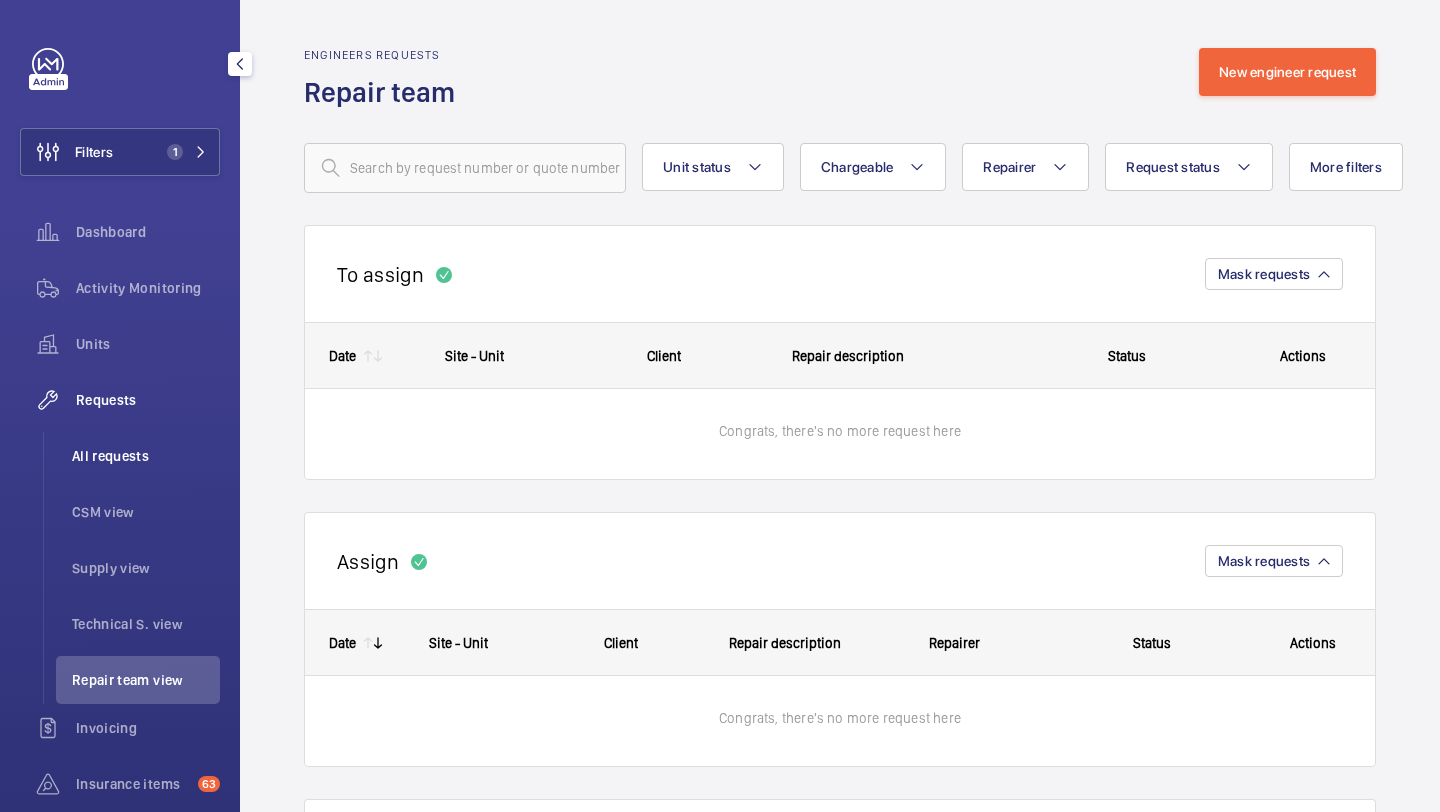 click on "All requests" 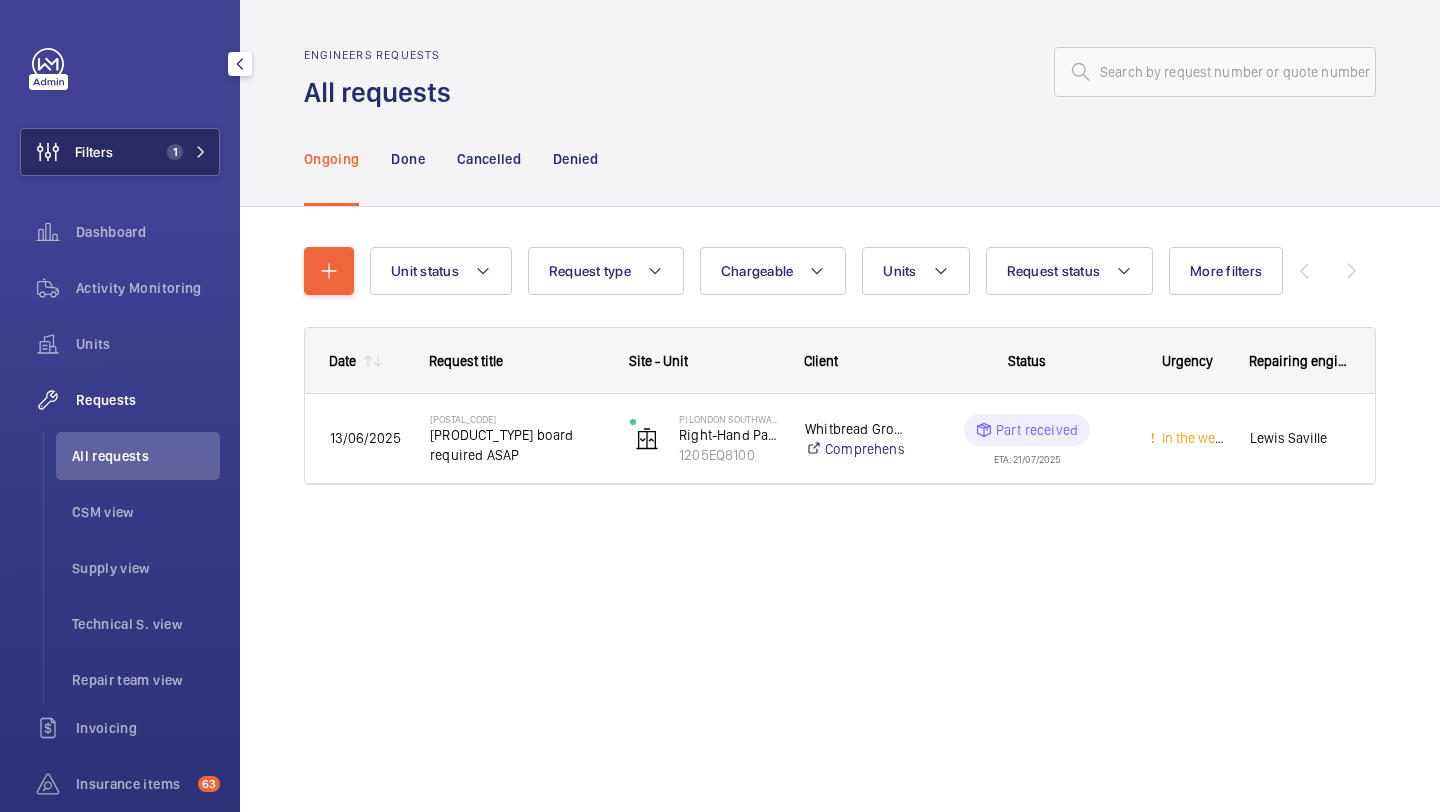 click on "Filters 1" 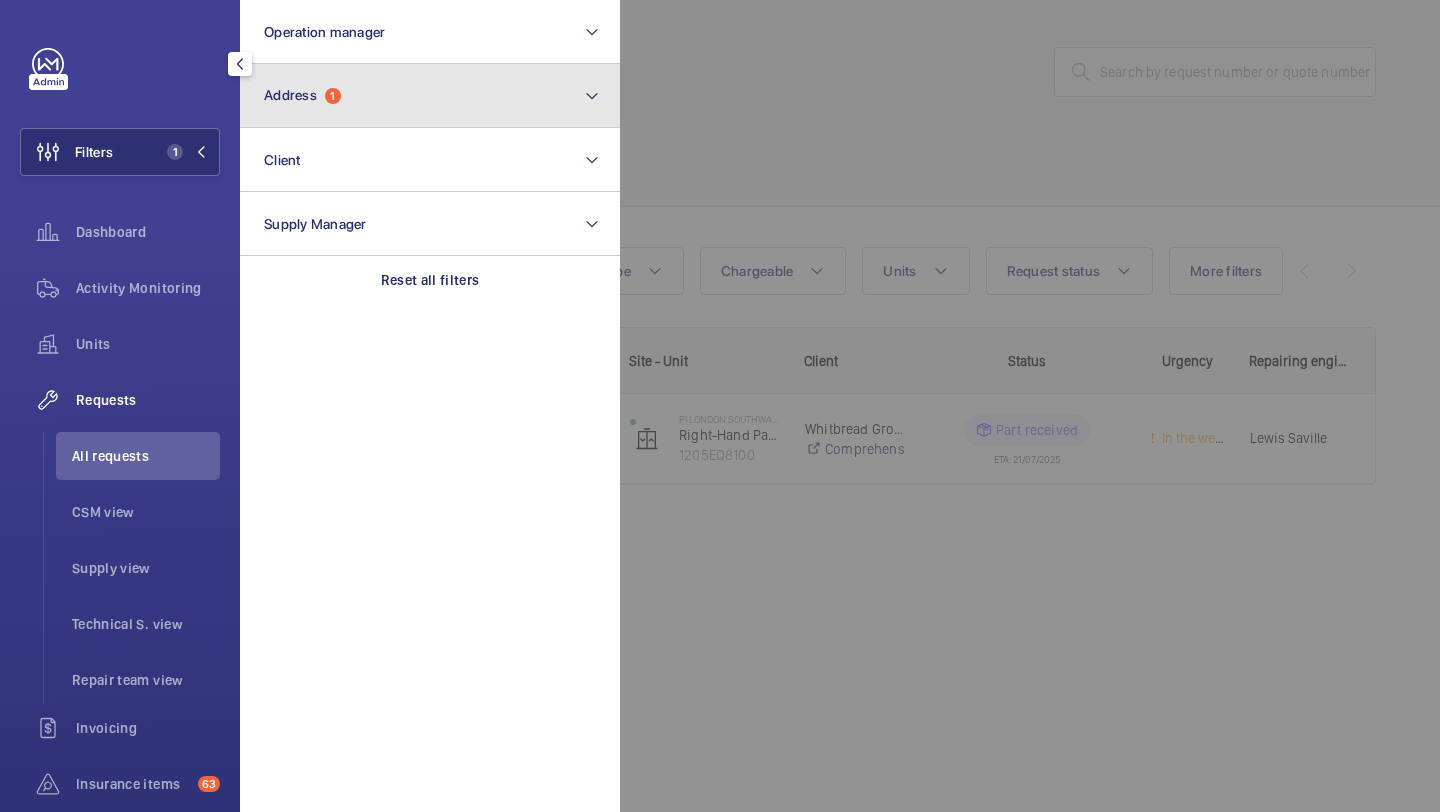 click on "Address  1" 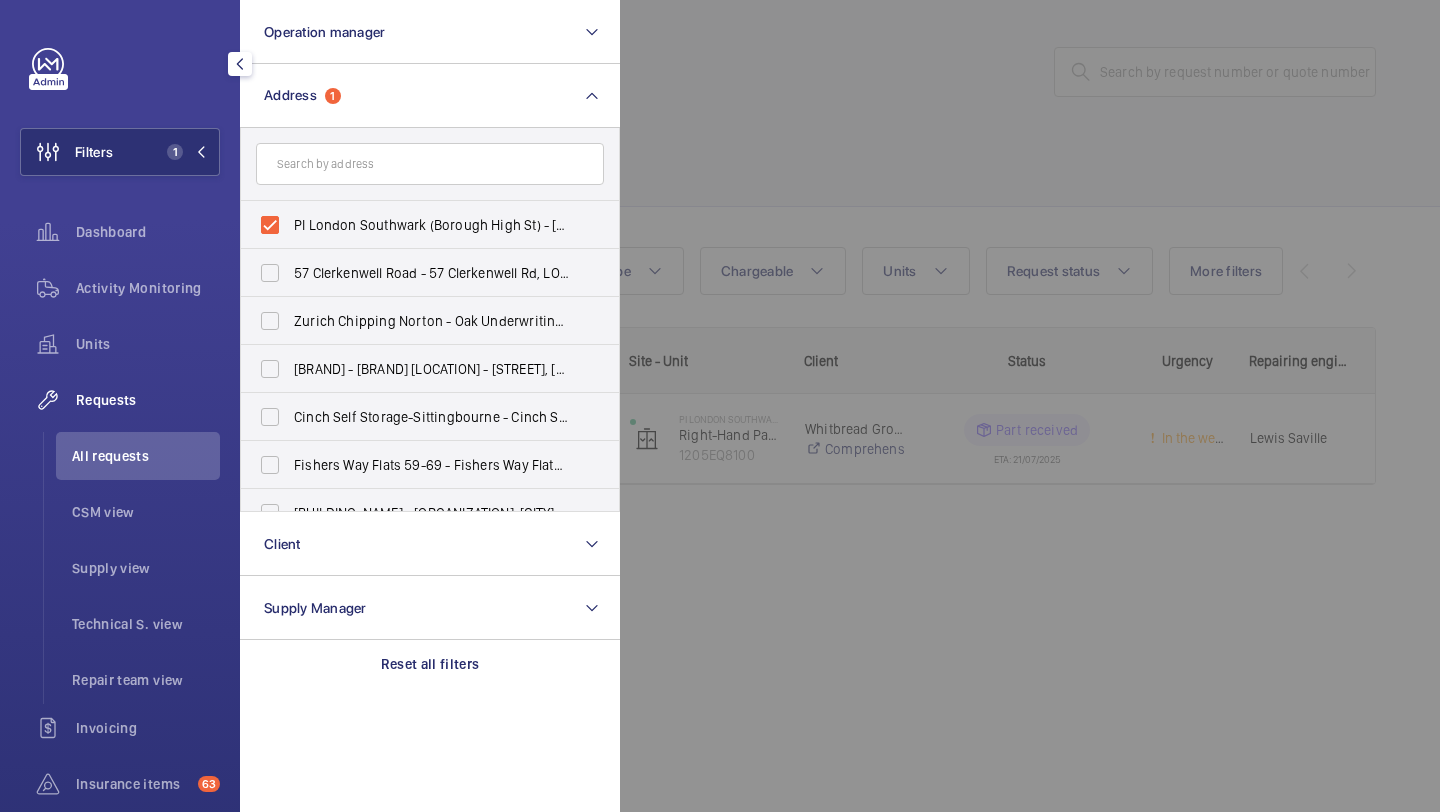 click 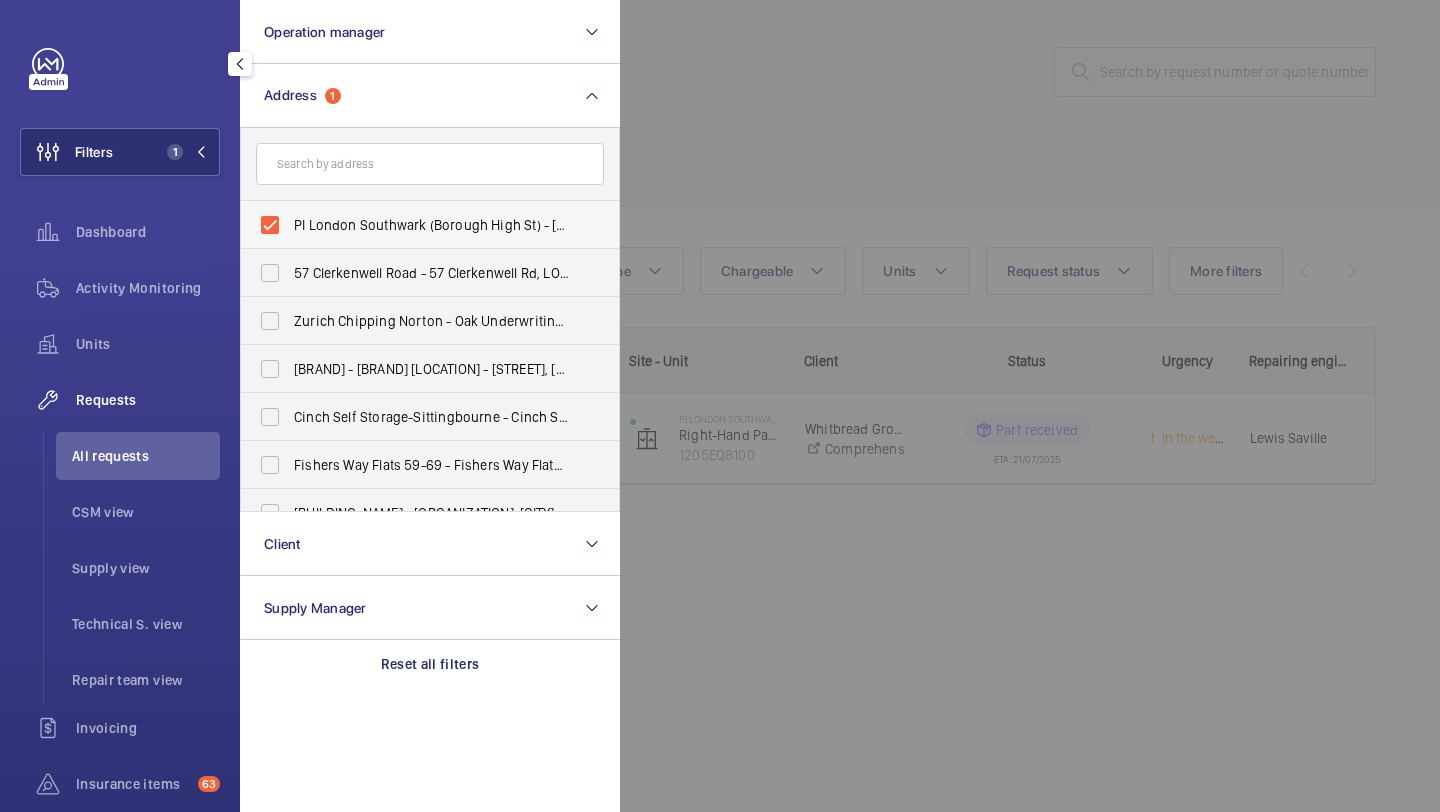 click on "PI London Southwark (Borough High St) - [NUMBER] [STREET], [CITY] [POSTAL_CODE]" at bounding box center [431, 225] 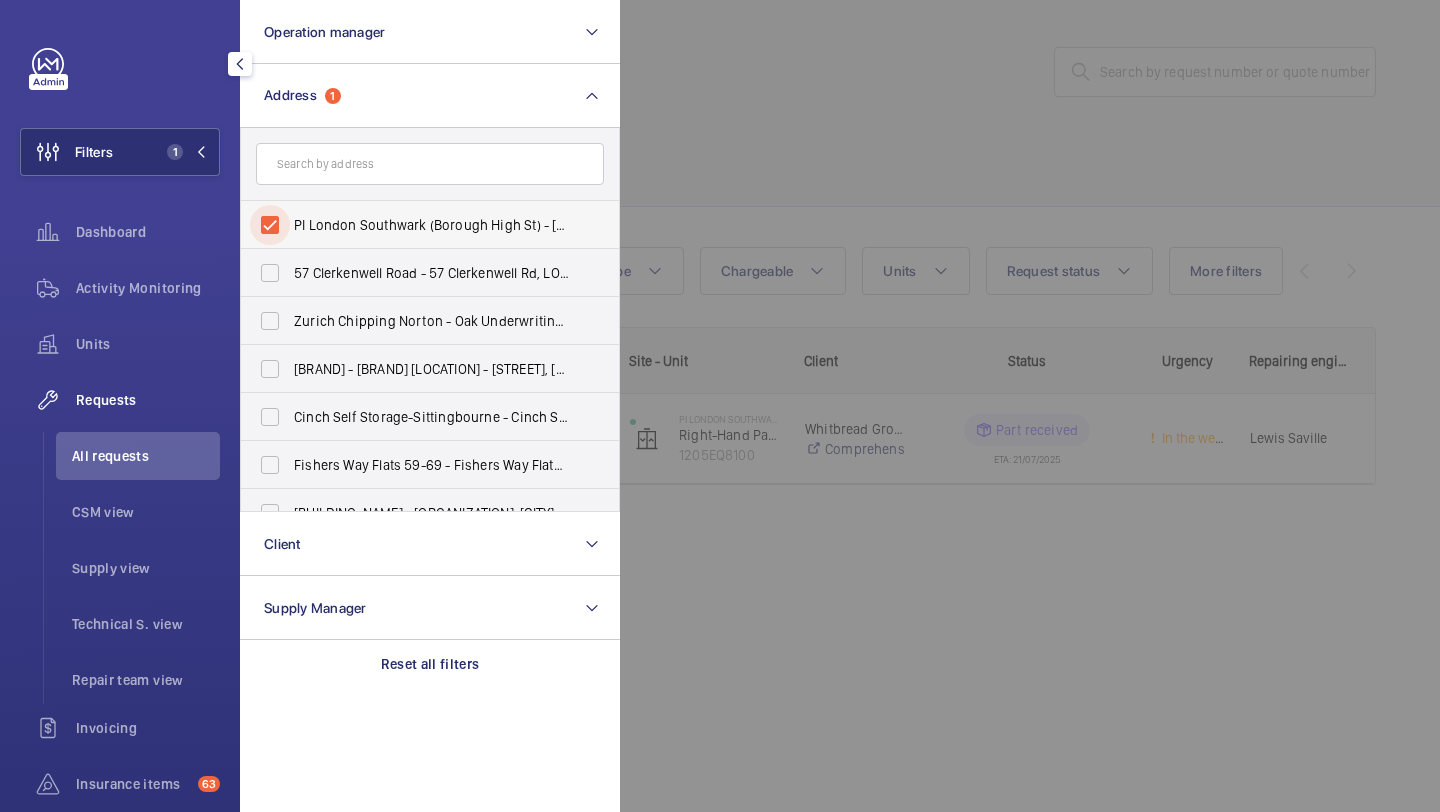 click on "PI London Southwark (Borough High St) - [NUMBER] [STREET], [CITY] [POSTAL_CODE]" at bounding box center (270, 225) 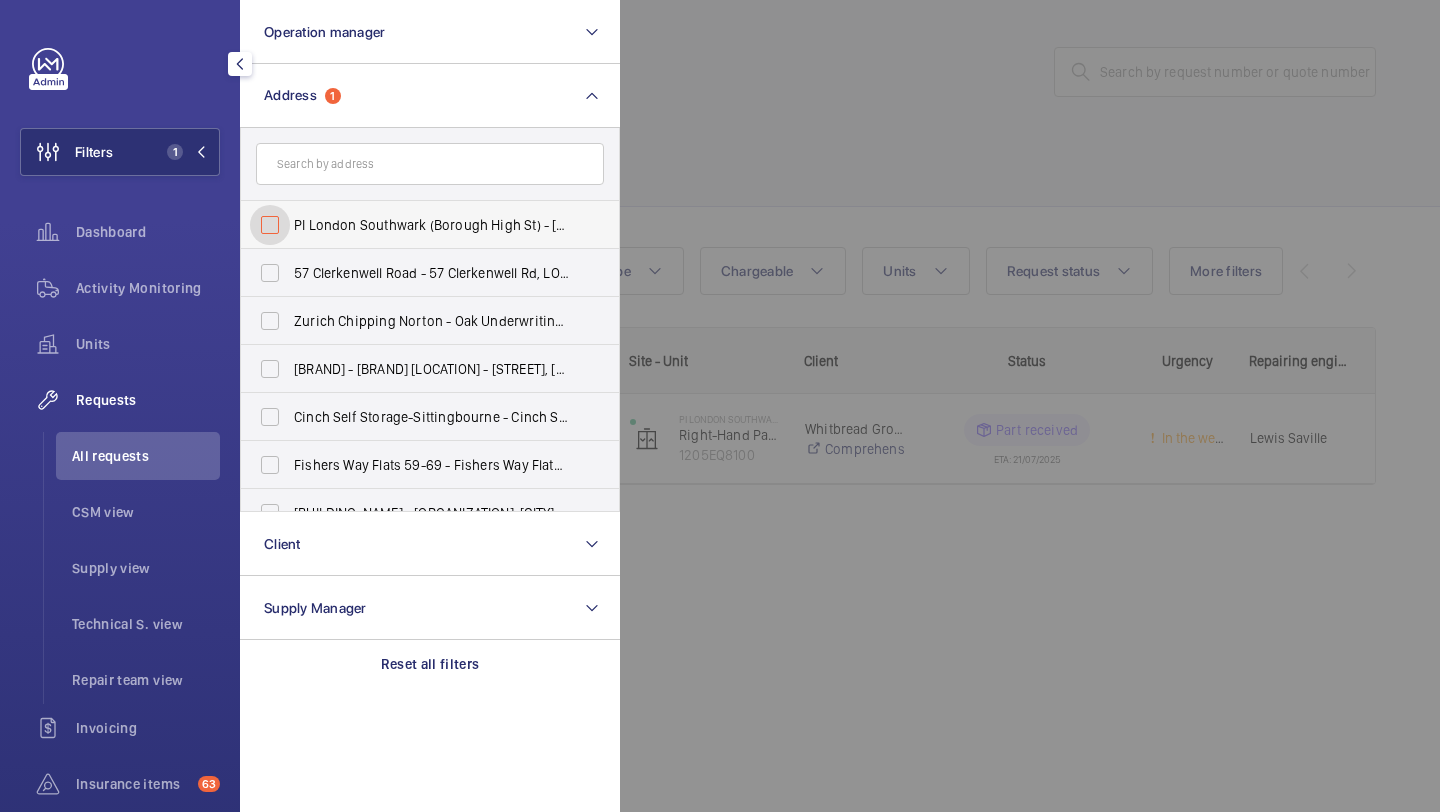 checkbox on "false" 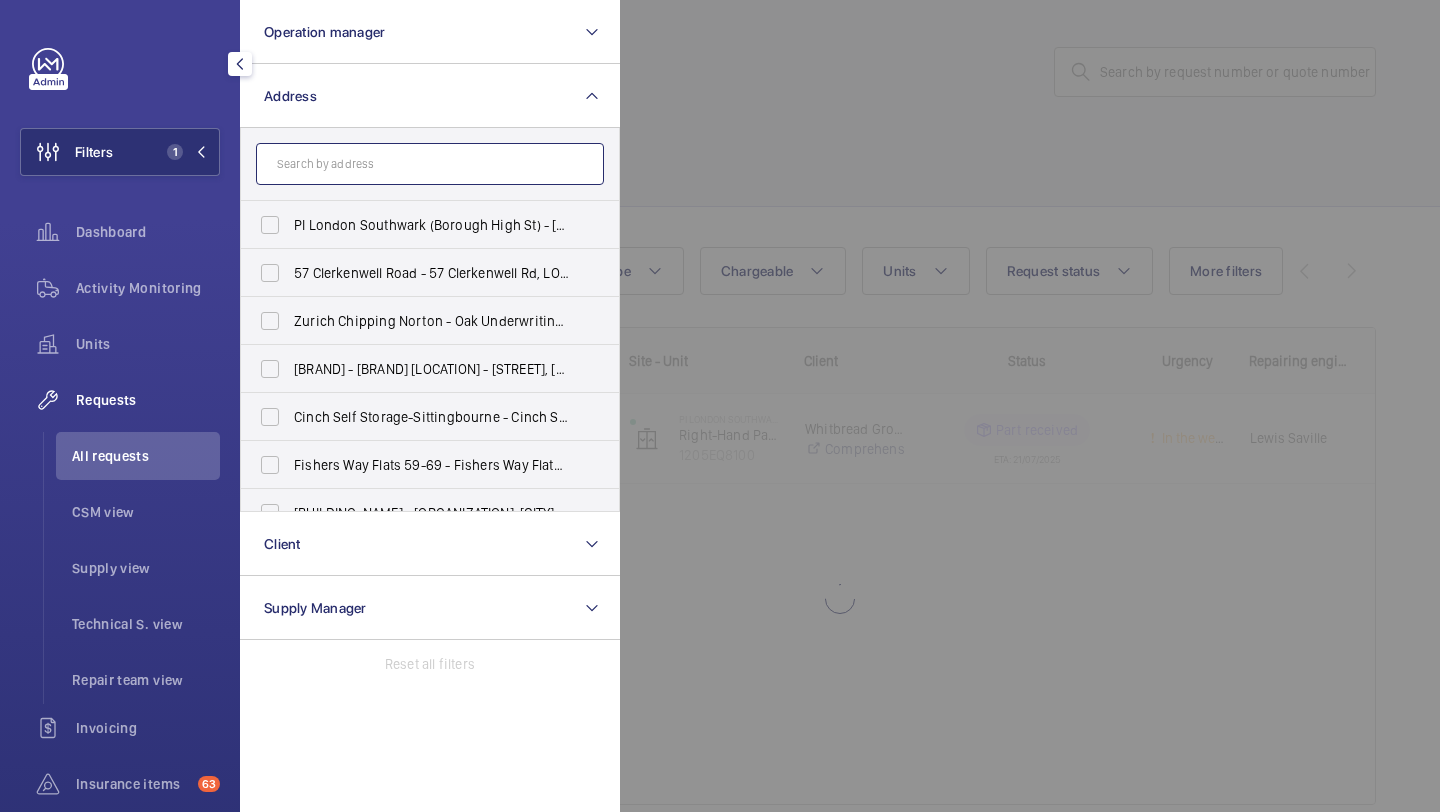 click 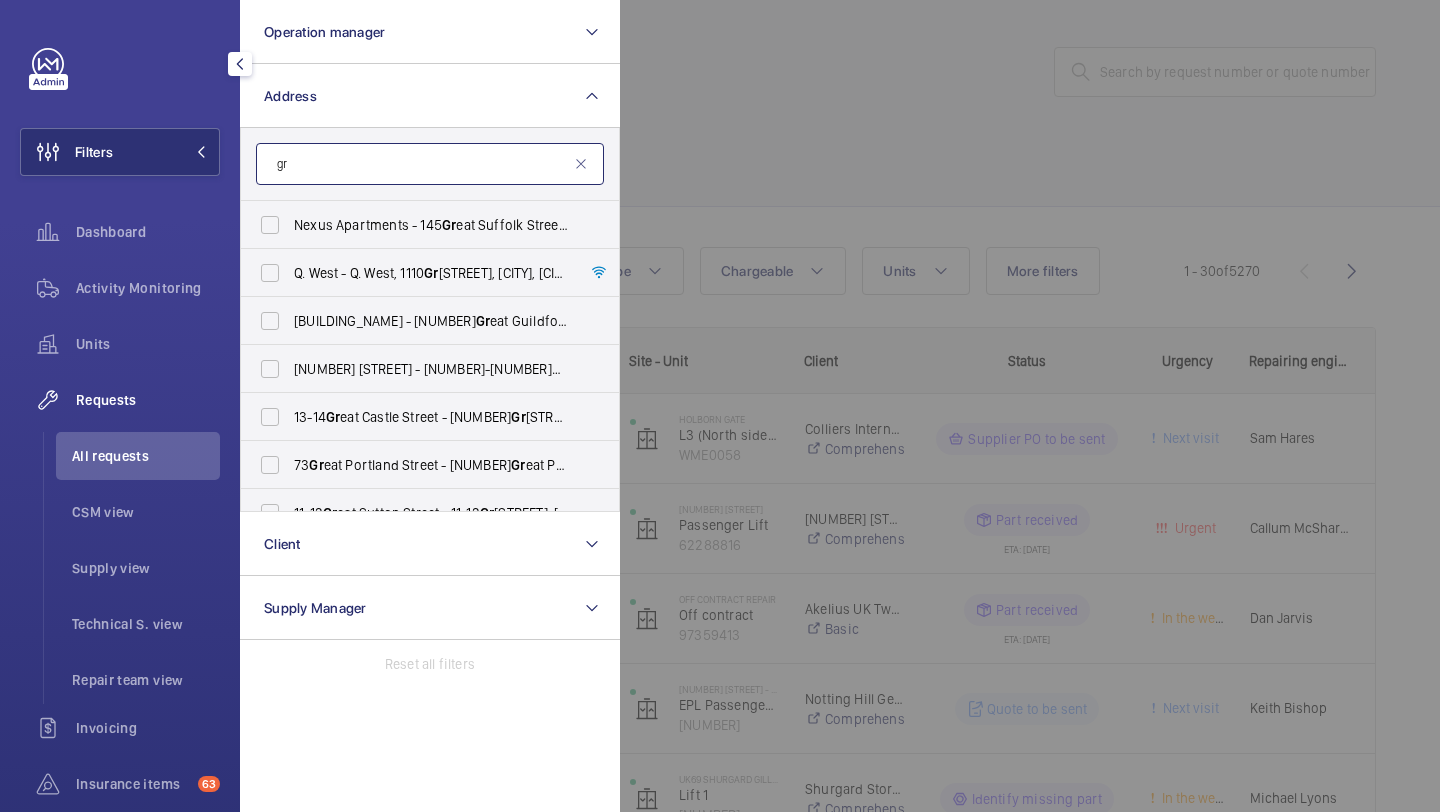 type on "g" 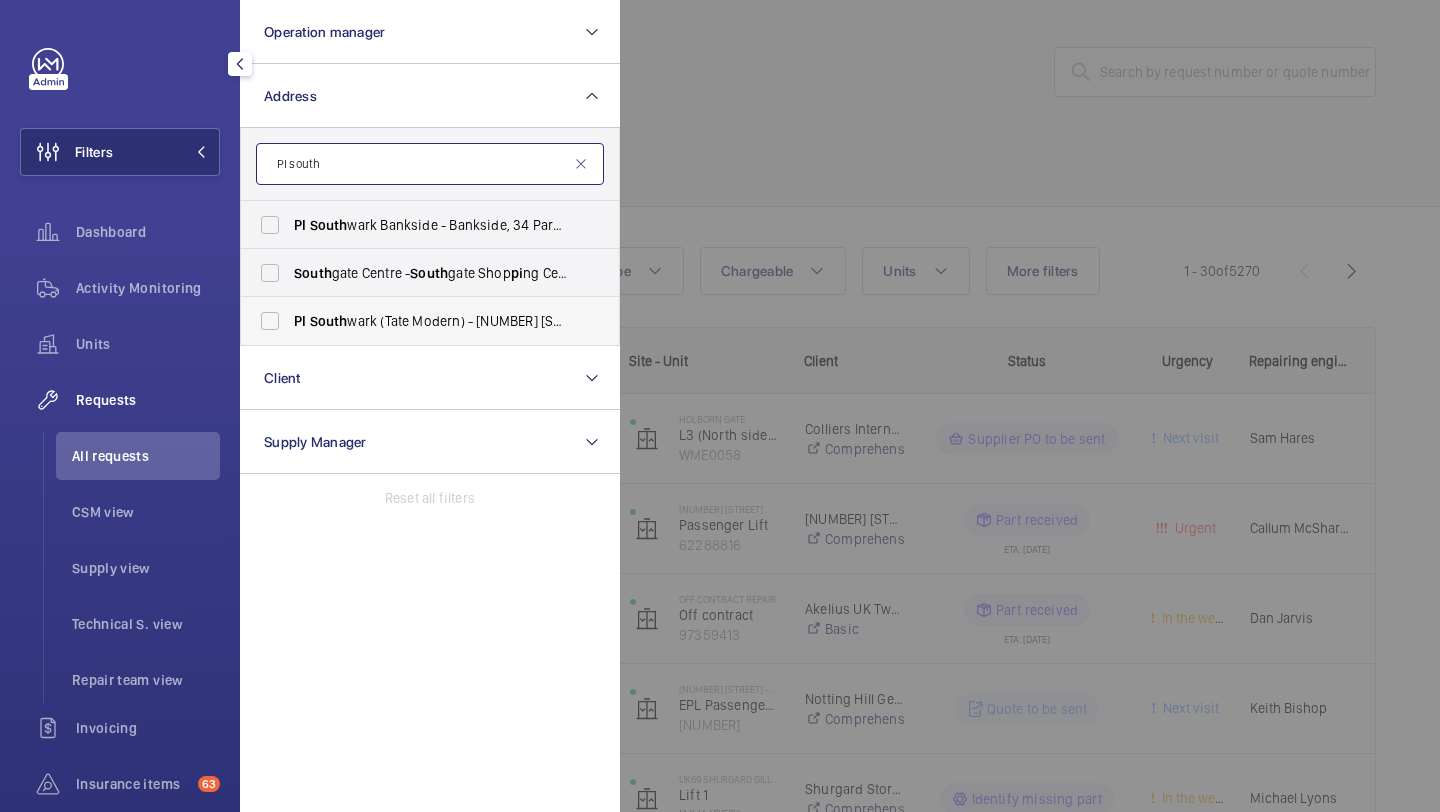 type on "PI south" 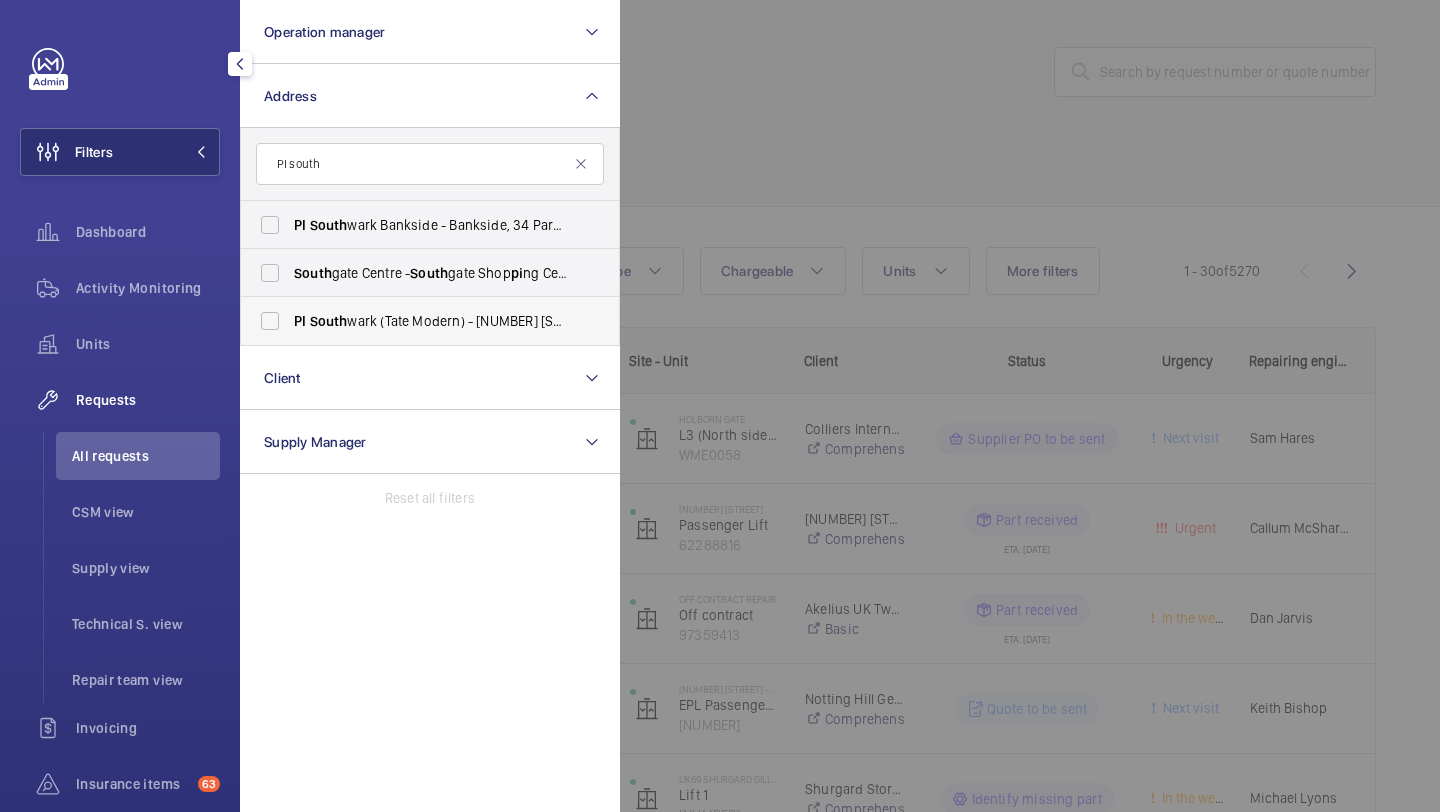 click on "PI South wark (Tate Modern) - 15a Great Suffolk Street, SOUTH WARK [POSTCODE]" at bounding box center [431, 321] 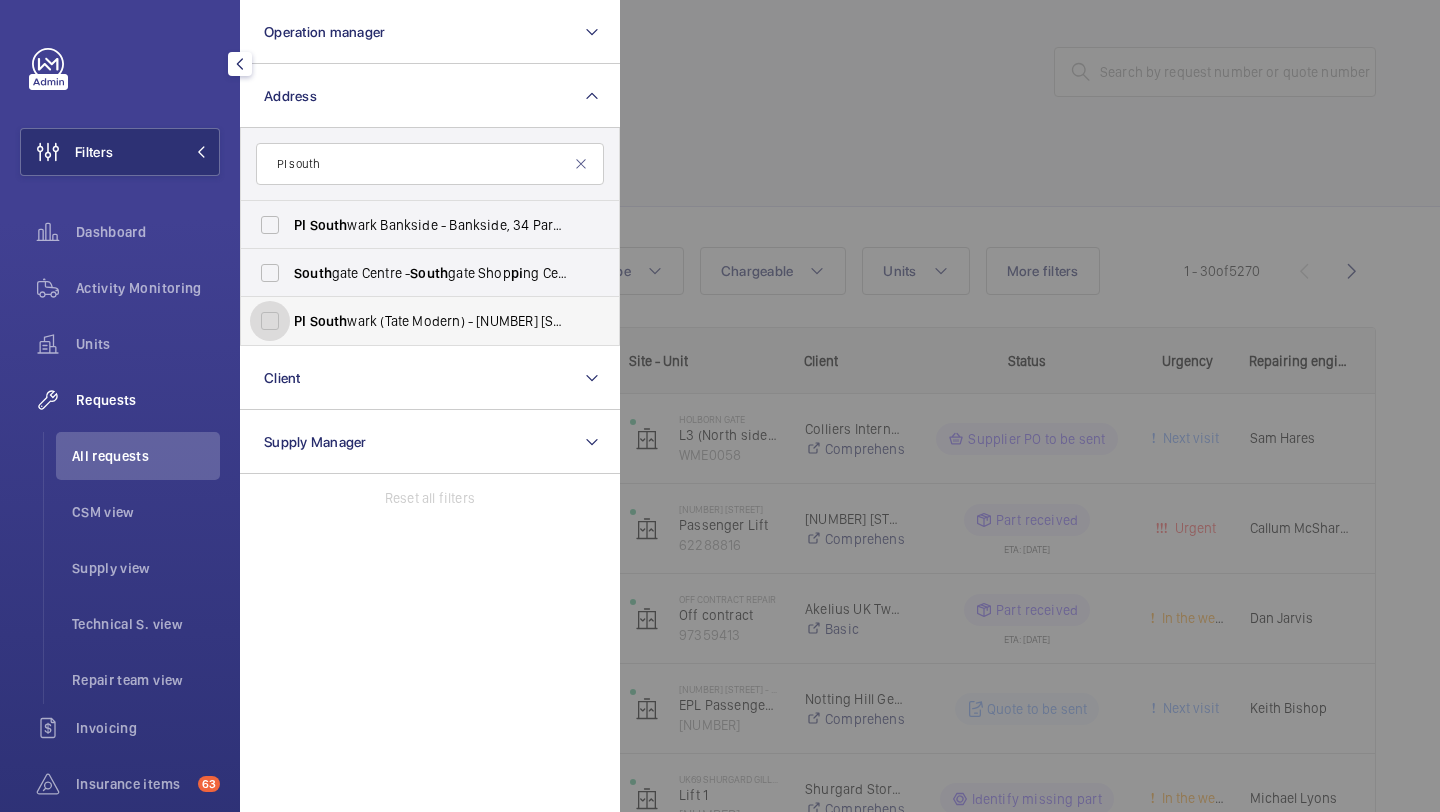 click on "PI South wark (Tate Modern) - 15a Great Suffolk Street, SOUTH WARK [POSTCODE]" at bounding box center [270, 321] 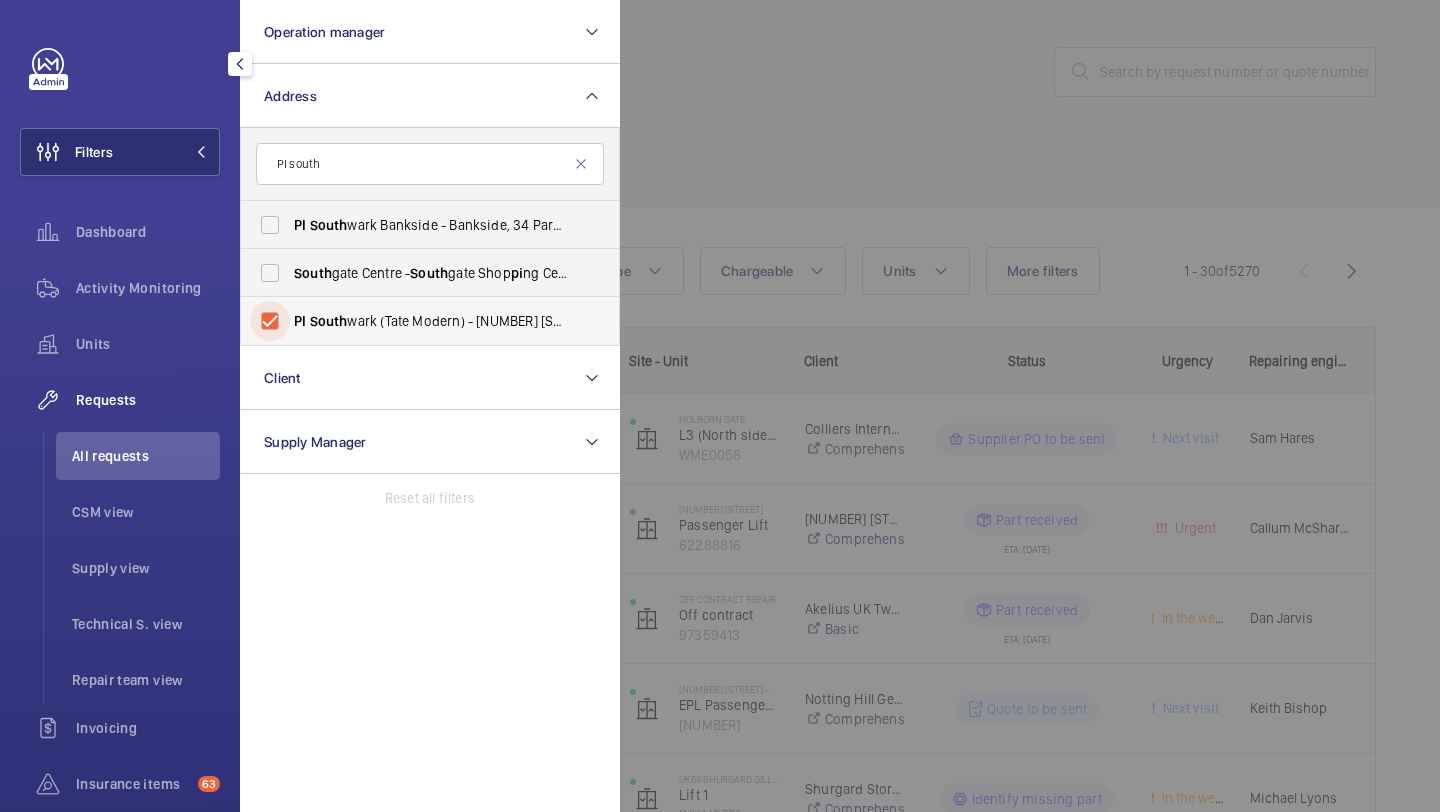 checkbox on "true" 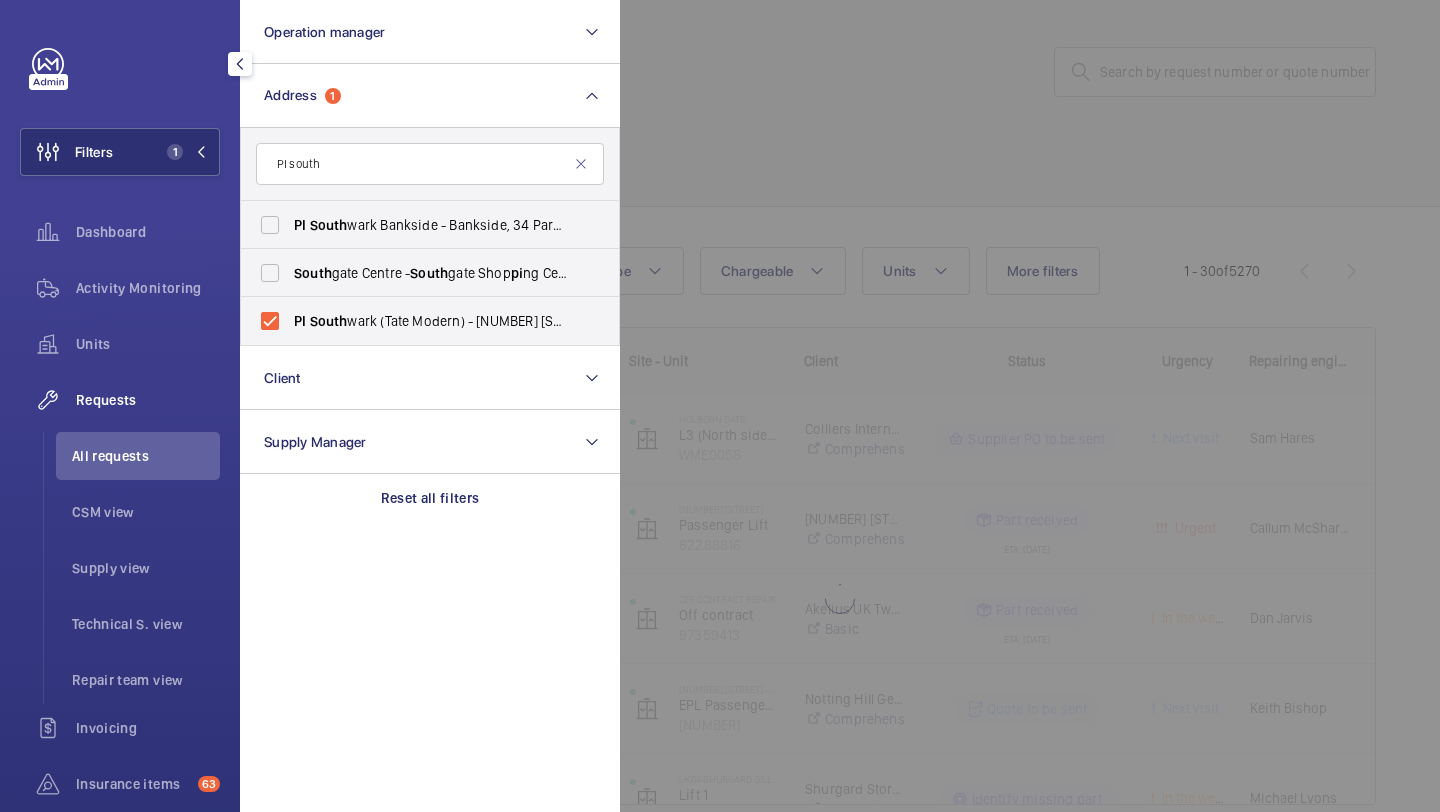 click 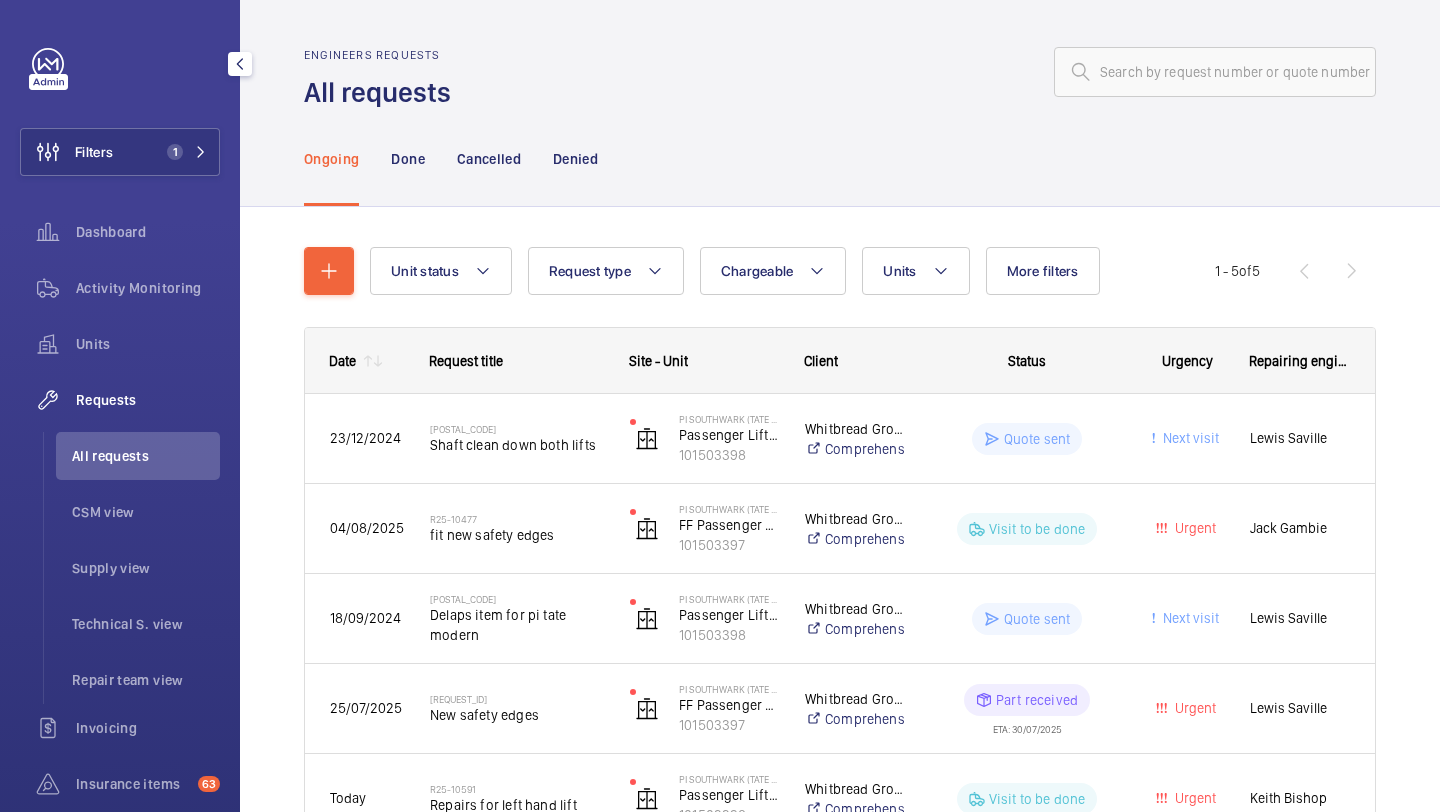 click on "All requests" 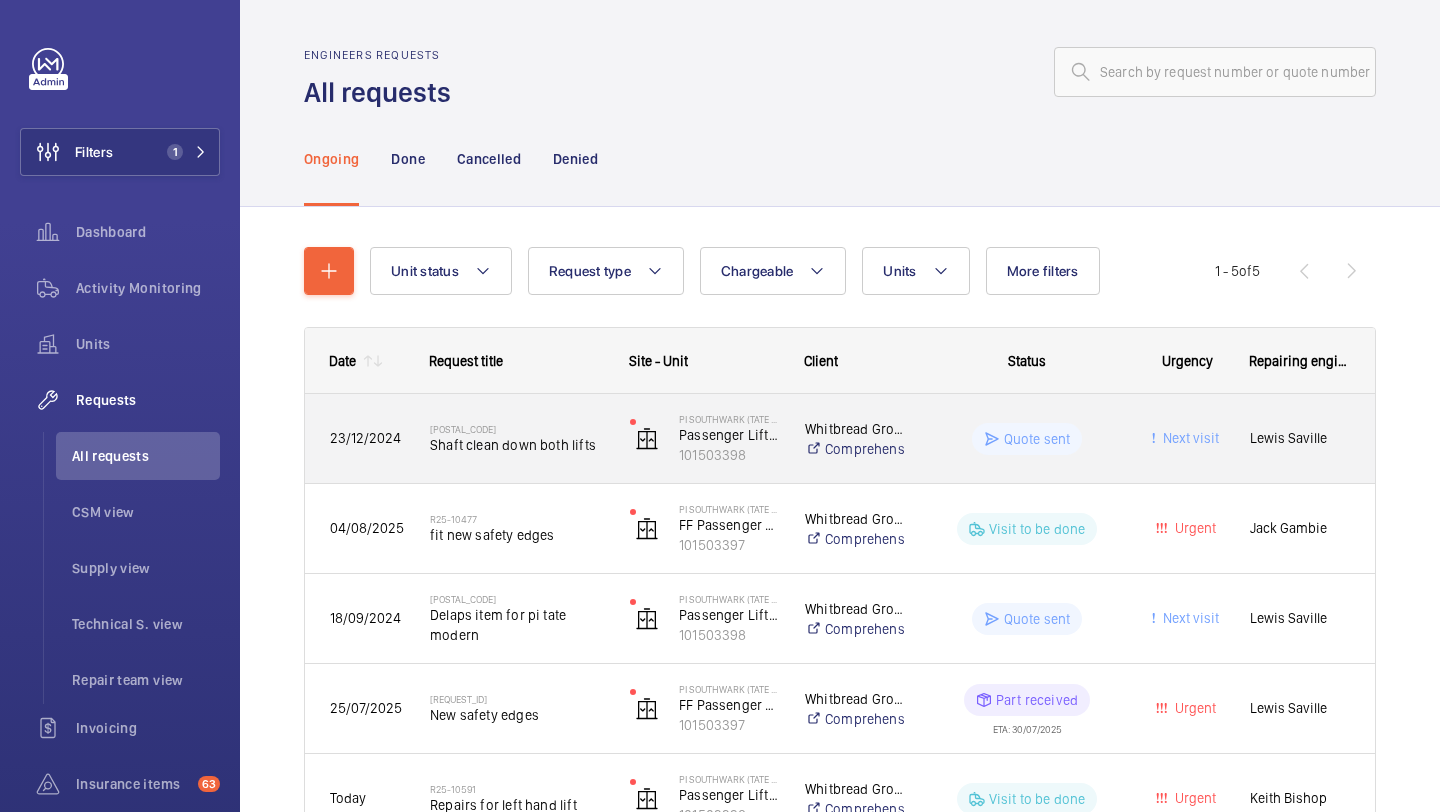 scroll, scrollTop: 59, scrollLeft: 0, axis: vertical 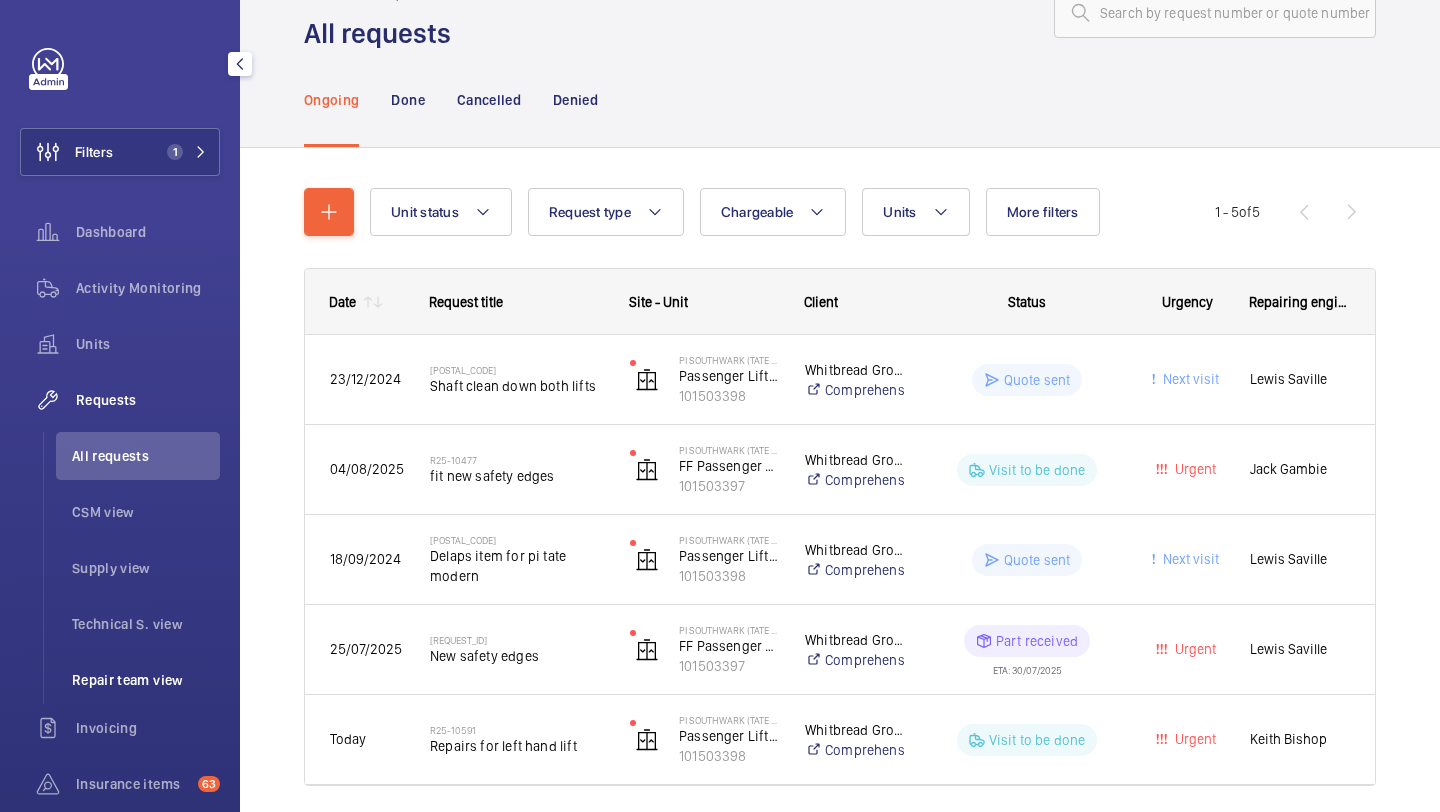 click on "Repair team view" 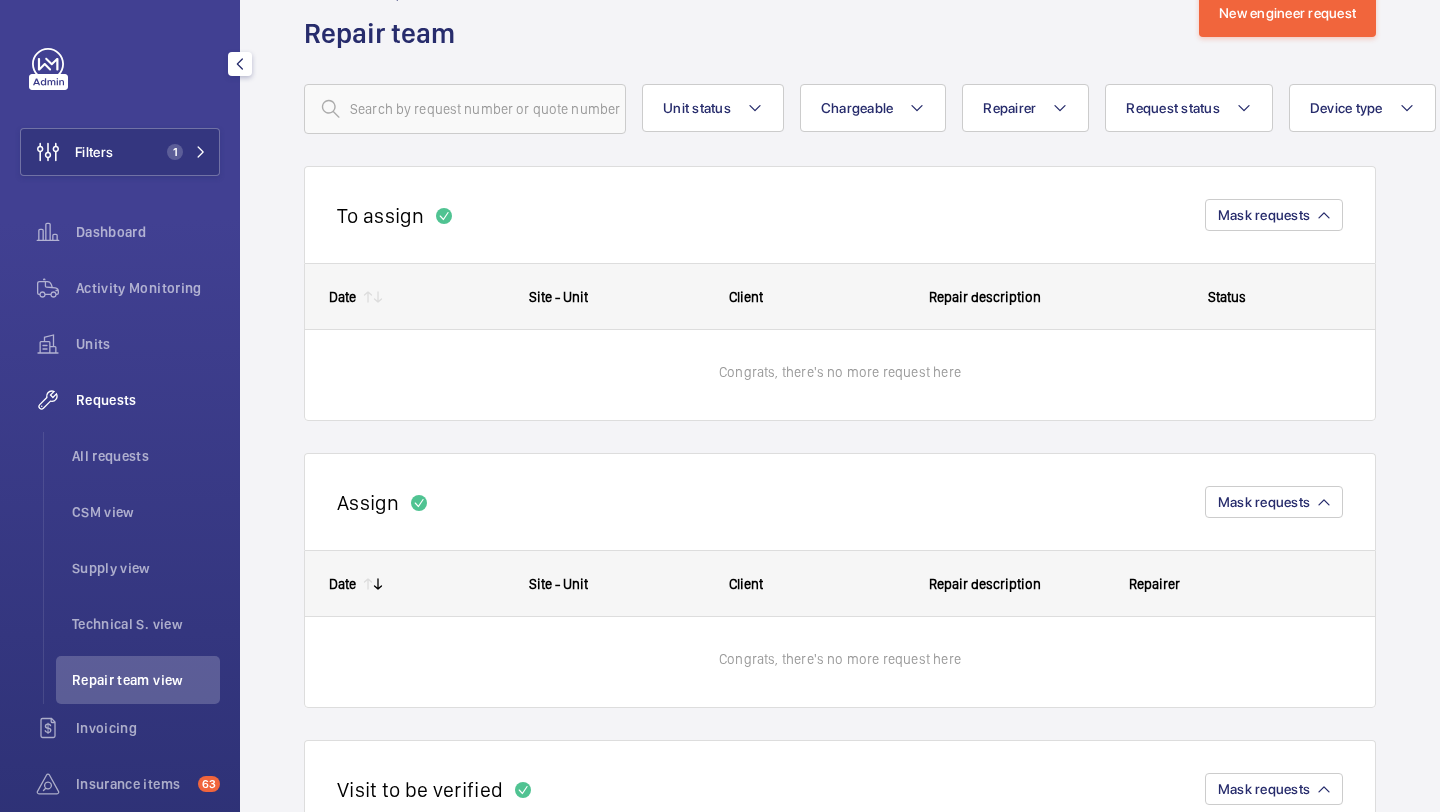 scroll, scrollTop: 0, scrollLeft: 0, axis: both 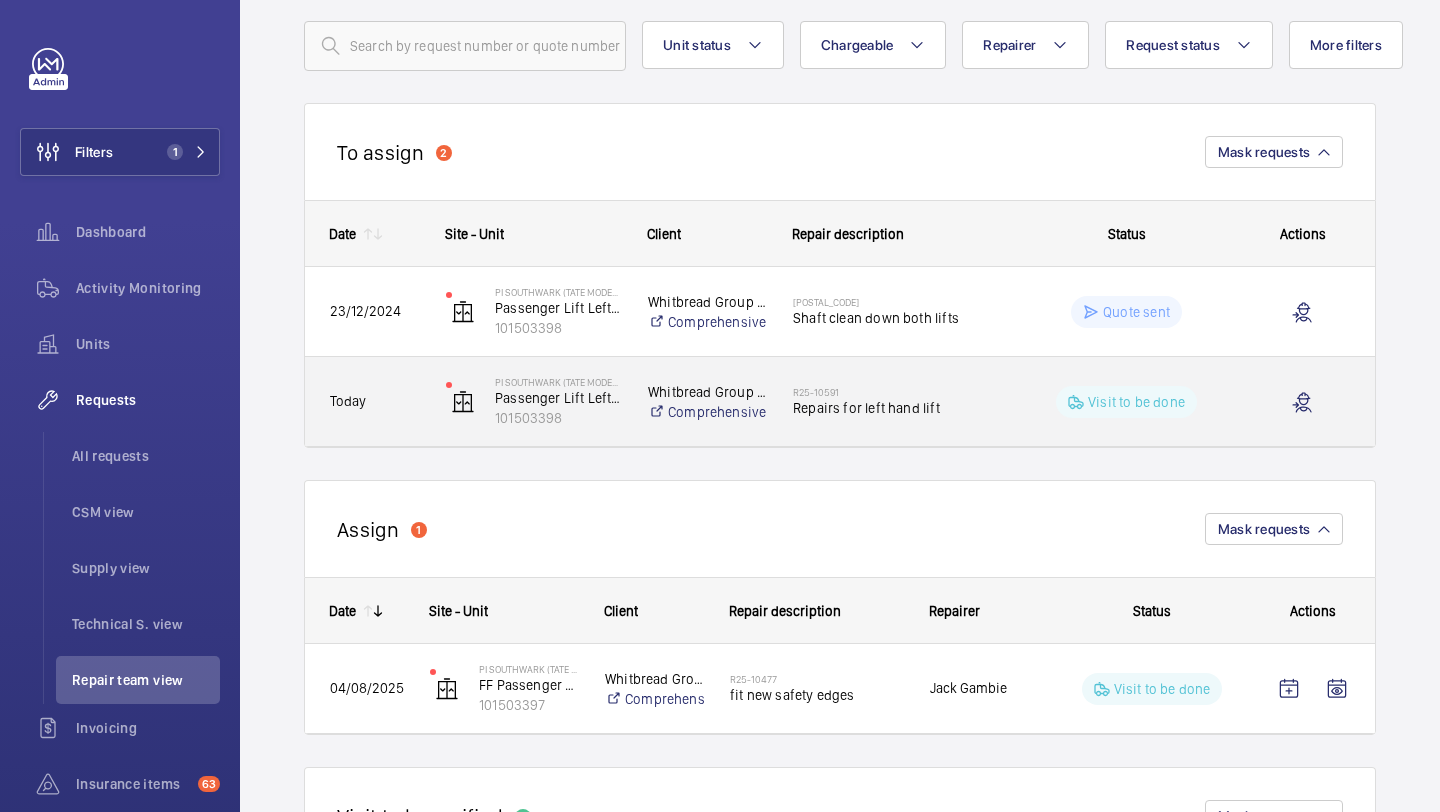 click on "Repairs for left hand lift" 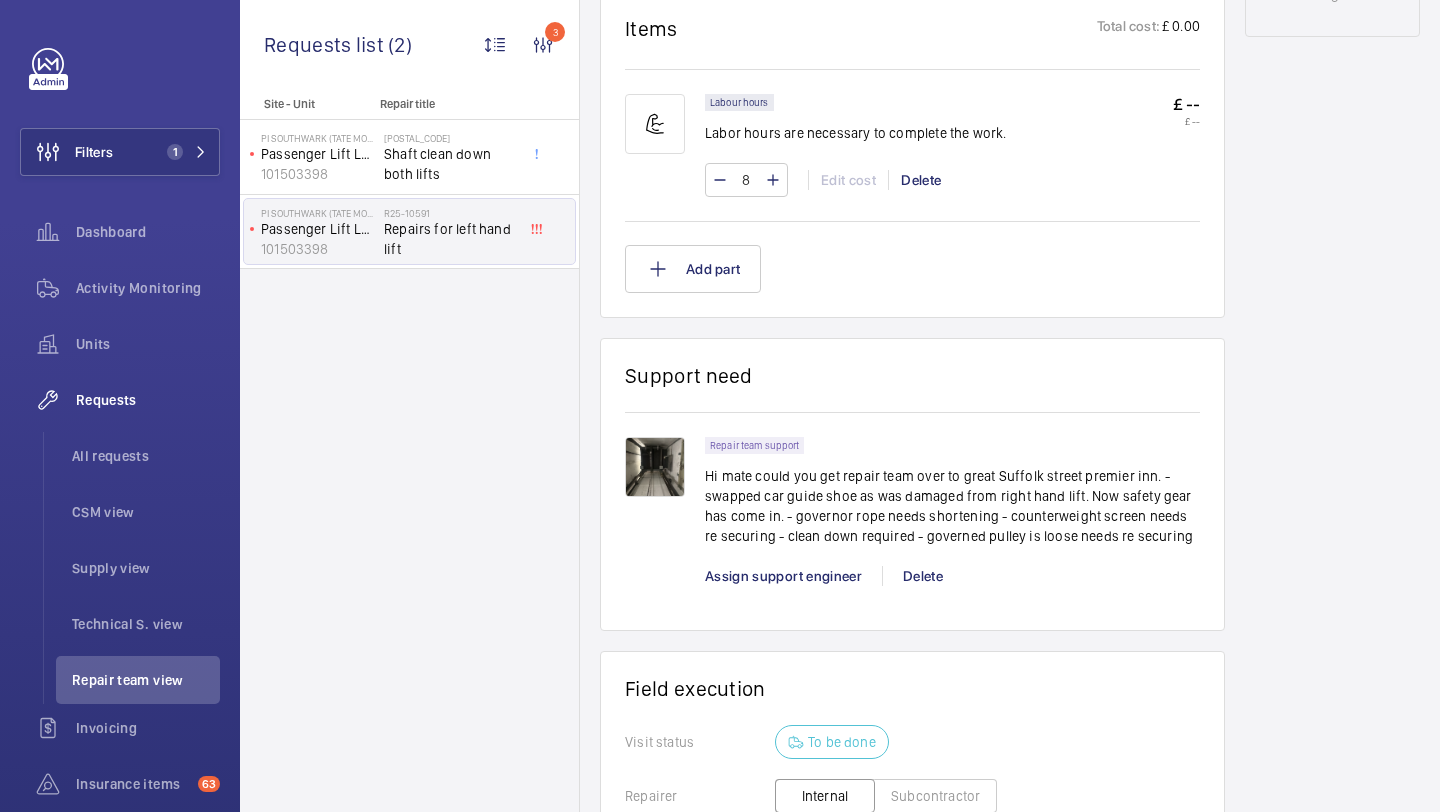 scroll, scrollTop: 1166, scrollLeft: 0, axis: vertical 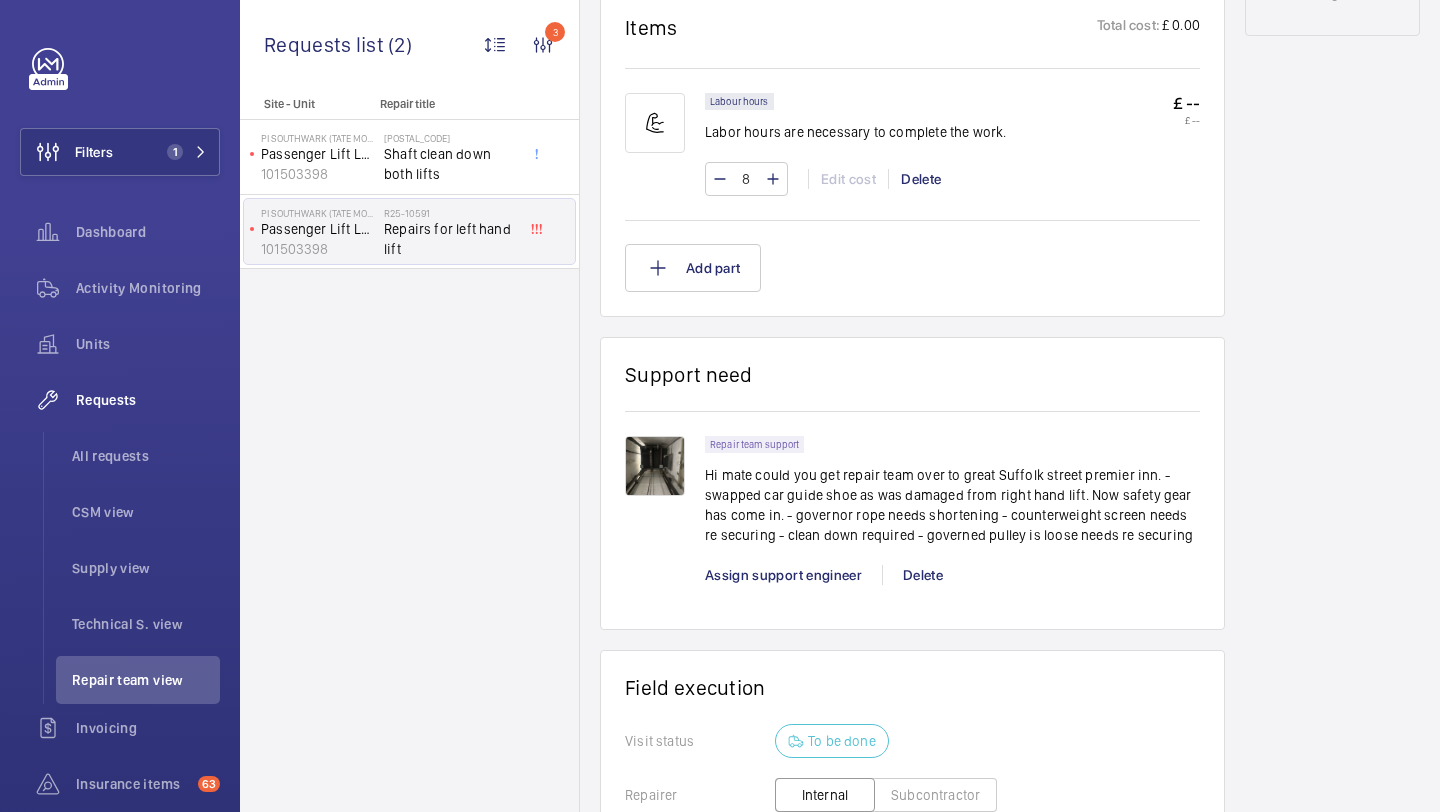 click on "Hi mate could you get repair team over to great Suffolk street premier inn.
- swapped car guide shoe as was damaged from right hand lift. Now safety gear has come in.
- ⁠governor rope needs shortening
- ⁠counterweight screen needs re securing
- ⁠clean down required
- ⁠governed pulley is loose needs re securing" 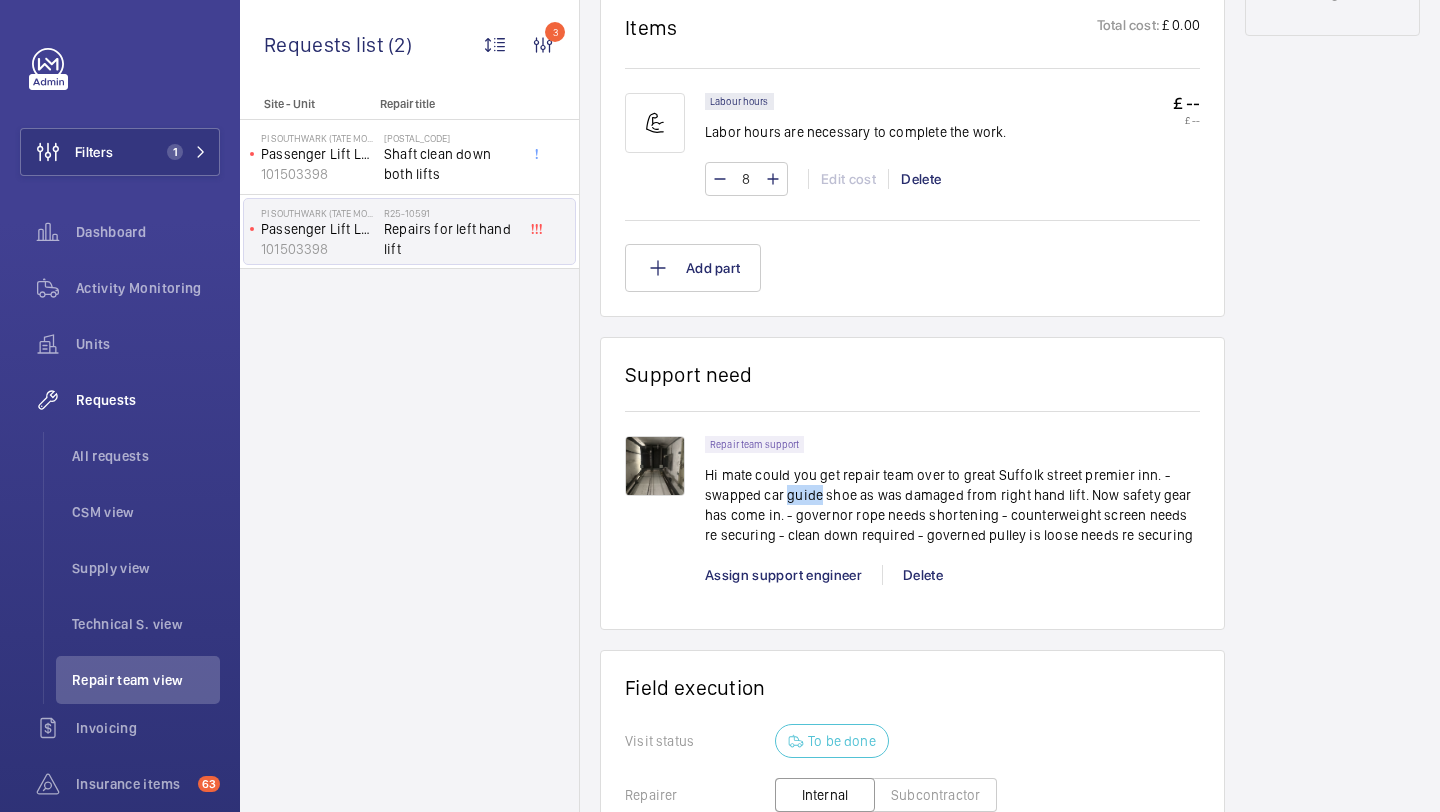click on "Hi mate could you get repair team over to great Suffolk street premier inn.
- swapped car guide shoe as was damaged from right hand lift. Now safety gear has come in.
- ⁠governor rope needs shortening
- ⁠counterweight screen needs re securing
- ⁠clean down required
- ⁠governed pulley is loose needs re securing" 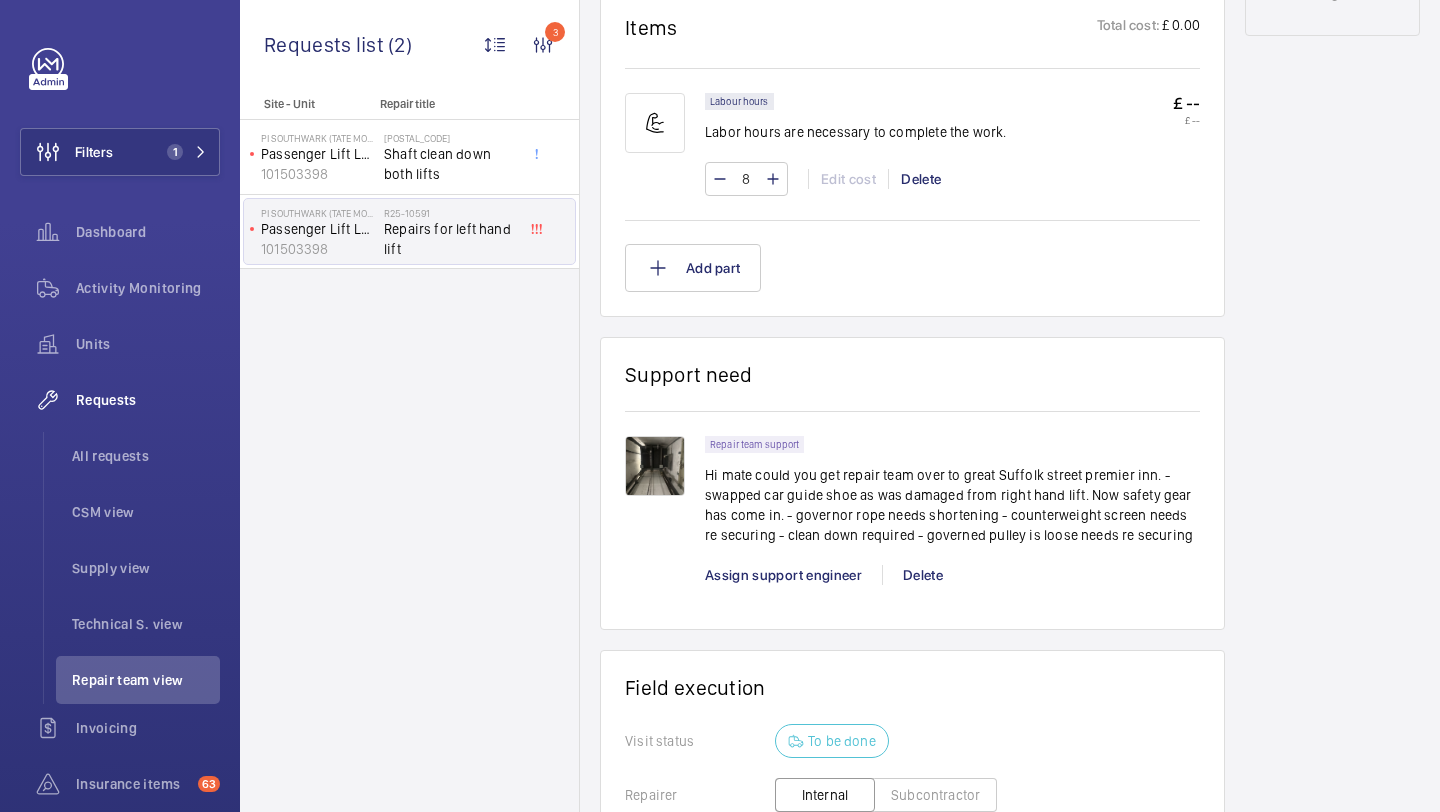 click on "Hi mate could you get repair team over to great Suffolk street premier inn.
- swapped car guide shoe as was damaged from right hand lift. Now safety gear has come in.
- ⁠governor rope needs shortening
- ⁠counterweight screen needs re securing
- ⁠clean down required
- ⁠governed pulley is loose needs re securing" 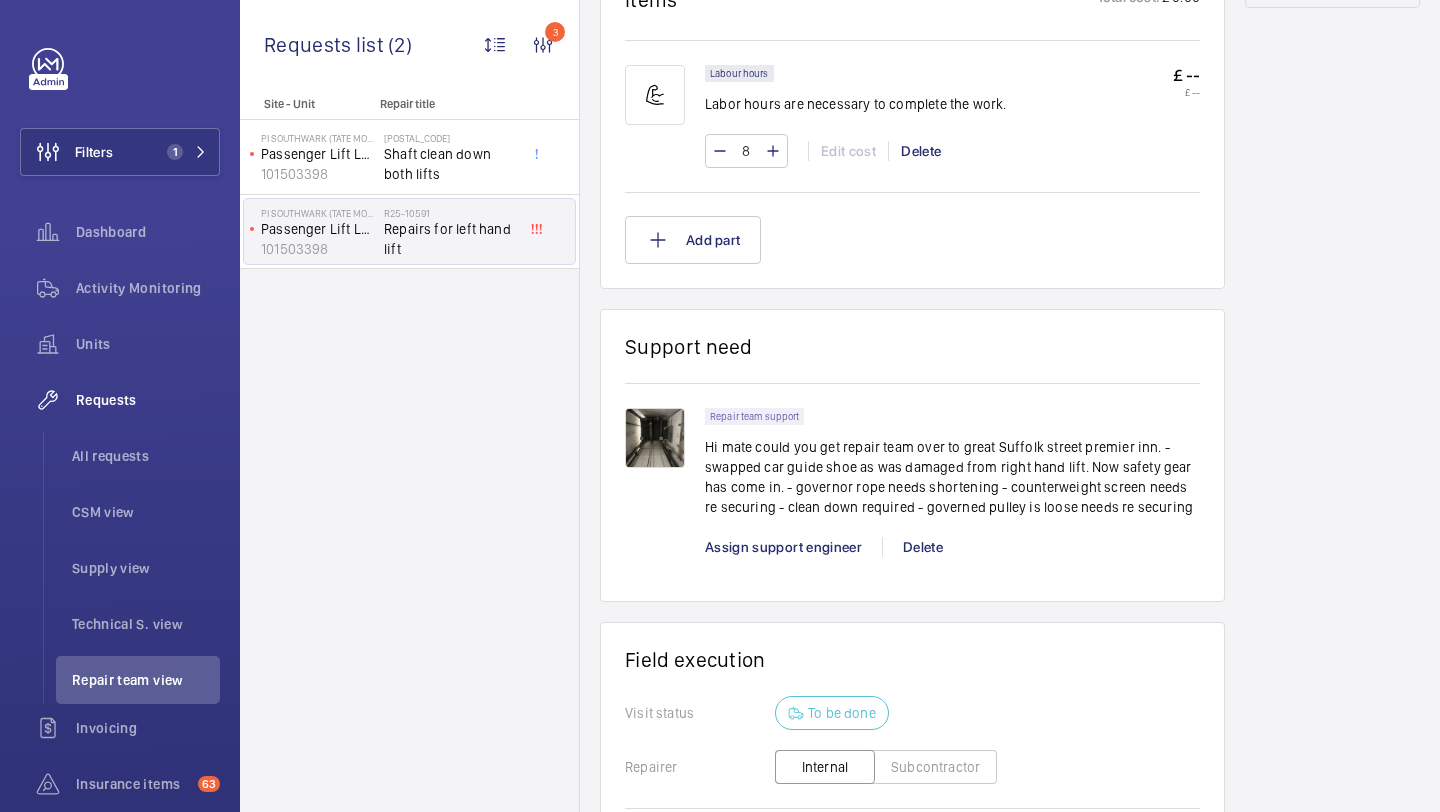 scroll, scrollTop: 1154, scrollLeft: 0, axis: vertical 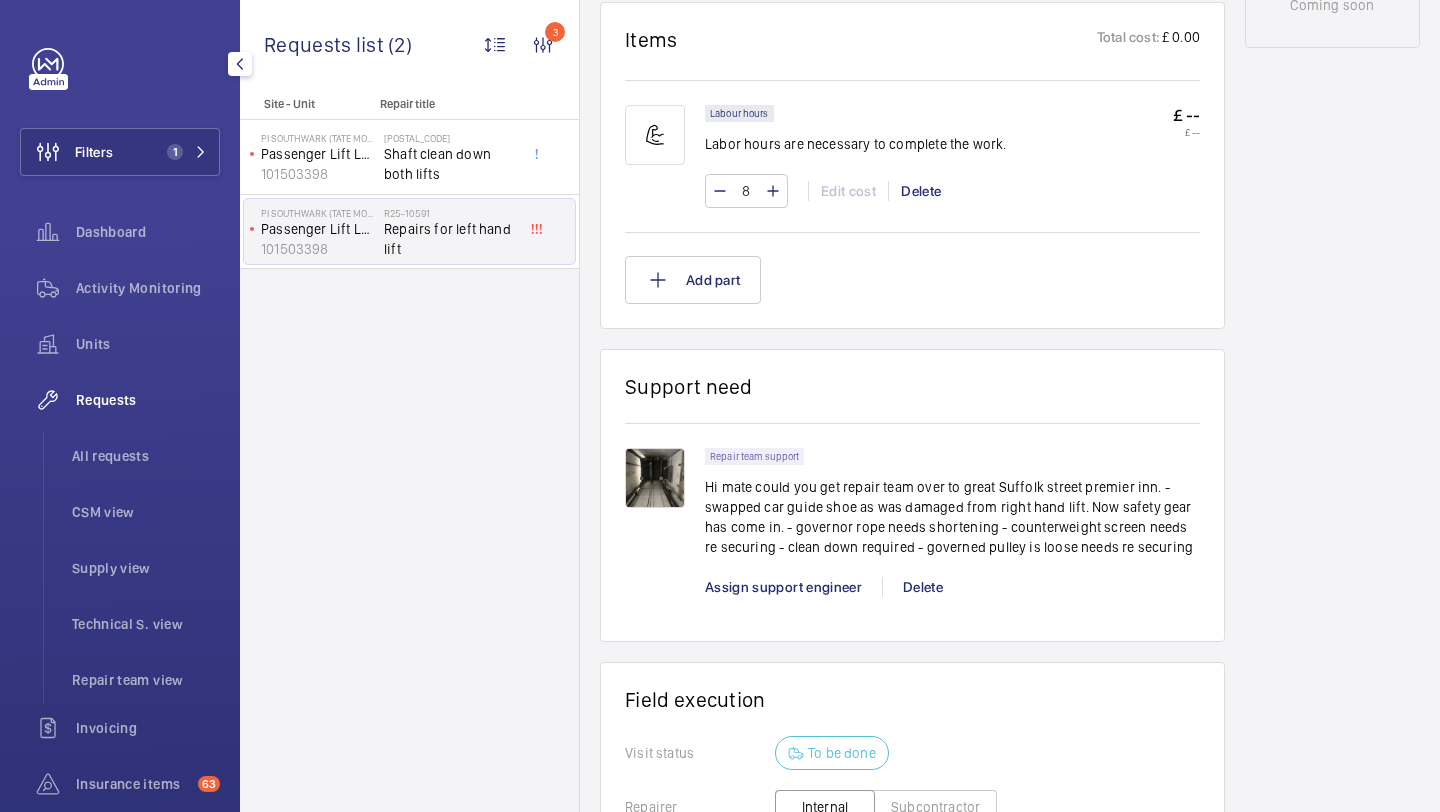 click on "Filters 1  Dashboard   Activity Monitoring   Units   Requests   All requests   CSM view   Supply view   Technical S. view   Repair team view   Invoicing   Insurance items  63  Reports   Contacts   IoT  Beta" 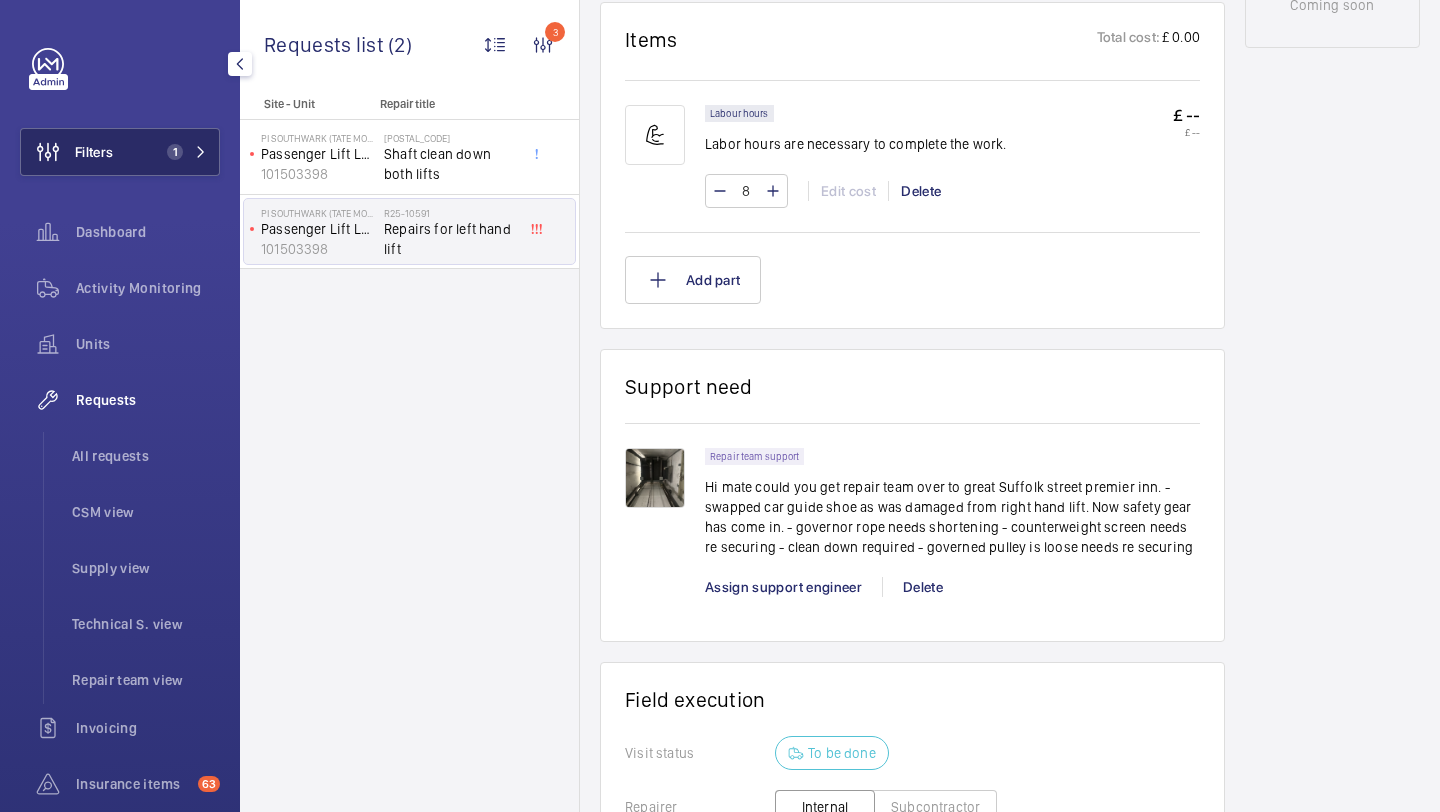click on "Filters 1" 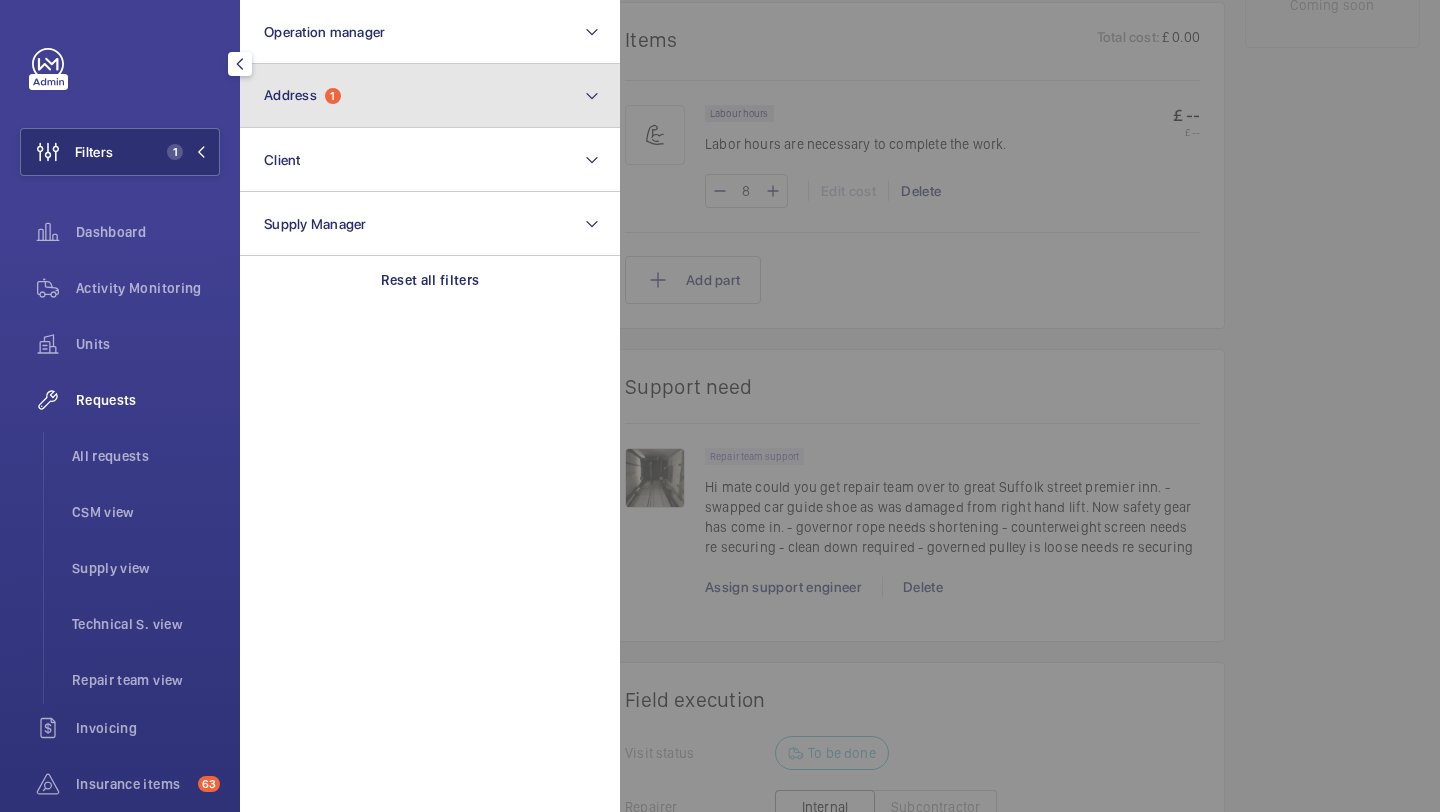 click on "Address  1" 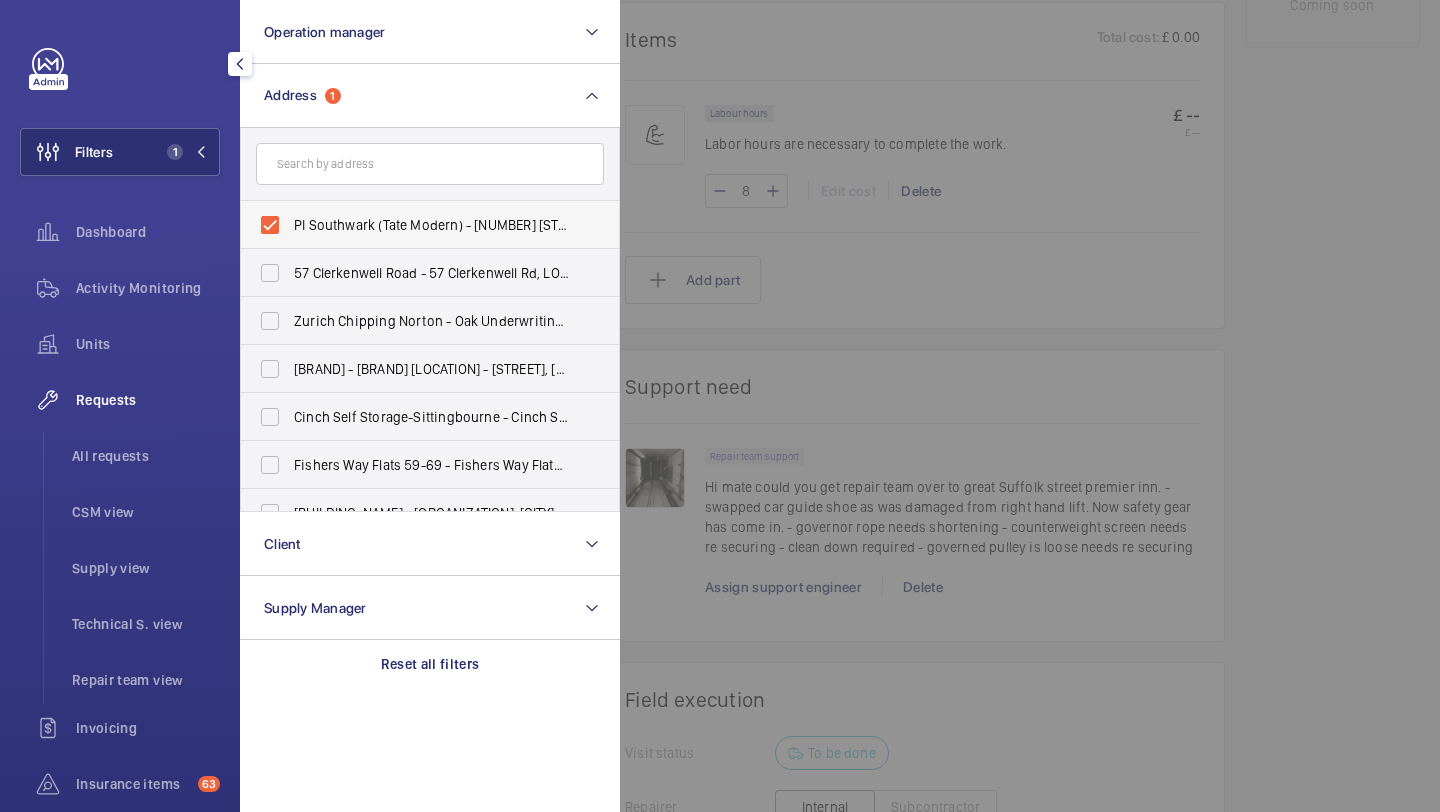 click on "PI Southwark (Tate Modern) - [NUMBER] [STREET], [CITY] [POSTAL_CODE]" at bounding box center [431, 225] 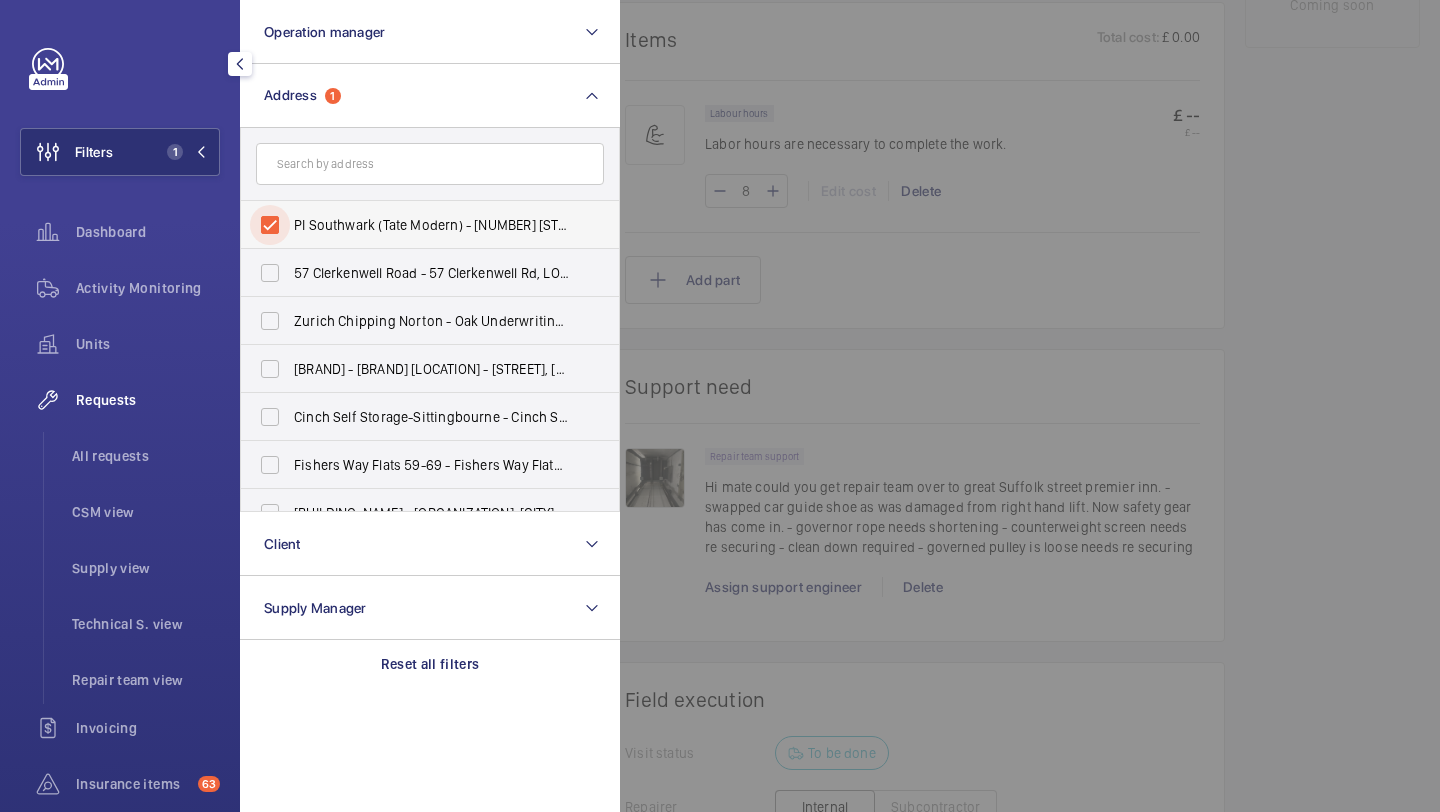 click on "PI Southwark (Tate Modern) - [NUMBER] [STREET], [CITY] [POSTAL_CODE]" at bounding box center (270, 225) 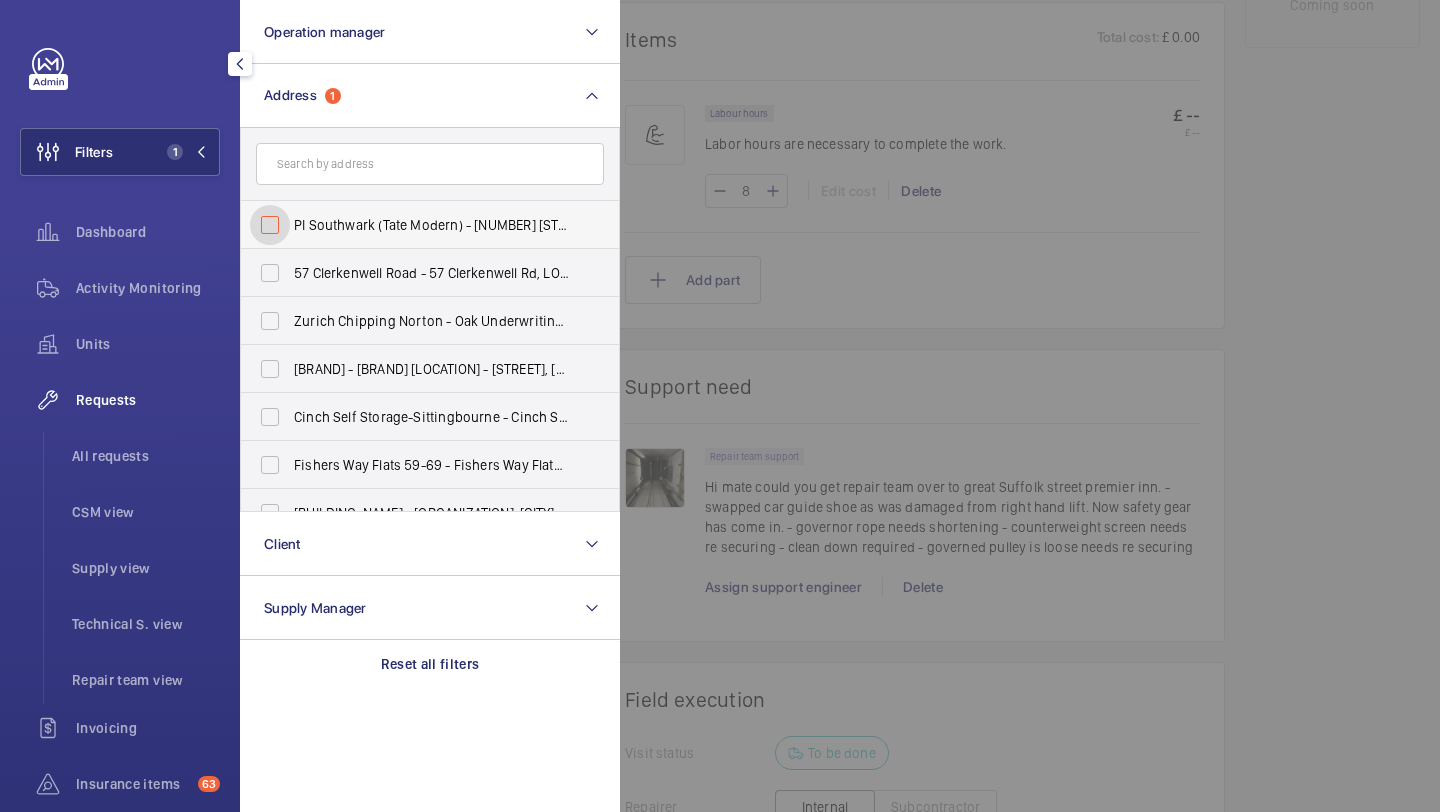 checkbox on "false" 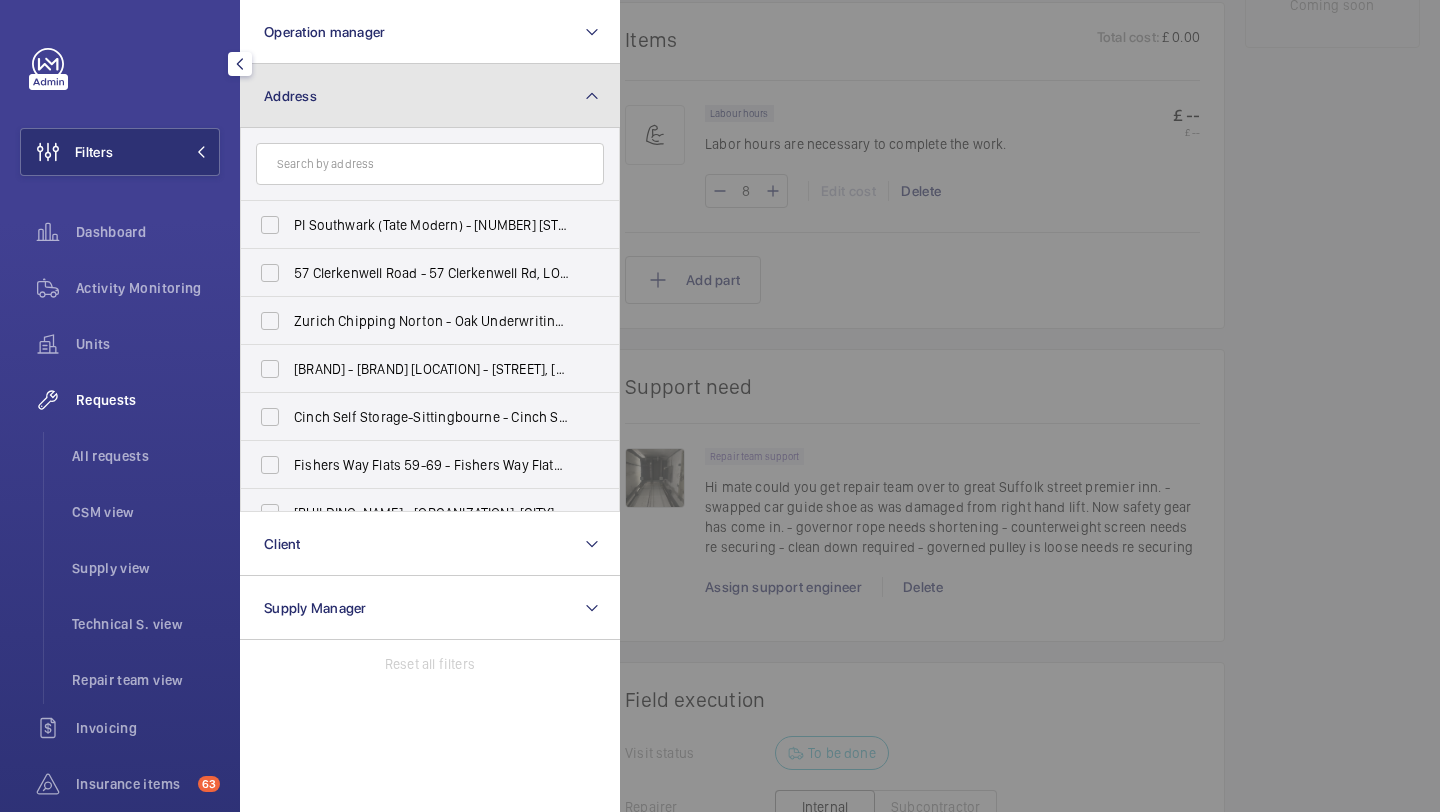 click on "Address" 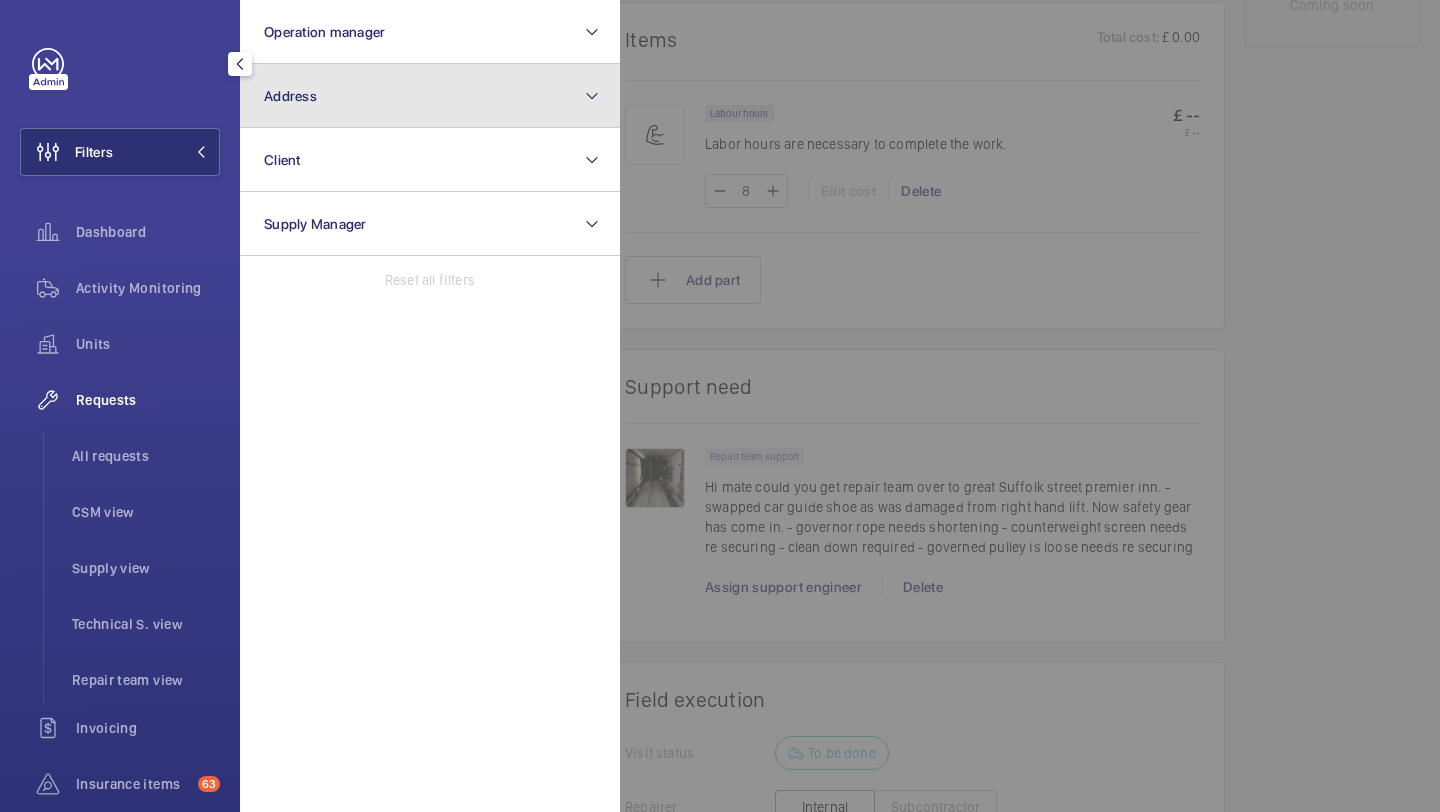 click on "Address" 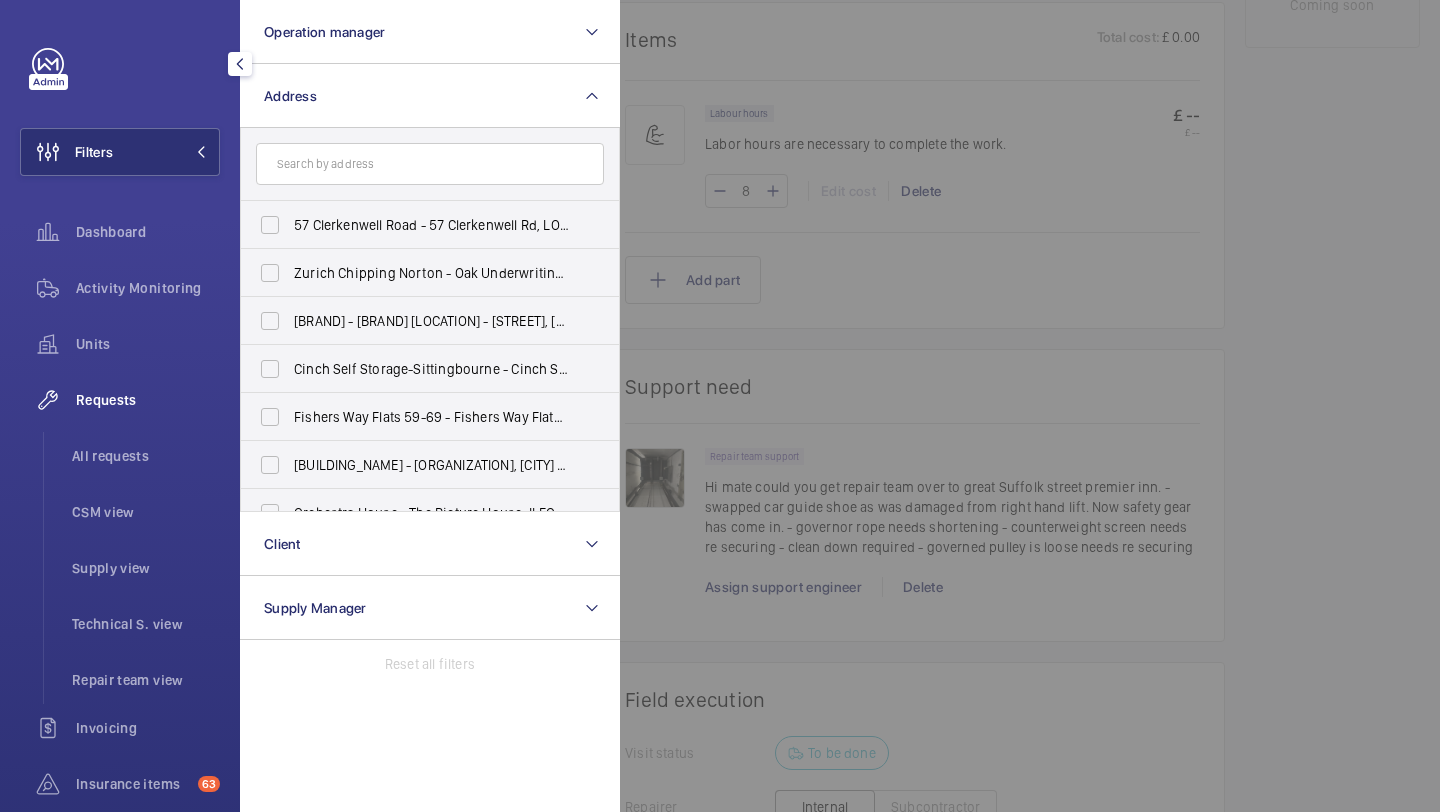 click 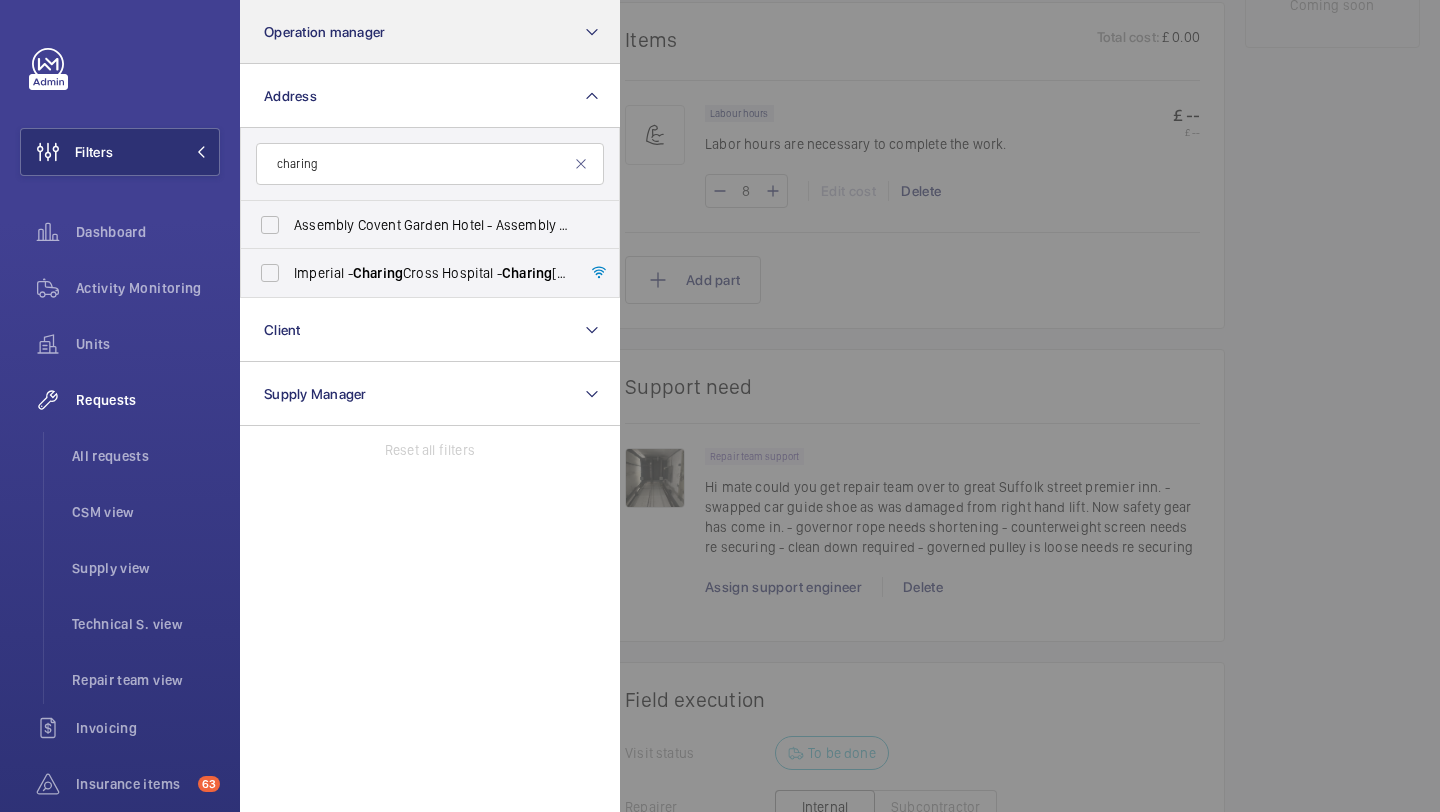 type on "charing" 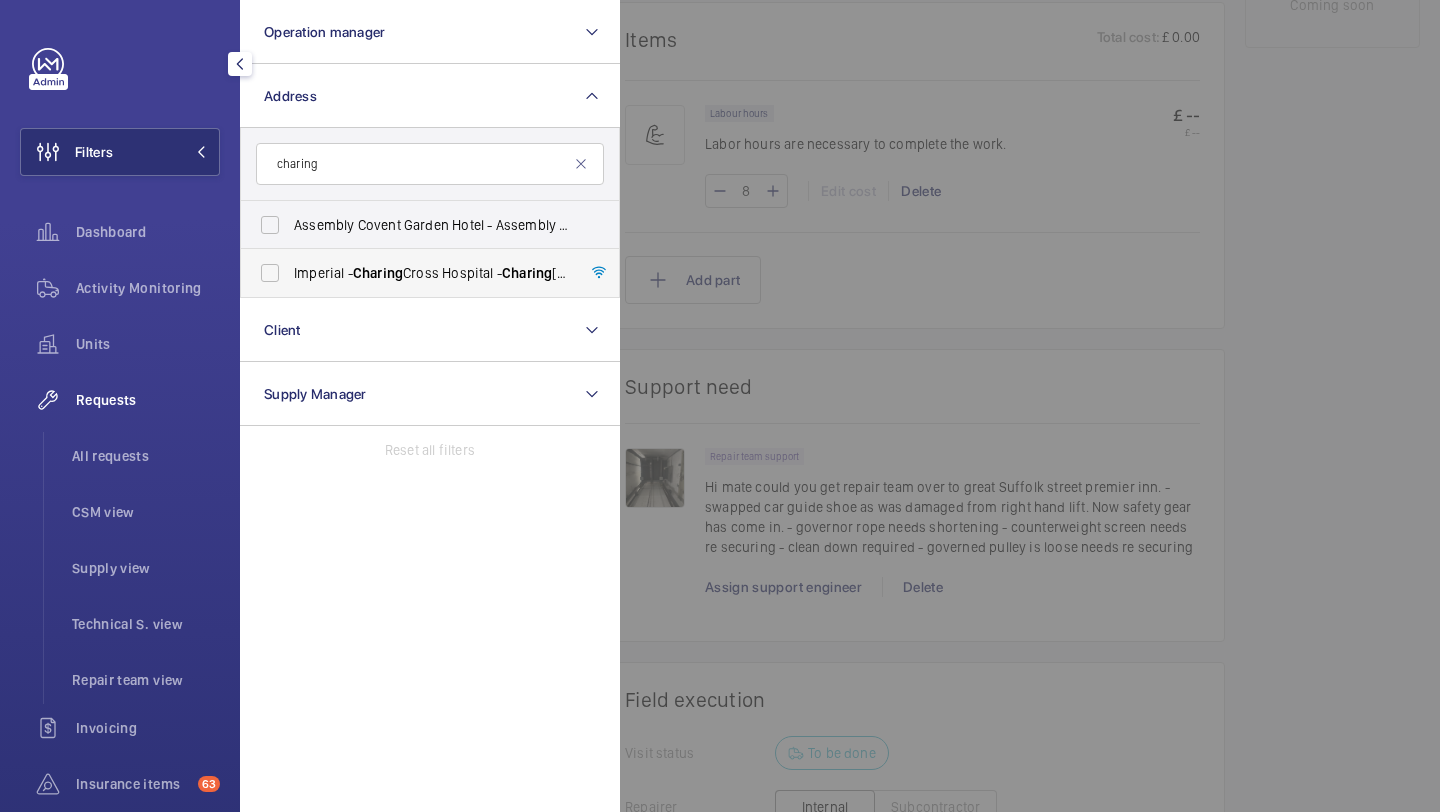 click on "Imperial - Charing Cross Hospital - Charing Cross Hospital, [CITY] [POSTAL_CODE]" at bounding box center (415, 273) 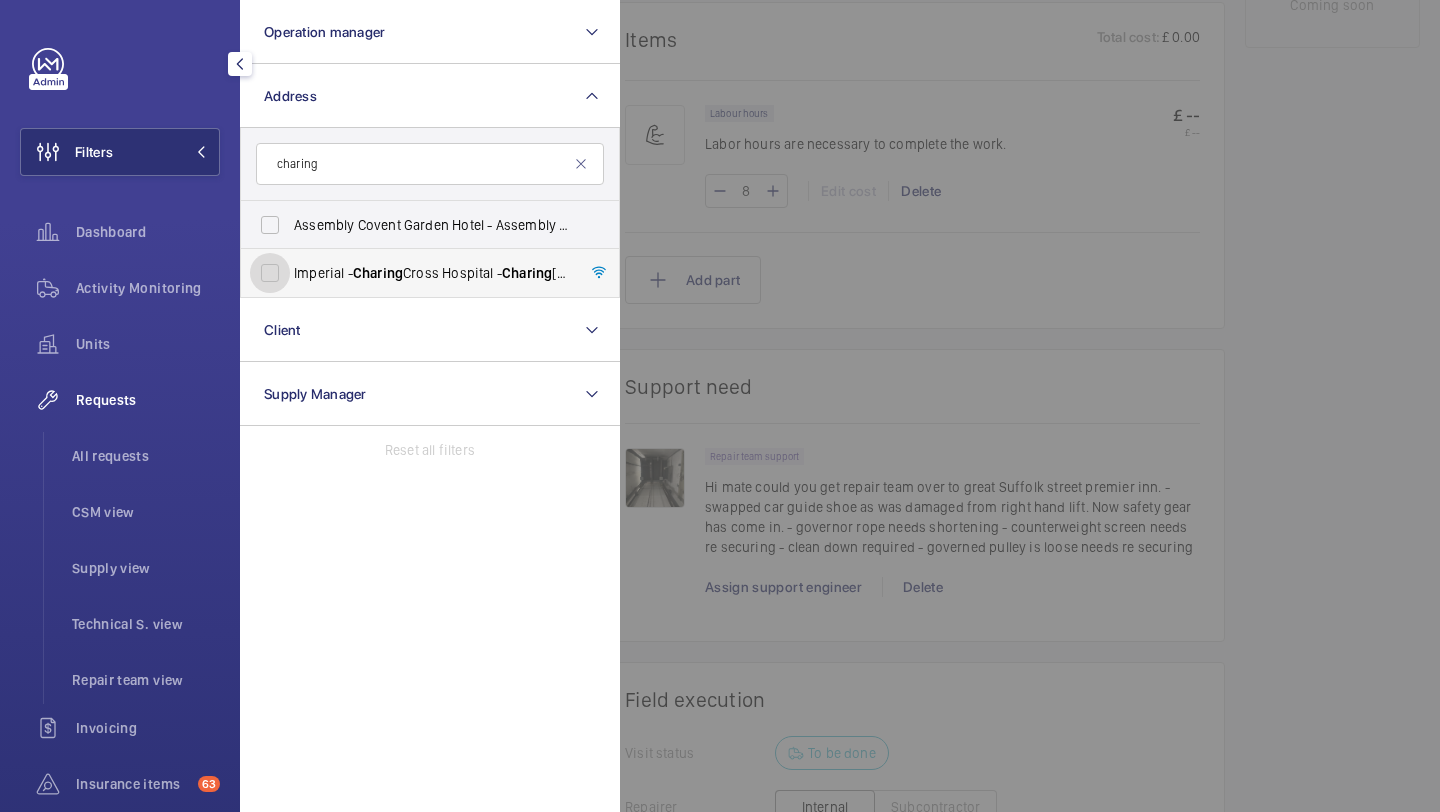 click on "Imperial - Charing Cross Hospital - Charing Cross Hospital, [CITY] [POSTAL_CODE]" at bounding box center (270, 273) 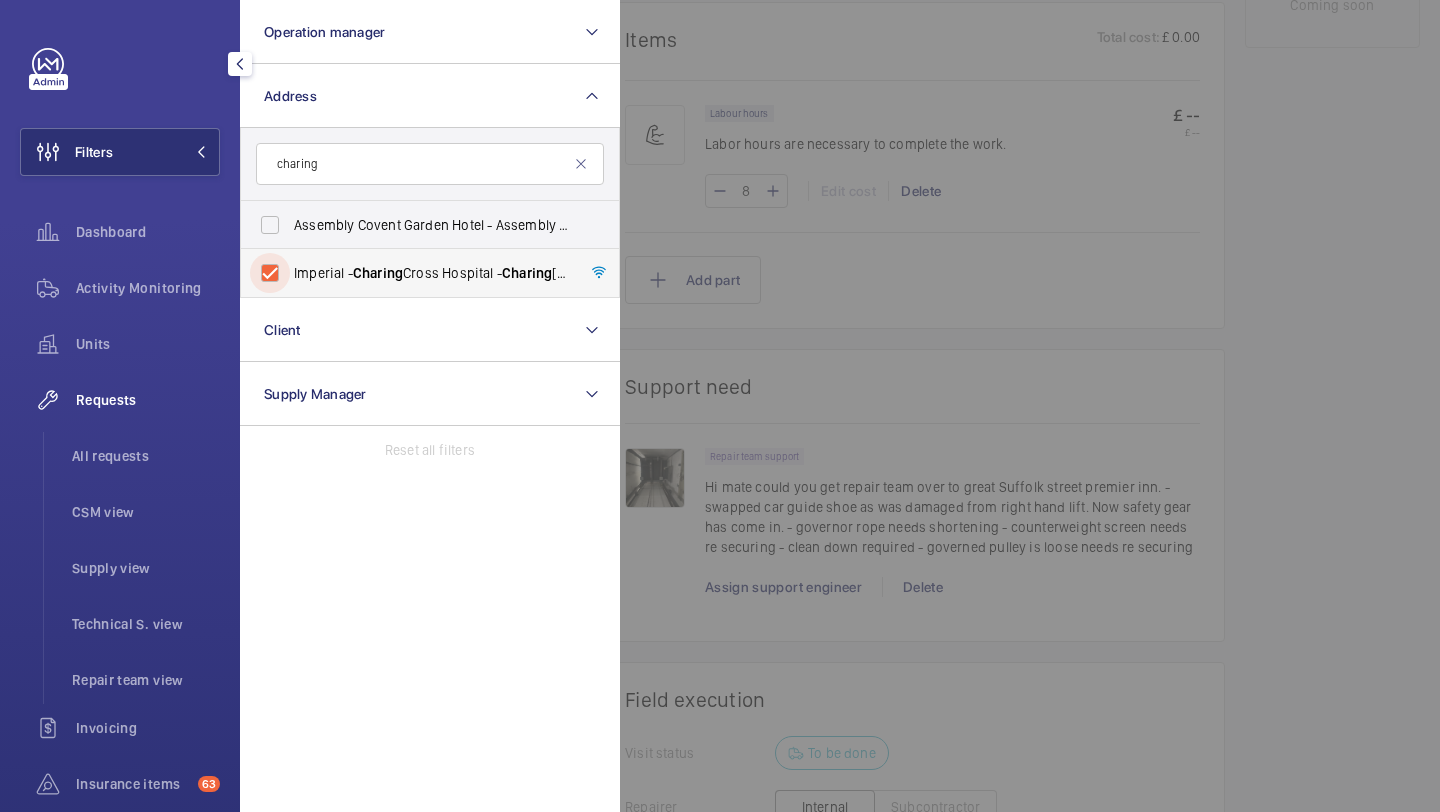 checkbox on "true" 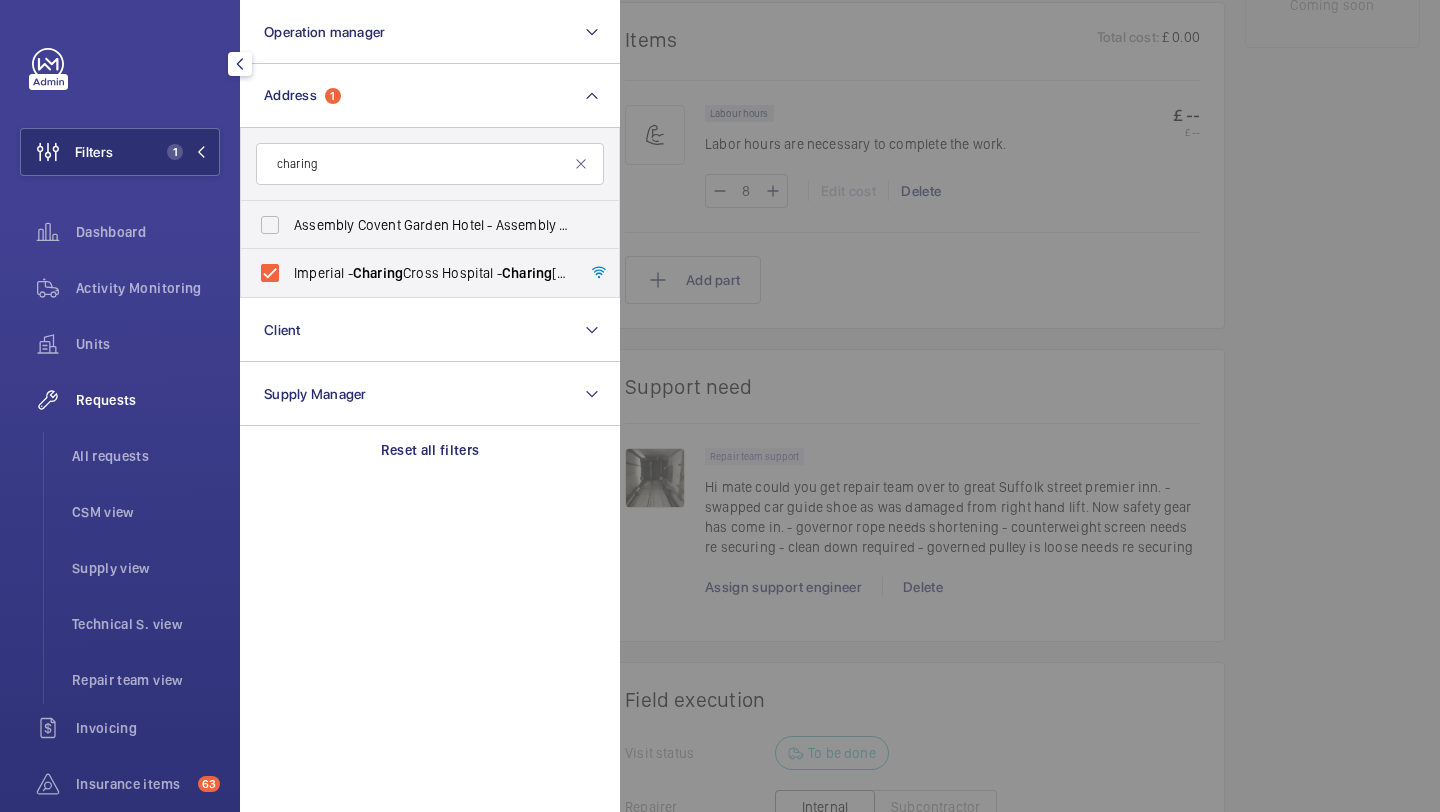 click 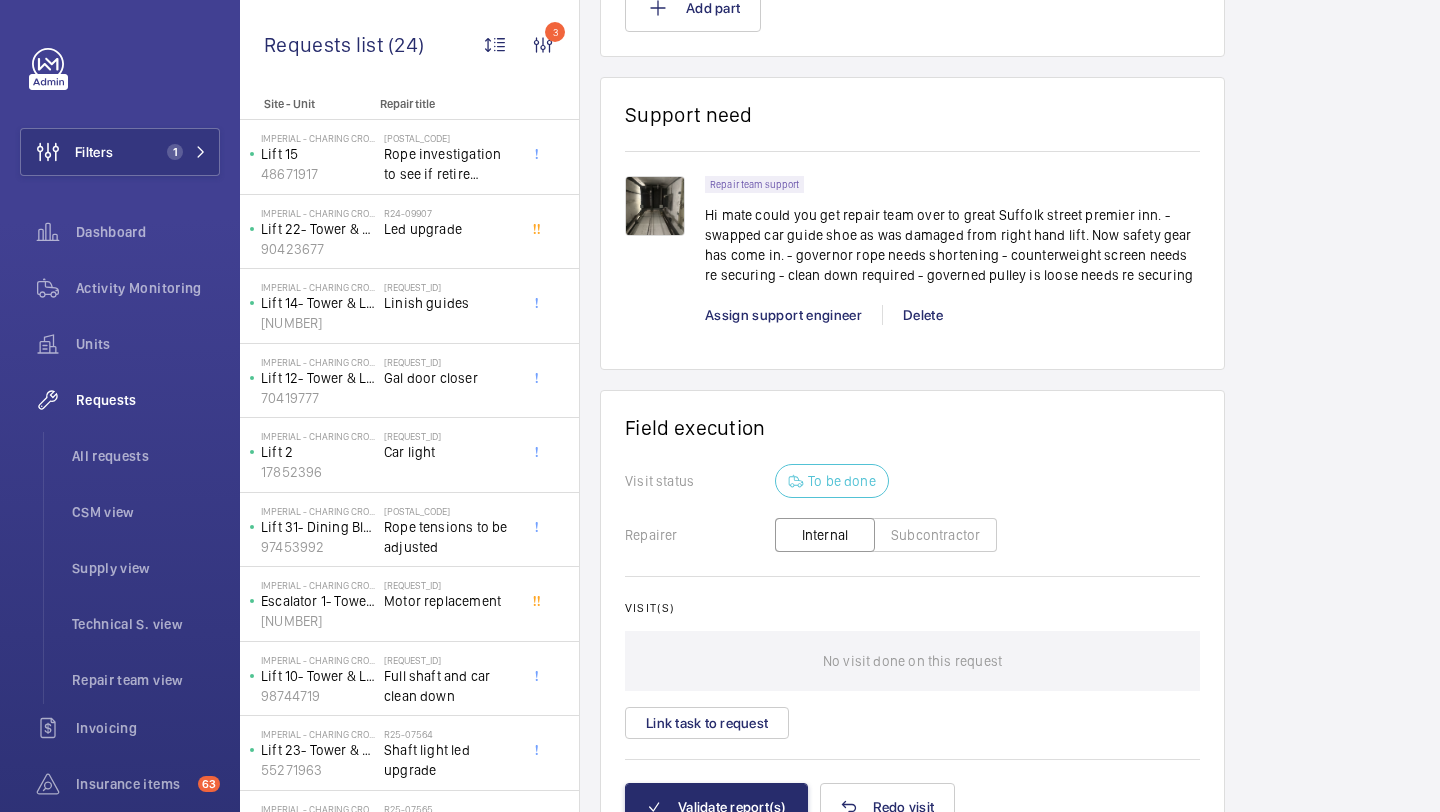 scroll, scrollTop: 1417, scrollLeft: 0, axis: vertical 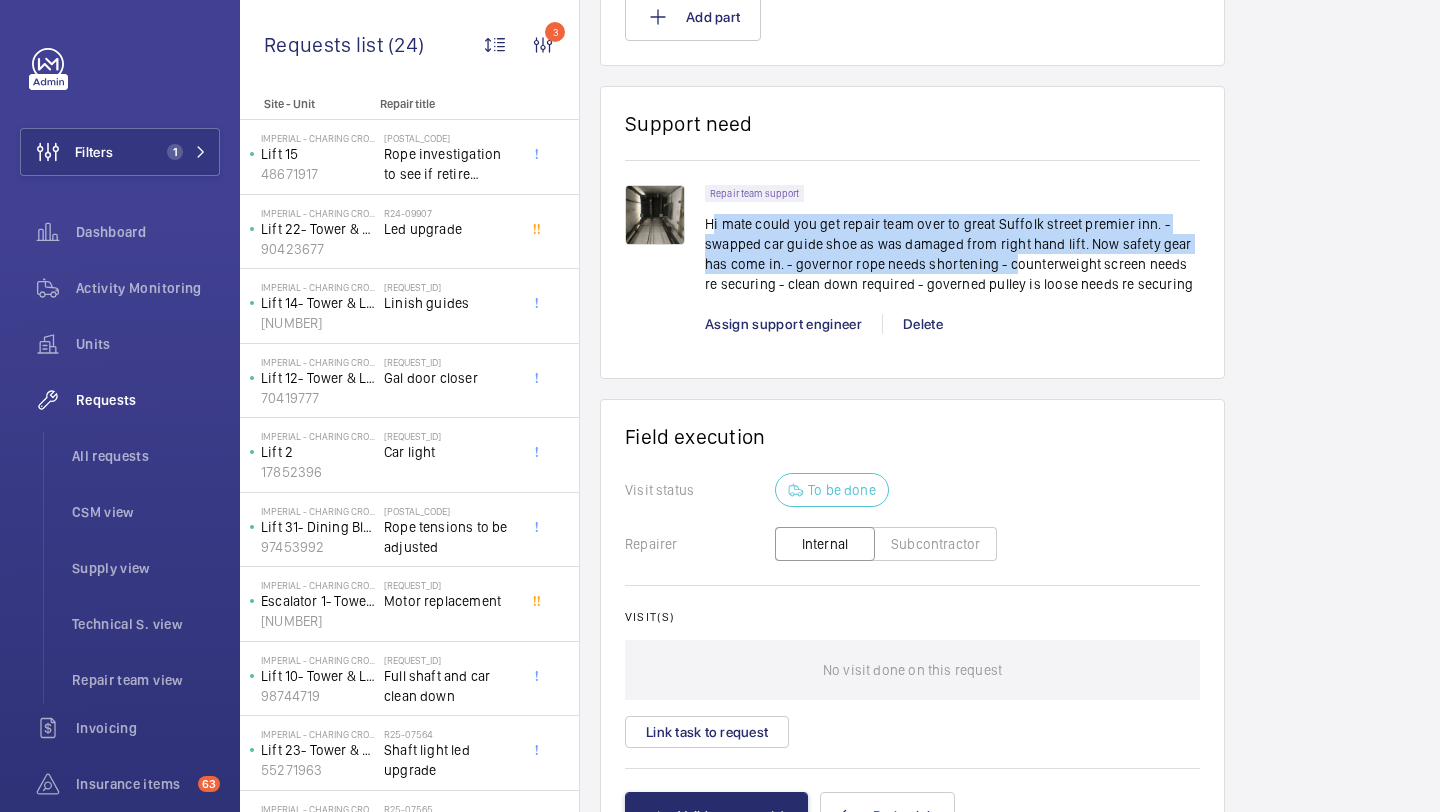 drag, startPoint x: 712, startPoint y: 220, endPoint x: 1007, endPoint y: 264, distance: 298.2633 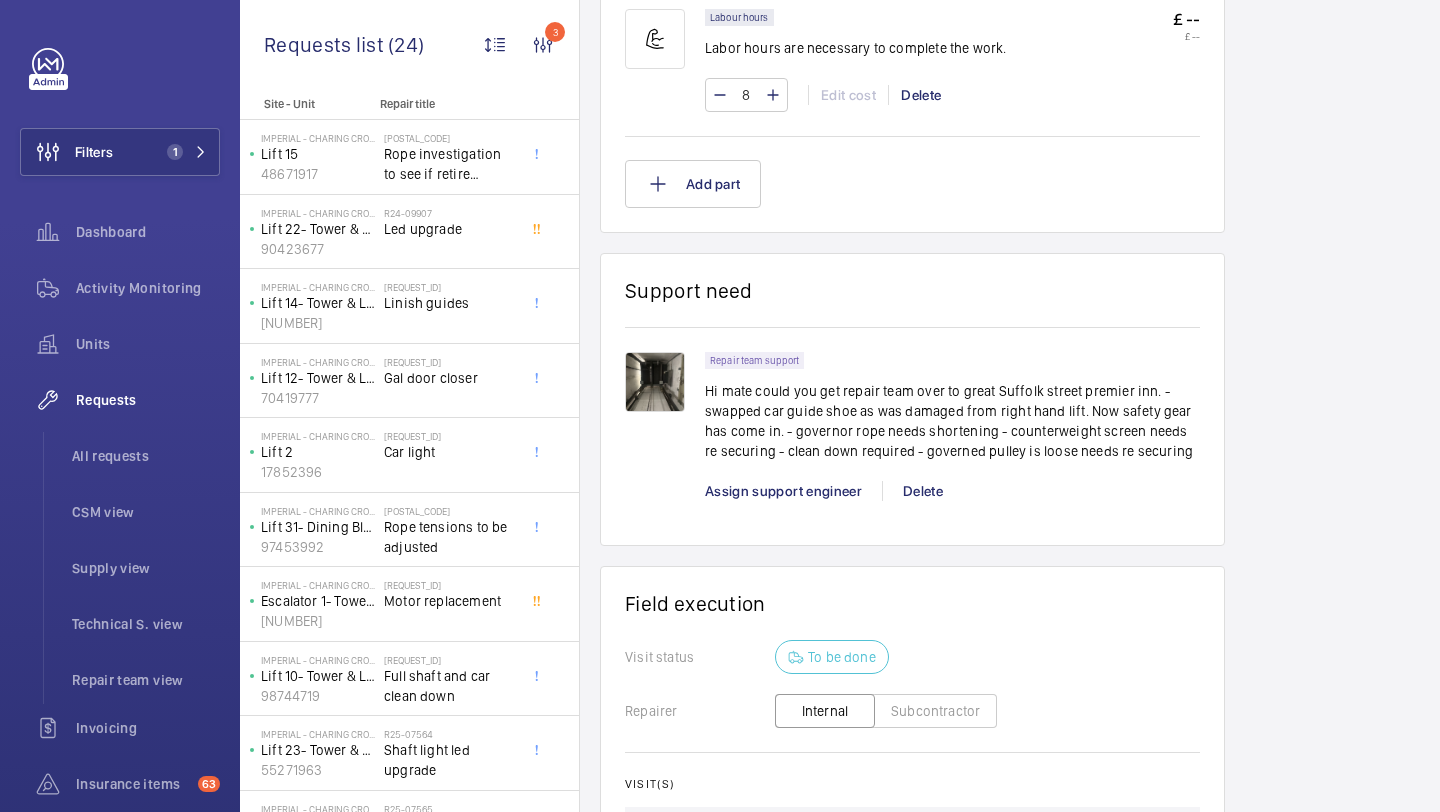 scroll, scrollTop: 1201, scrollLeft: 0, axis: vertical 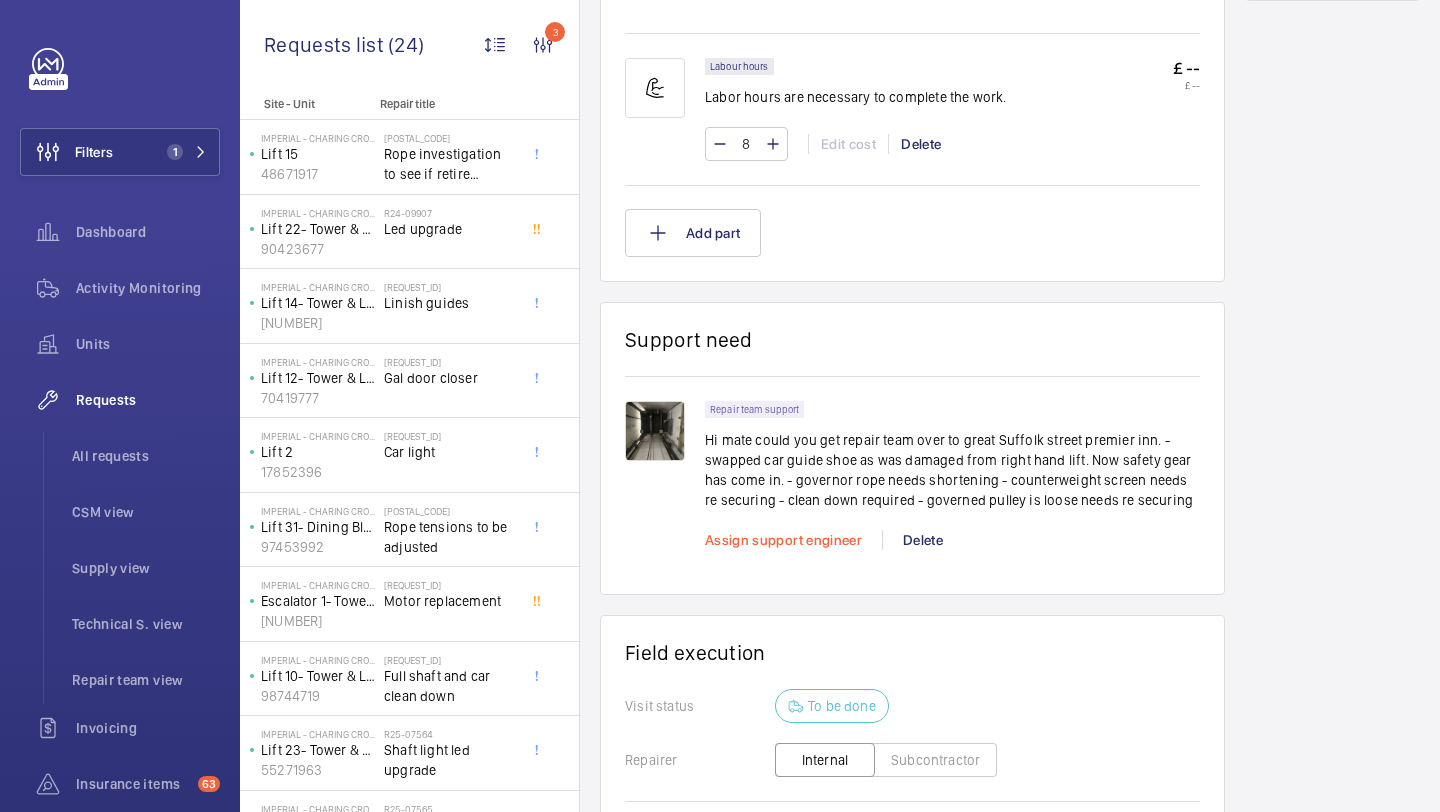 click on "Assign support engineer" 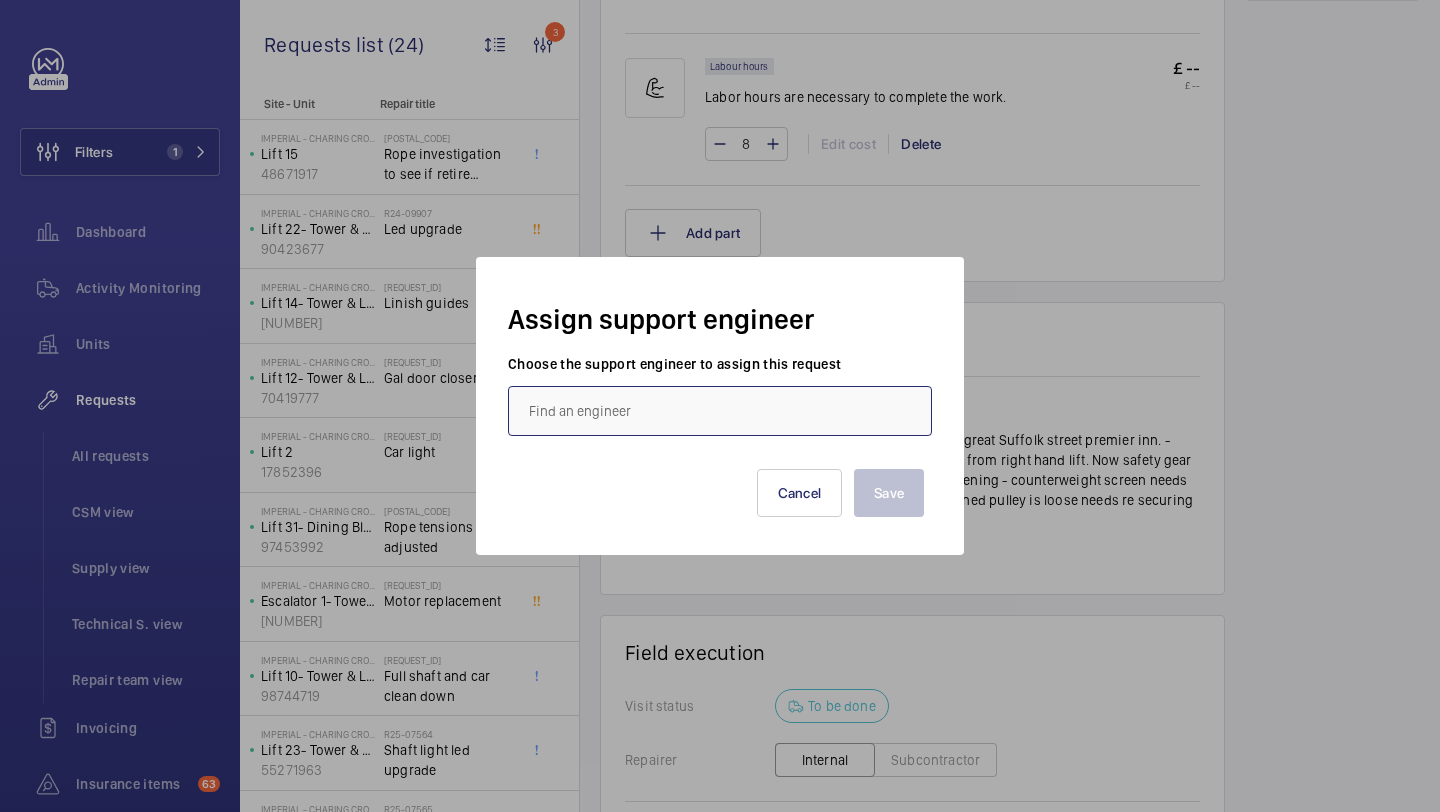 click at bounding box center (720, 411) 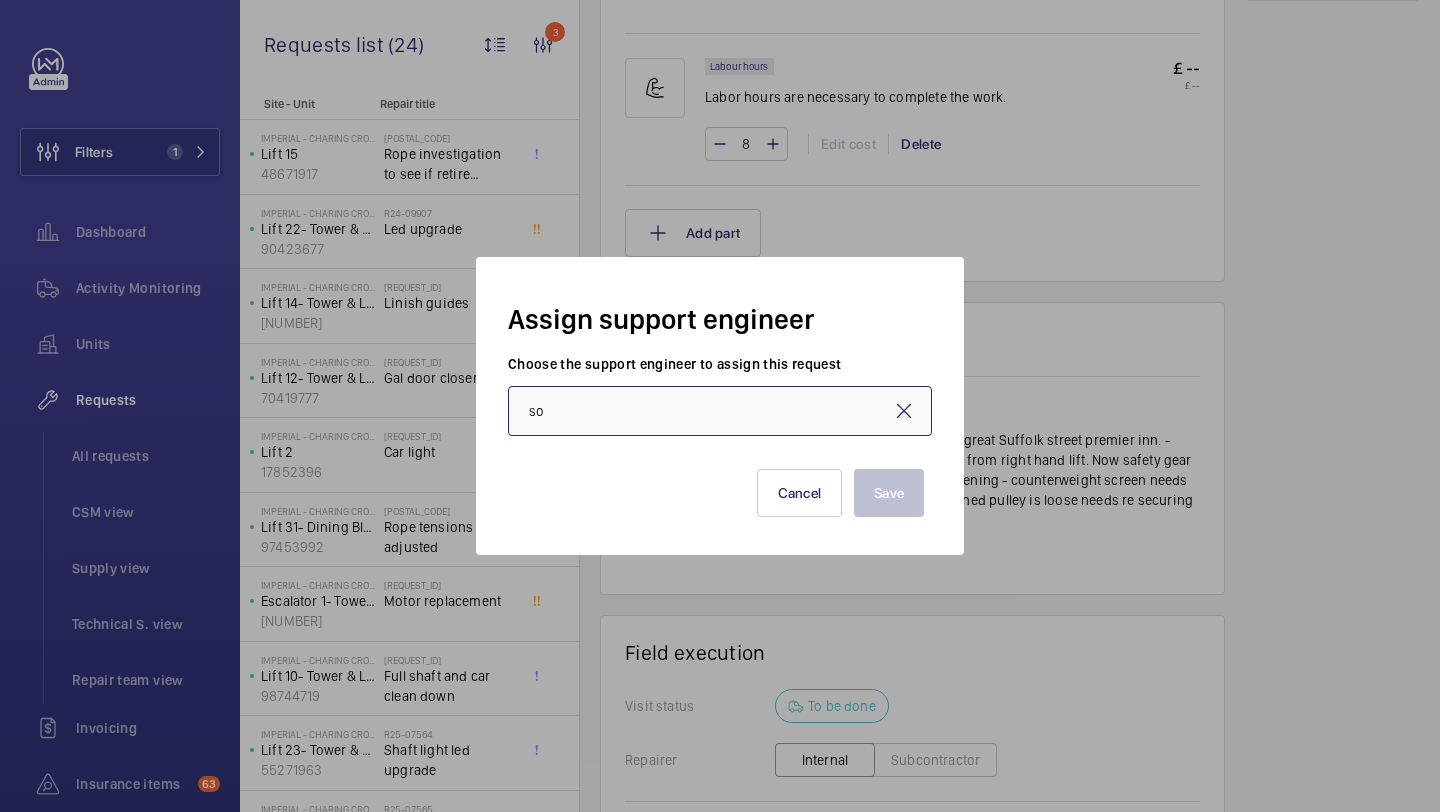 type on "s" 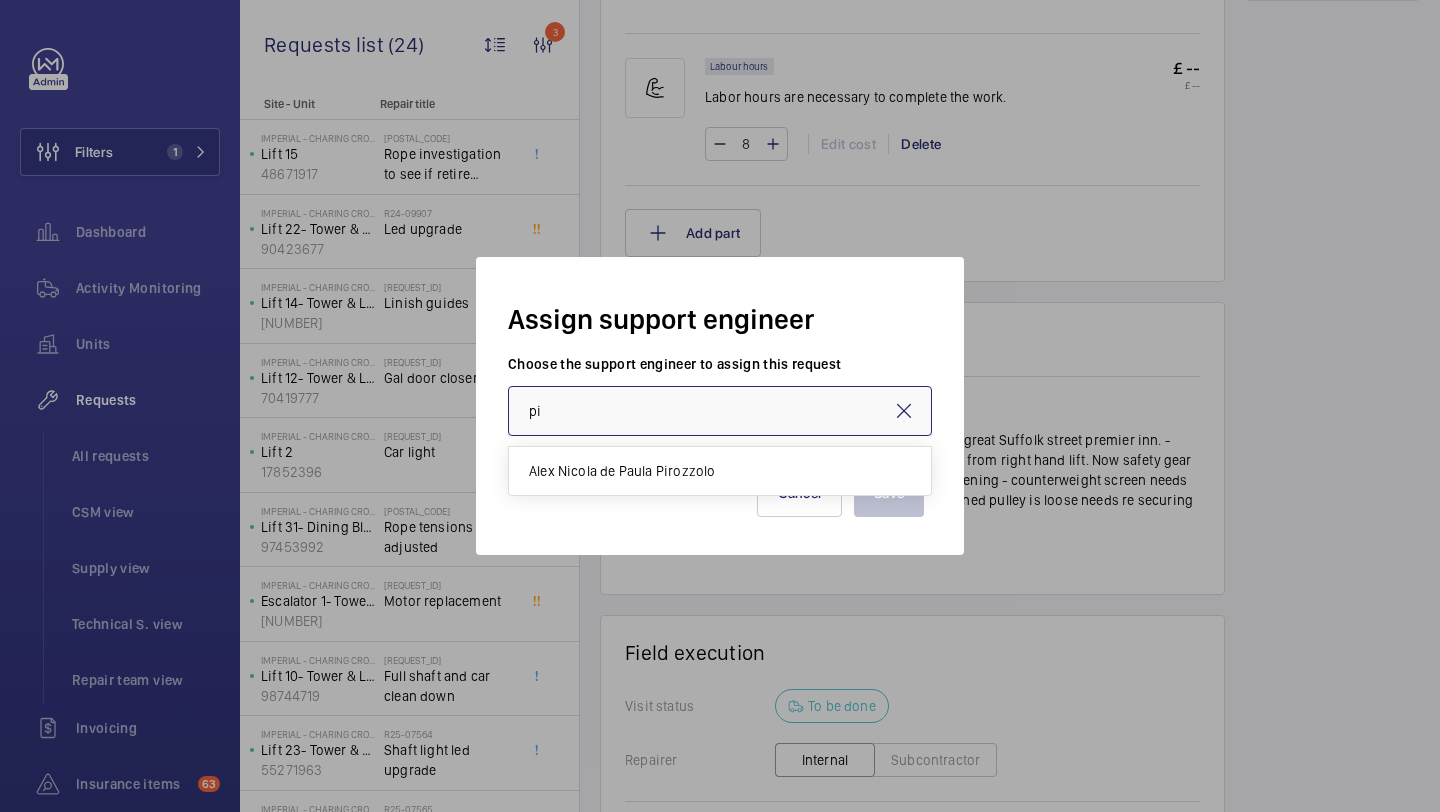 type on "p" 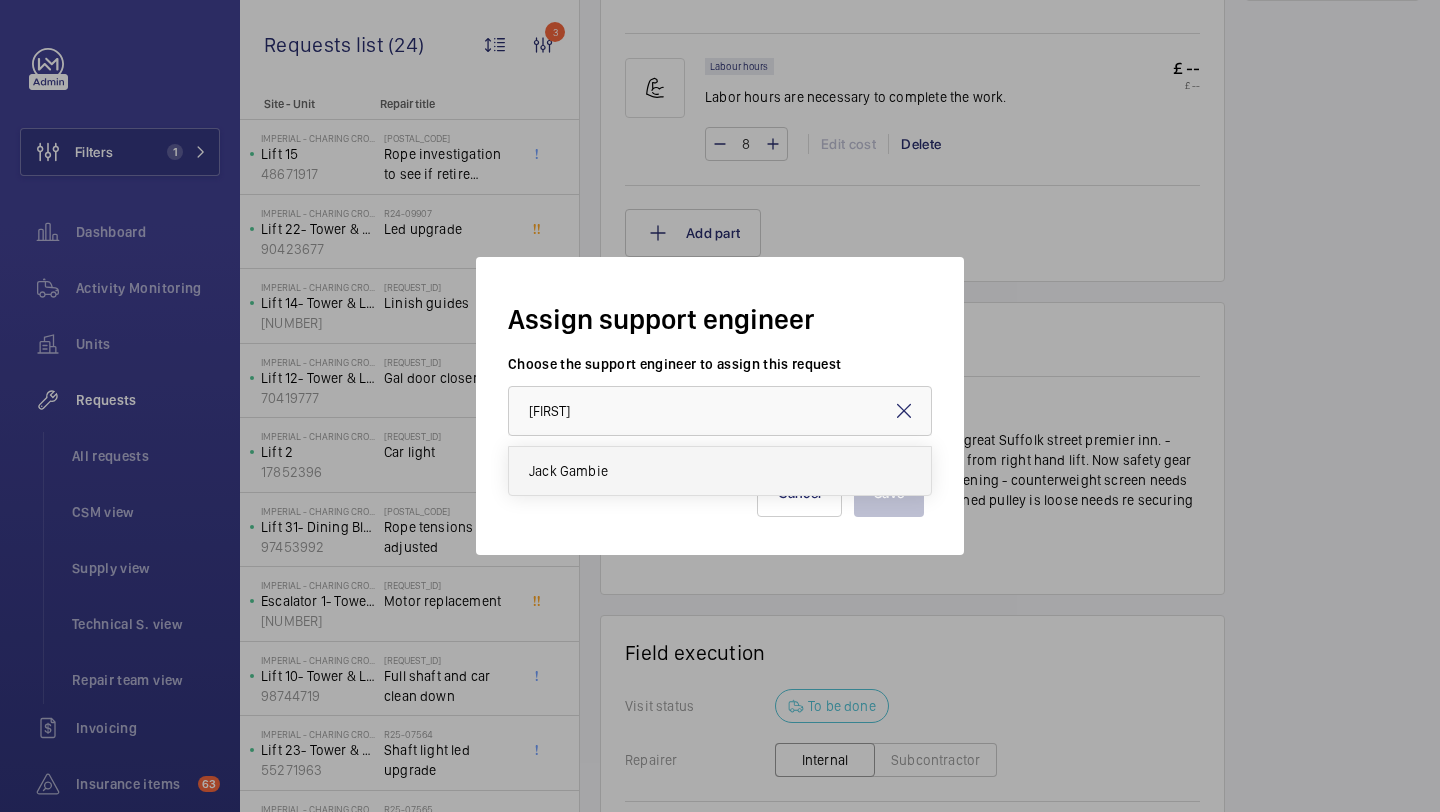 click on "Jack Gambie" at bounding box center (720, 471) 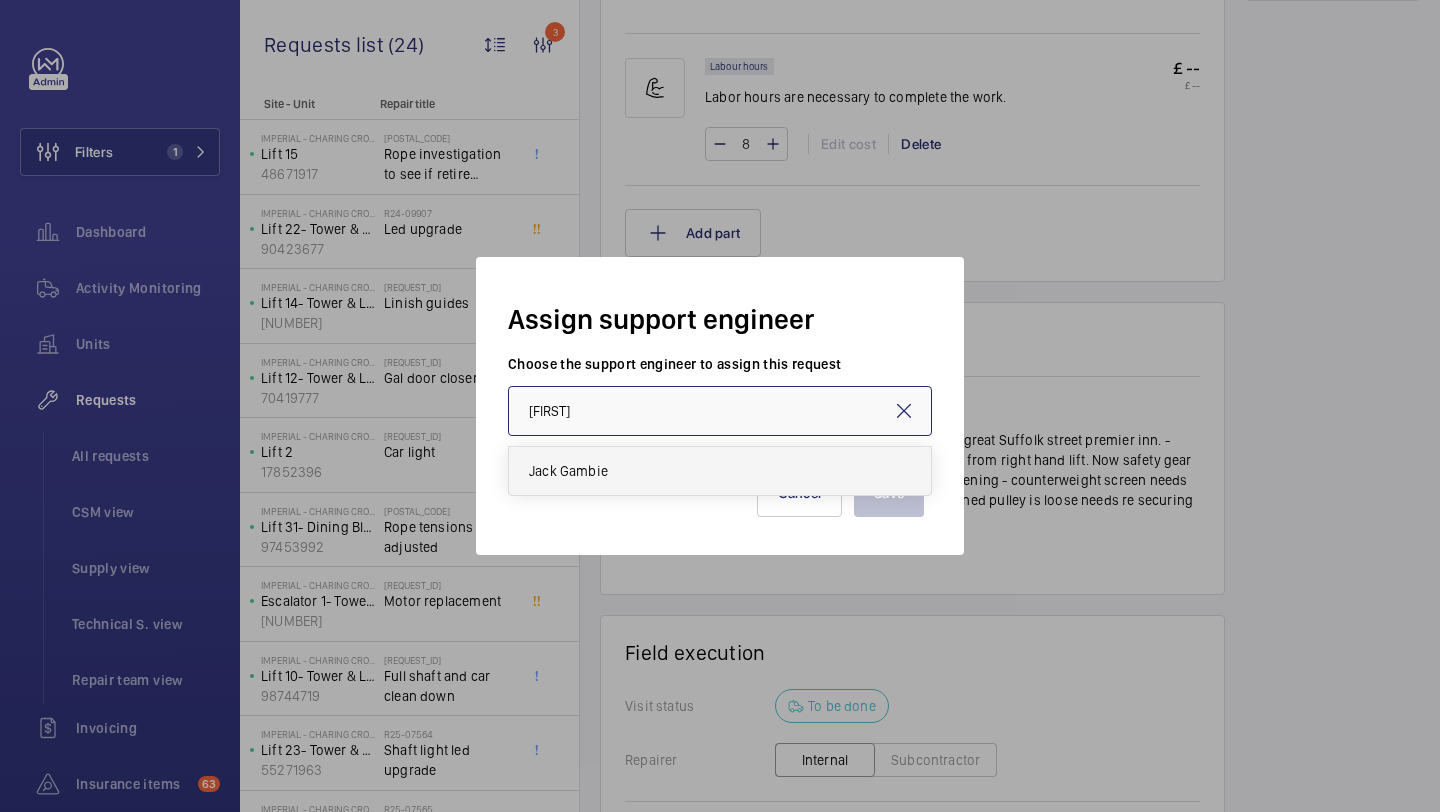 type on "Jack Gambie" 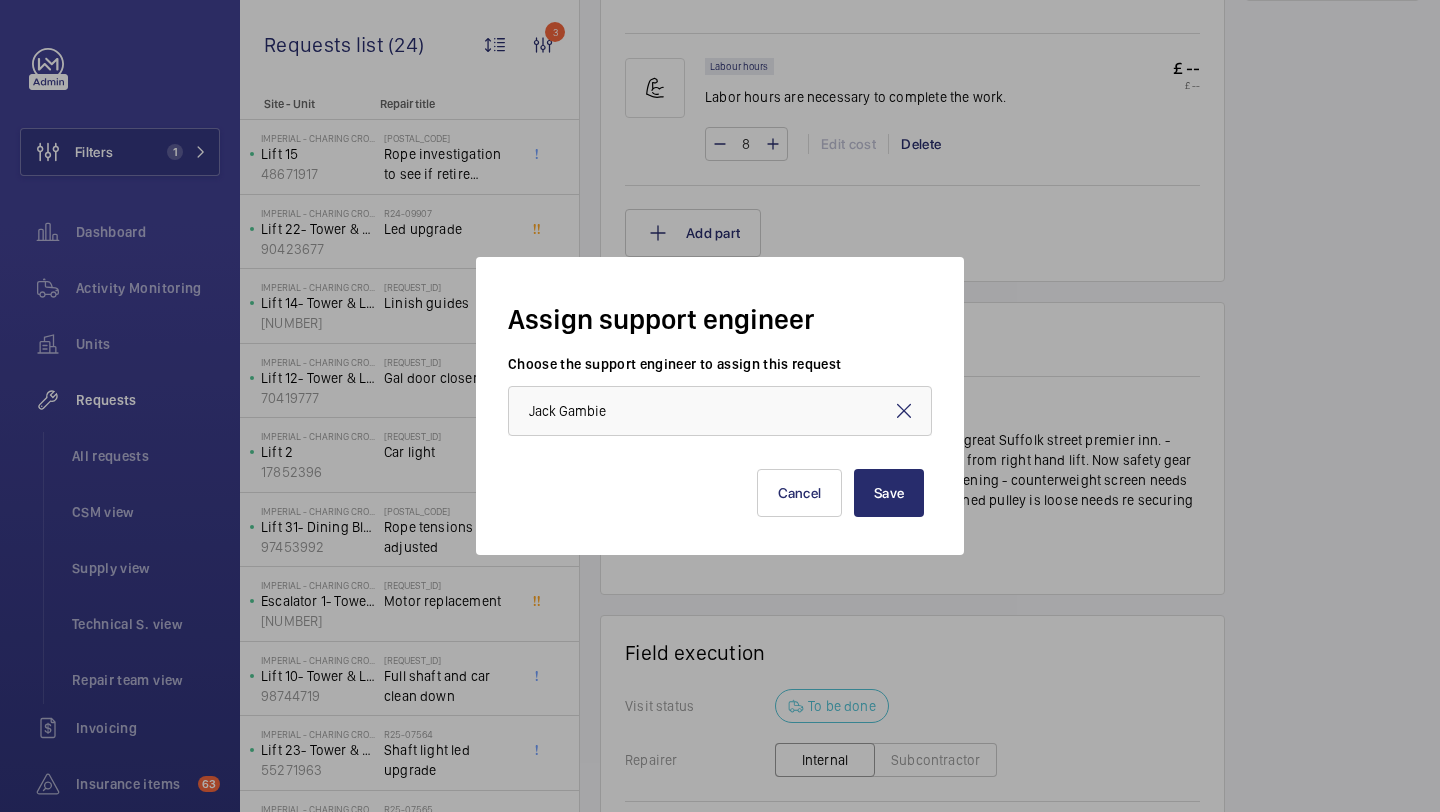 click on "Assign support engineer Choose the support engineer to assign this request Jack Gambie Save Cancel" at bounding box center [720, 406] 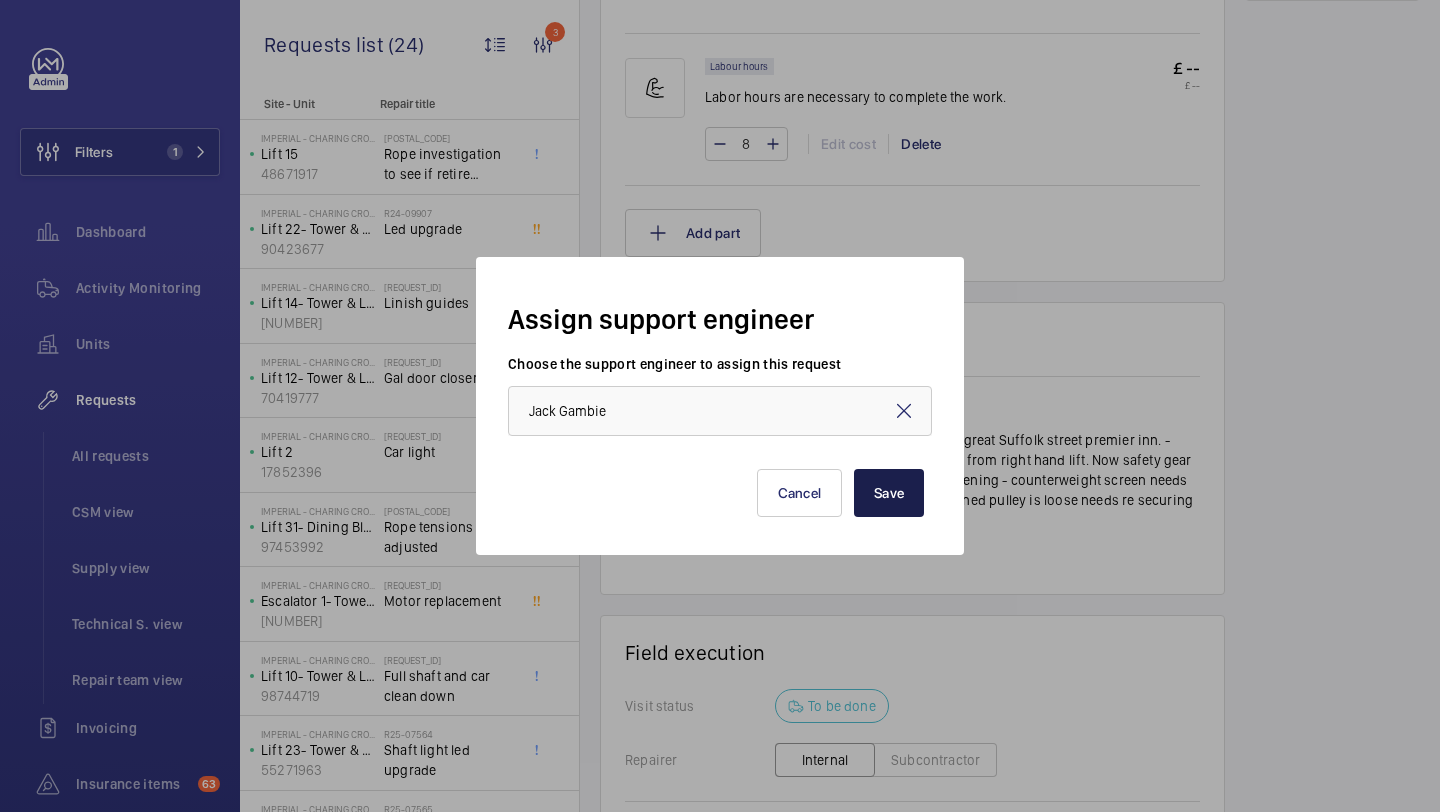 click on "Save" at bounding box center [889, 493] 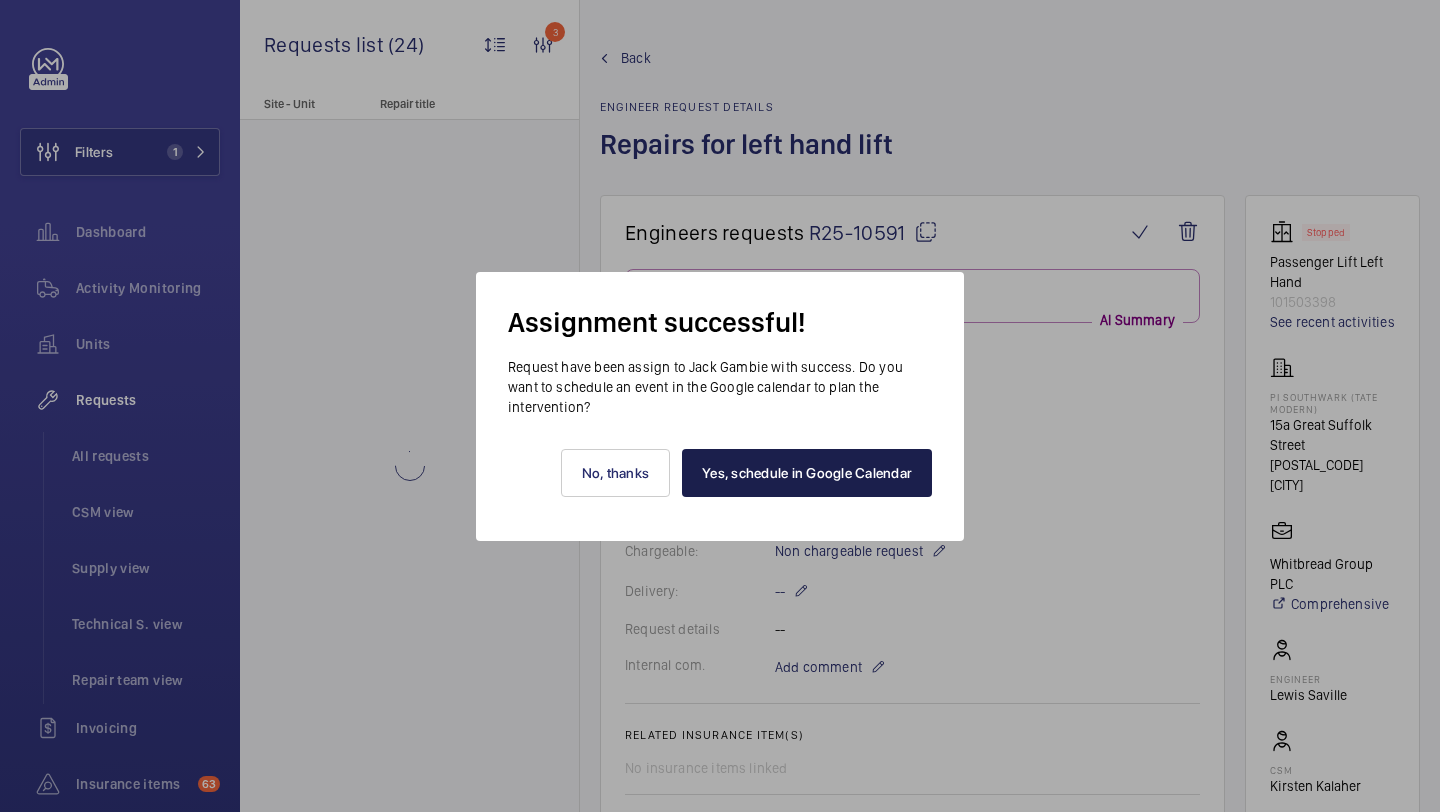click on "Yes, schedule in Google Calendar" at bounding box center [807, 473] 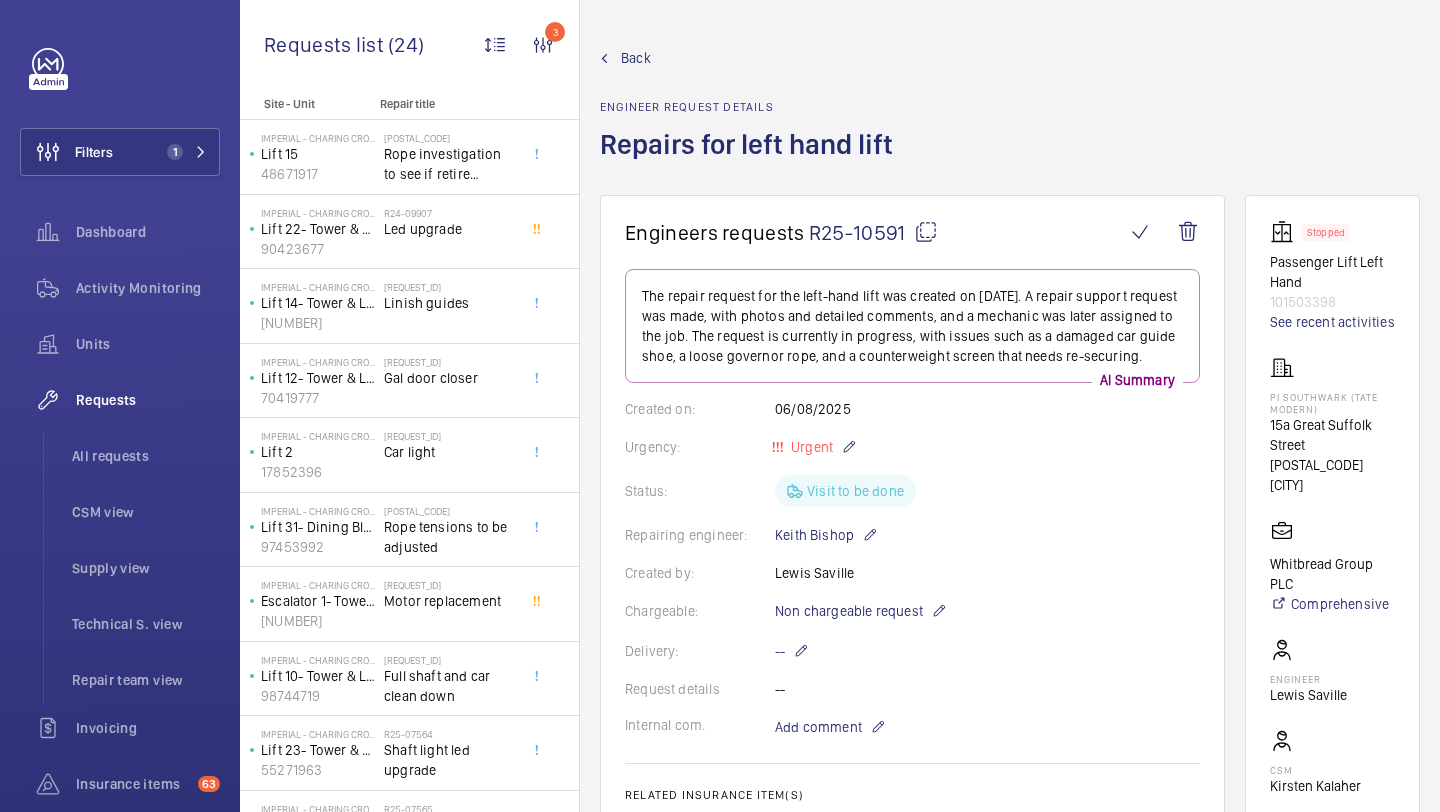 scroll, scrollTop: 1281, scrollLeft: 0, axis: vertical 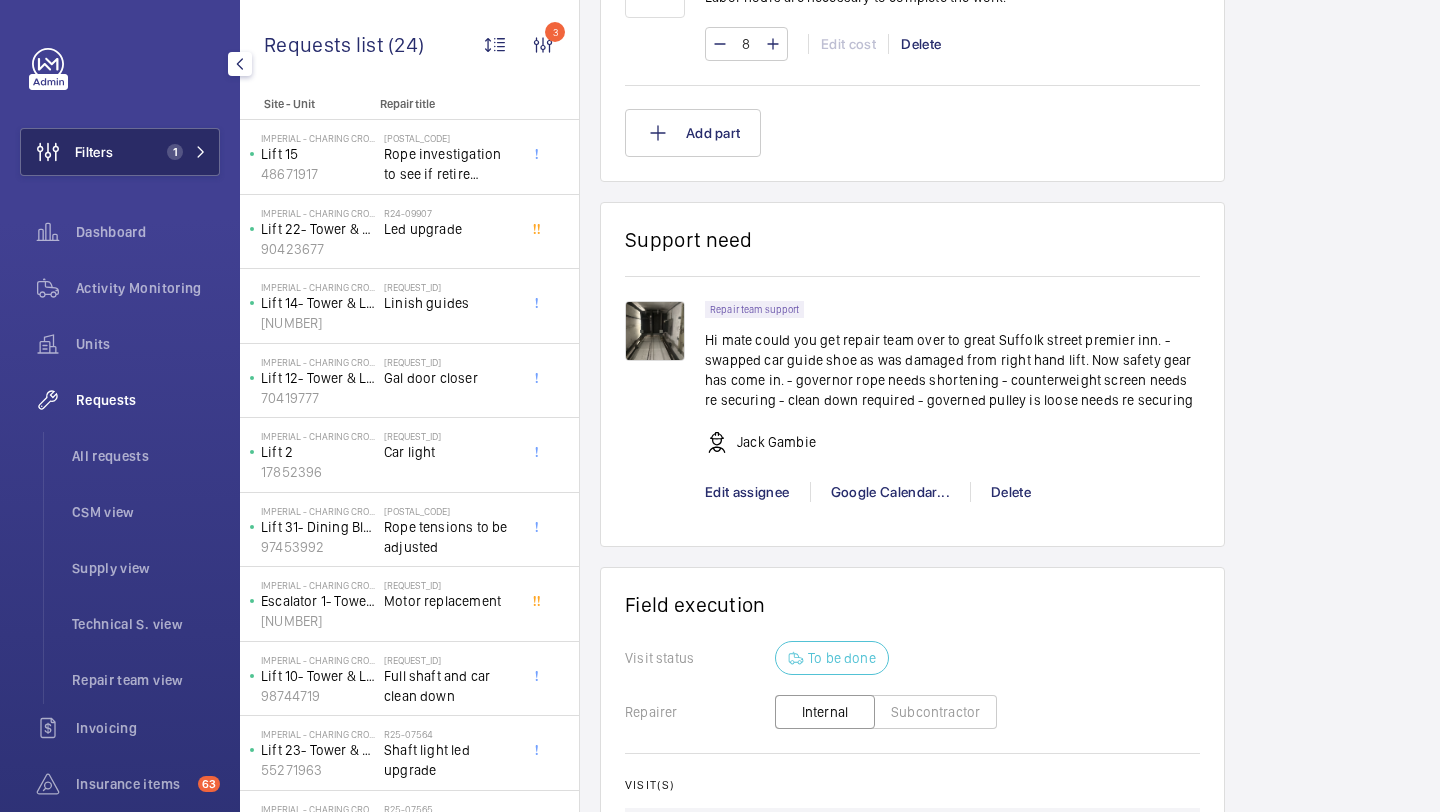 click on "Filters 1" 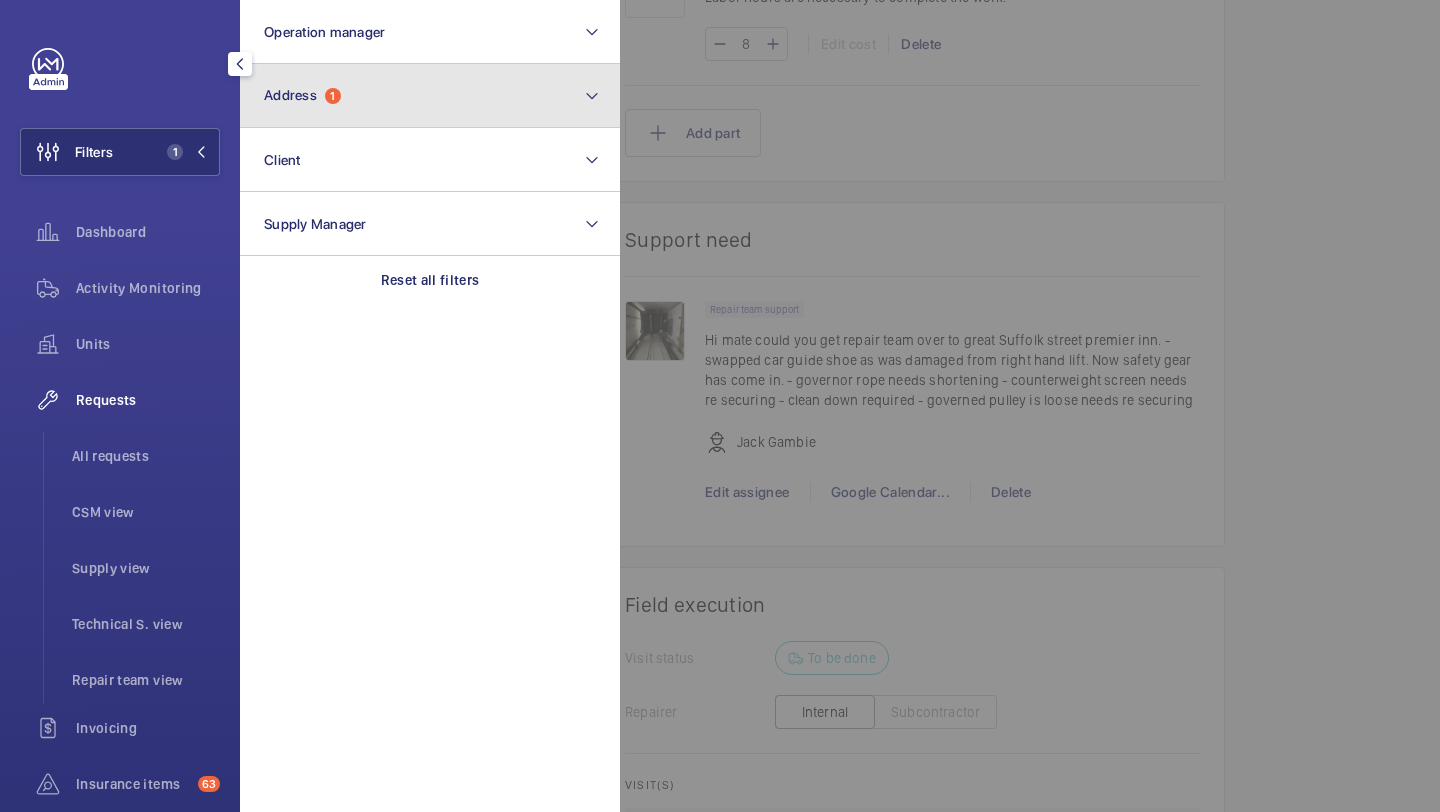 click on "Address  1" 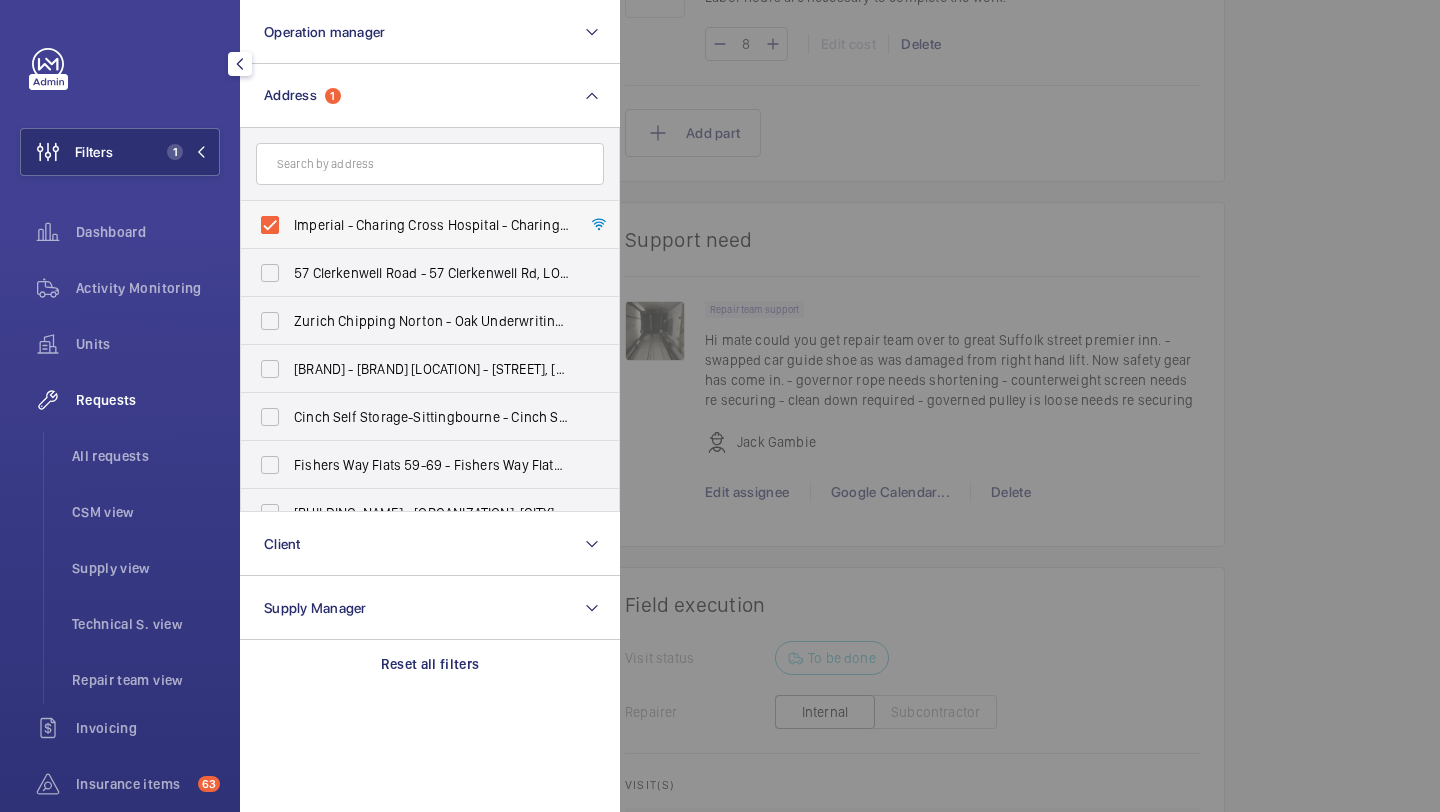 click on "Imperial - Charing Cross Hospital - Charing Cross Hospital, LONDON [POSTCODE]" at bounding box center [431, 225] 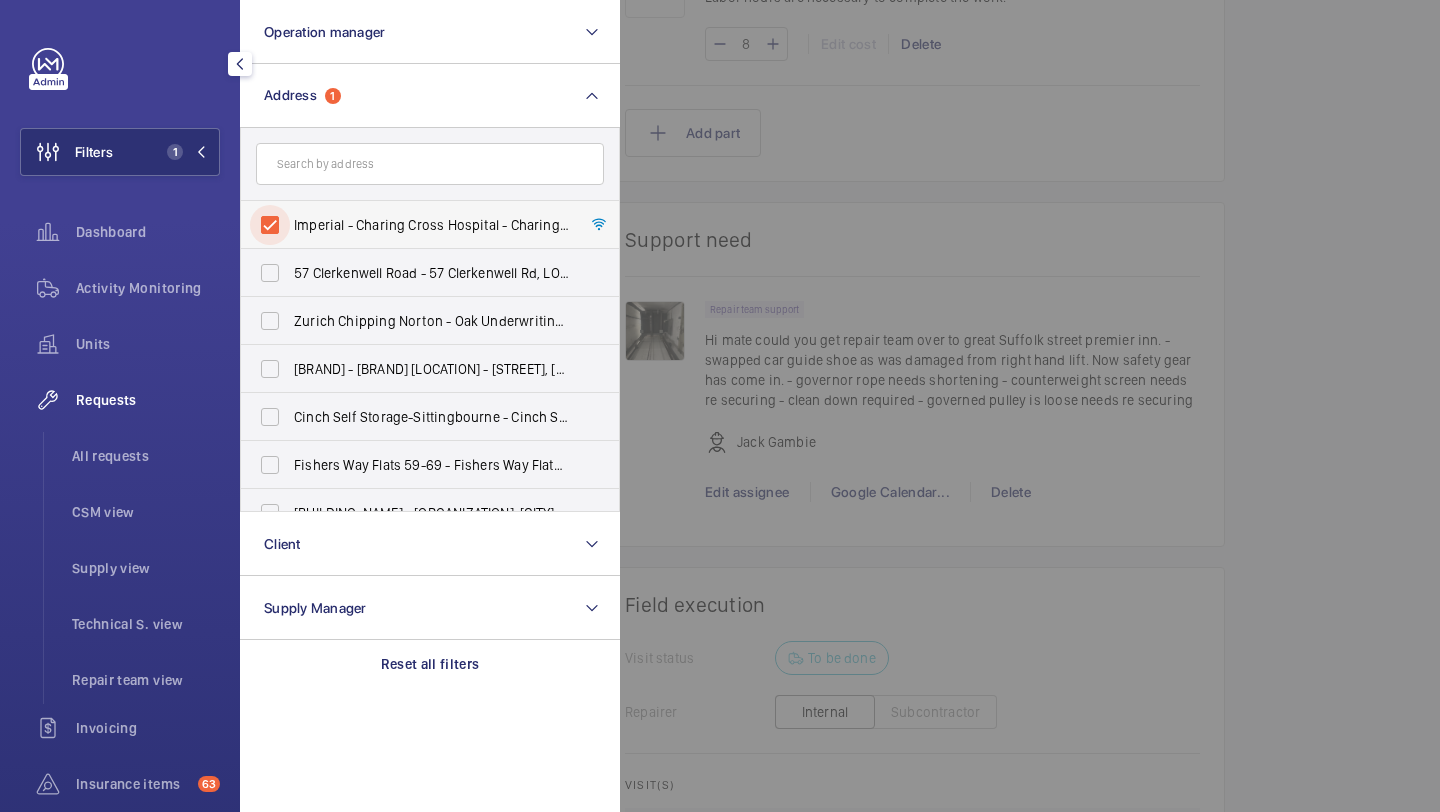 click on "Imperial - Charing Cross Hospital - Charing Cross Hospital, LONDON [POSTCODE]" at bounding box center [270, 225] 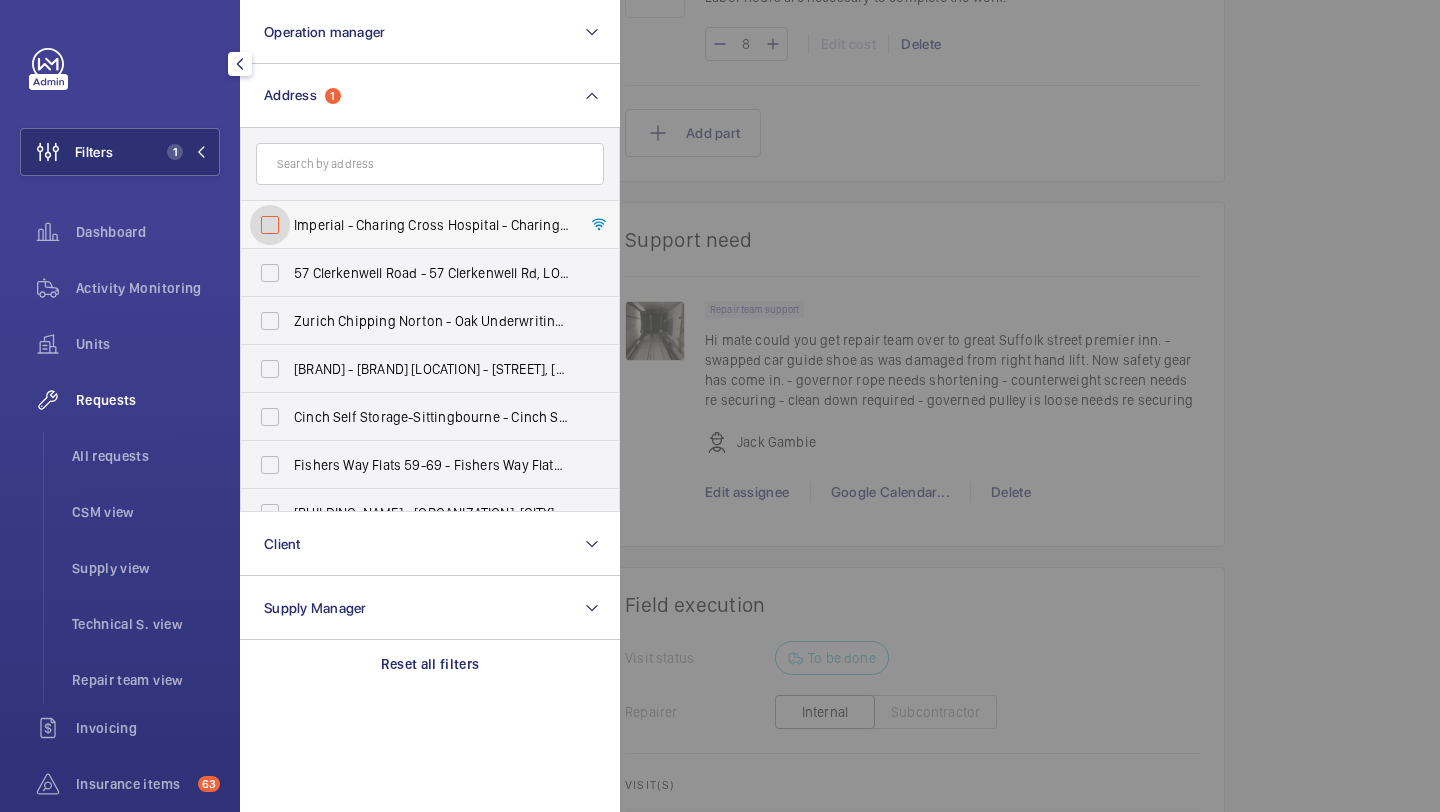 checkbox on "false" 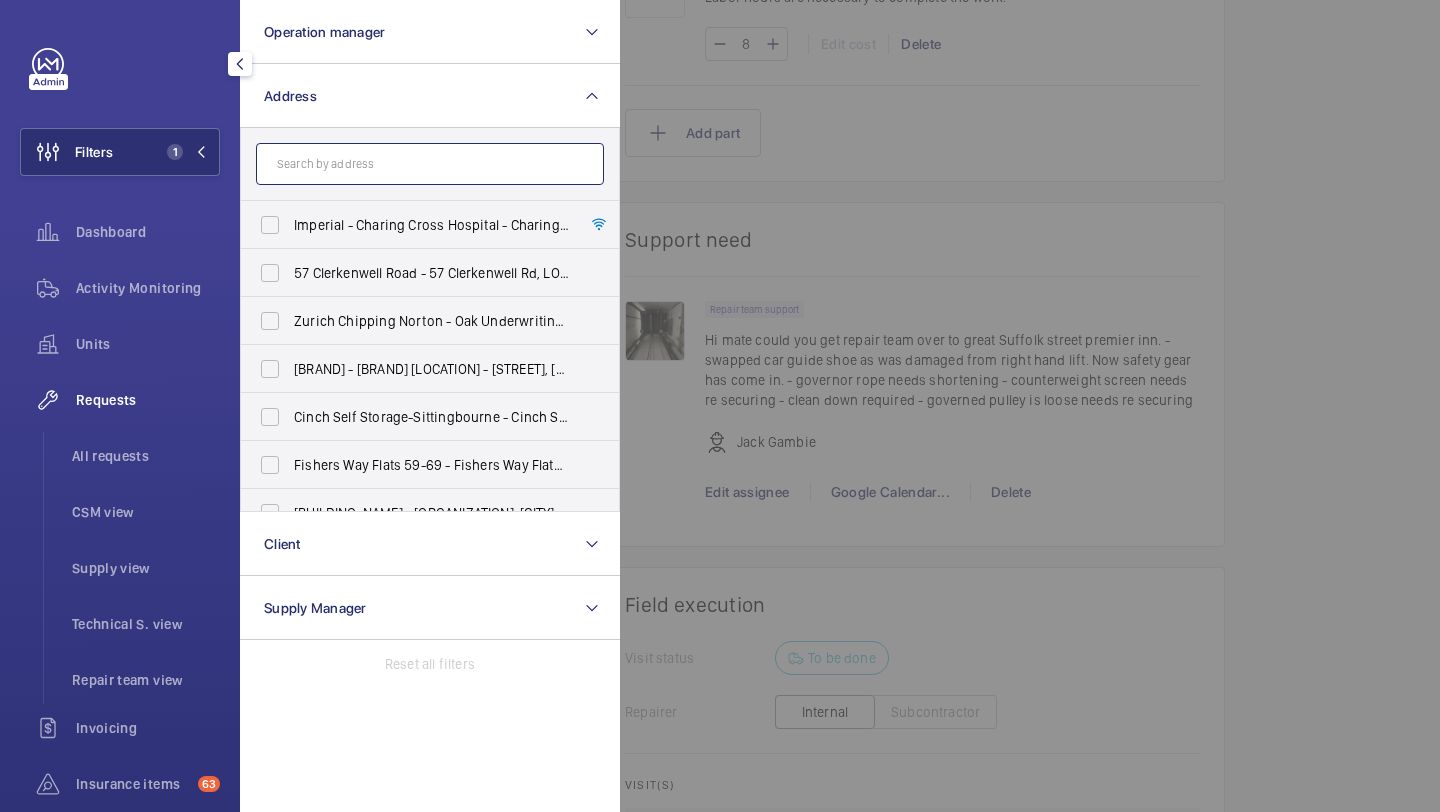 click 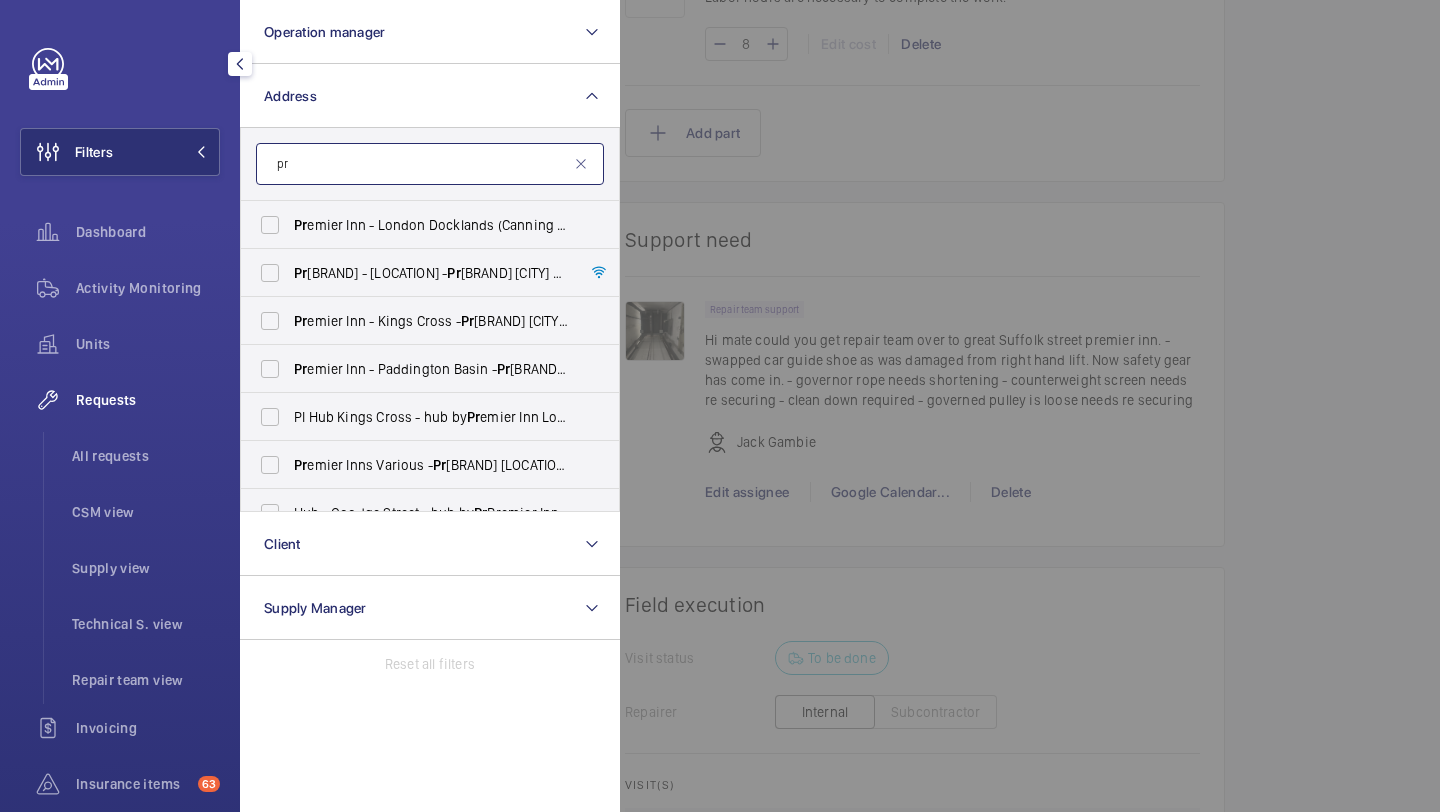 type on "p" 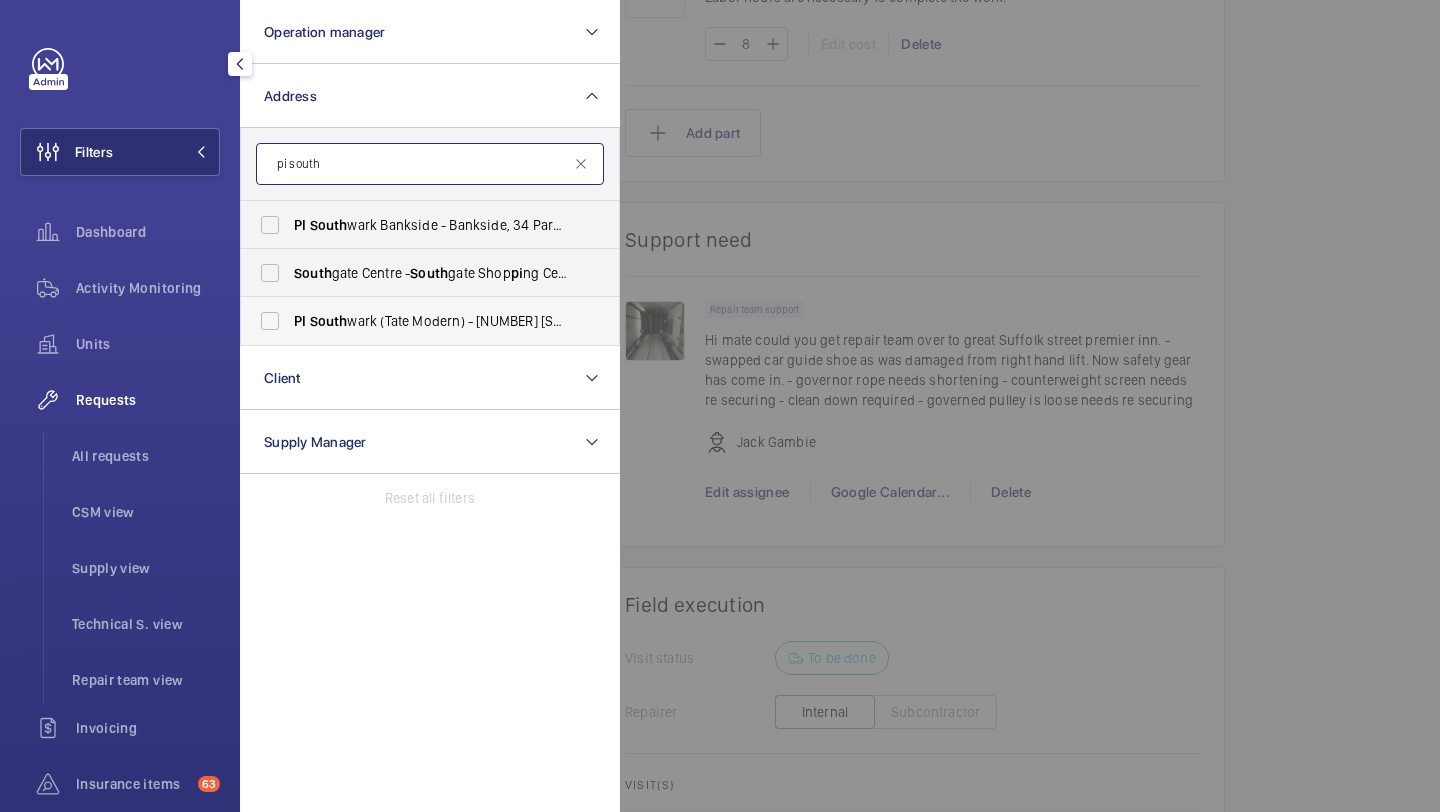 type on "pi south" 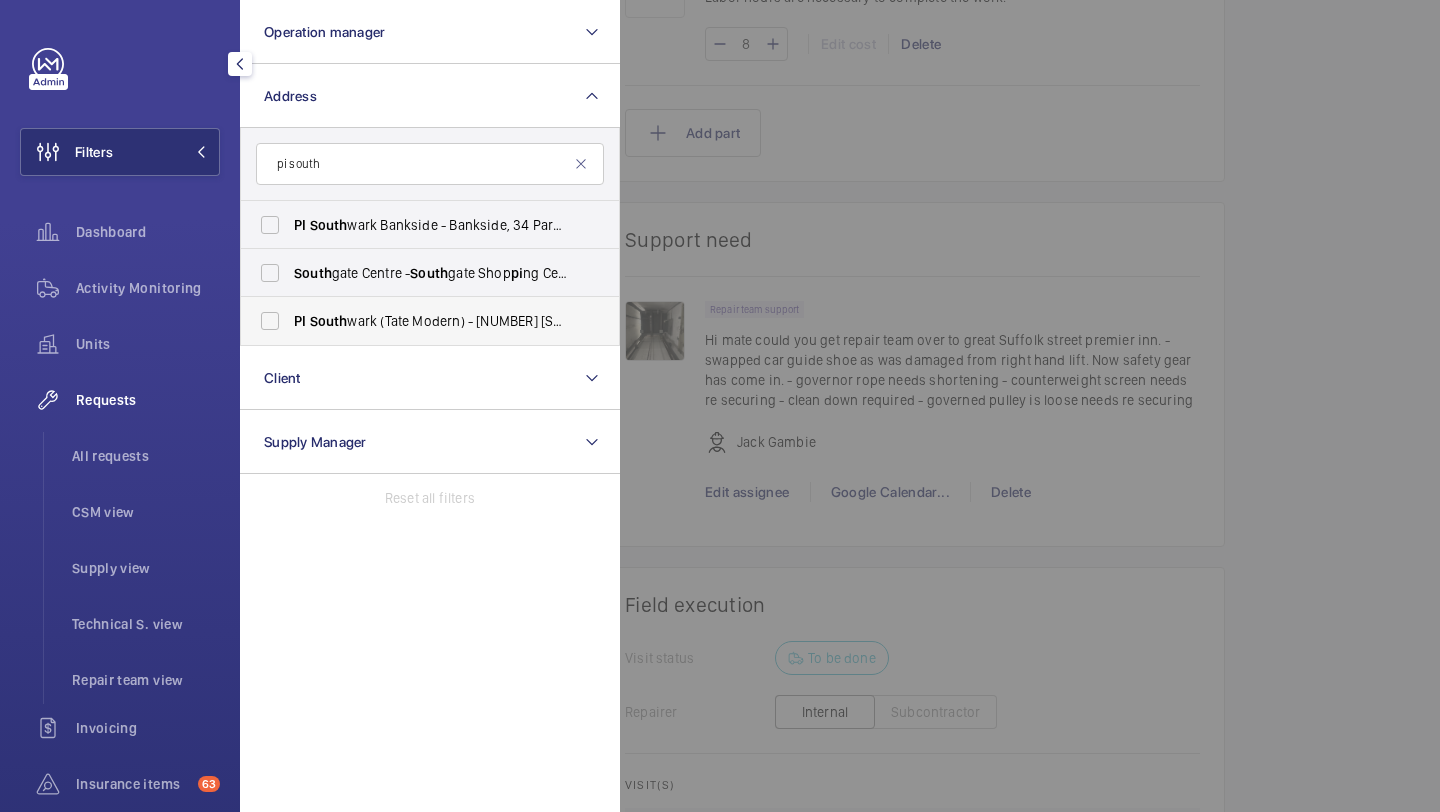 click on "South" at bounding box center [329, 321] 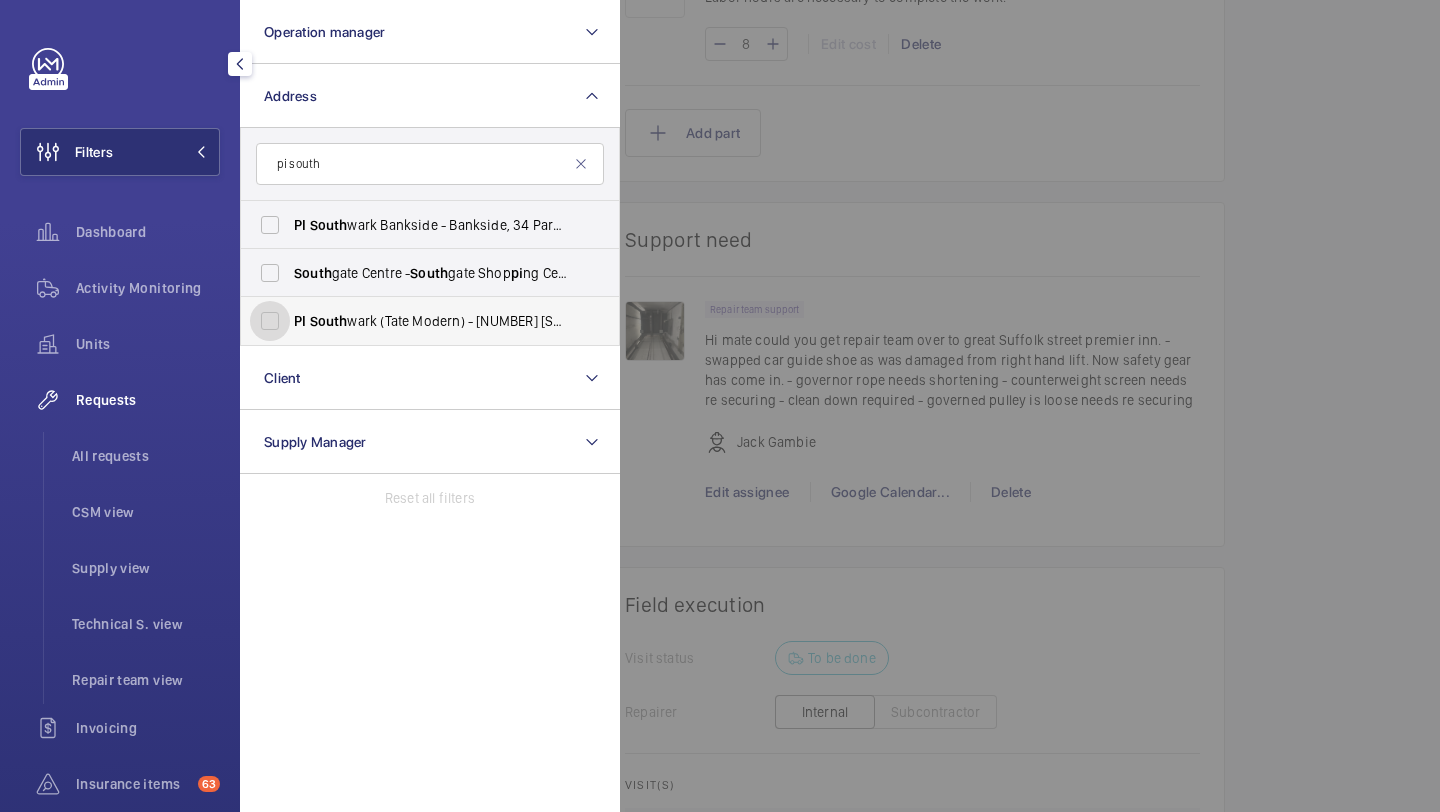 click on "PI South wark (Tate Modern) - 15a Great Suffolk Street, SOUTH WARK [POSTCODE]" at bounding box center [270, 321] 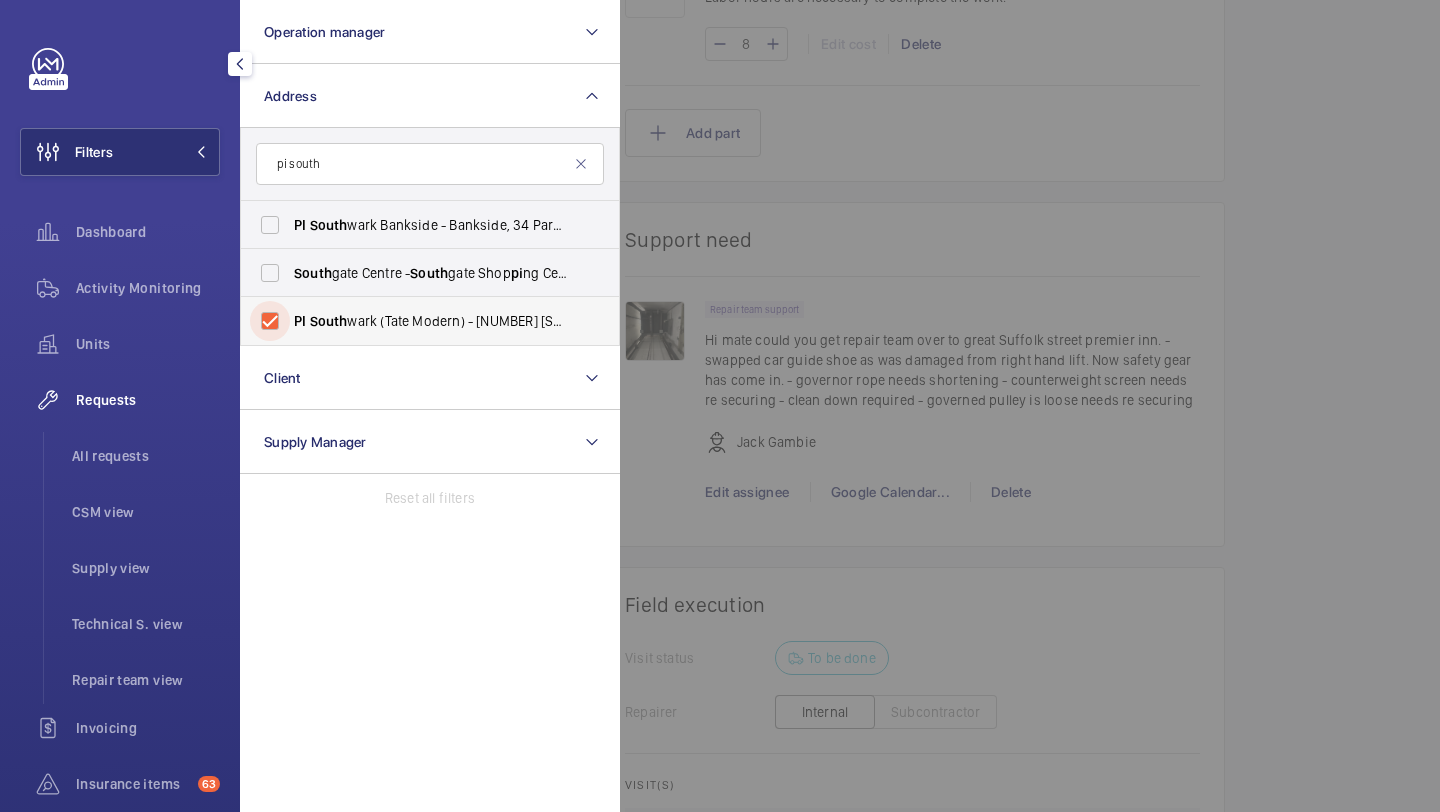 checkbox on "true" 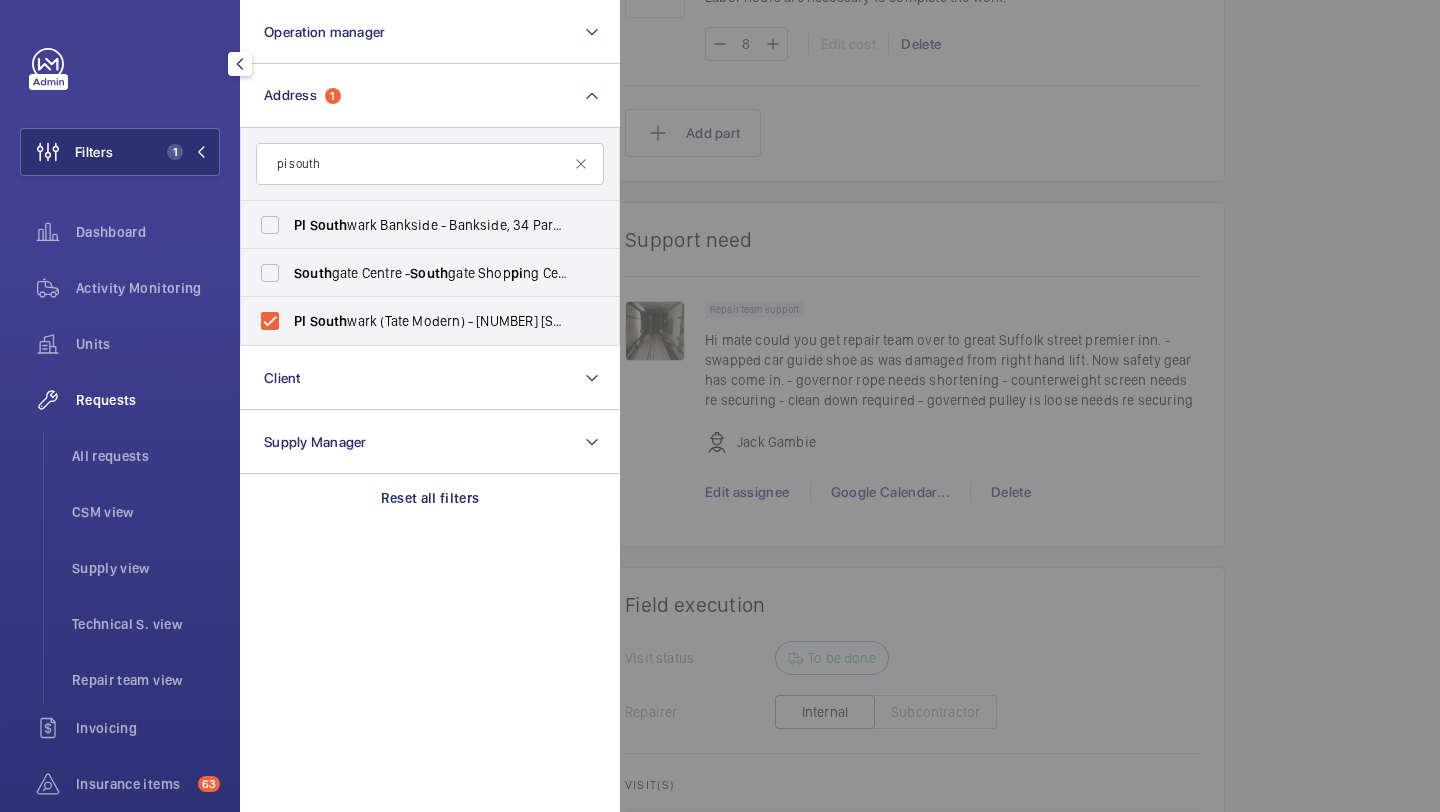 click 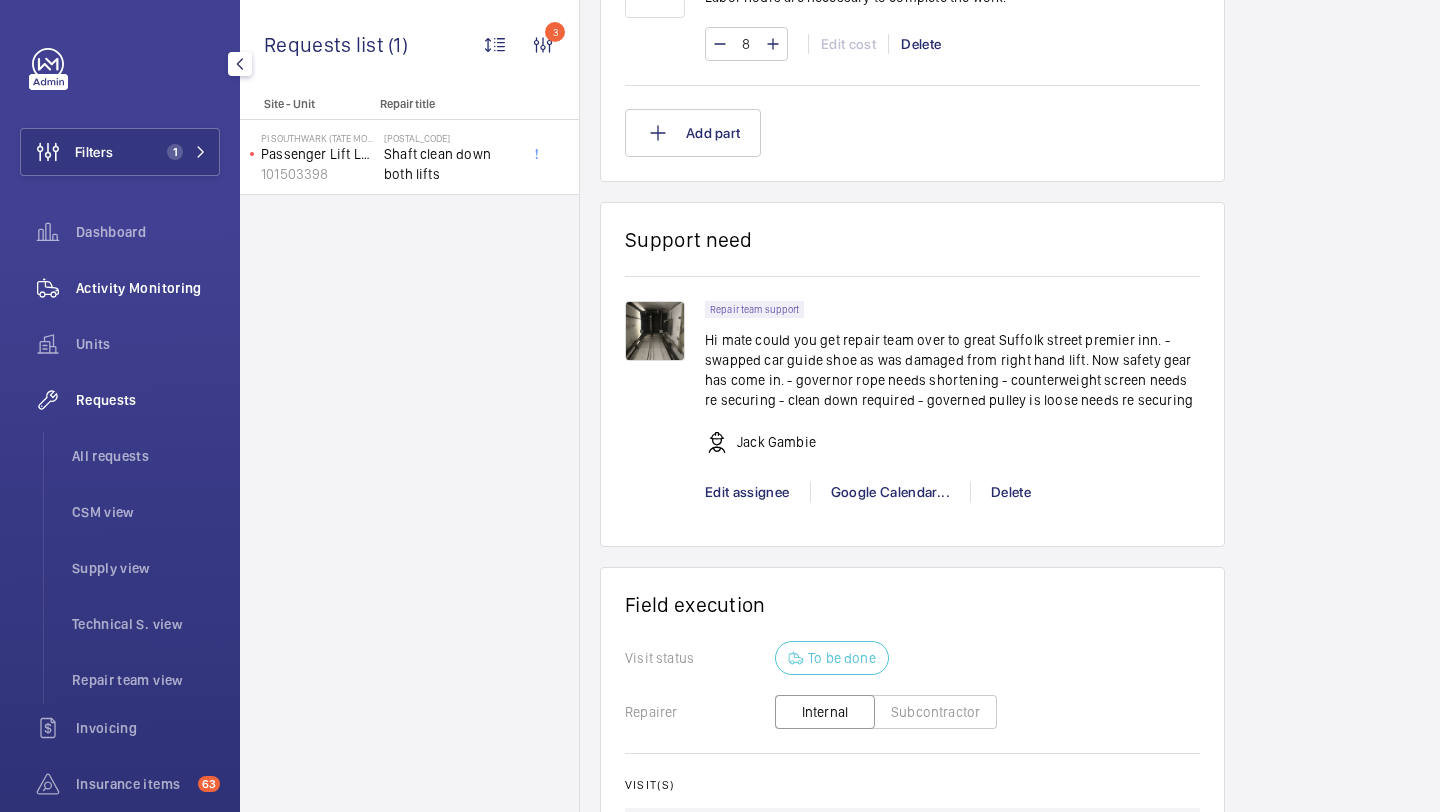 click on "Activity Monitoring" 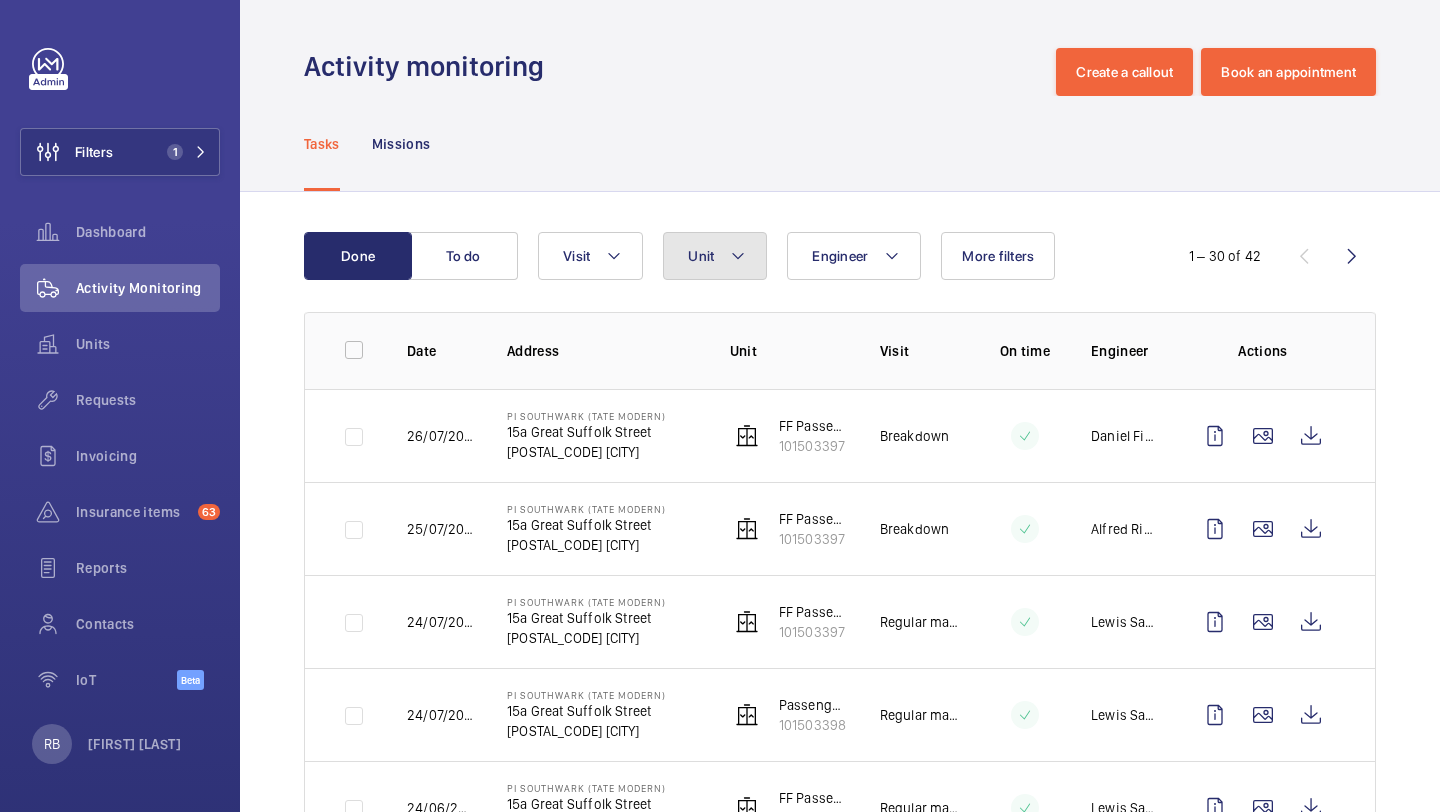 click on "Unit" 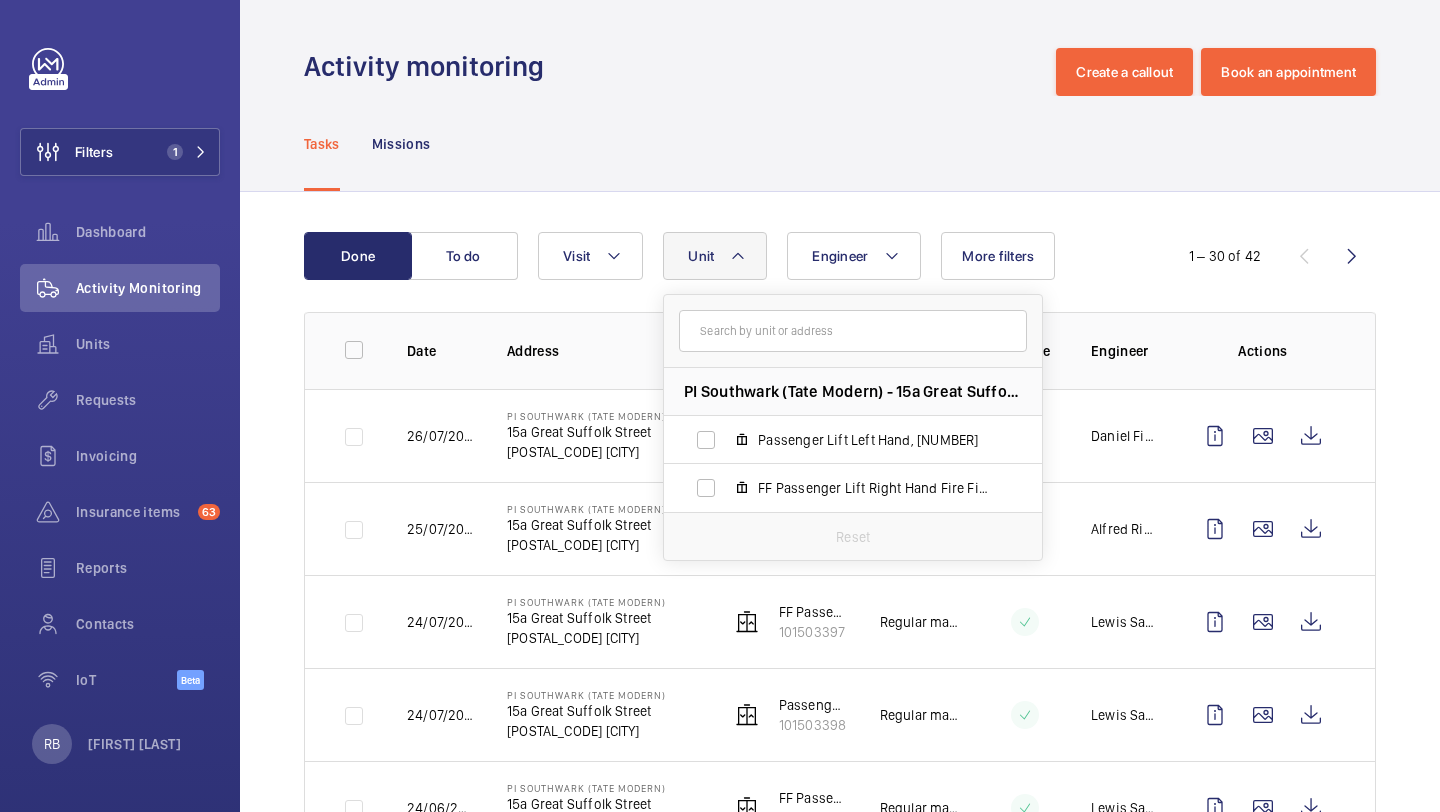 click 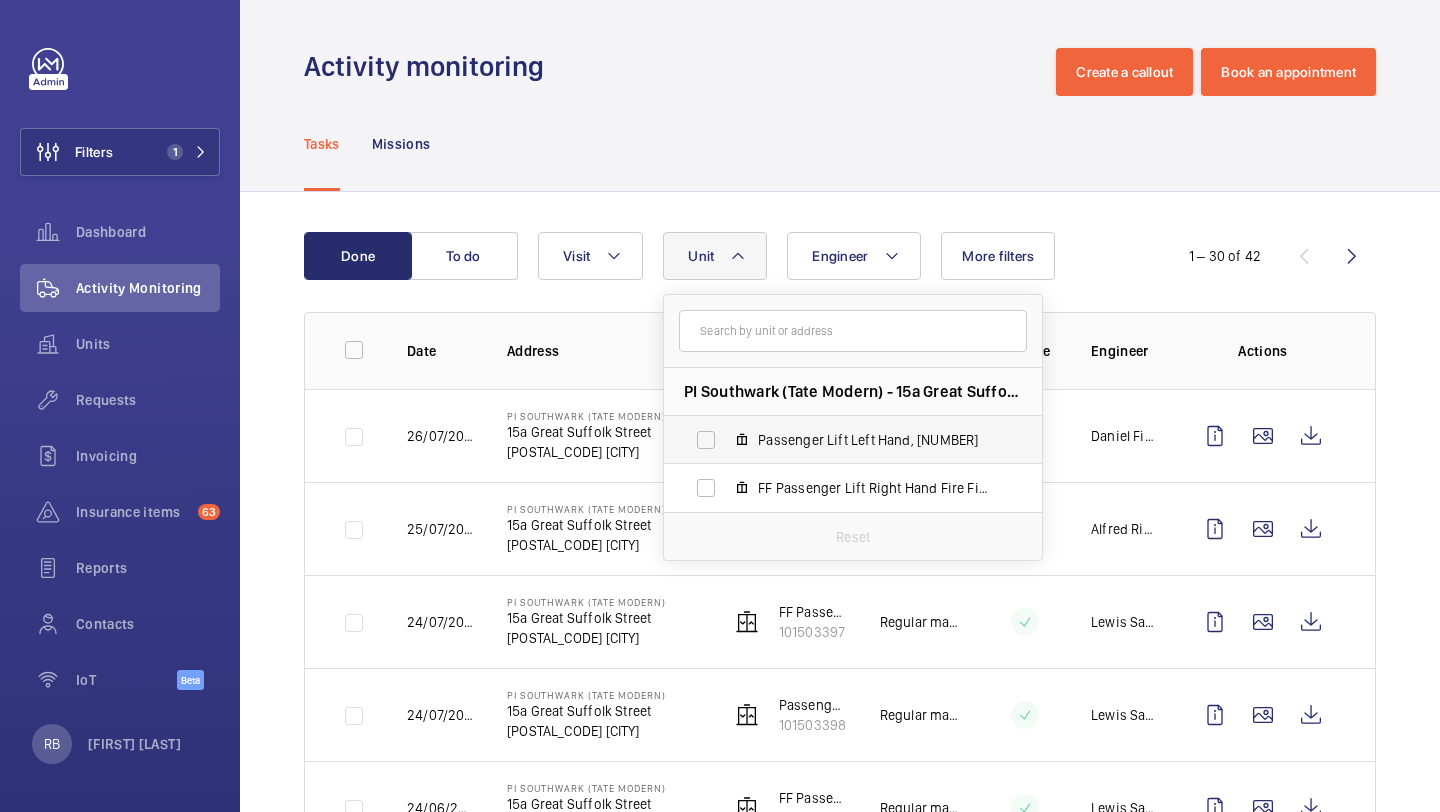 click on "Passenger Lift Left Hand, [NUMBER]" at bounding box center (837, 440) 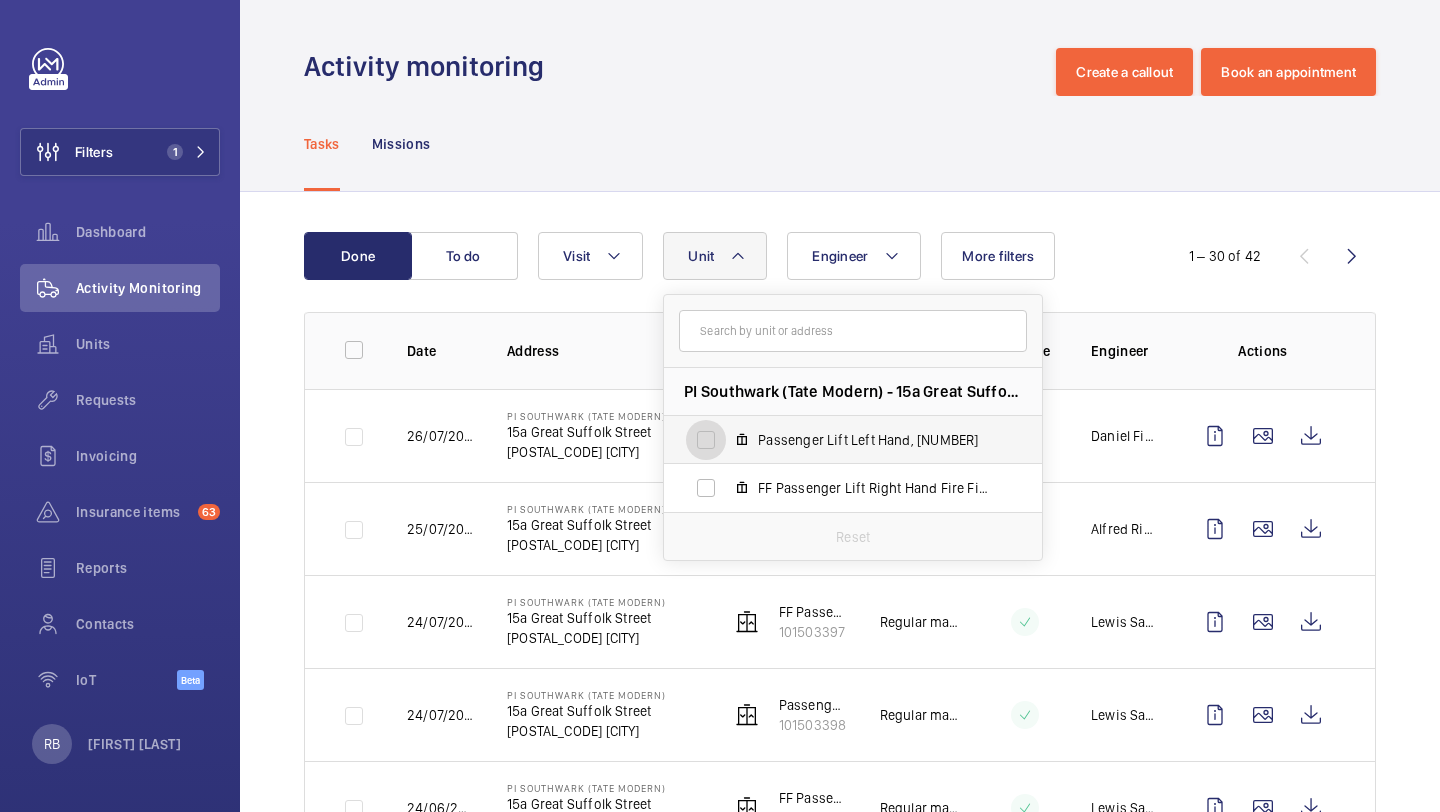 click on "Passenger Lift Left Hand, [NUMBER]" at bounding box center [706, 440] 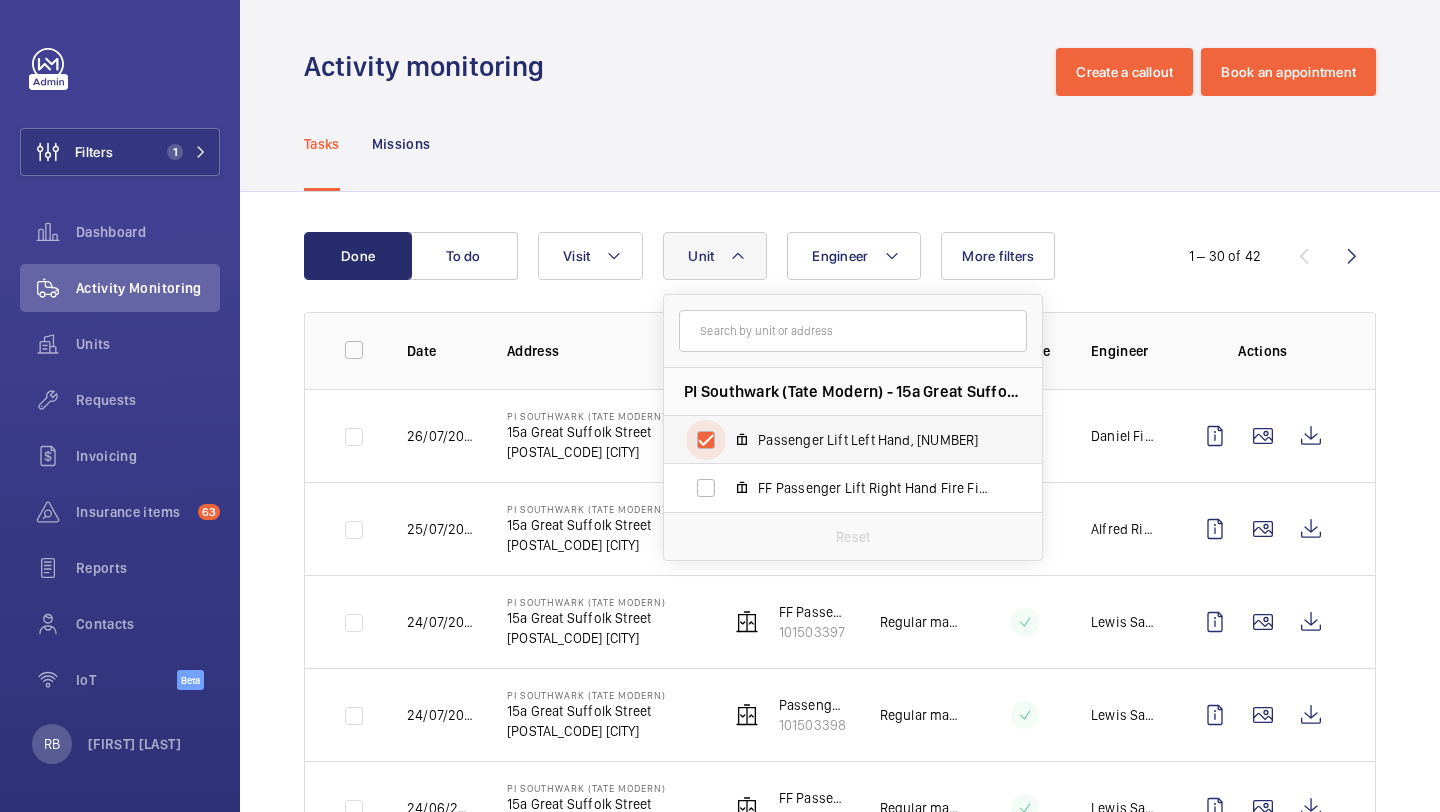 checkbox on "true" 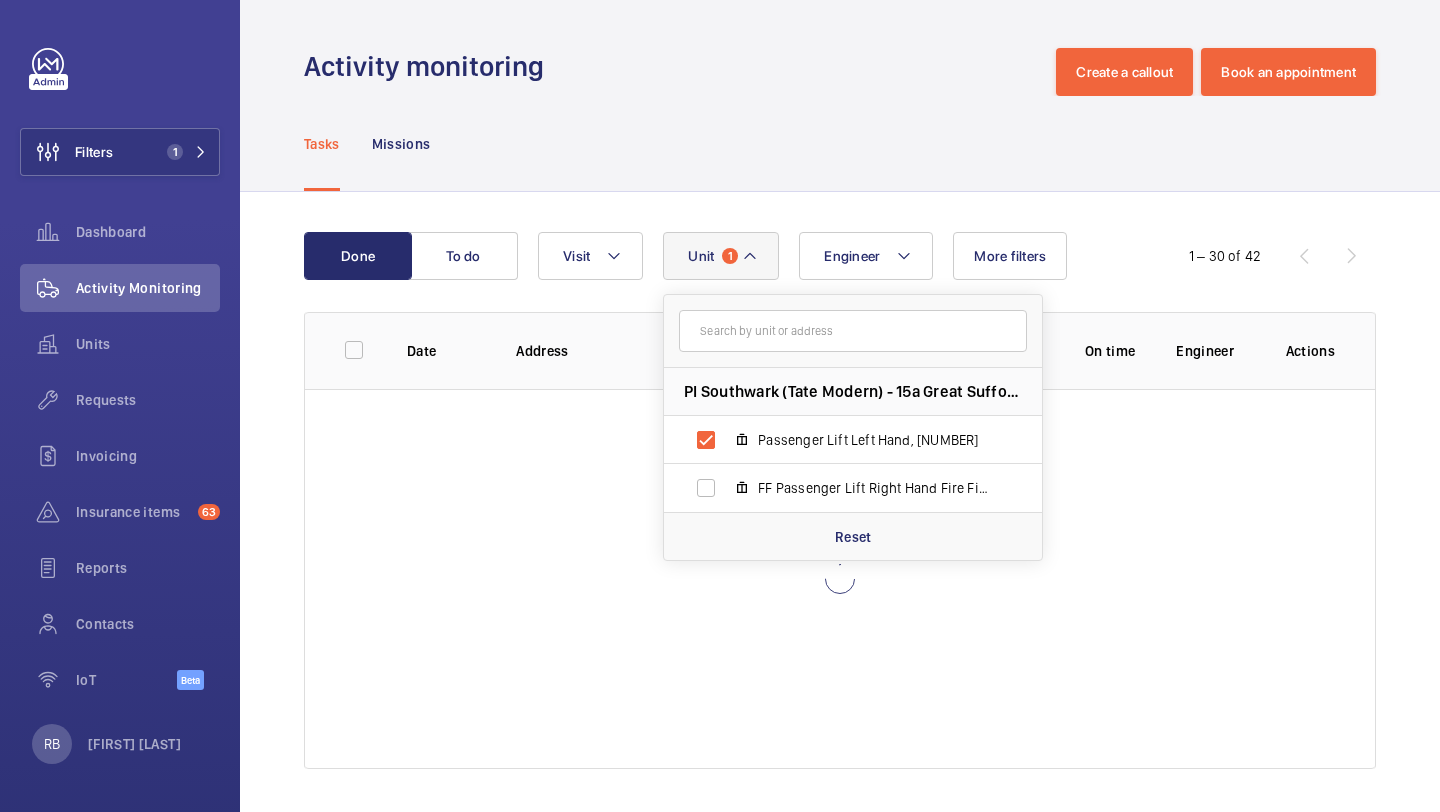 click on "Done To do Engineer Unit 1 PI Southwark (Tate Modern) - 15a Great Suffolk Street, SE1 0FL SOUTHWARK Passenger Lift Left Hand, 101503398 FF Passenger Lift Right Hand Fire Fighting, 101503397 Reset Visit More filters 1 – 30 of 42 Date Address Unit Visit On time Engineer Actions" 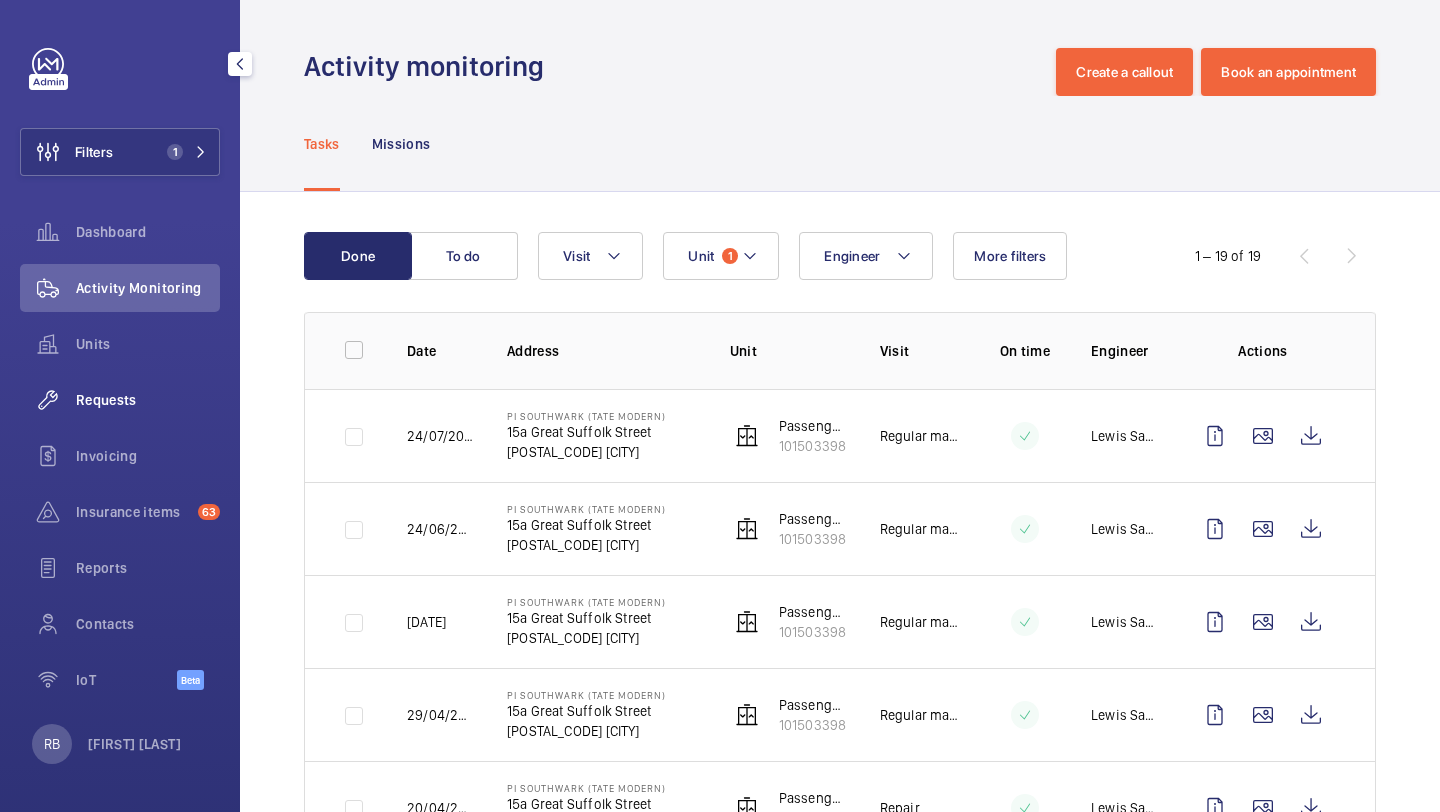 click on "Requests" 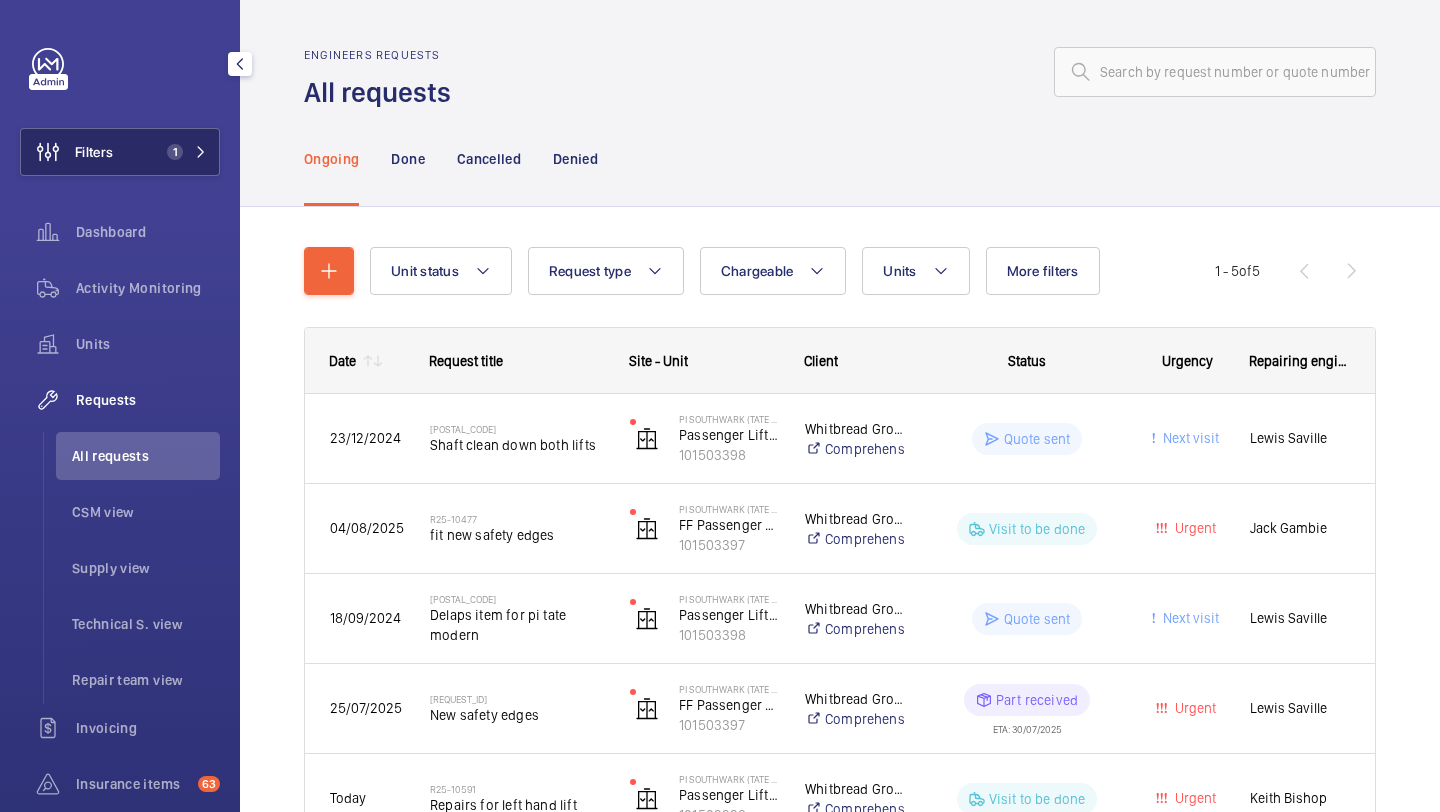 click on "1" 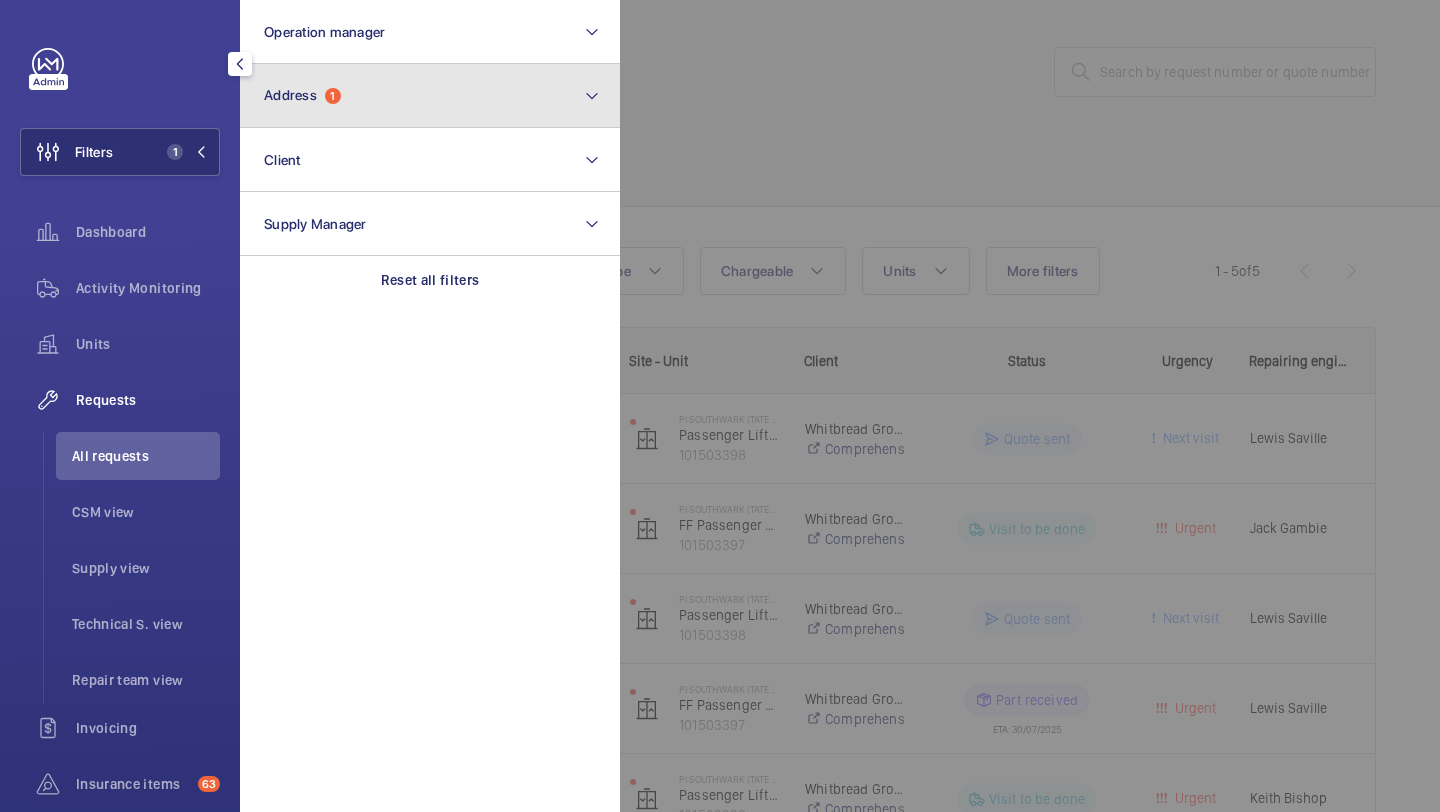 click on "Address  1" 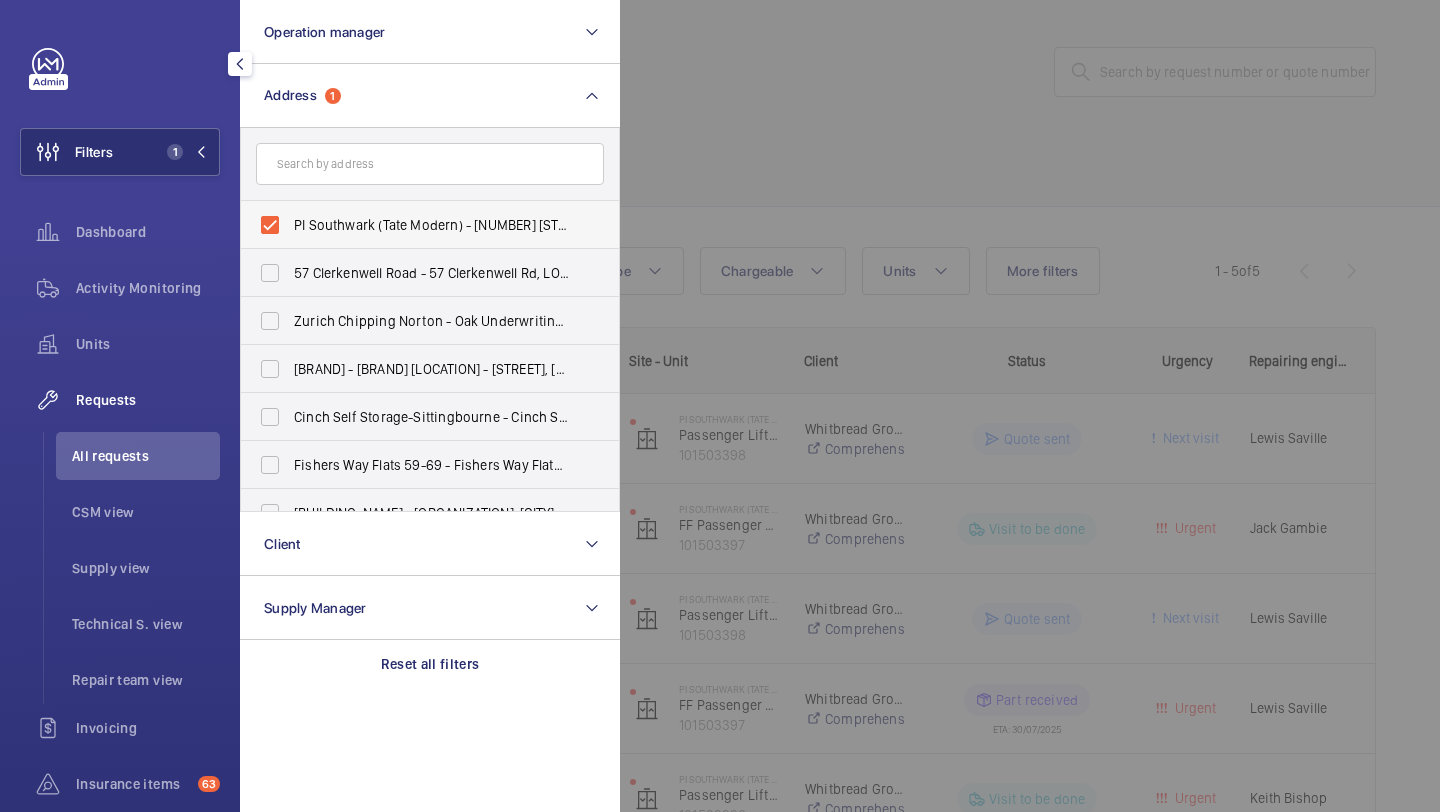click on "PI Southwark (Tate Modern) - [NUMBER] [STREET], [CITY] [POSTAL_CODE]" at bounding box center [431, 225] 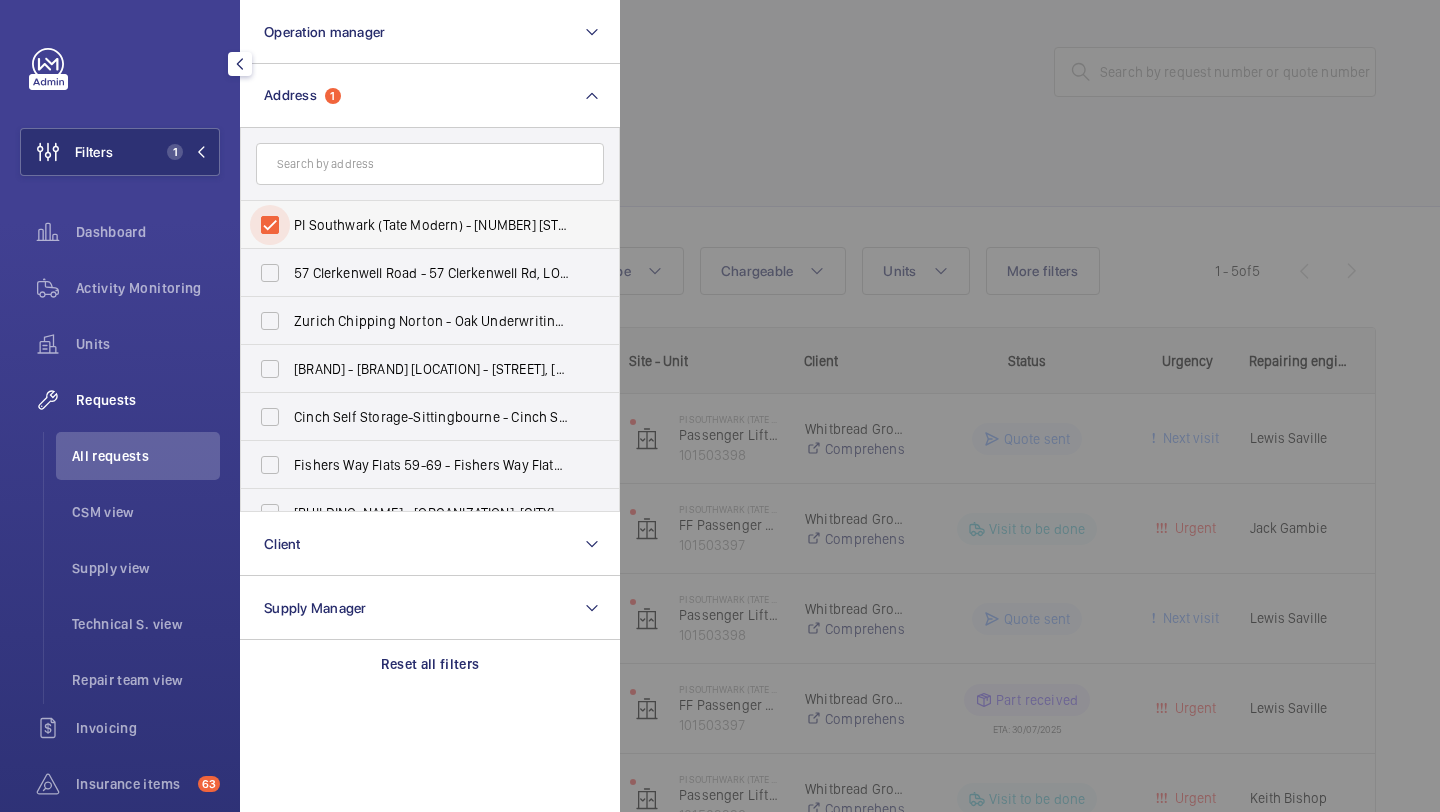 click on "PI Southwark (Tate Modern) - [NUMBER] [STREET], [CITY] [POSTAL_CODE]" at bounding box center [270, 225] 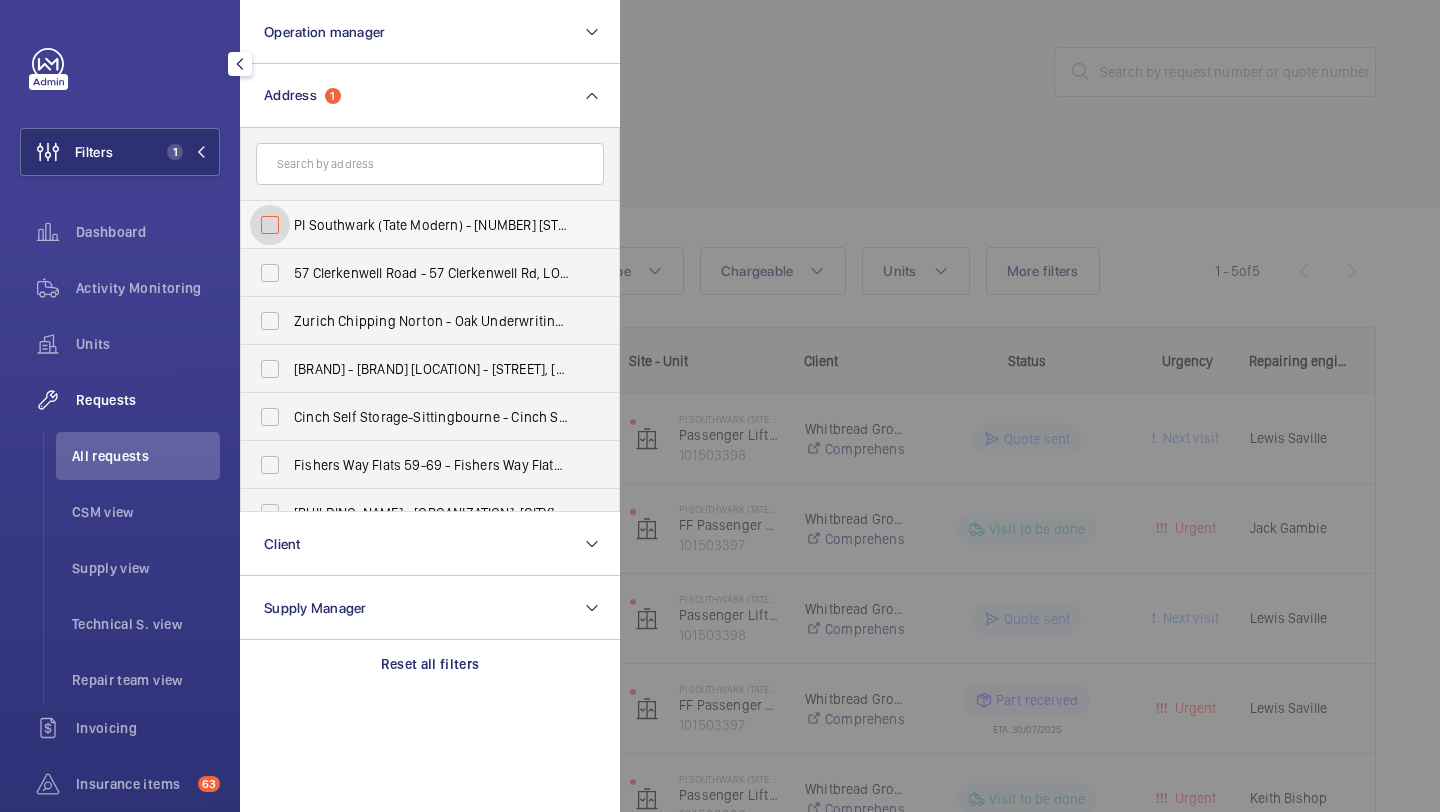 checkbox on "false" 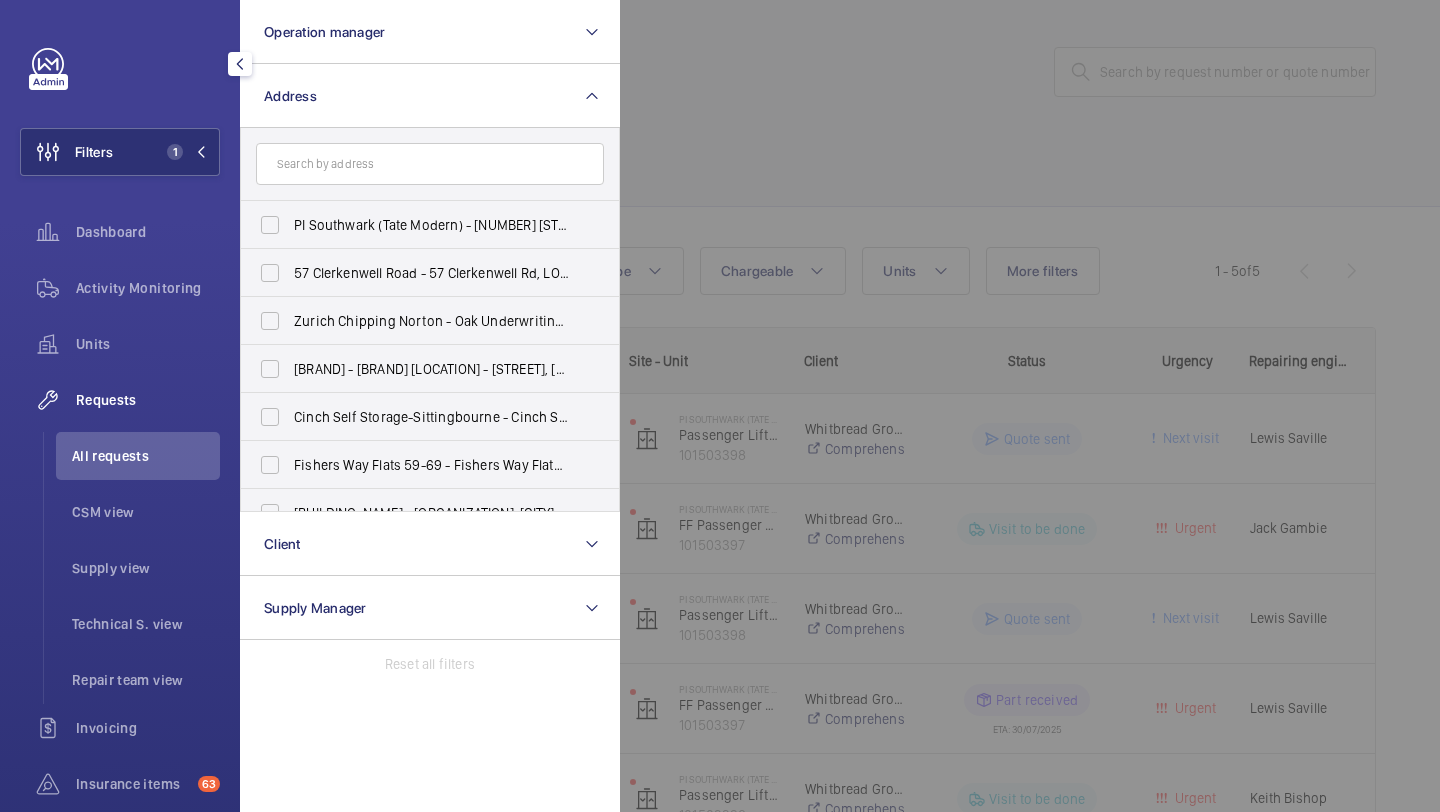 click 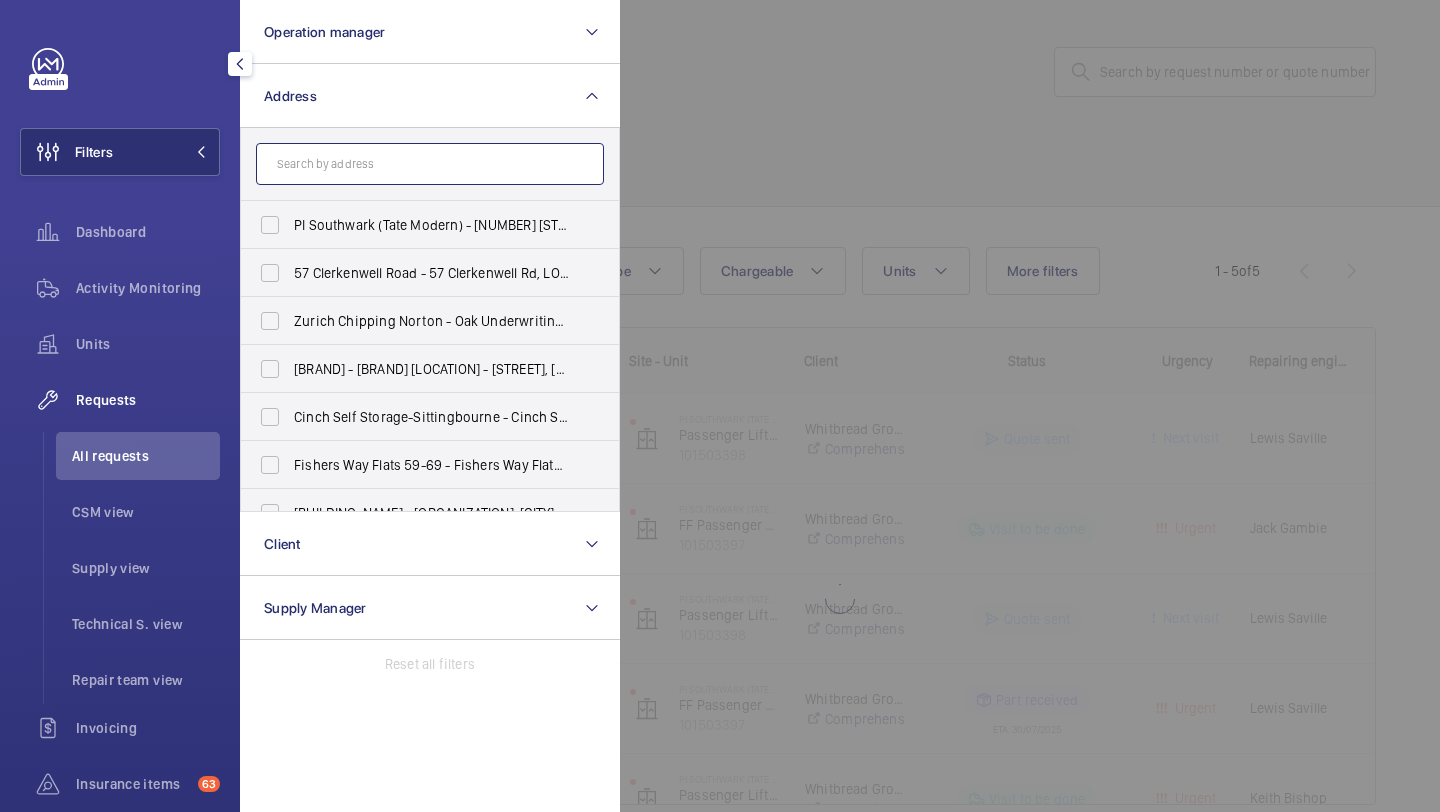 click 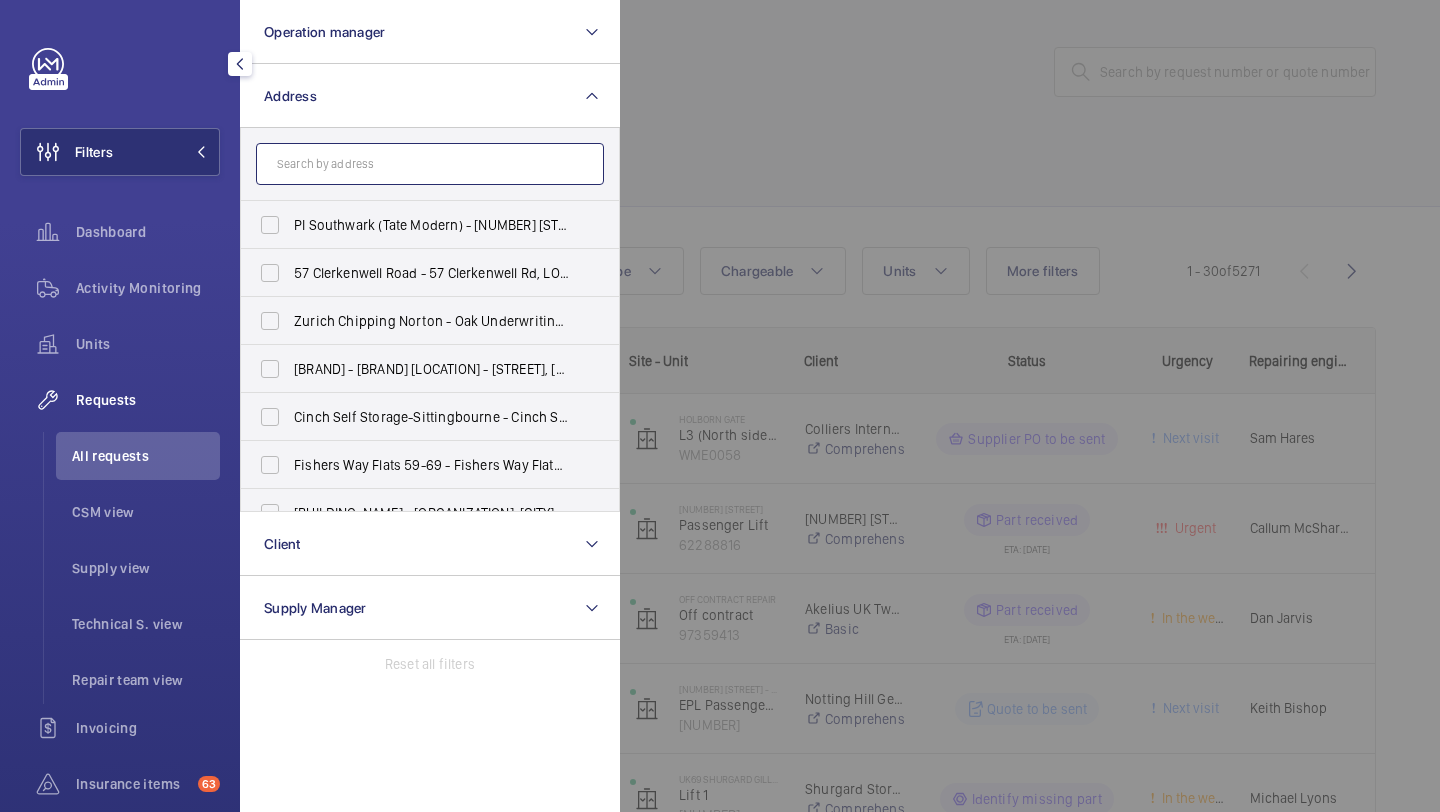 click 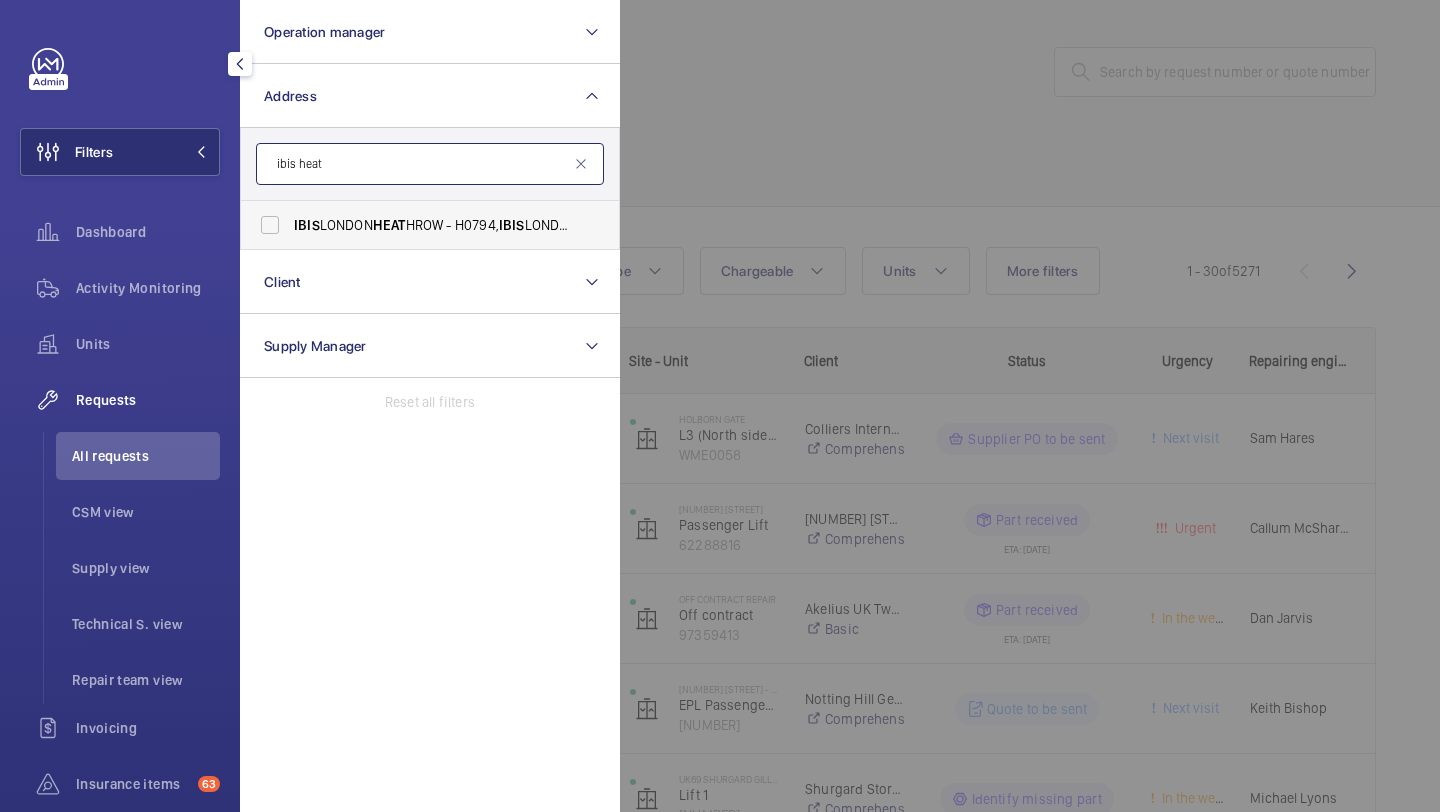 type on "ibis heat" 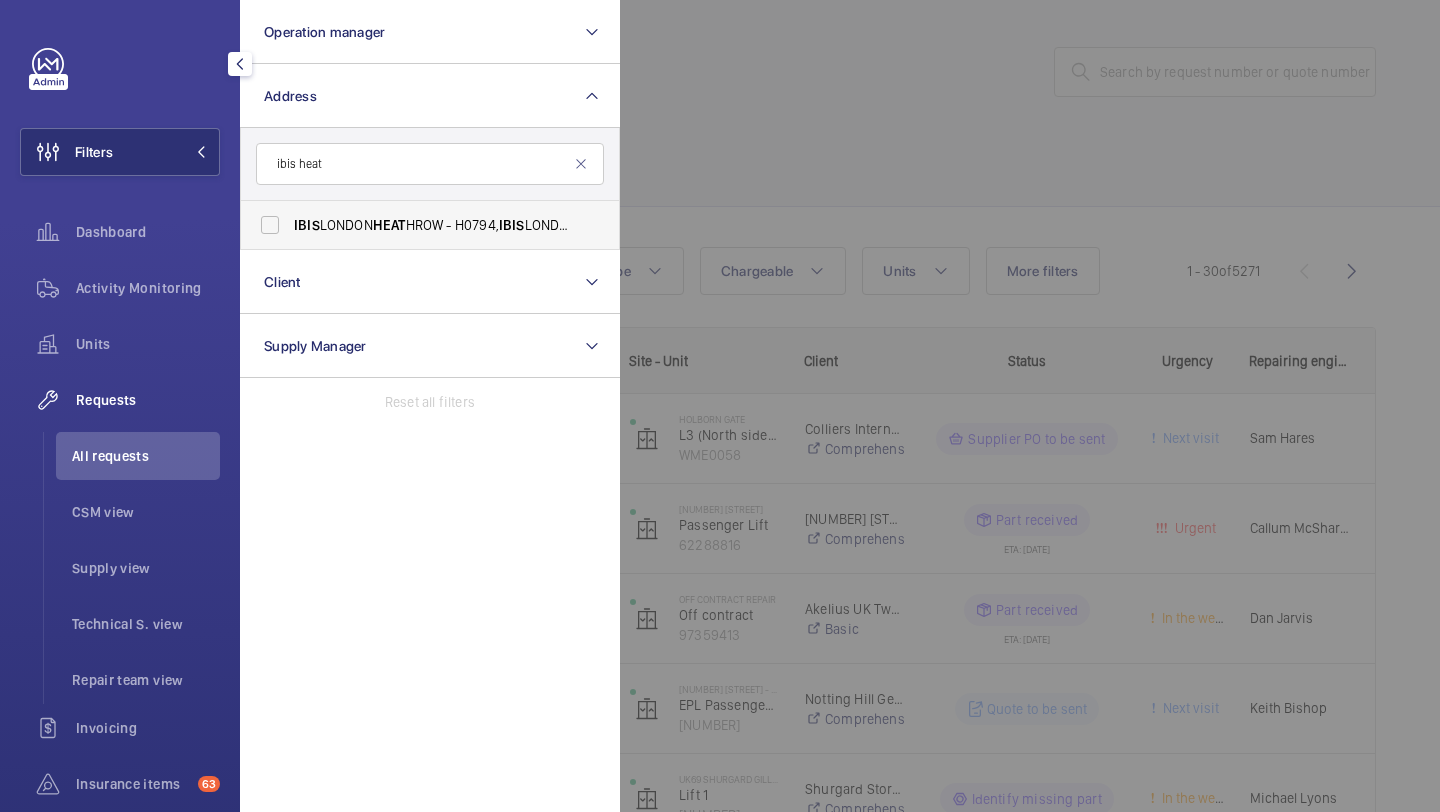 click on "IBIS LONDON HEAT HROW - H0794, IBIS LONDON HEAT HROW, 112 Bath Rd, Harlington, HAYES [POSTCODE]" at bounding box center [415, 225] 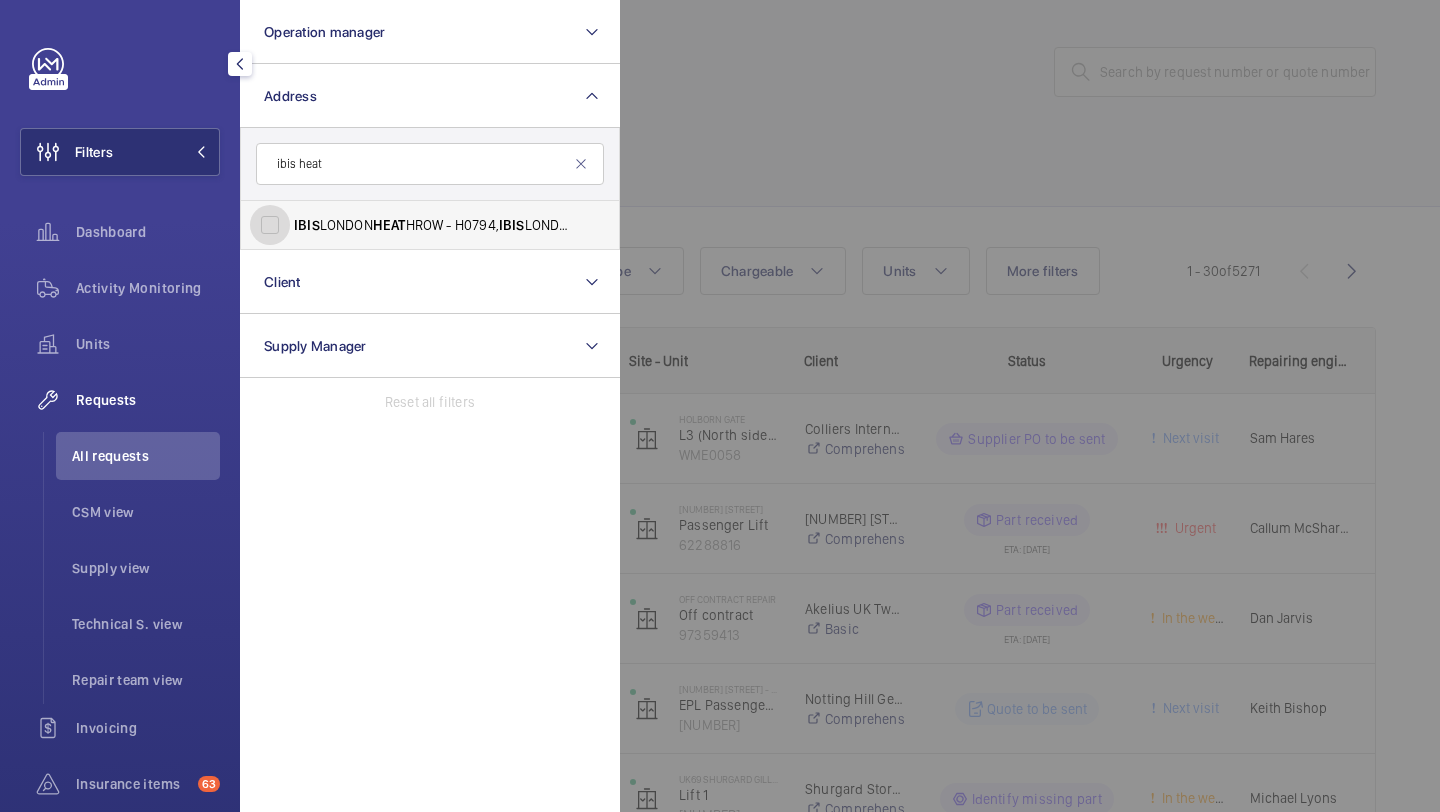 click on "IBIS LONDON HEAT HROW - H0794, IBIS LONDON HEAT HROW, 112 Bath Rd, Harlington, HAYES [POSTCODE]" at bounding box center [270, 225] 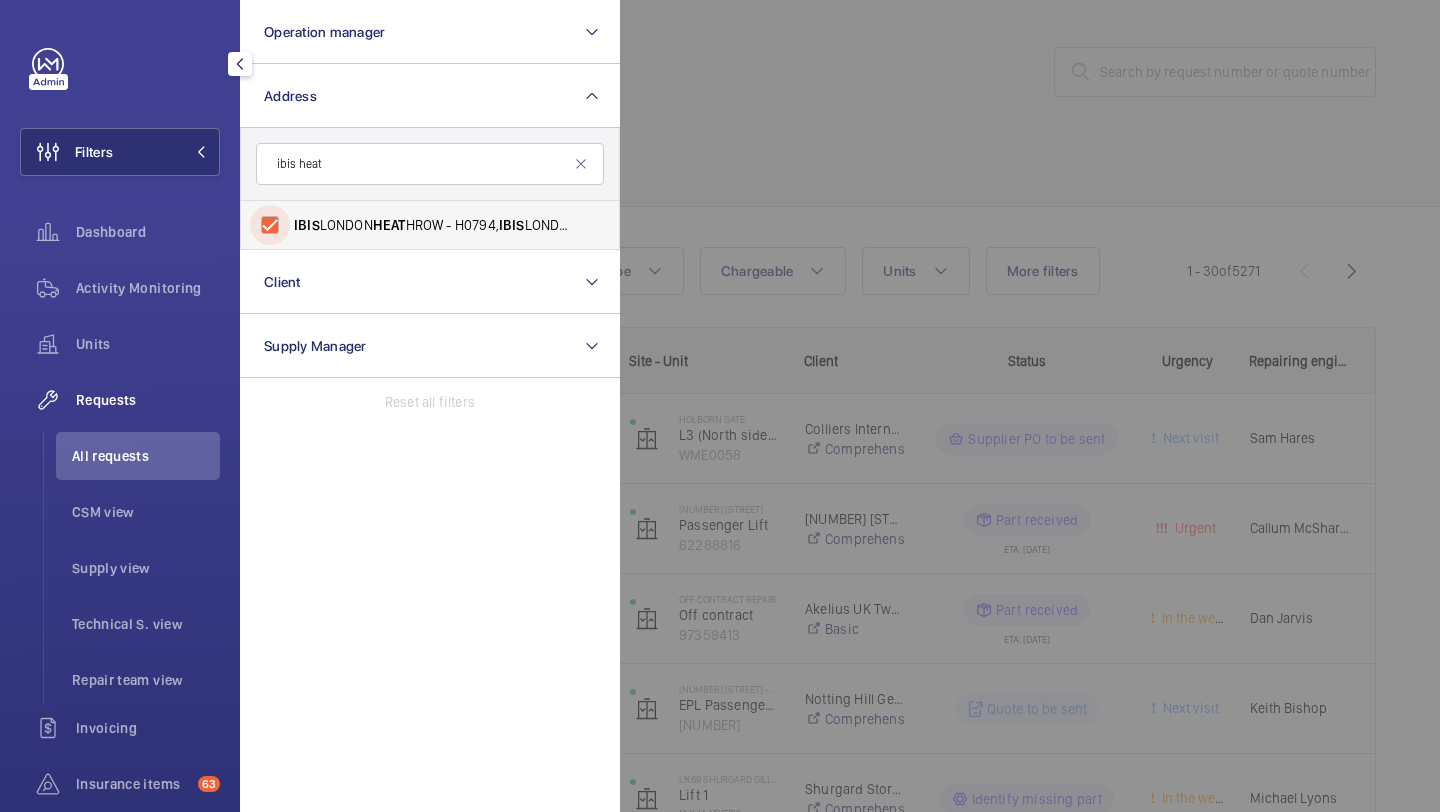 checkbox on "true" 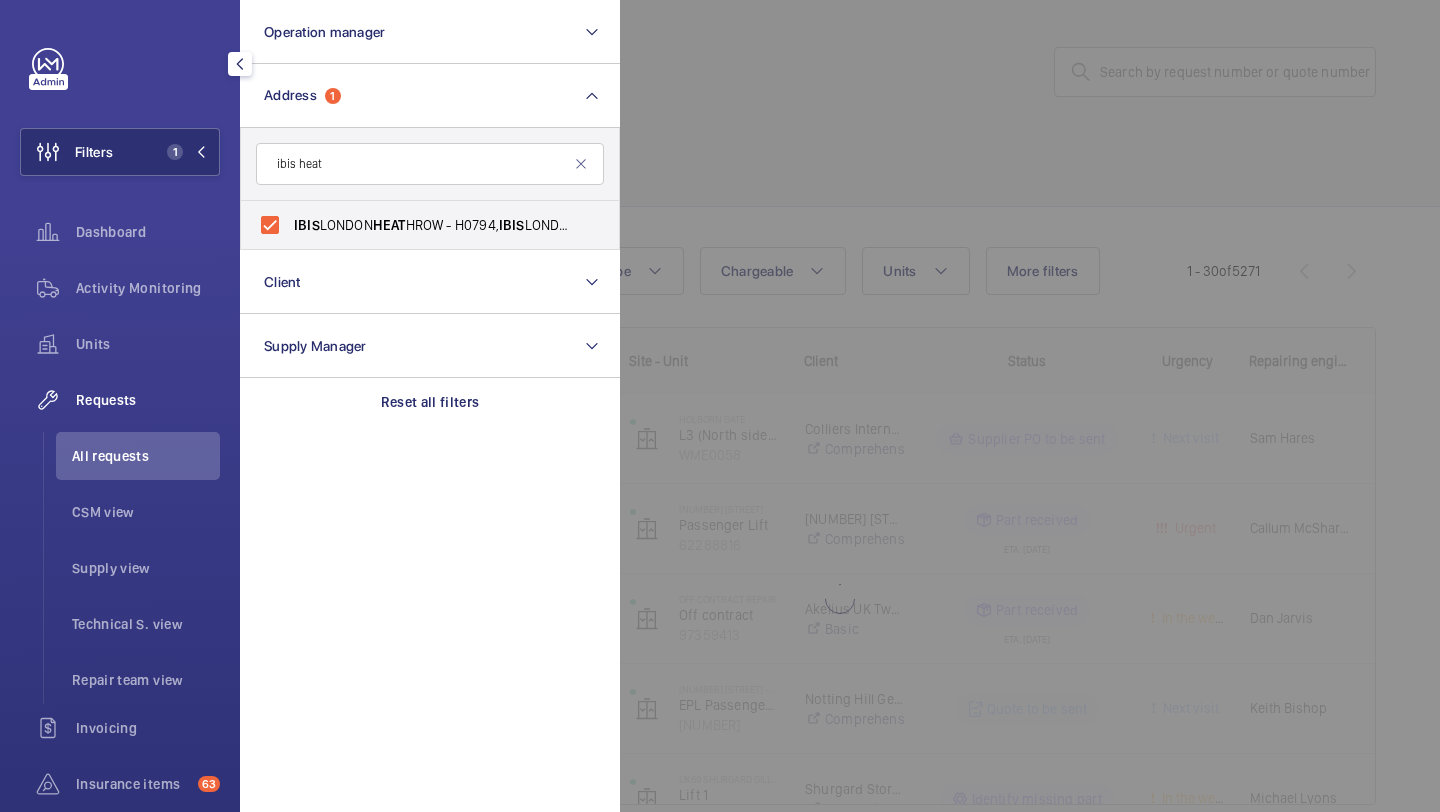 click 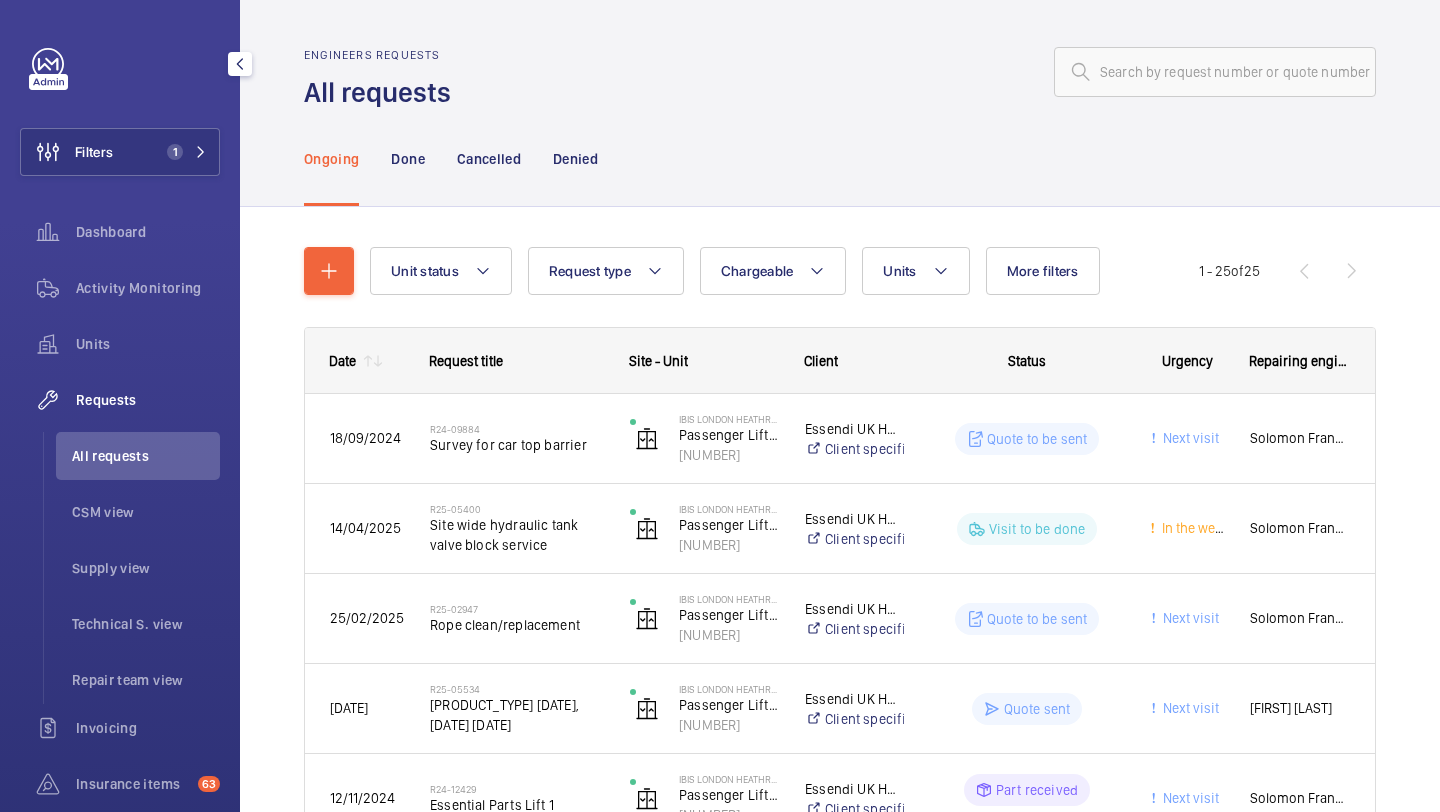 click on "All requests" 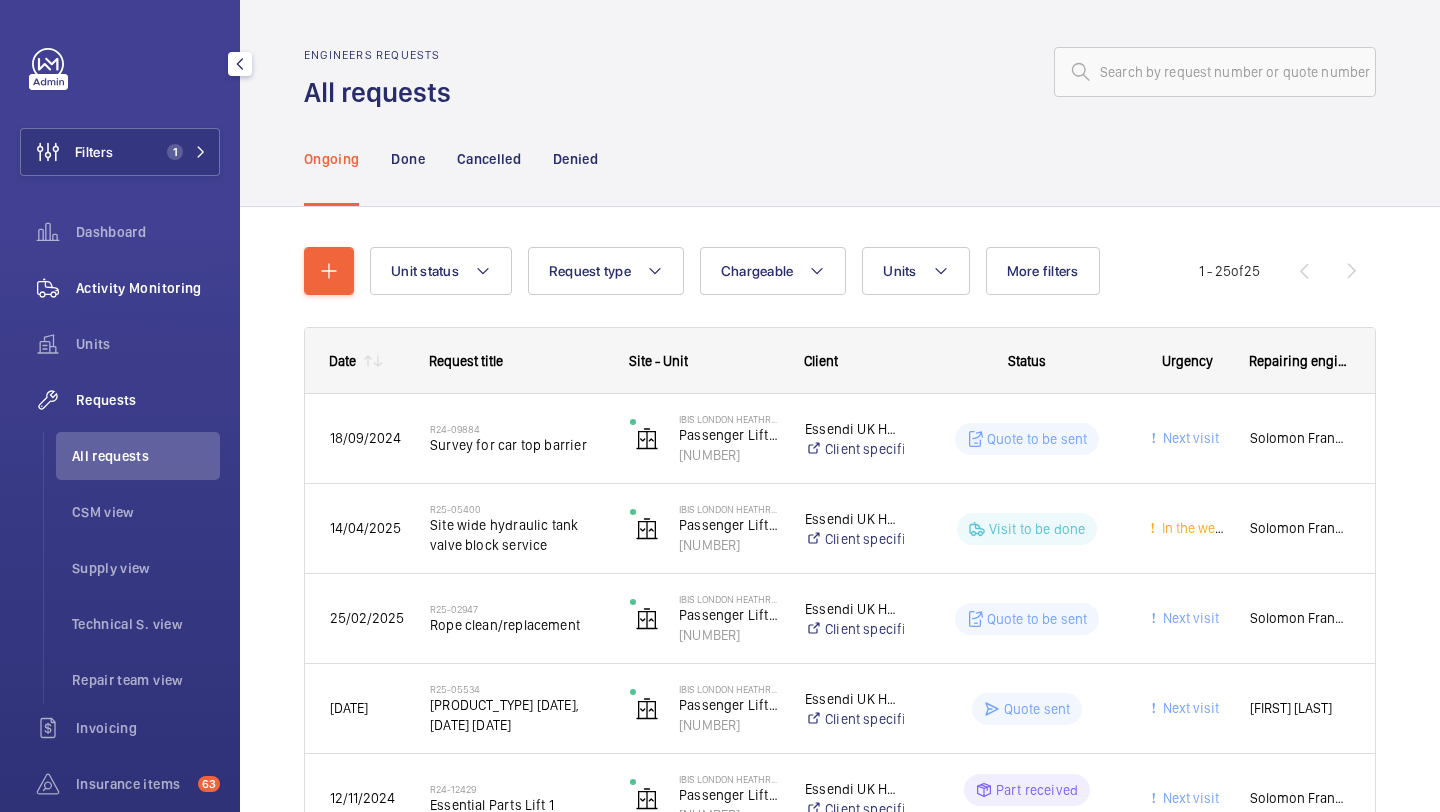 click on "Activity Monitoring" 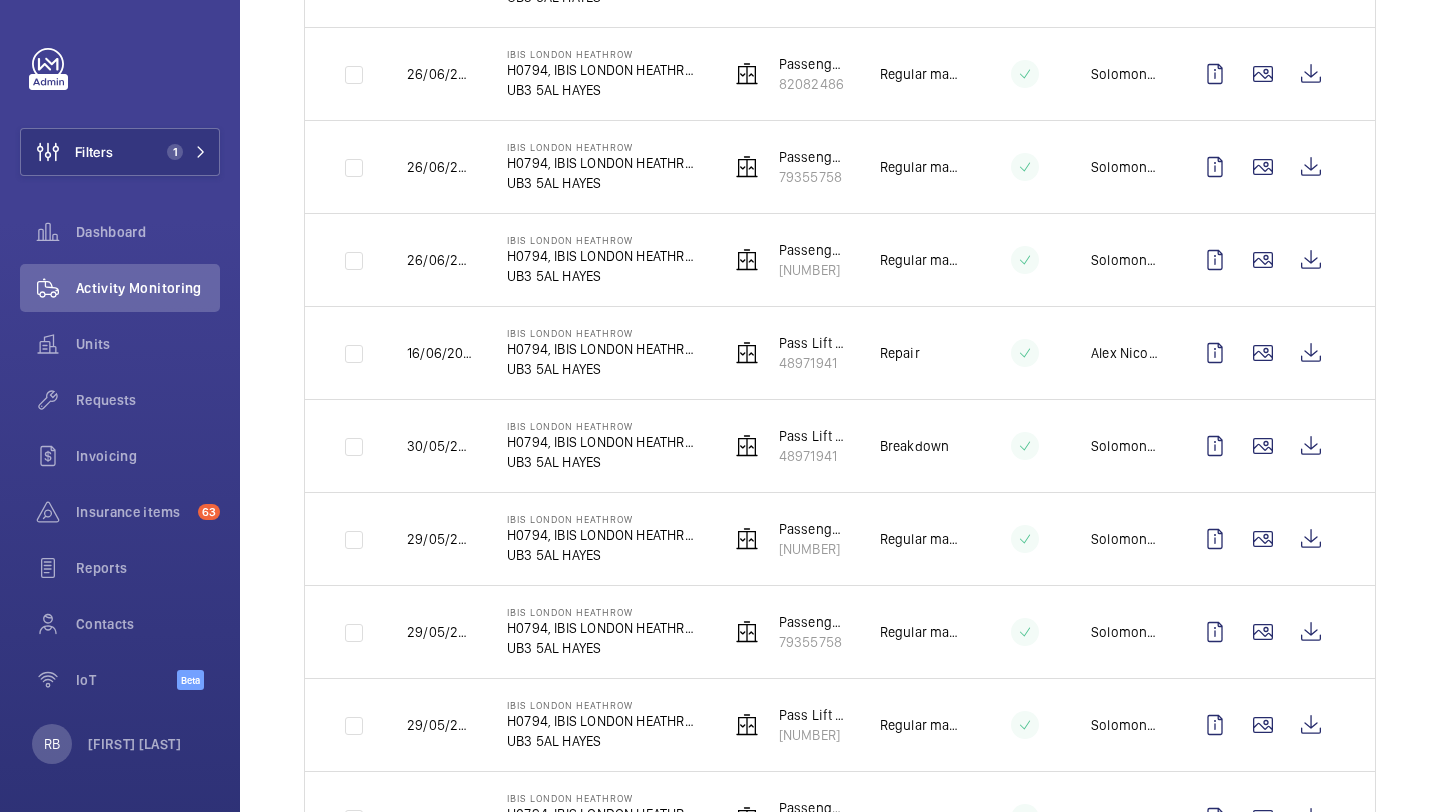 scroll, scrollTop: 1837, scrollLeft: 0, axis: vertical 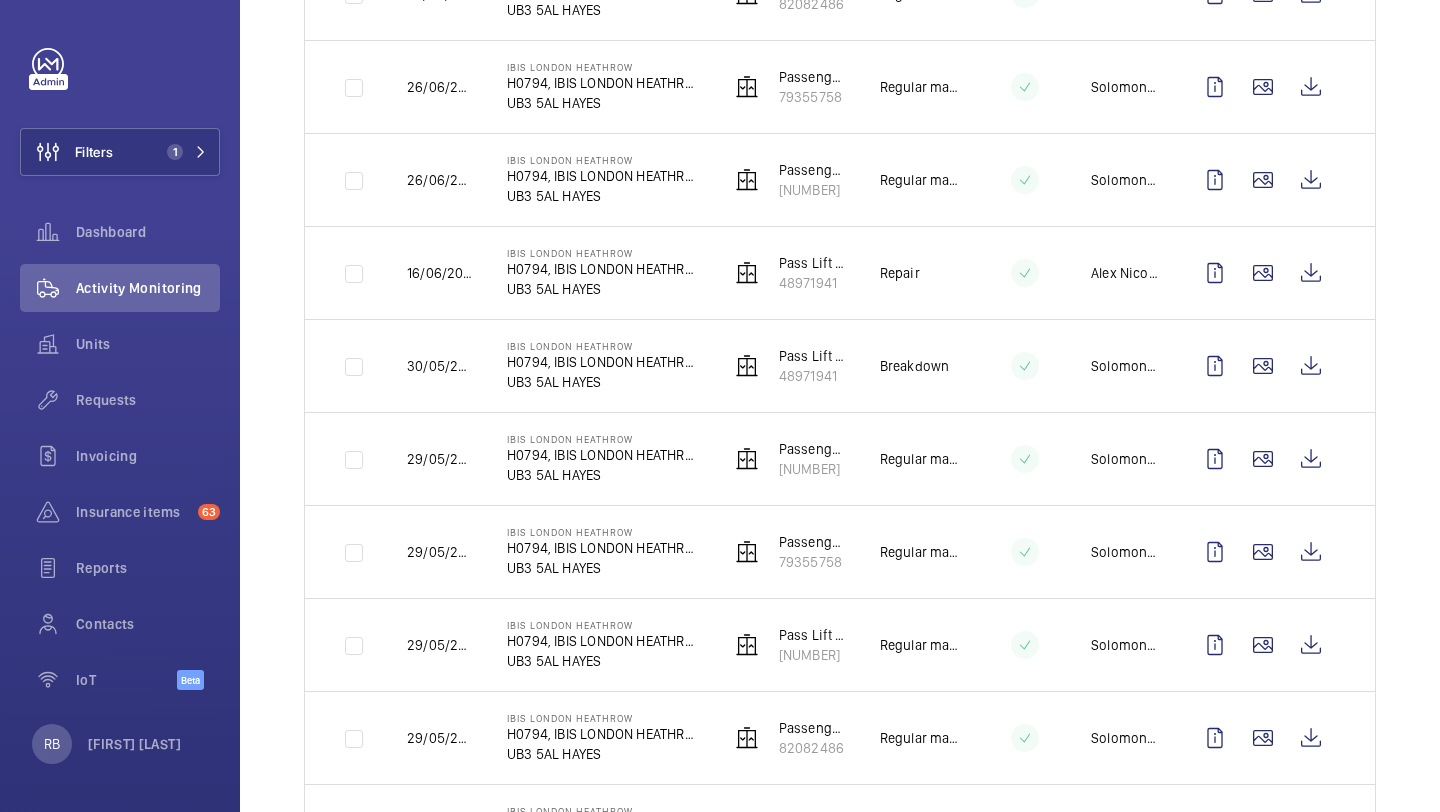 click 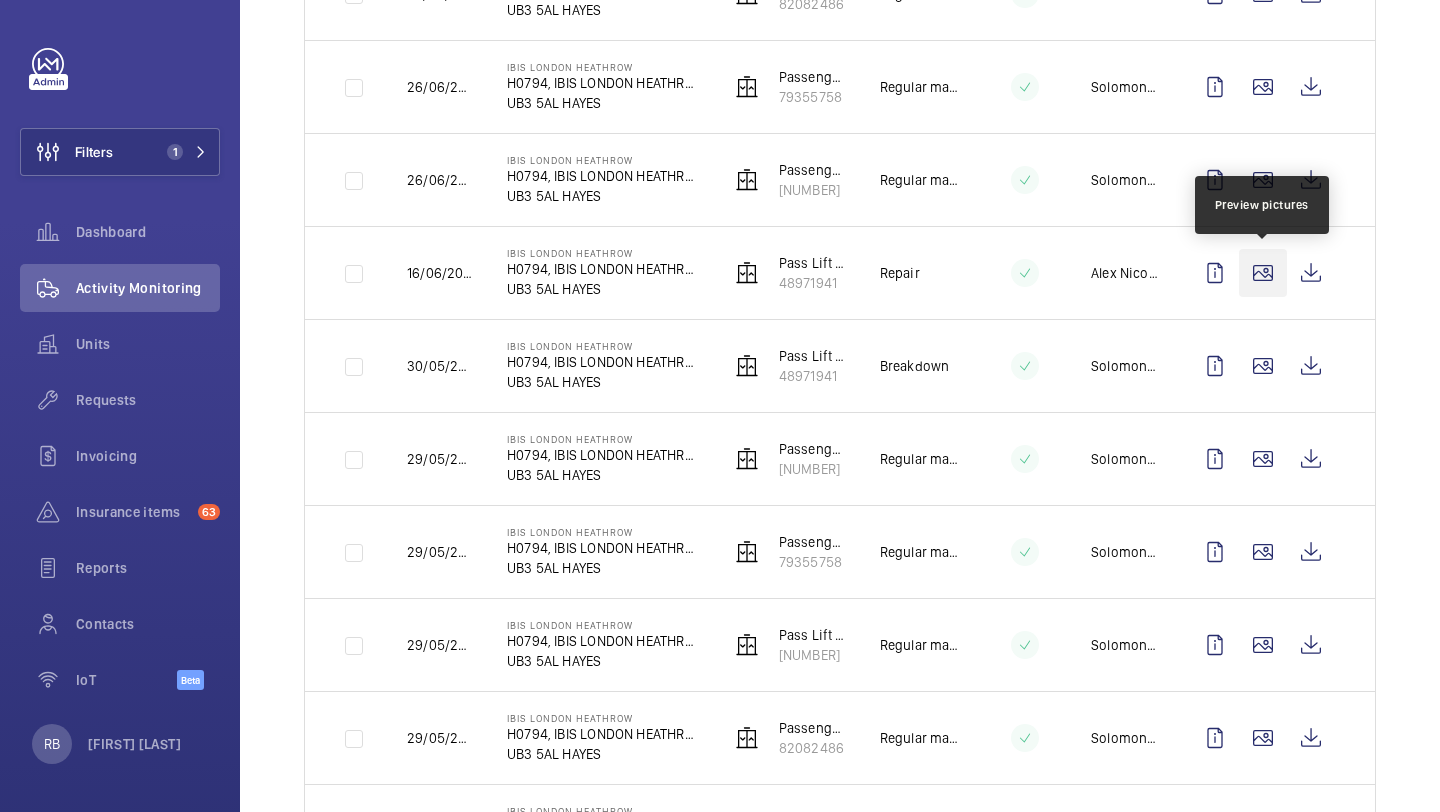 click 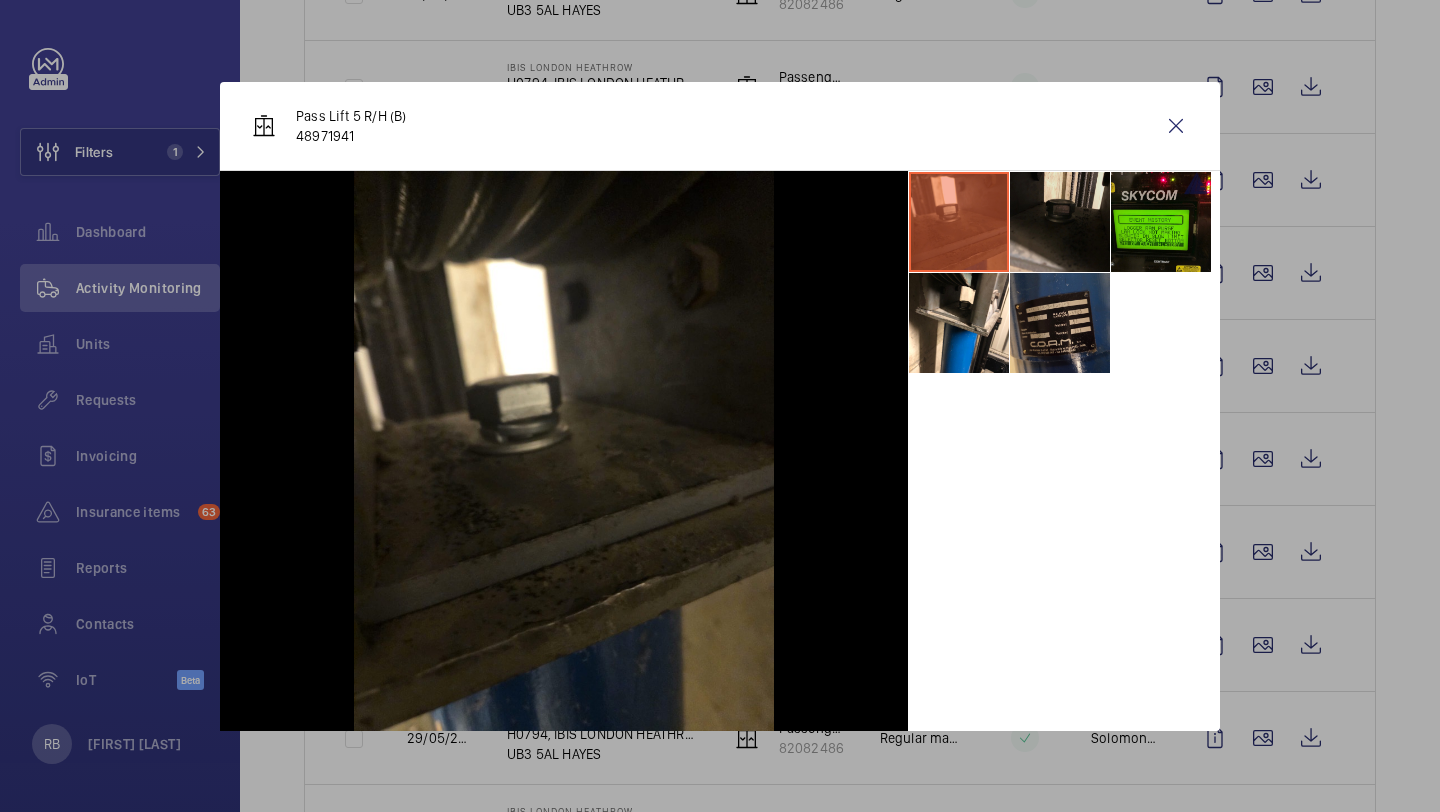 click at bounding box center [1060, 222] 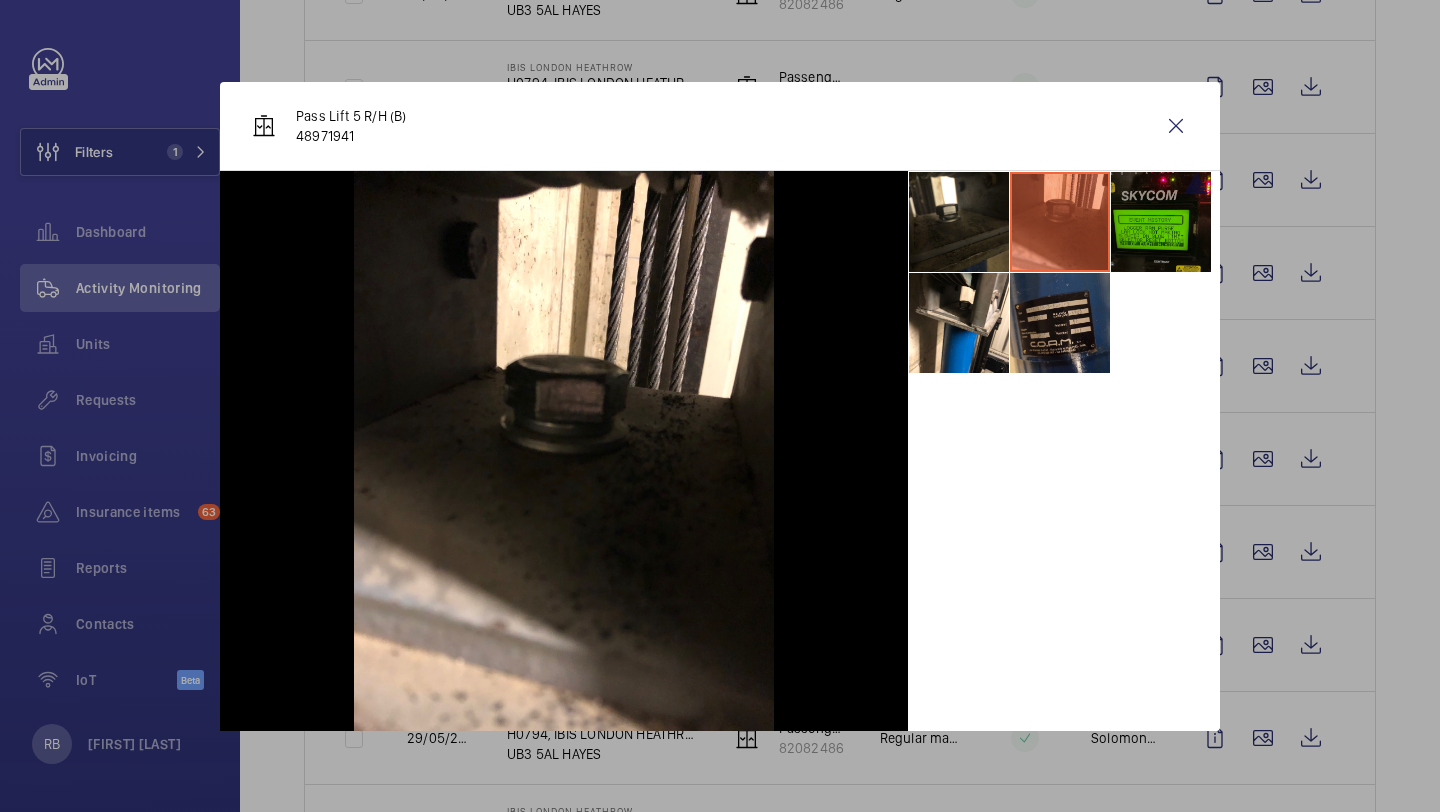 click at bounding box center (1161, 222) 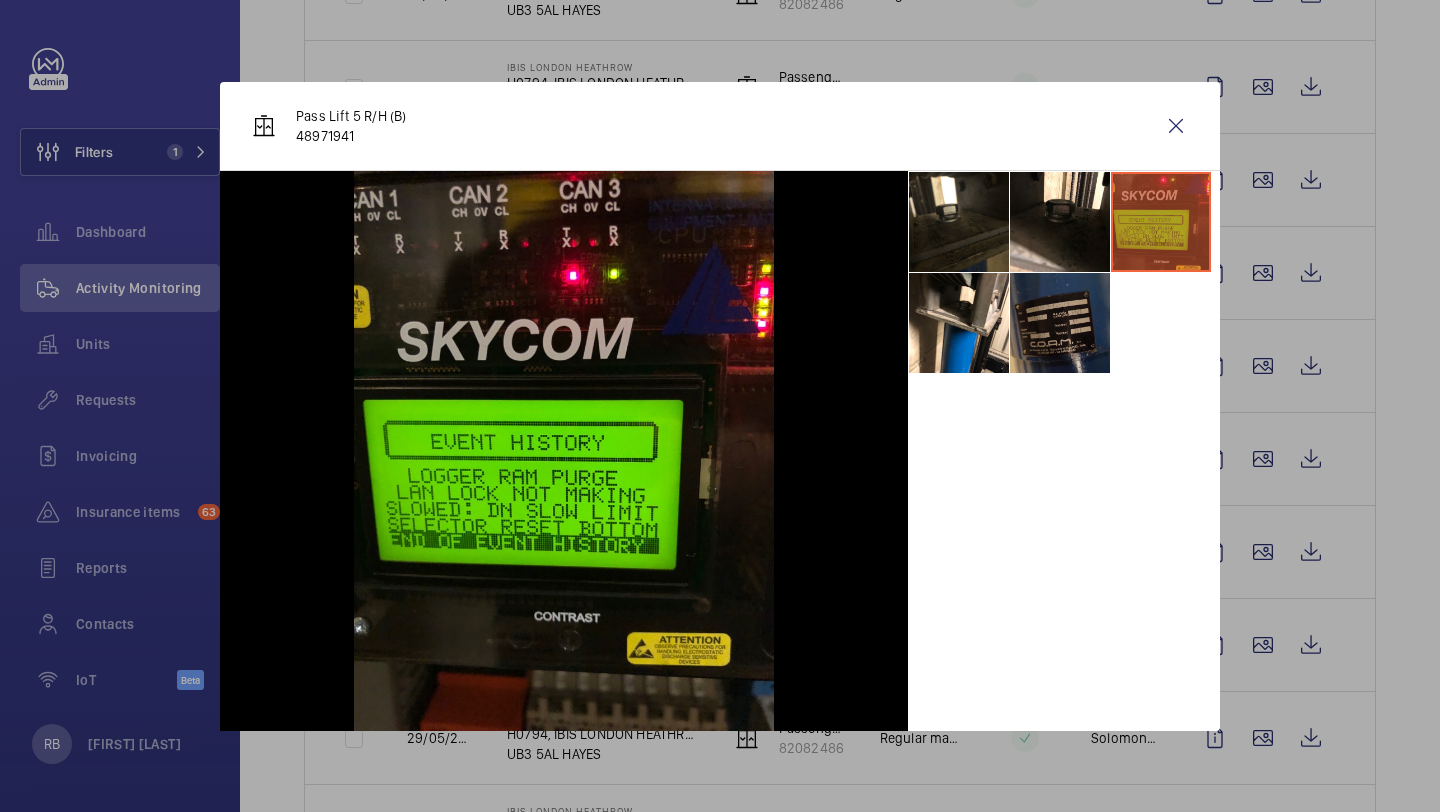 click at bounding box center [1060, 323] 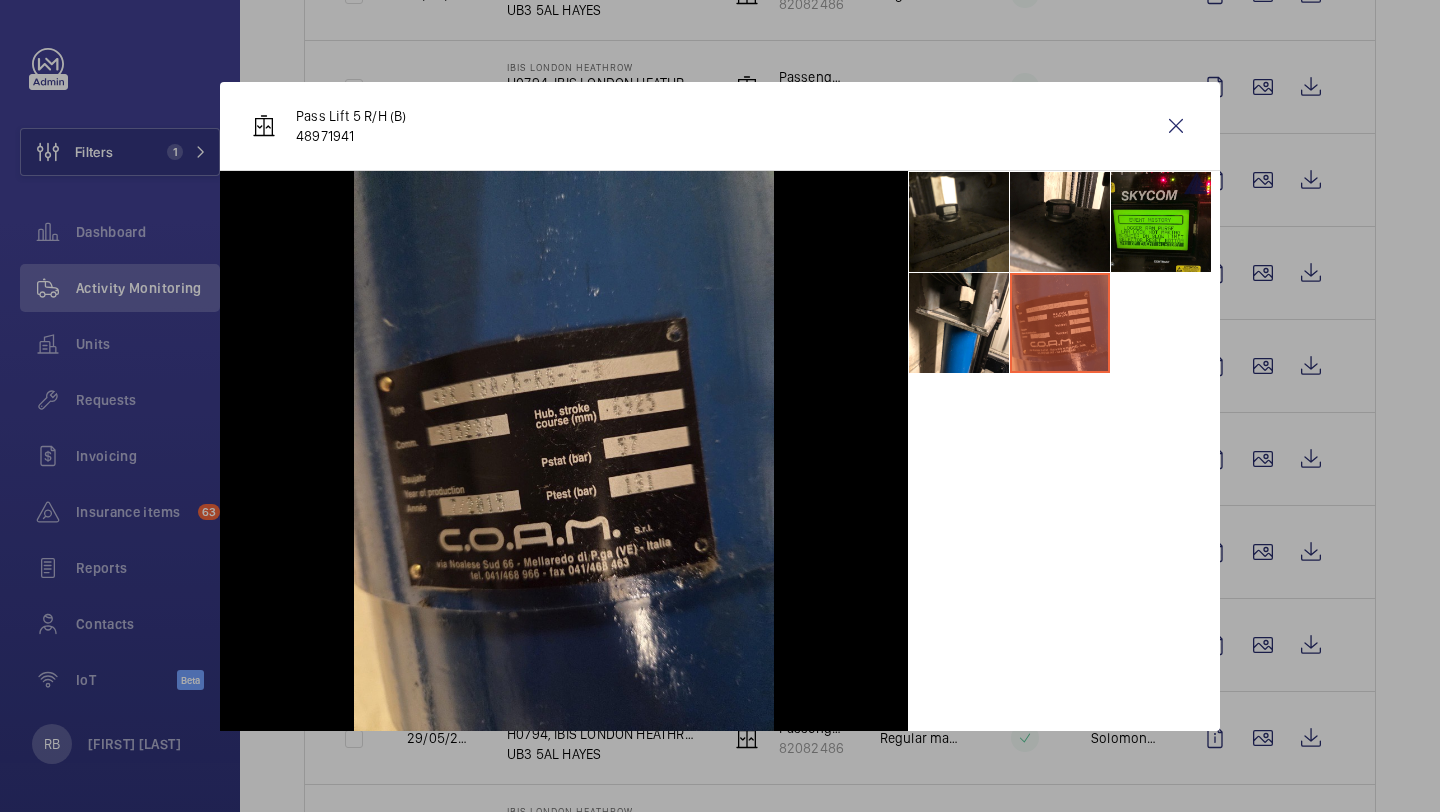click at bounding box center (1060, 323) 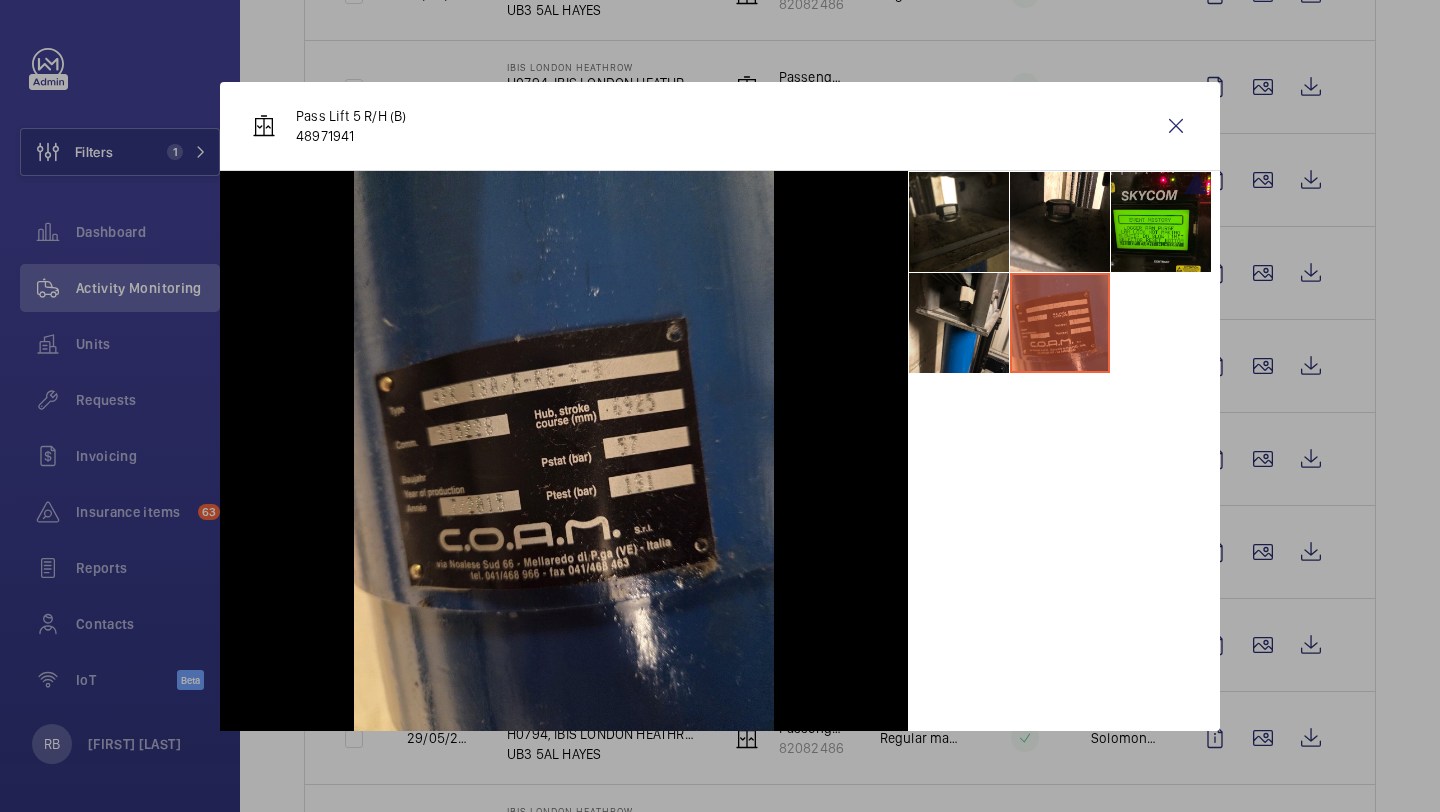 click at bounding box center [959, 323] 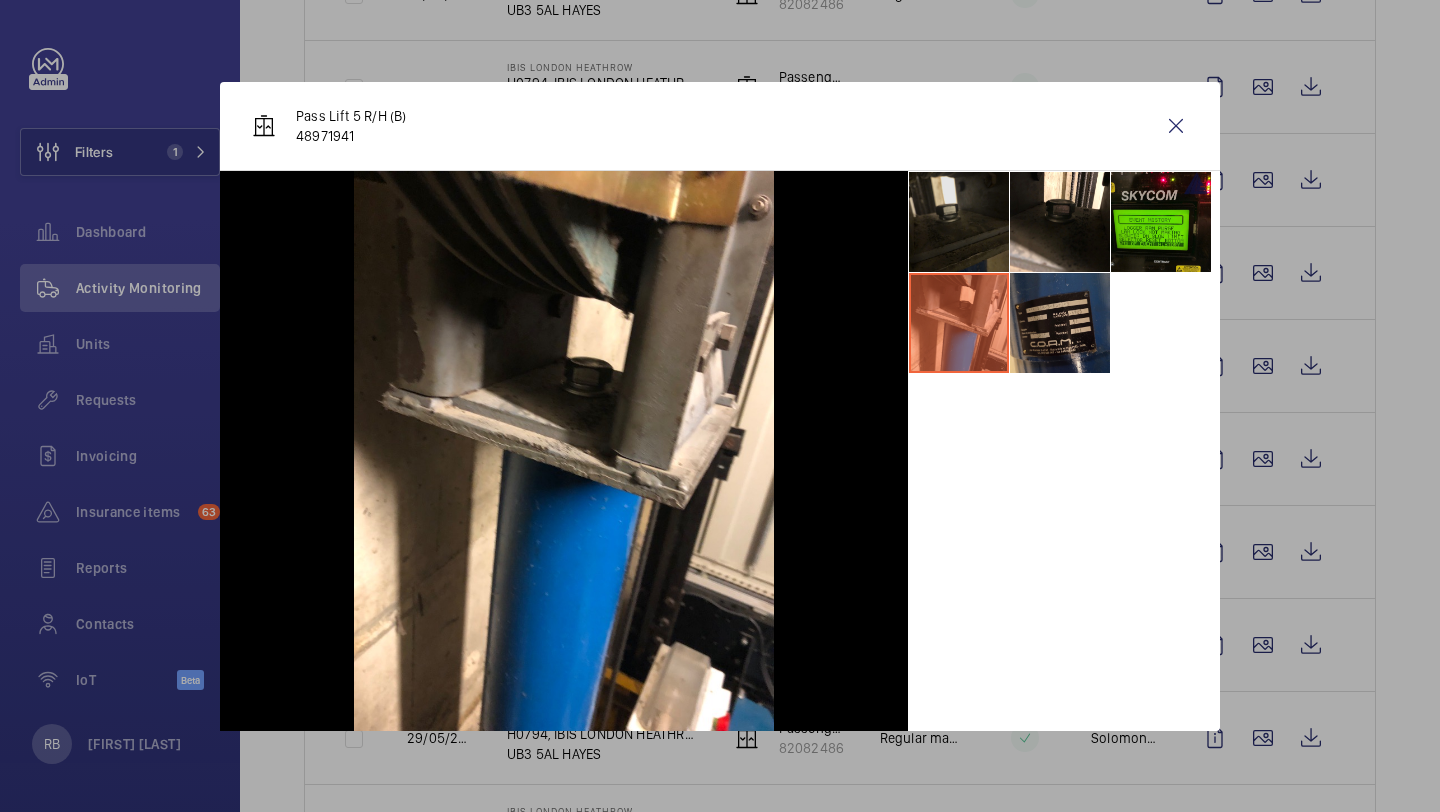 click at bounding box center (959, 222) 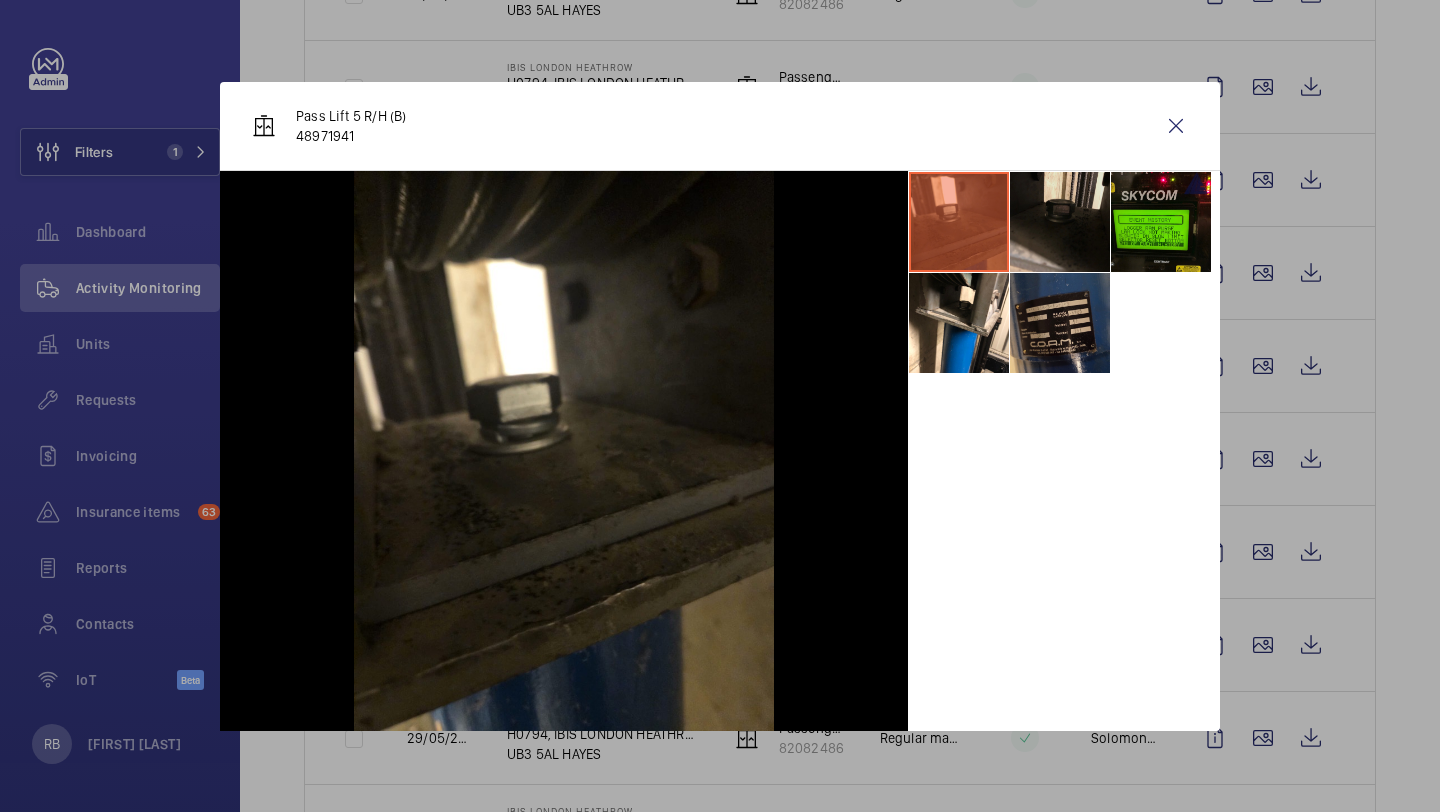 click at bounding box center (1060, 222) 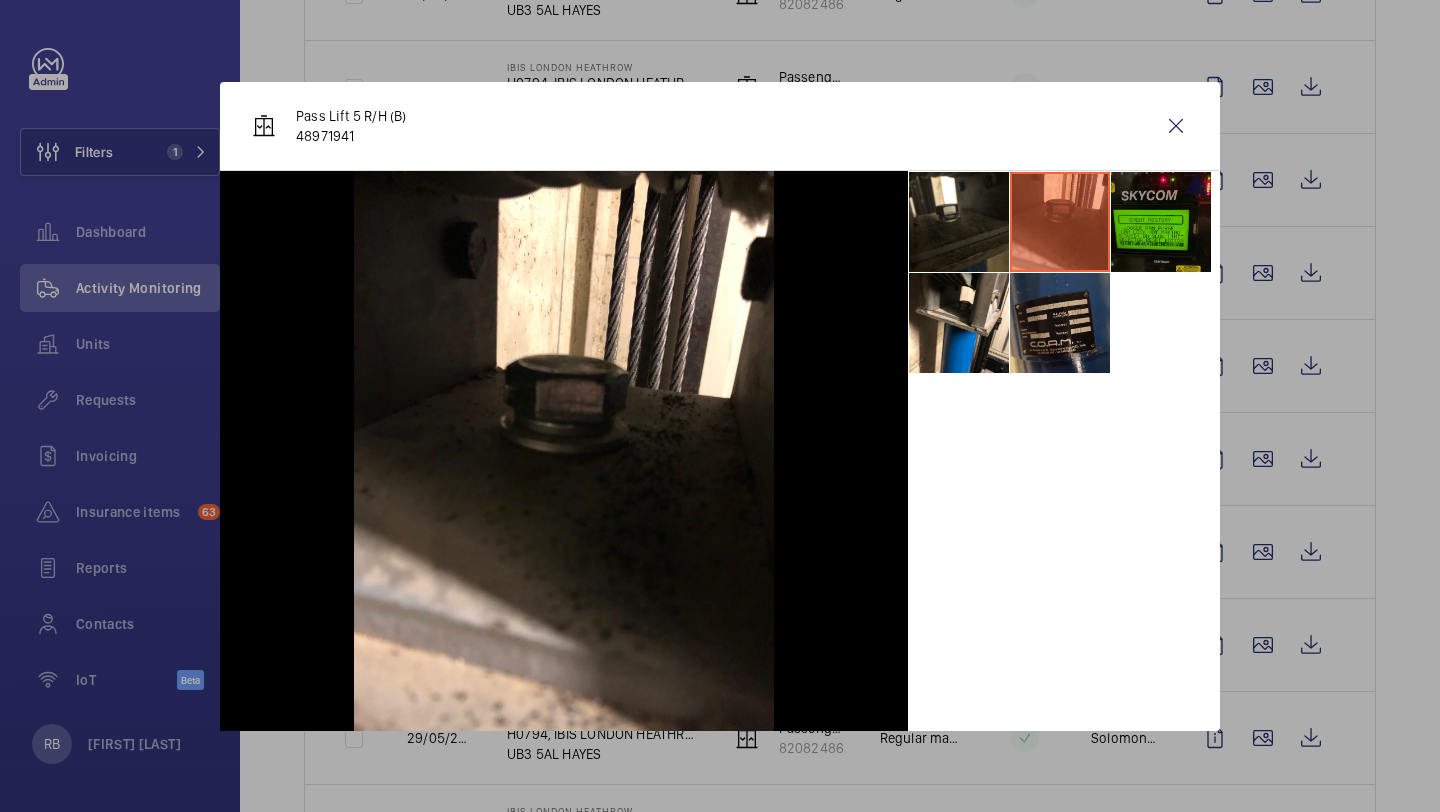 click at bounding box center (1161, 222) 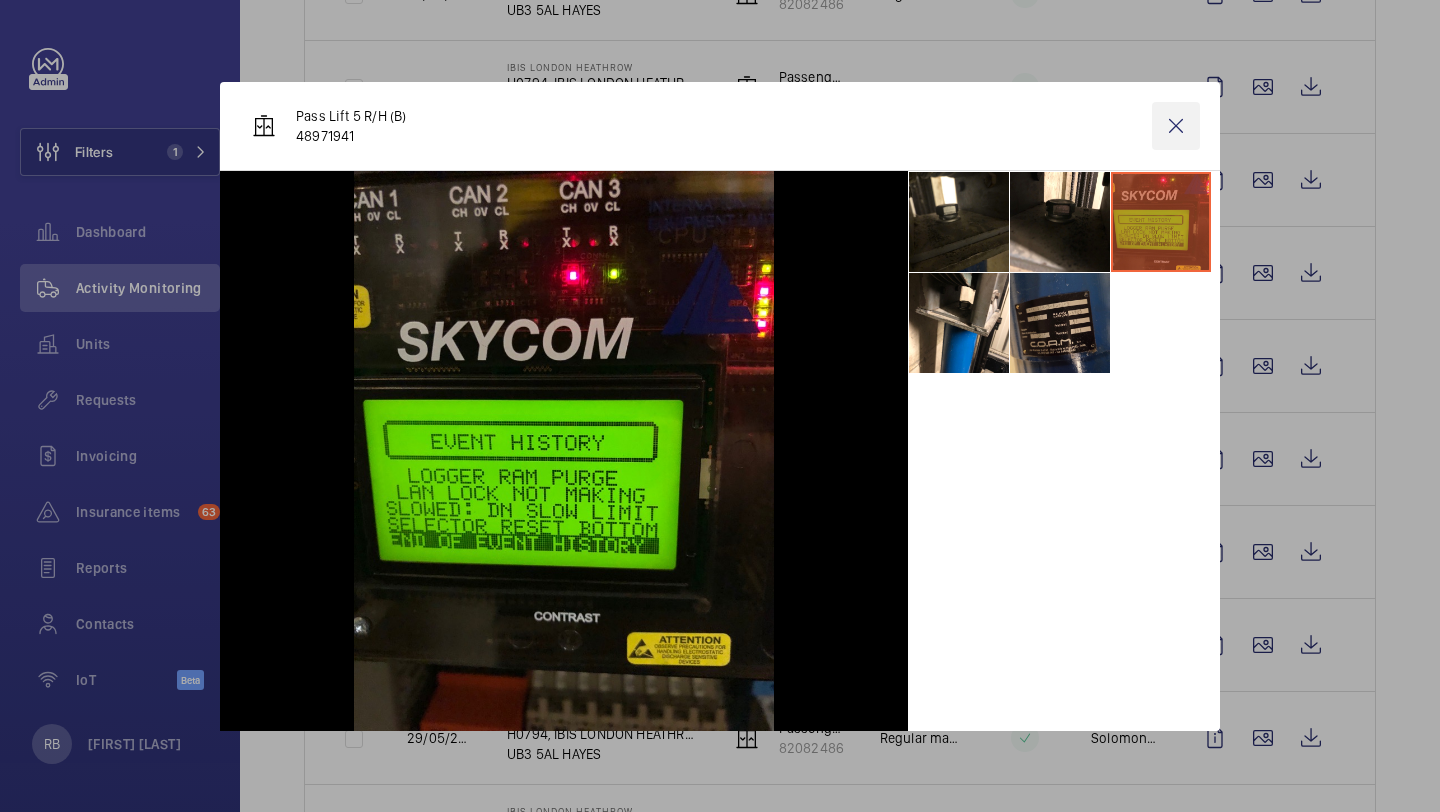 click at bounding box center [1176, 126] 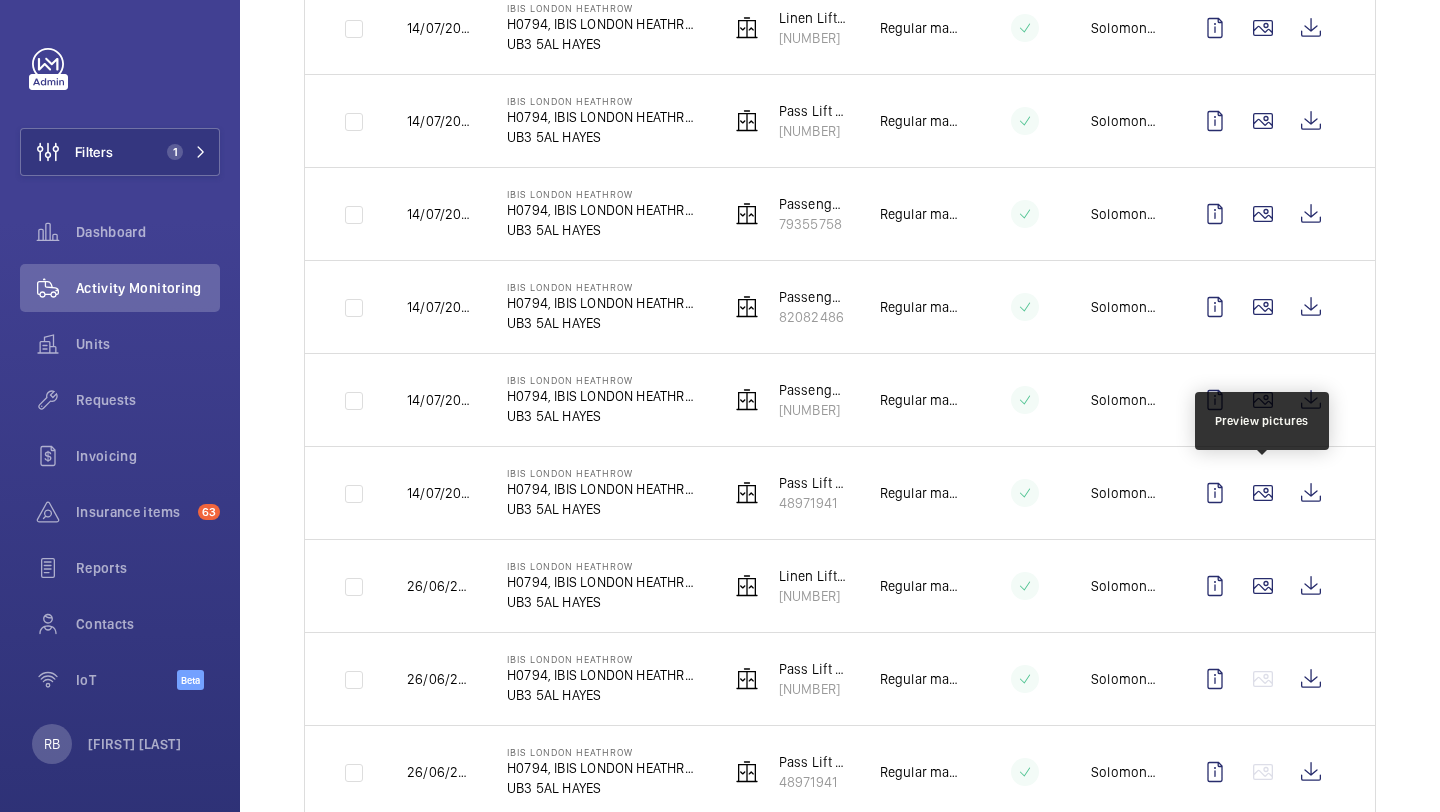scroll, scrollTop: 231, scrollLeft: 0, axis: vertical 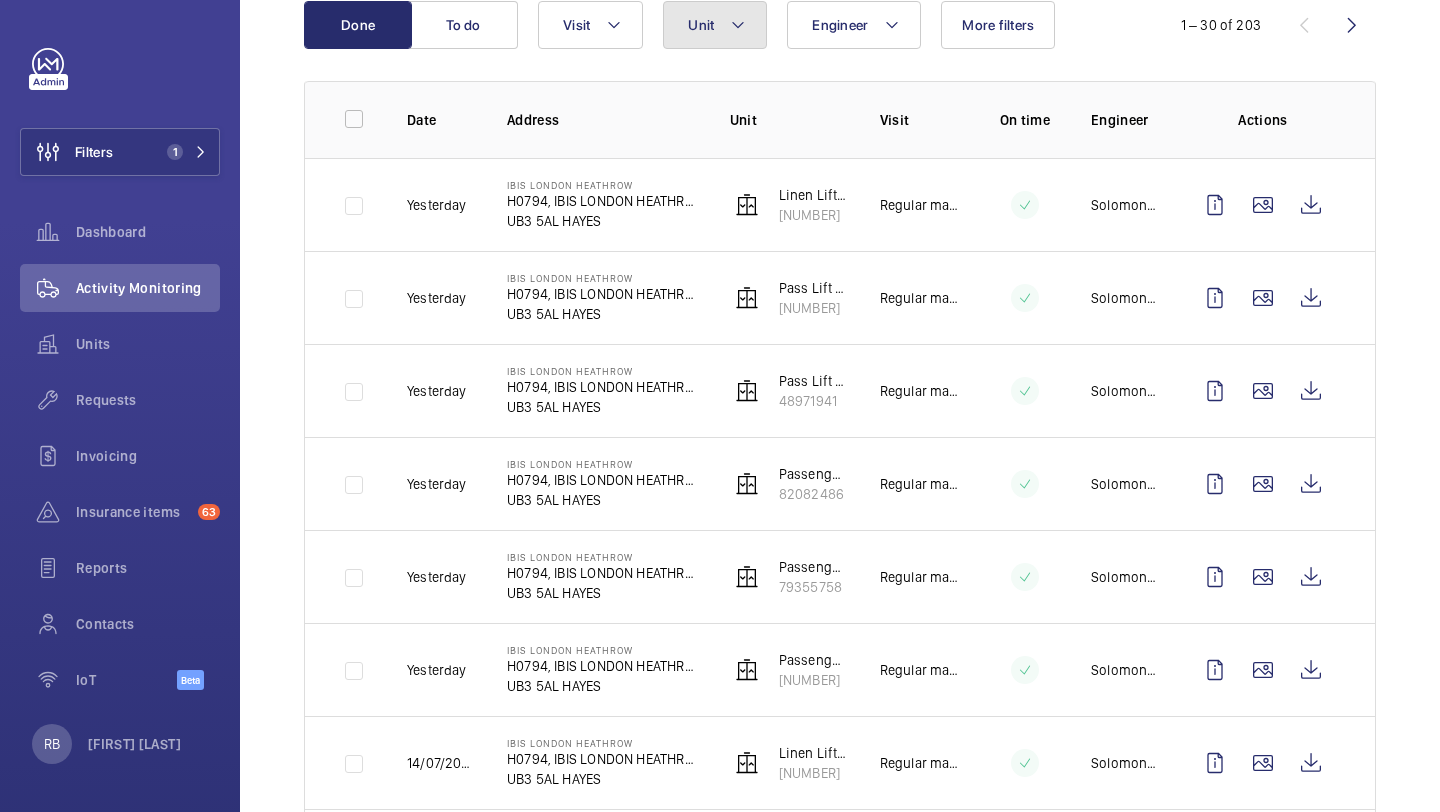 click on "Unit" 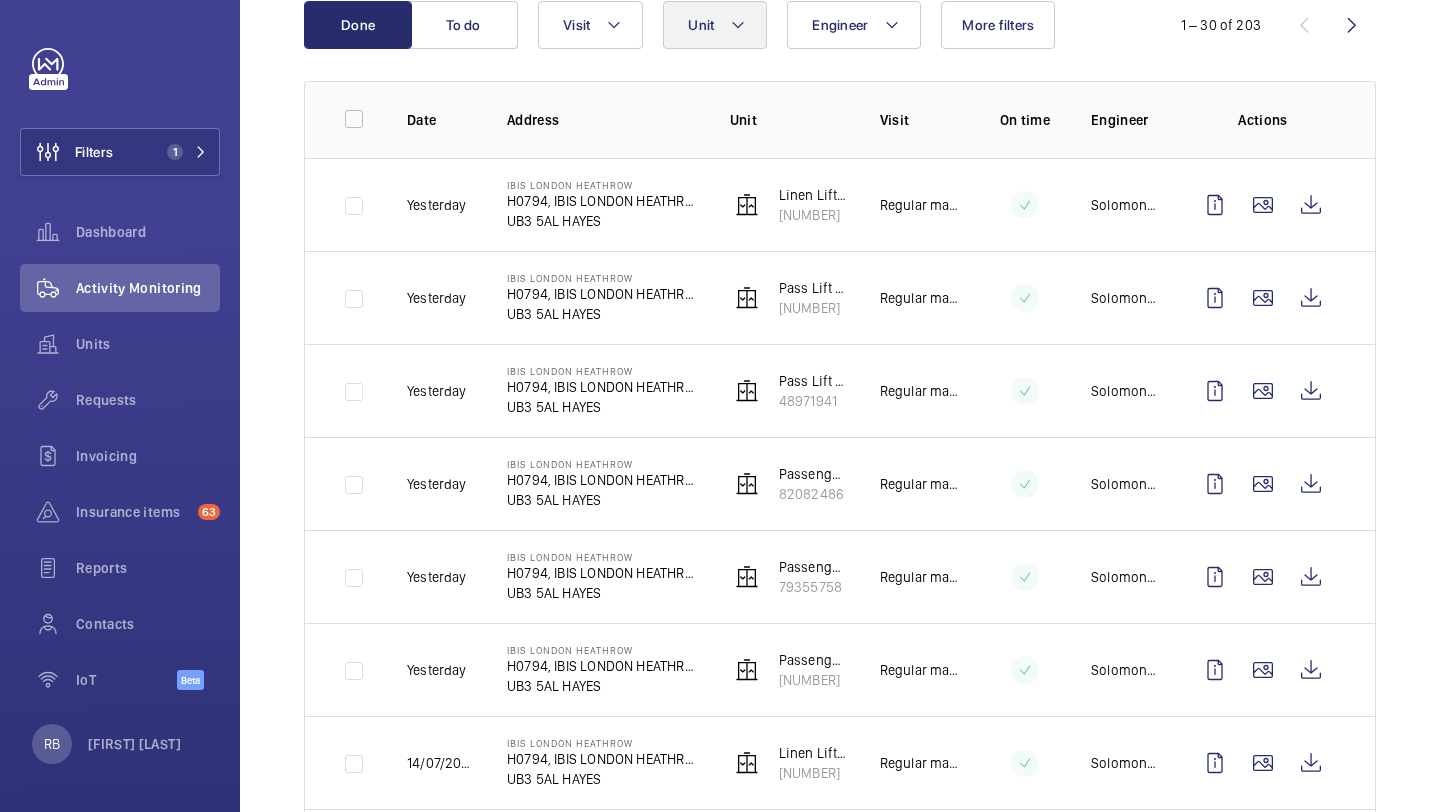 scroll, scrollTop: 83, scrollLeft: 0, axis: vertical 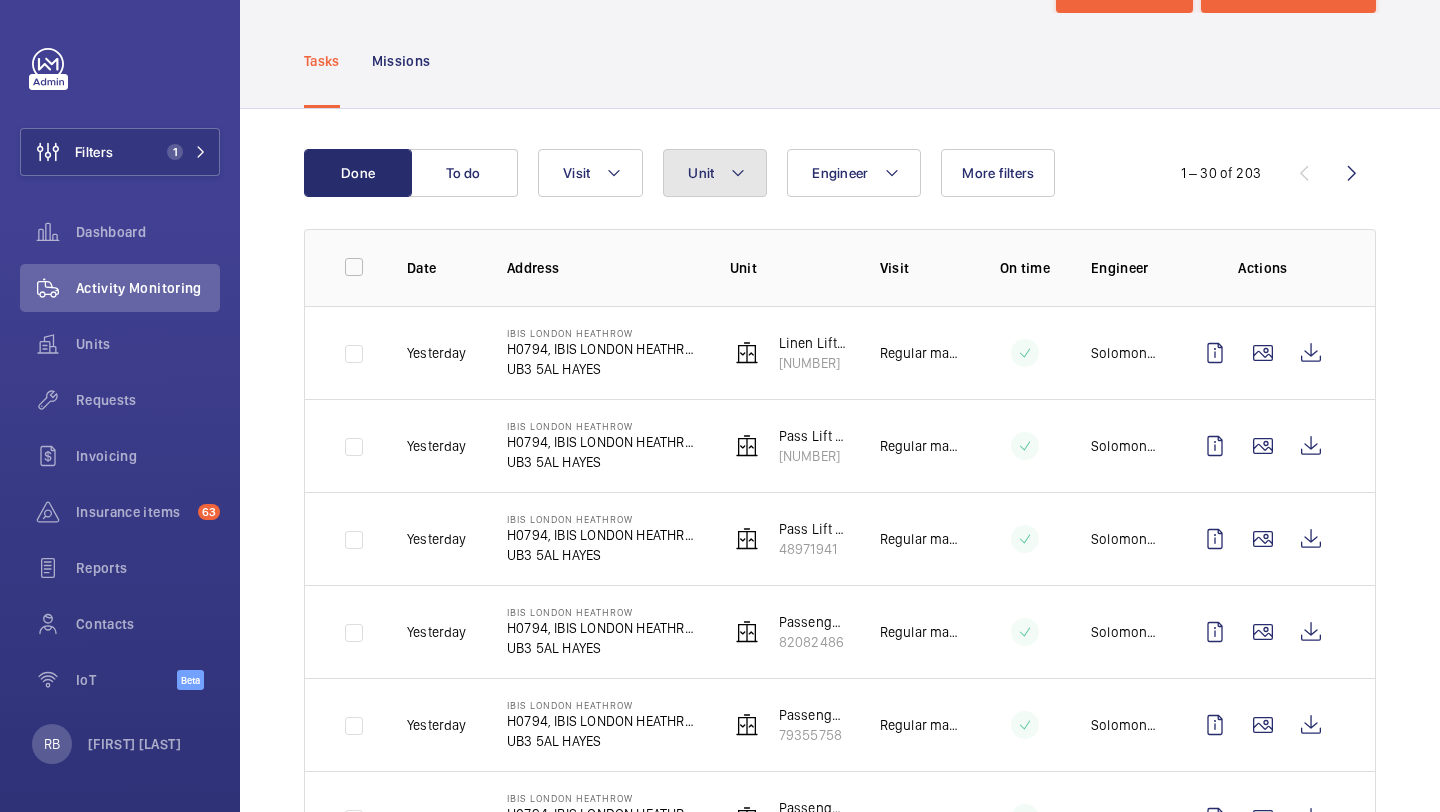 click on "Unit" 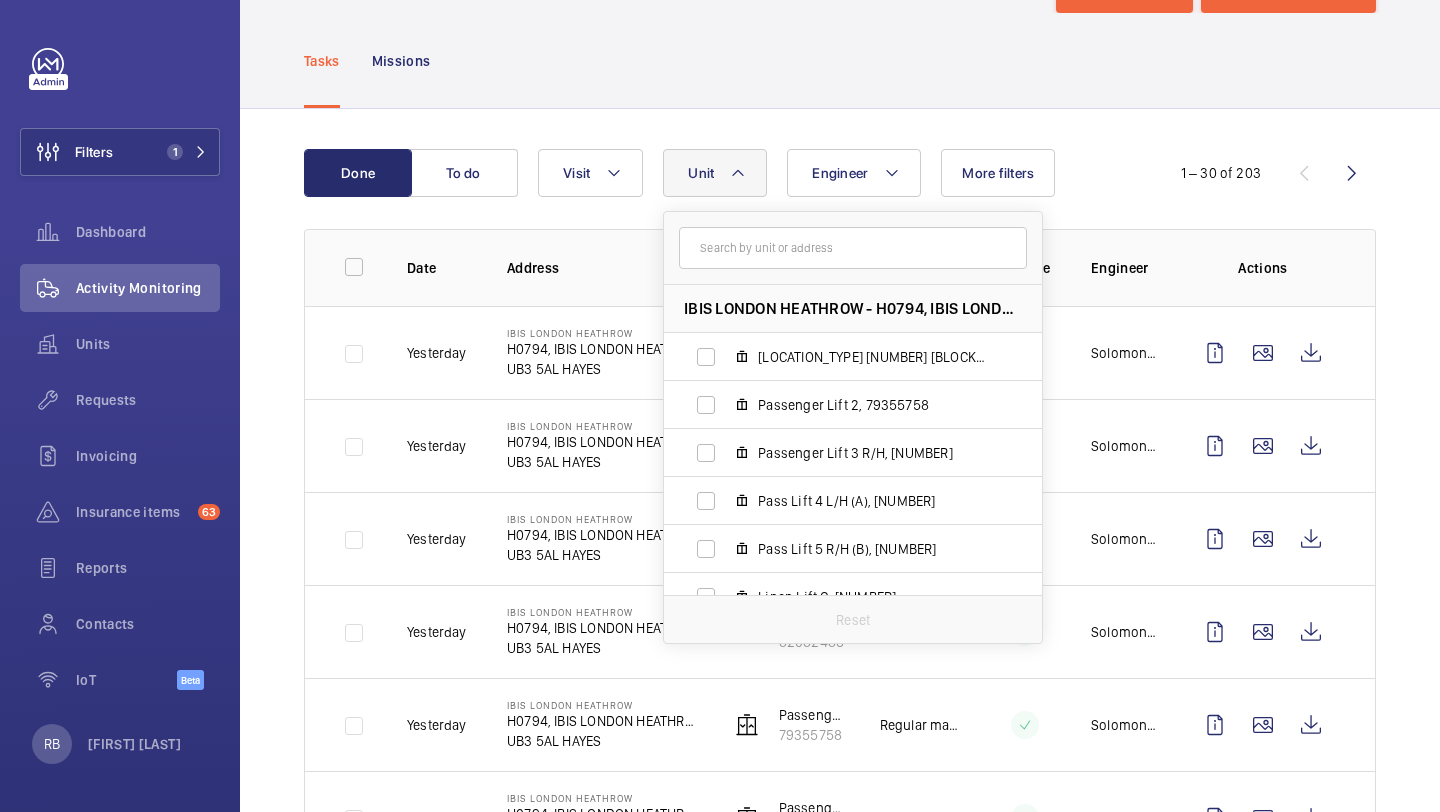 click on "Unit" 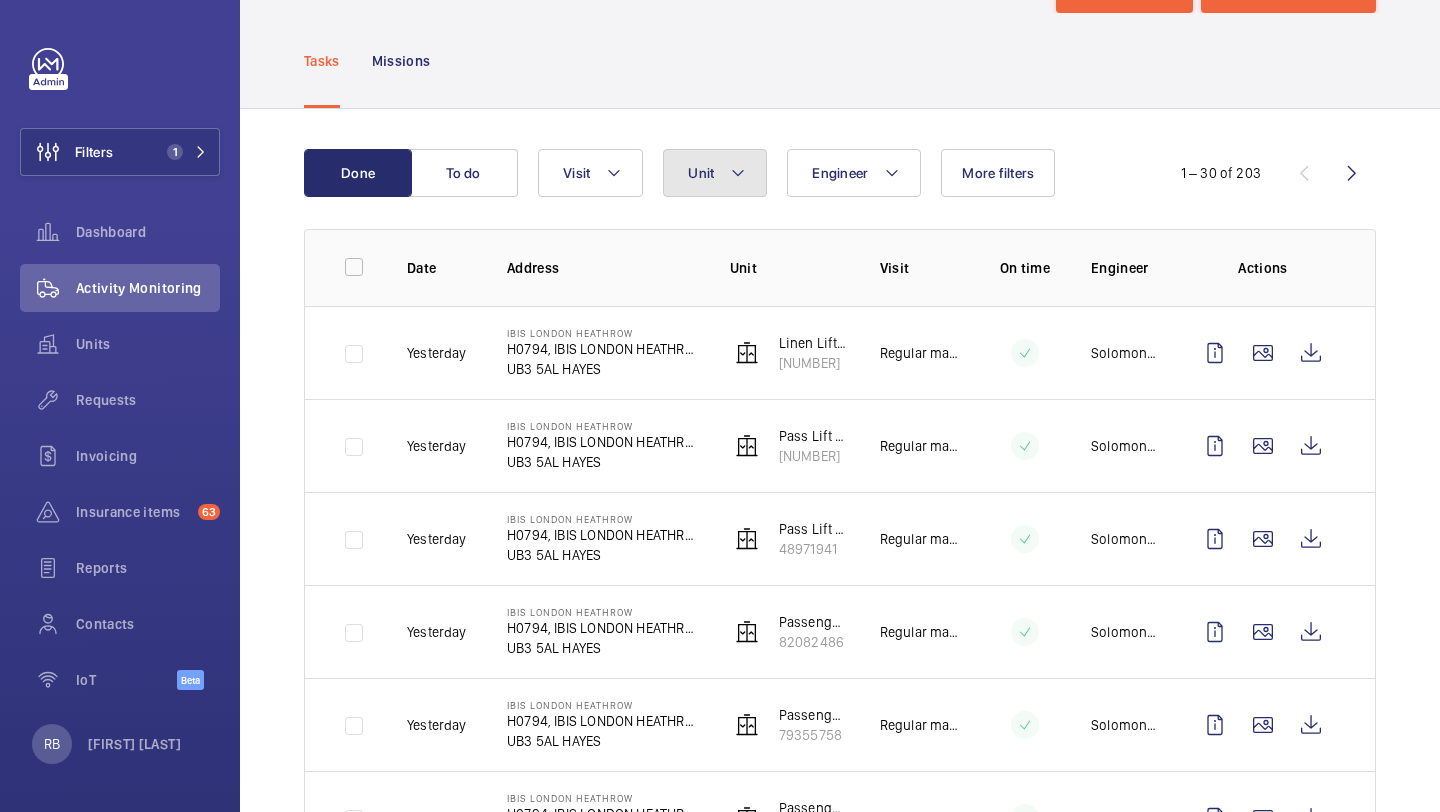 click on "Unit" 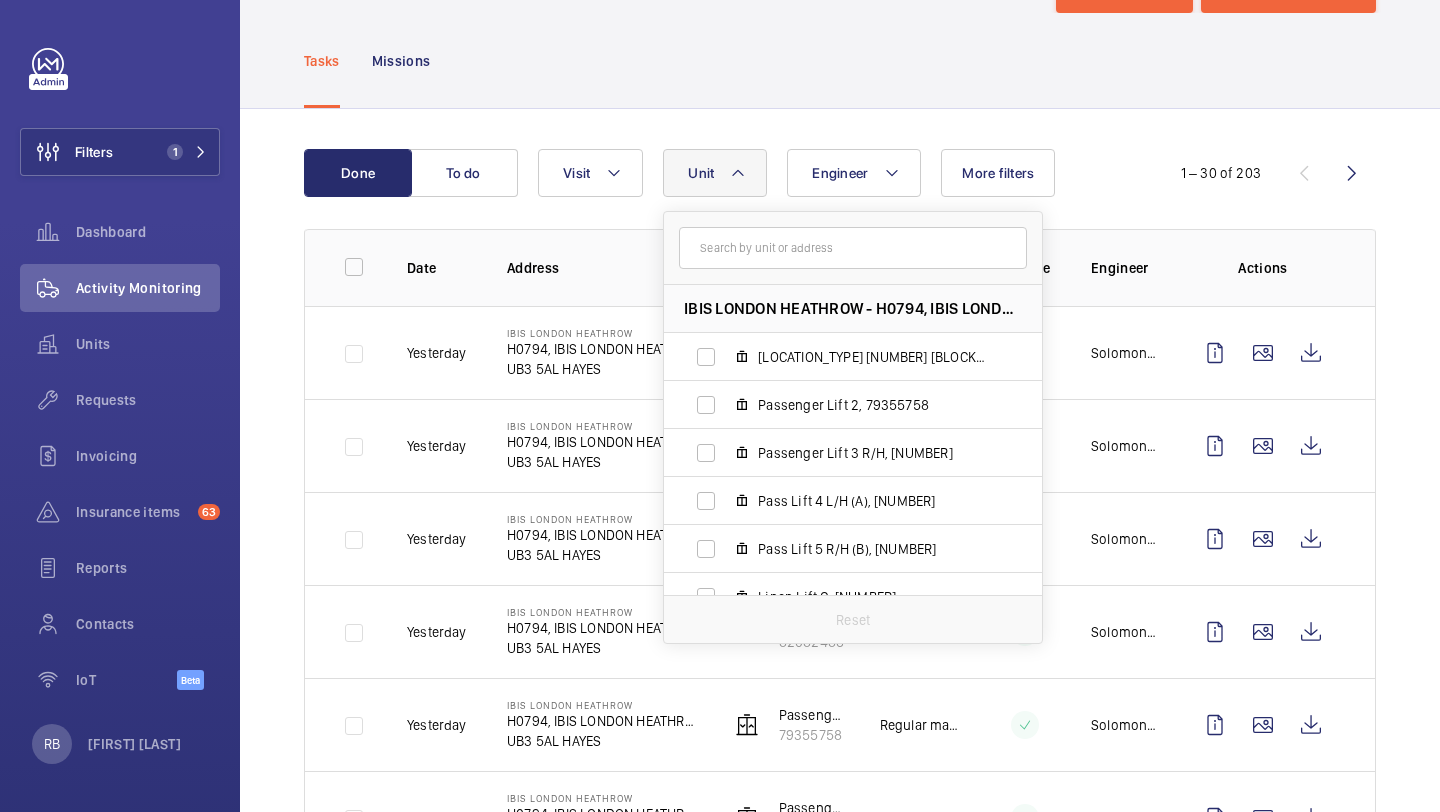 click on "Engineer Unit [BRAND] [CITY] - [NUMBER] [STREET], [LOCATION] [POSTAL_CODE] [LOCATION_NAME], [NUMBER] [LOCATION_NAME], [NUMBER] [LOCATION_NAME] [LOCATION_NAME], [NUMBER] [LOCATION_NAME] [LOCATION_NAME], [NUMBER] Reset Visit More filters" 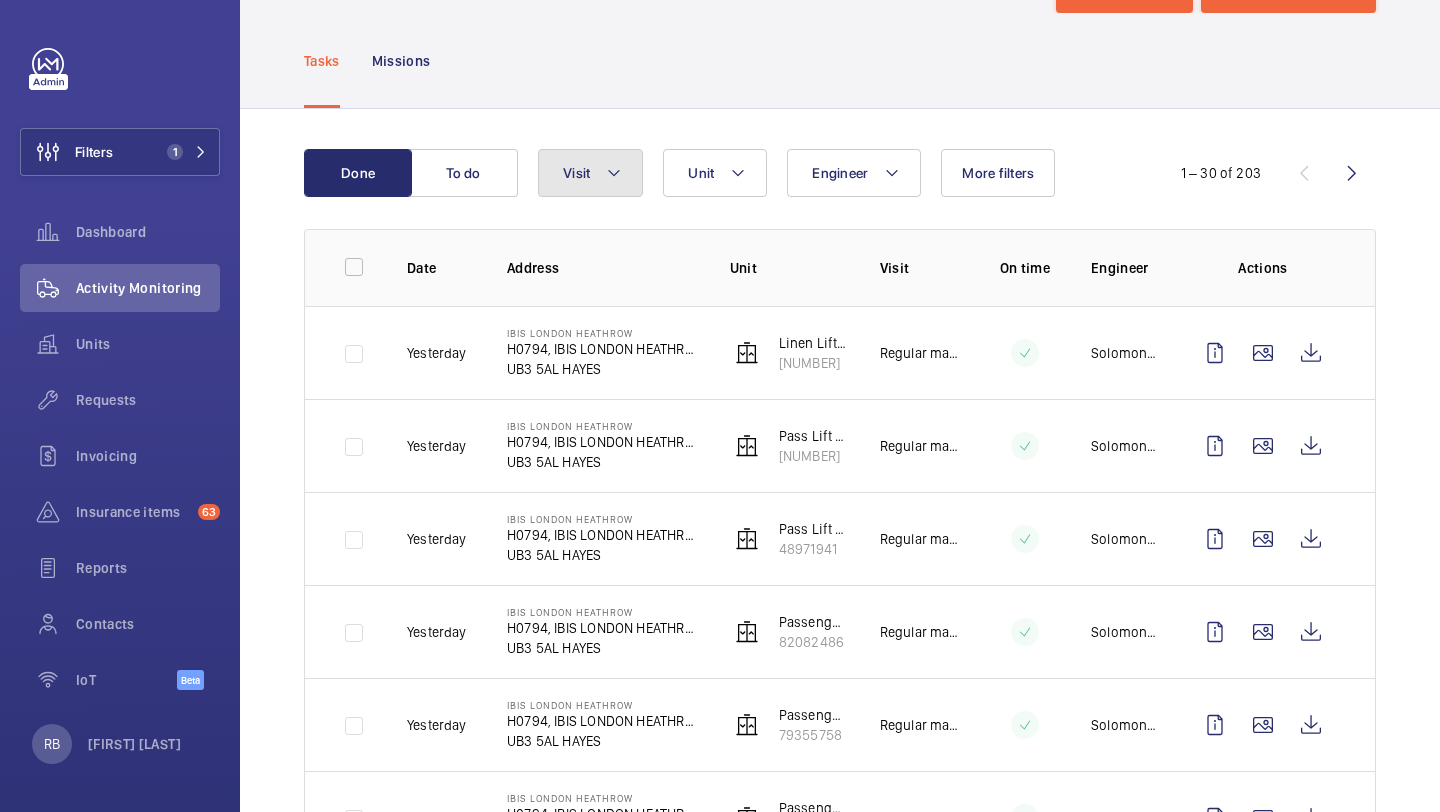 click on "Visit" 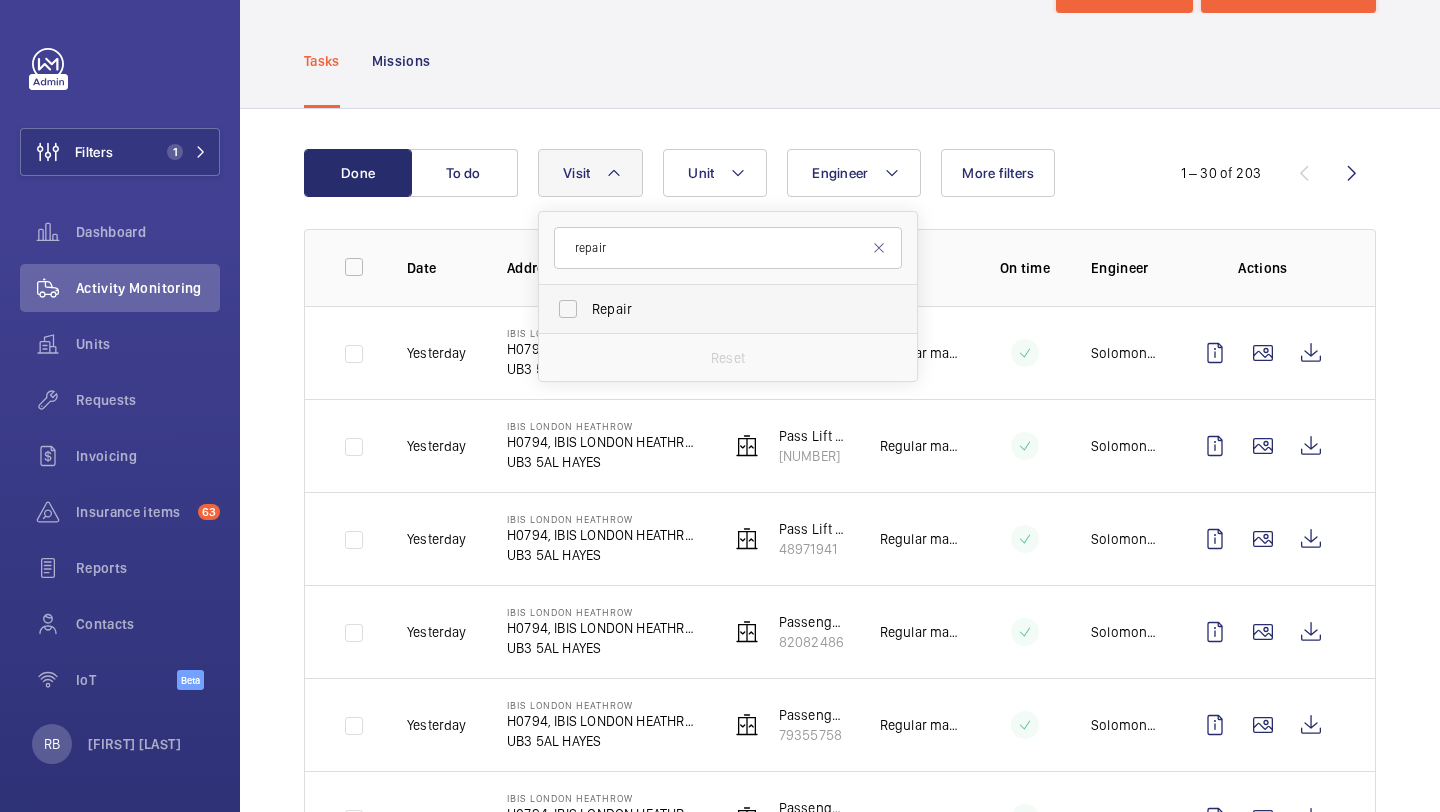 type on "repair" 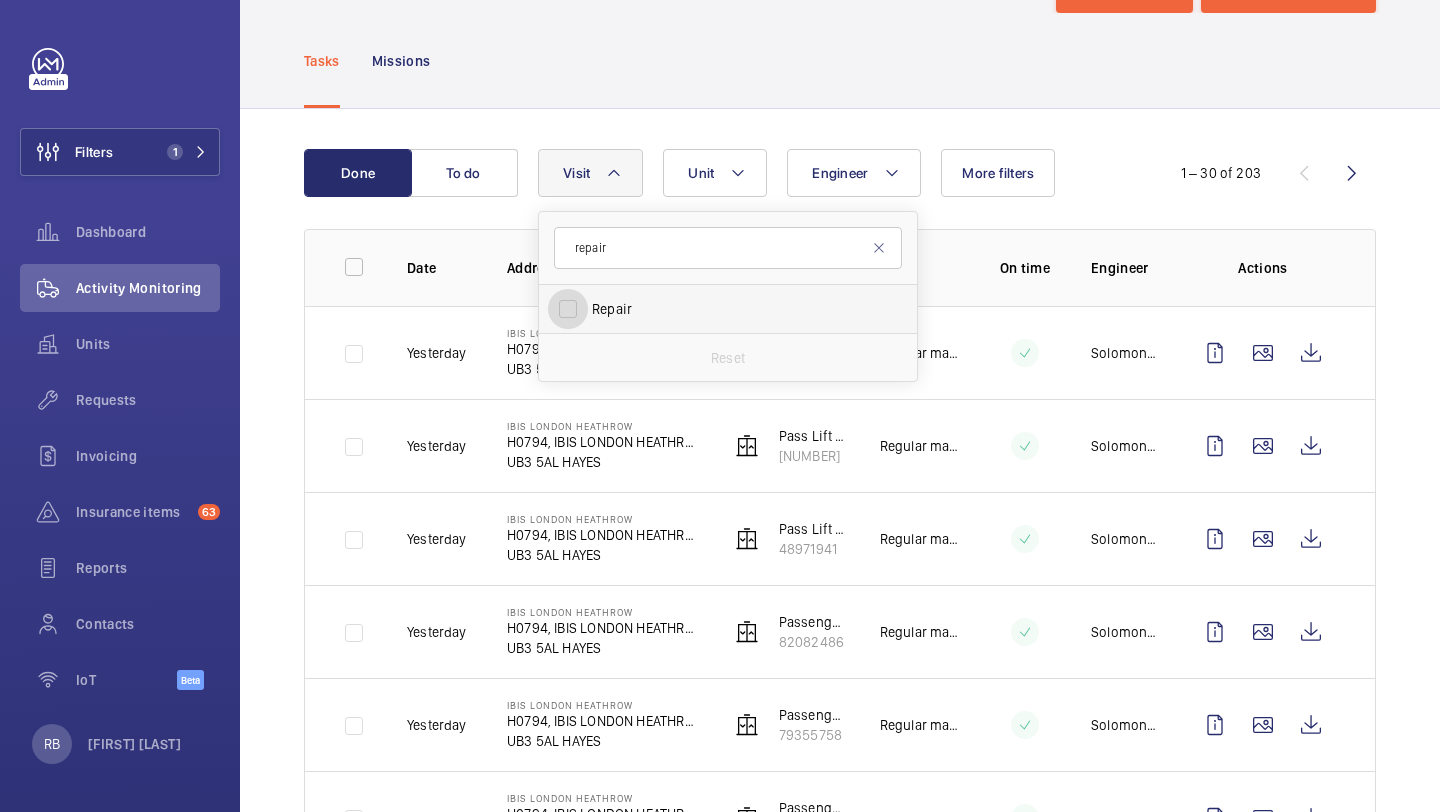 click on "Repair" at bounding box center (568, 309) 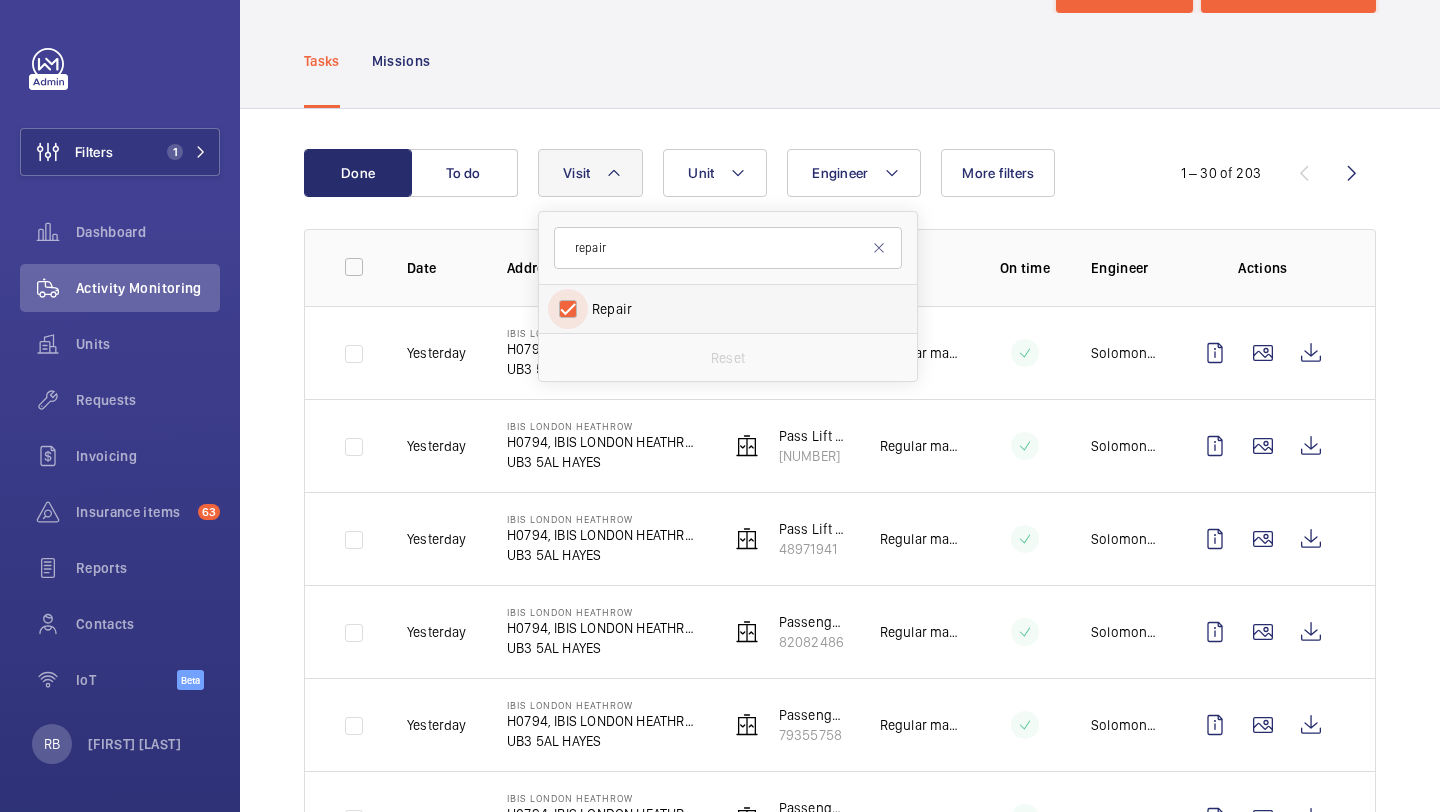 checkbox on "true" 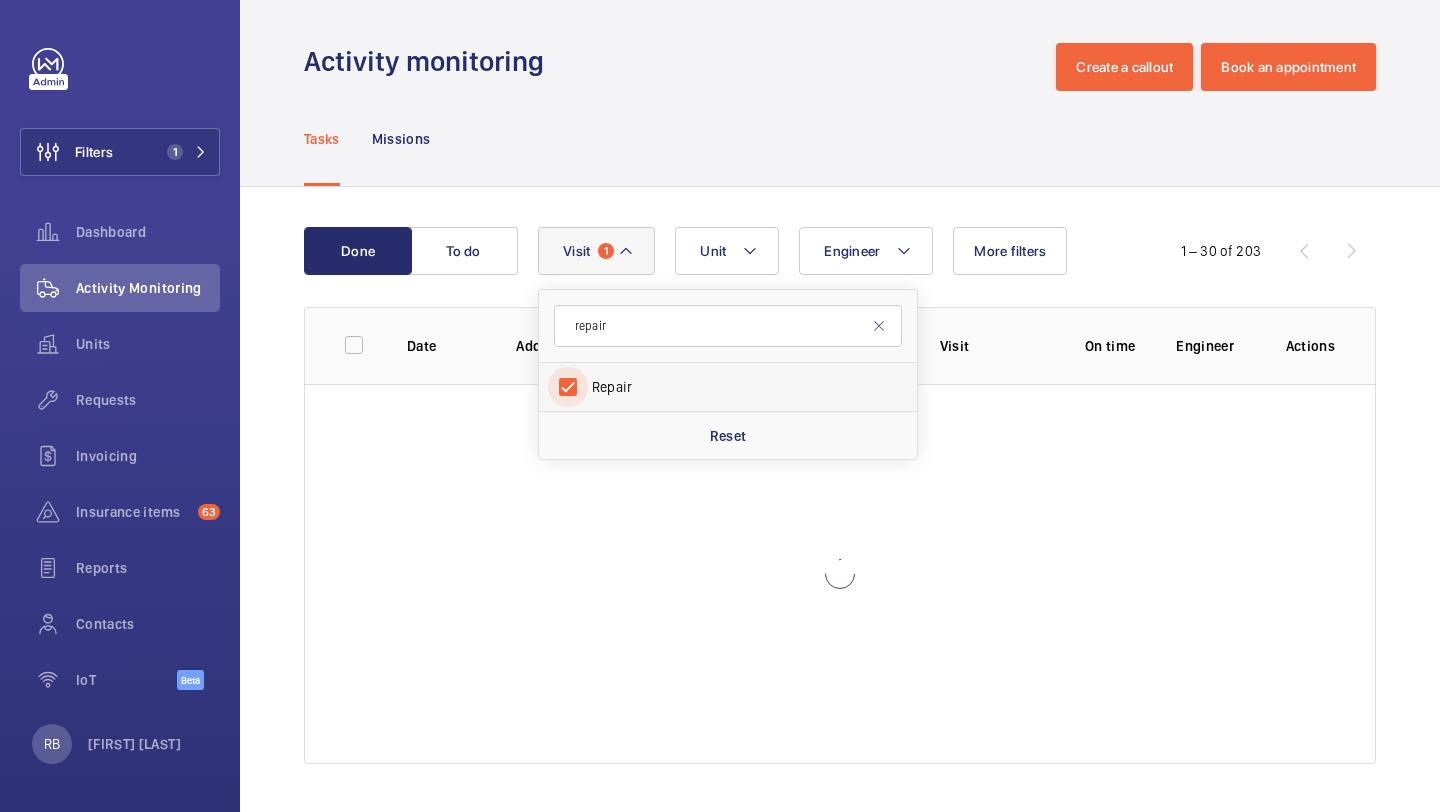 scroll, scrollTop: 5, scrollLeft: 0, axis: vertical 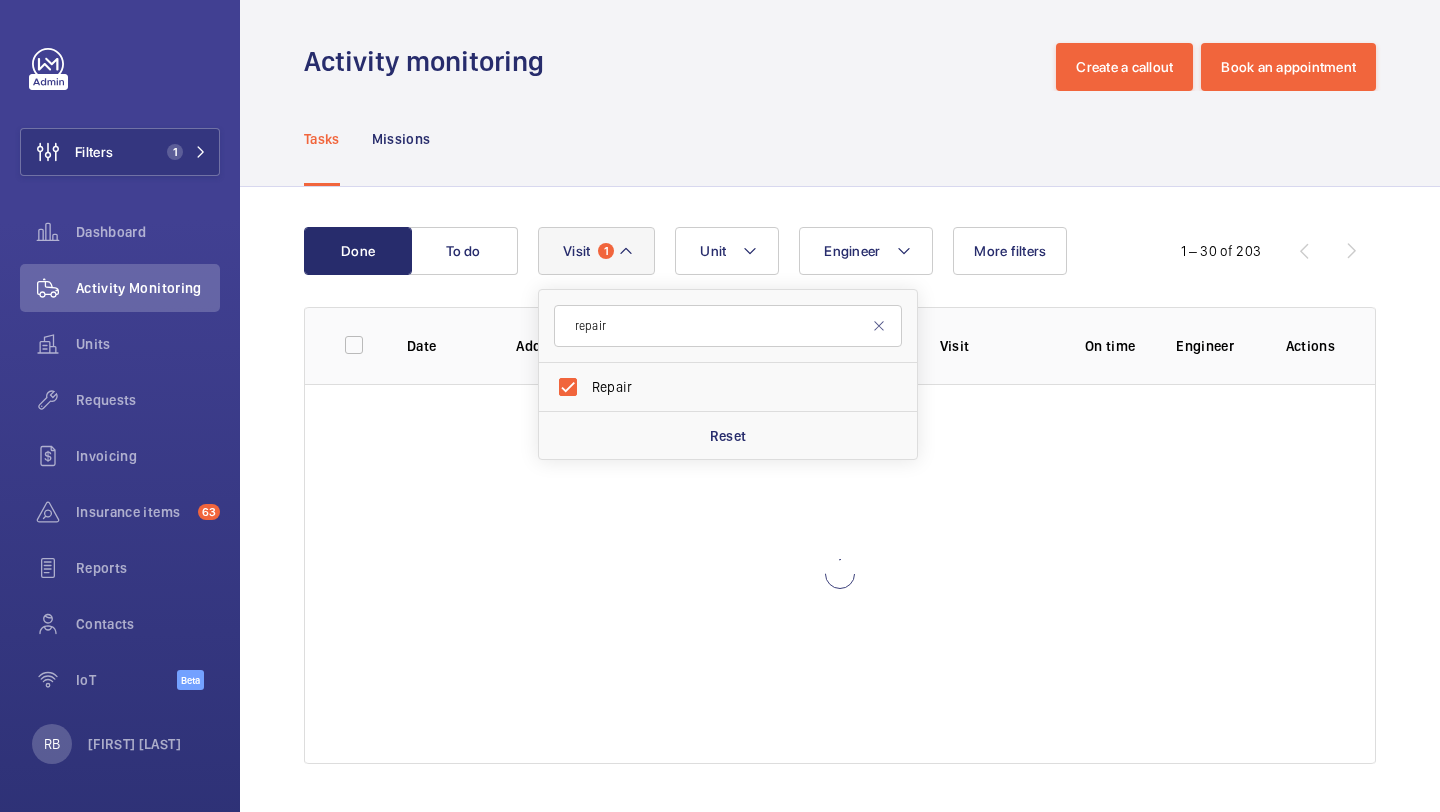 click on "Done To do Engineer Unit Visit 1 repair Repair Reset More filters 1 – 30 of 203 Date Address Unit Visit On time Engineer Actions" 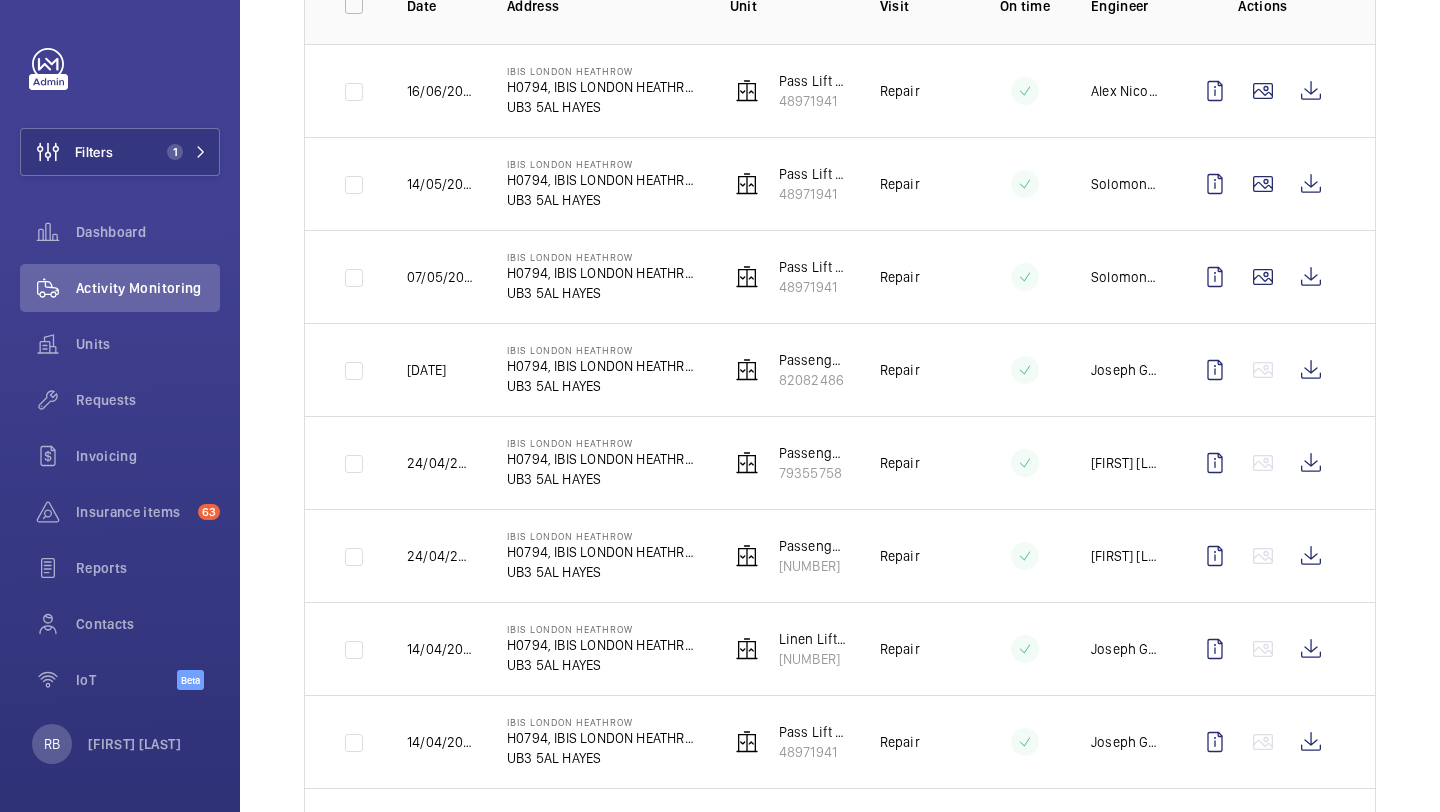 scroll, scrollTop: 226, scrollLeft: 0, axis: vertical 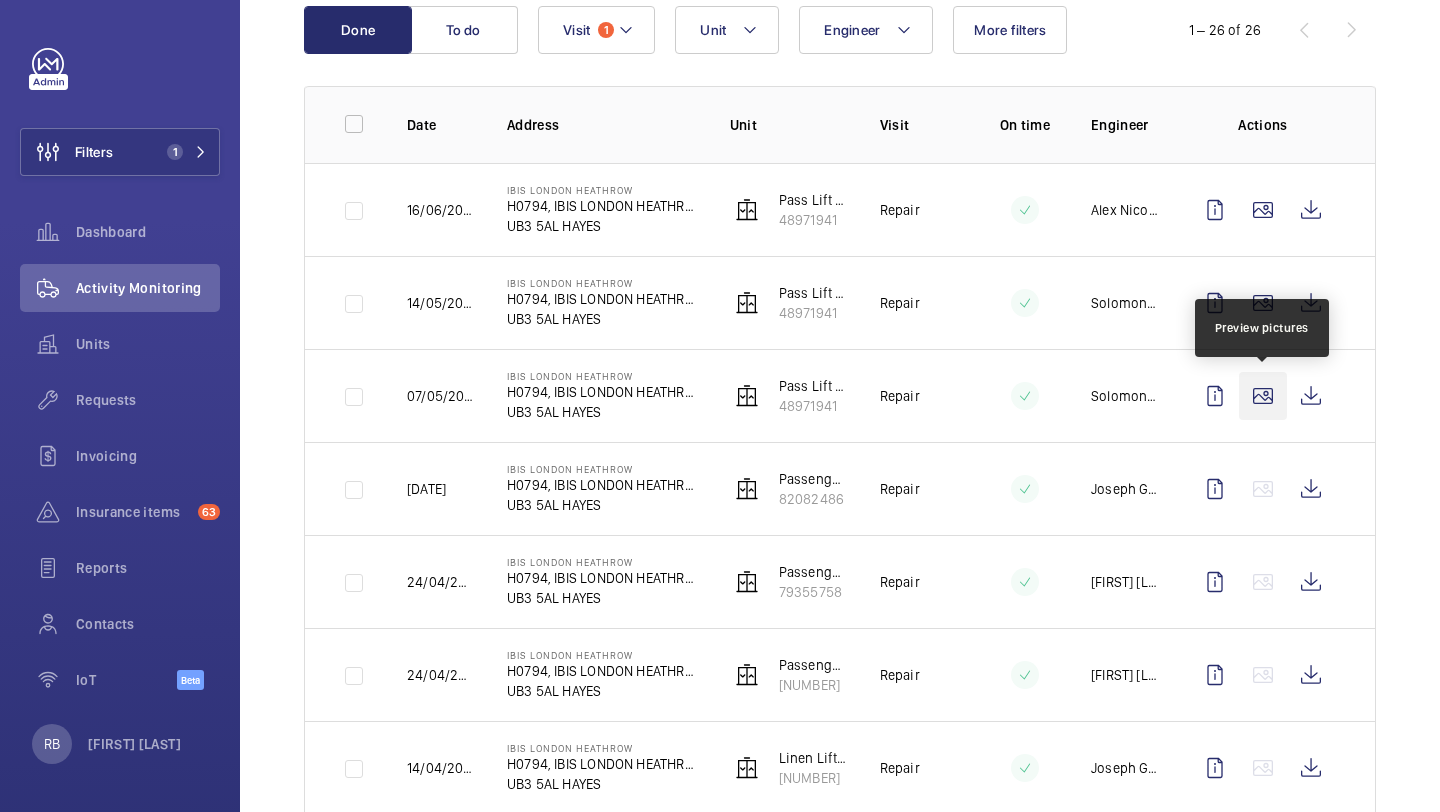 click 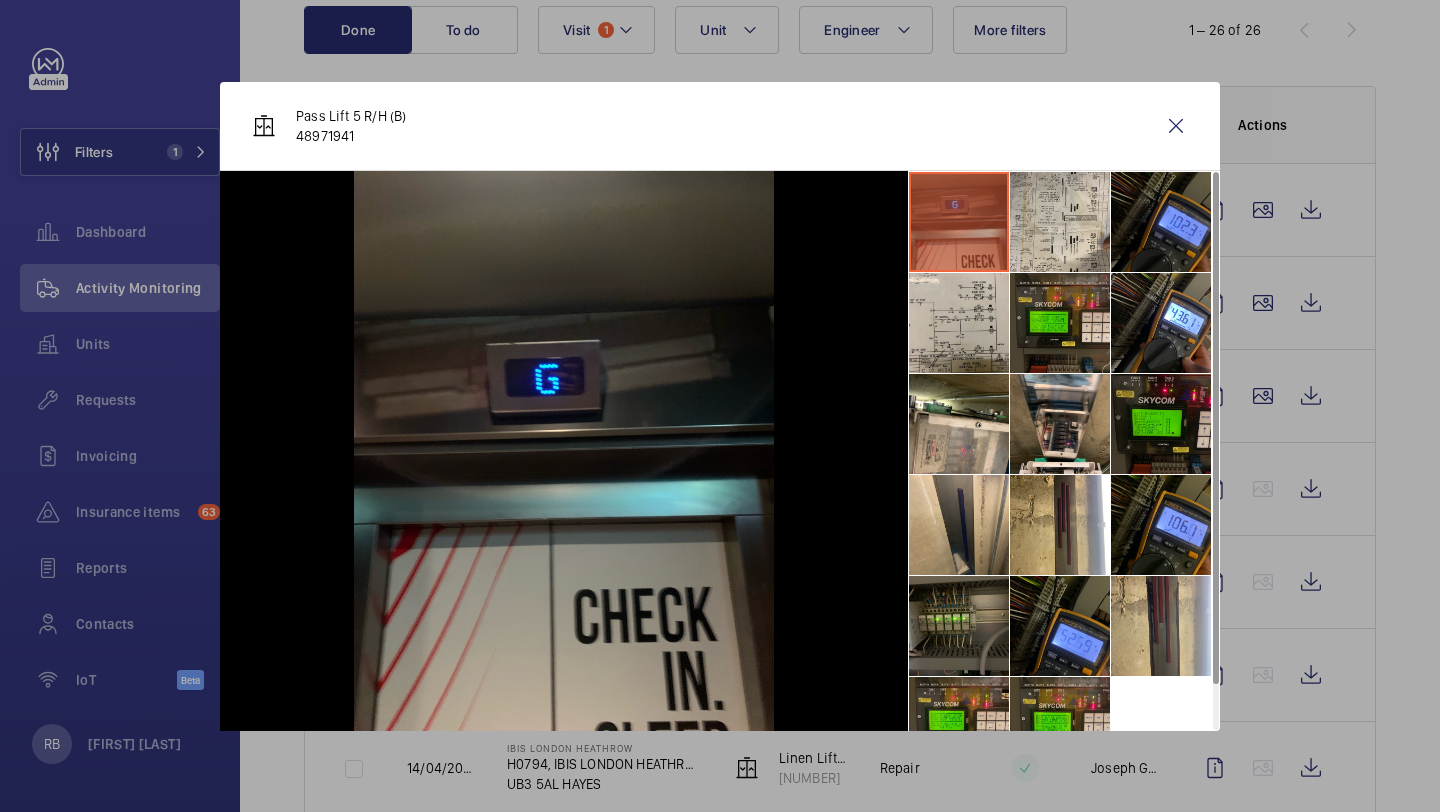 click on "Pass Lift 5 R/H (B) [NUMBER]" at bounding box center (720, 126) 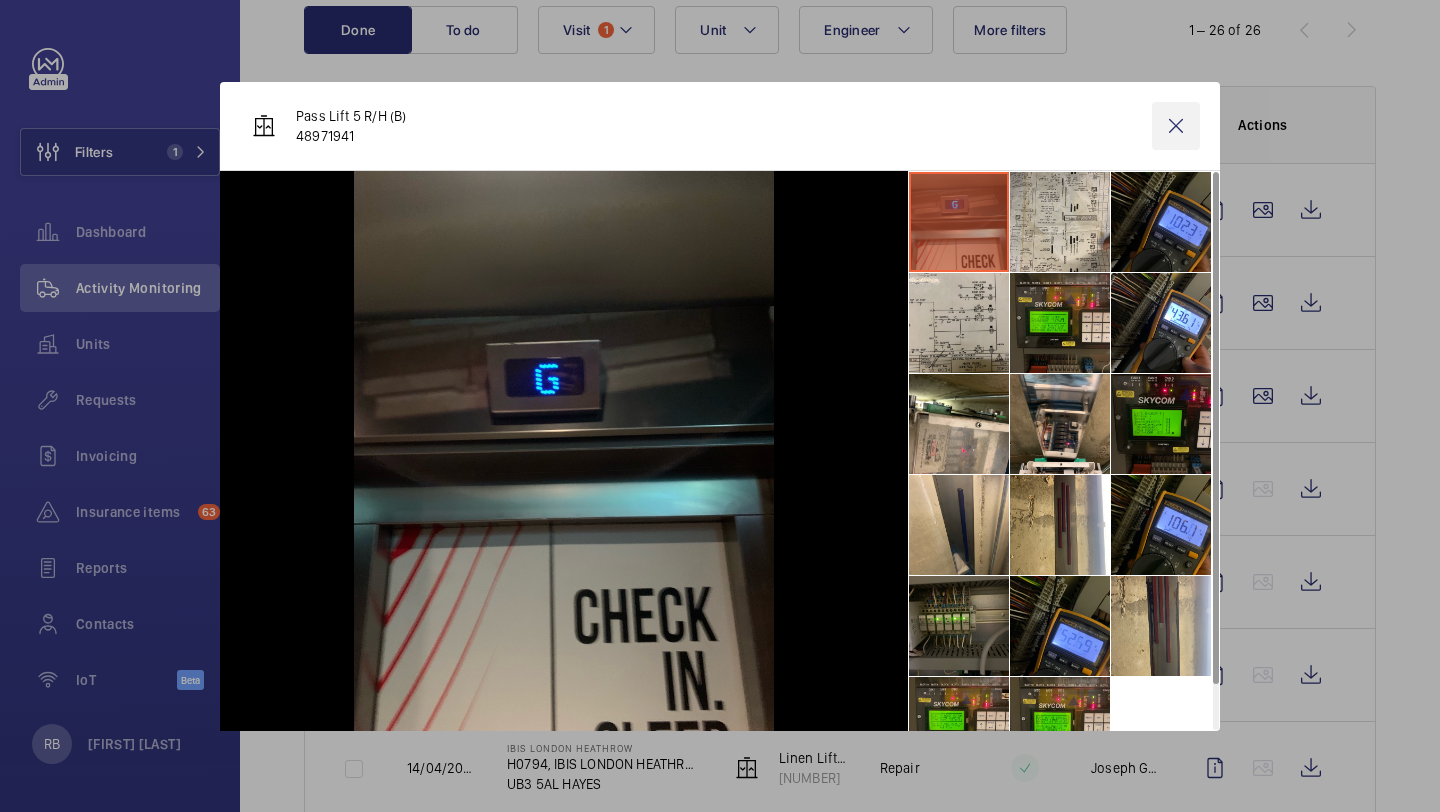 click at bounding box center [1176, 126] 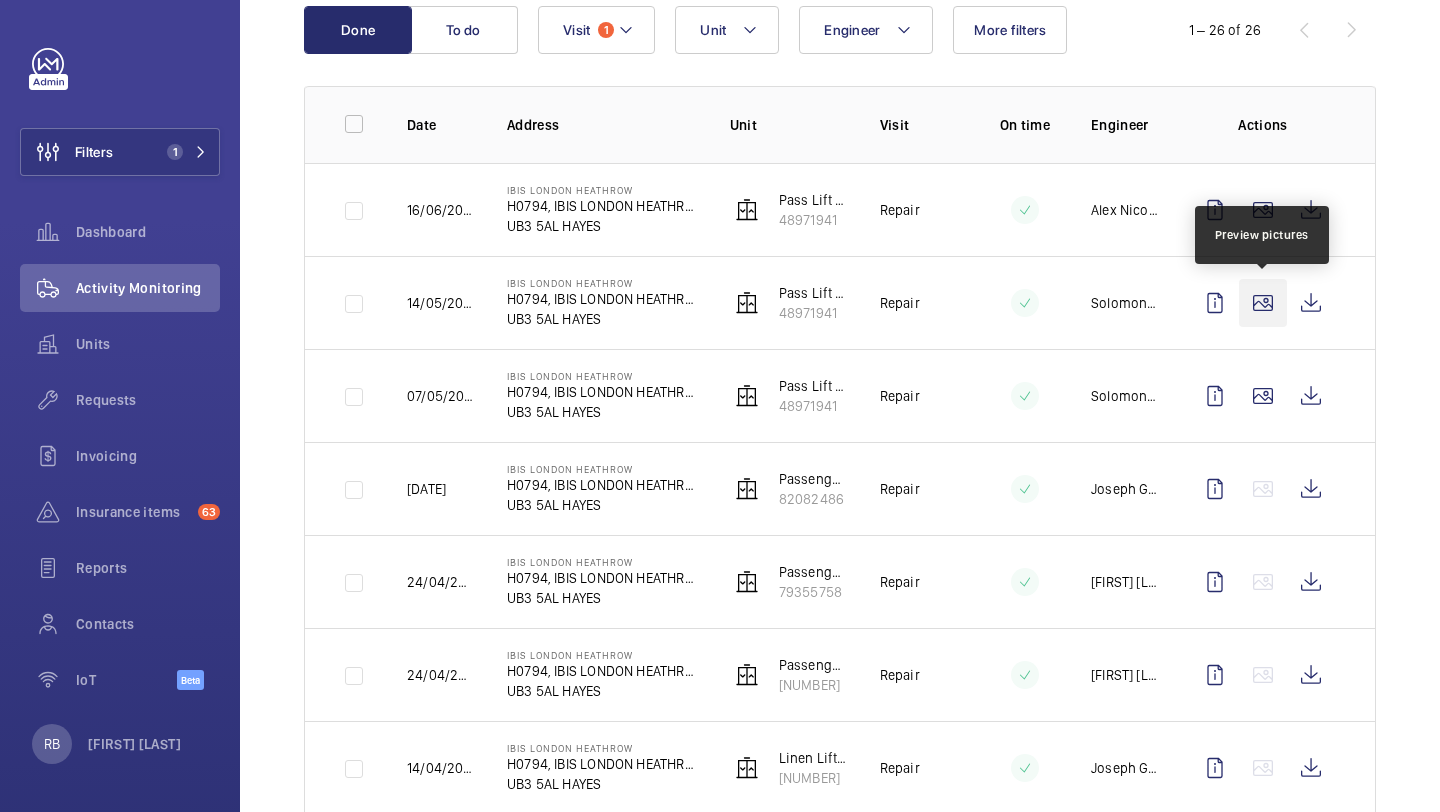 click 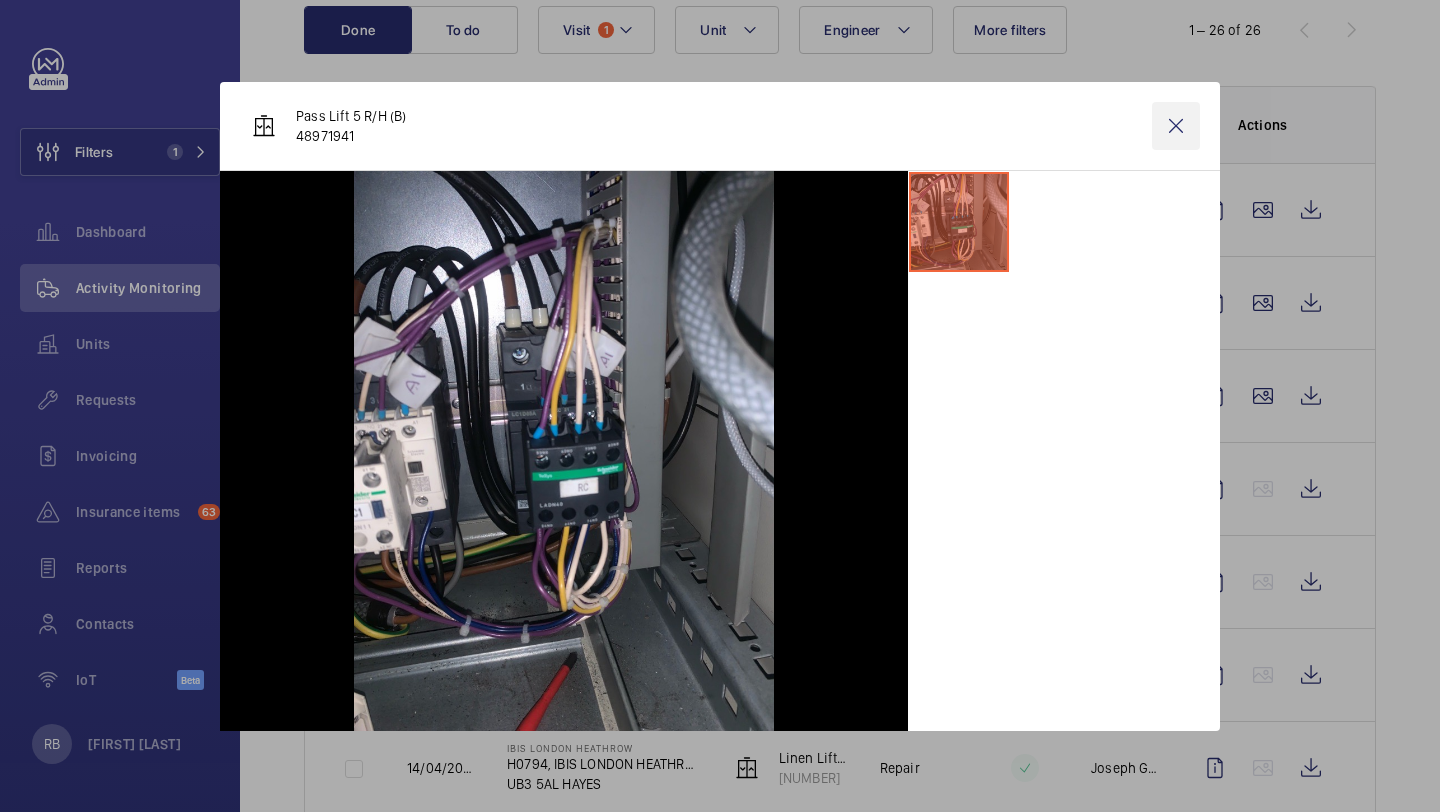 click at bounding box center (1176, 126) 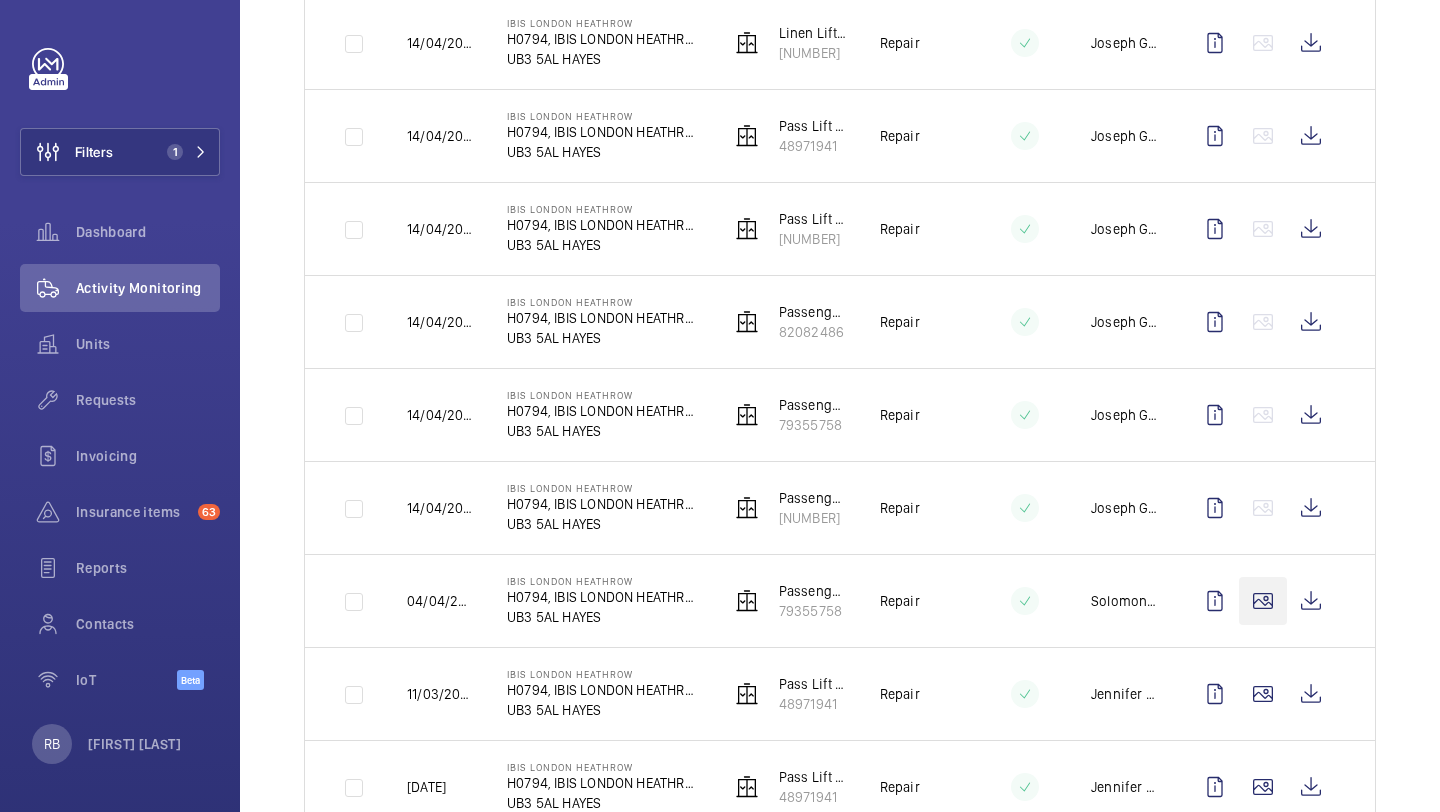 scroll, scrollTop: 1256, scrollLeft: 0, axis: vertical 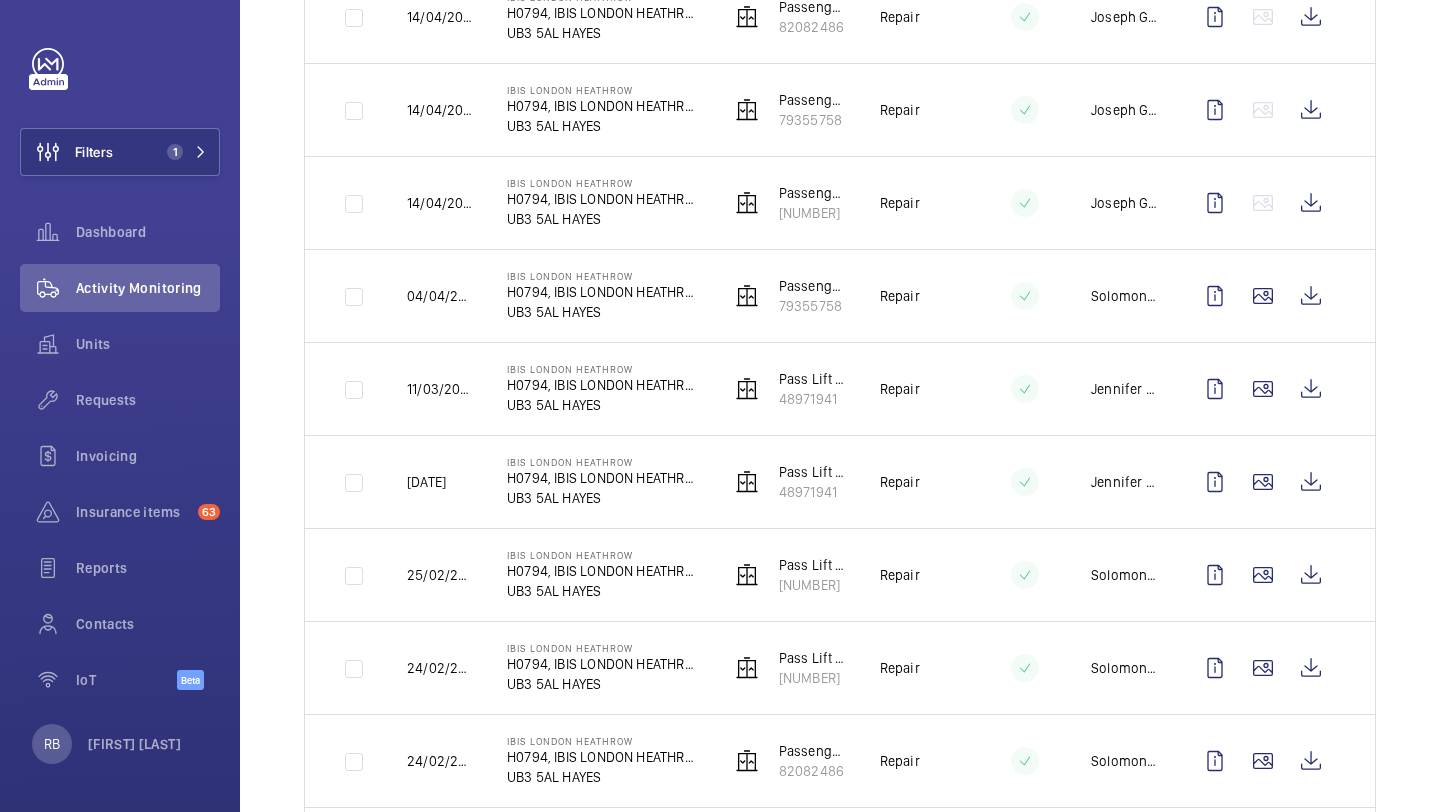 click 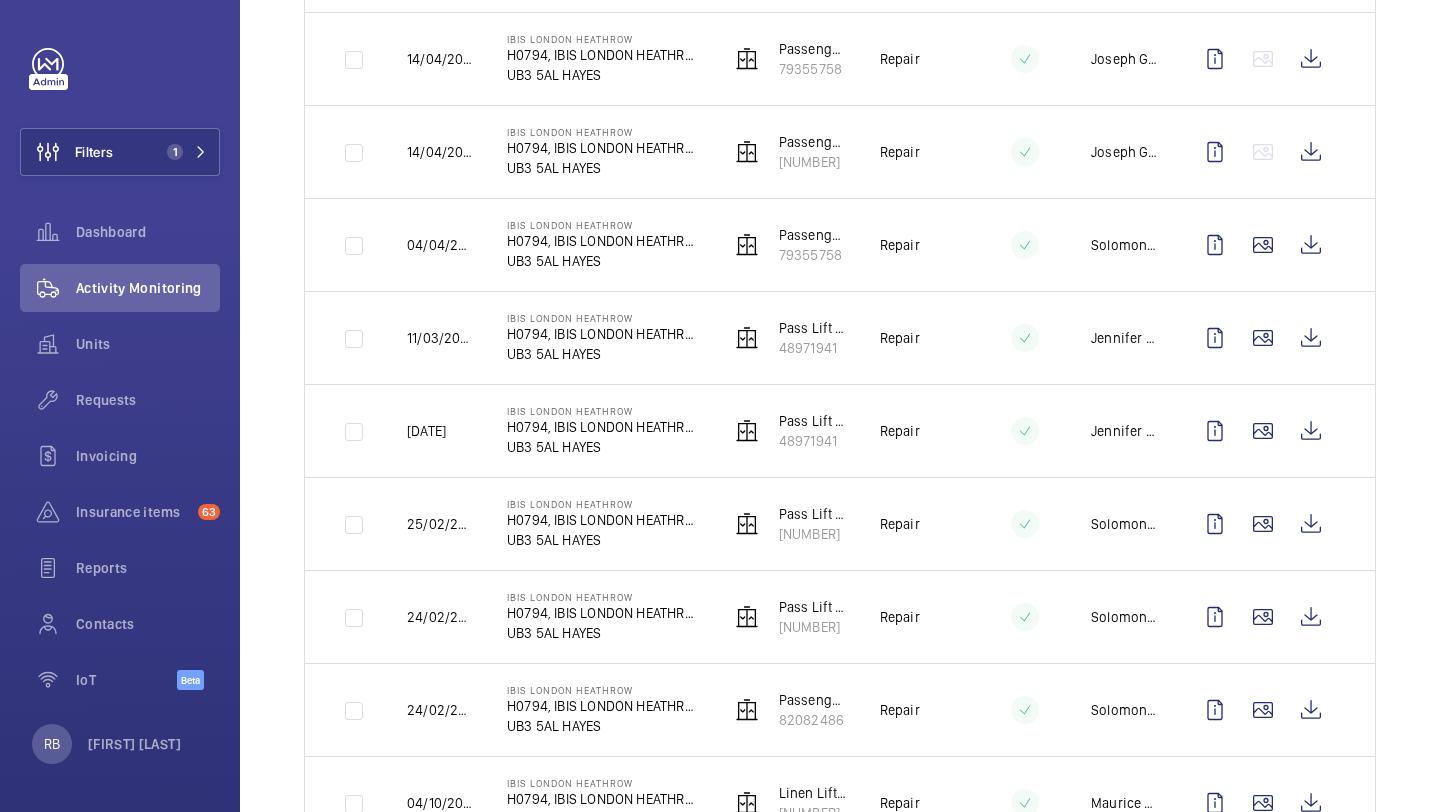scroll, scrollTop: 1308, scrollLeft: 0, axis: vertical 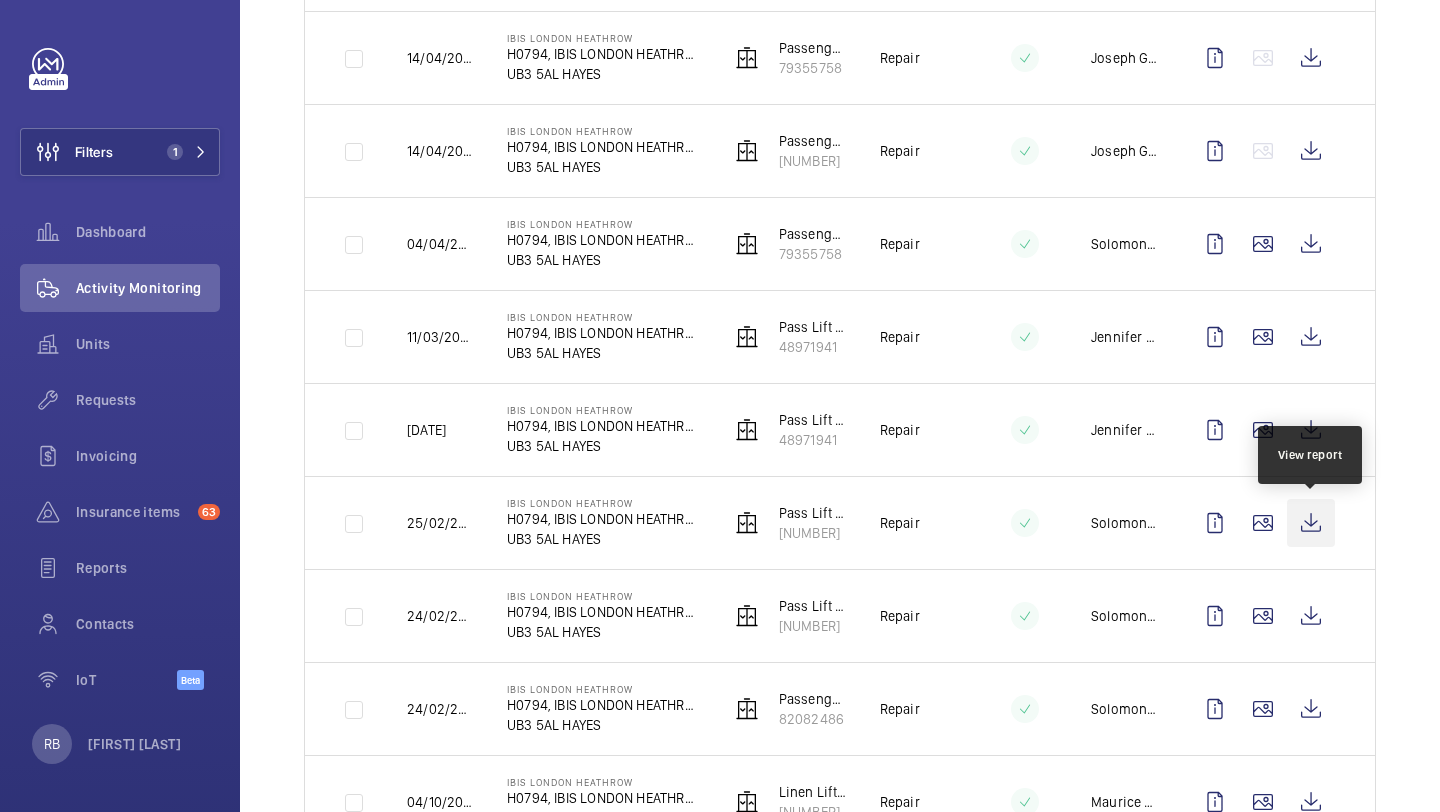 click 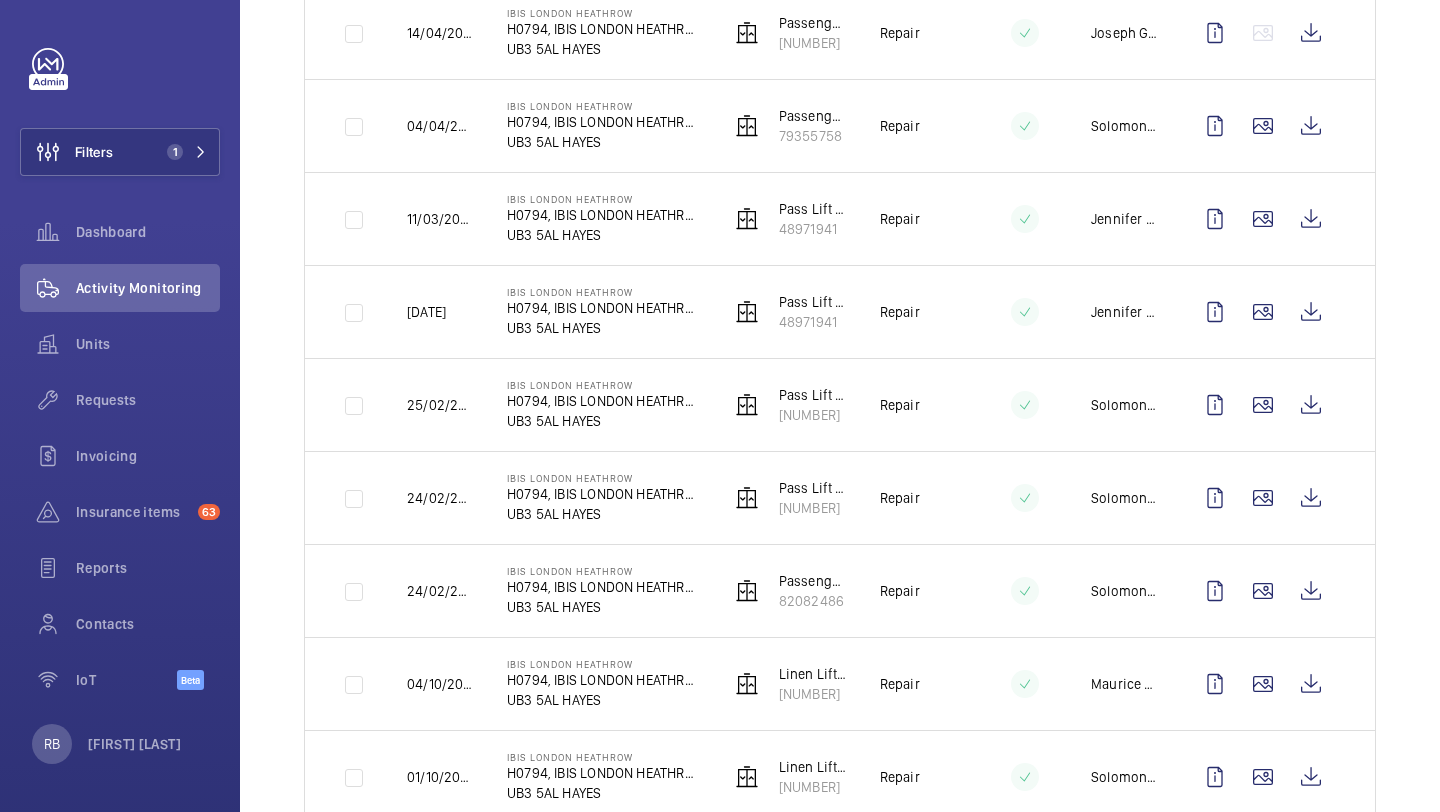 scroll, scrollTop: 1433, scrollLeft: 0, axis: vertical 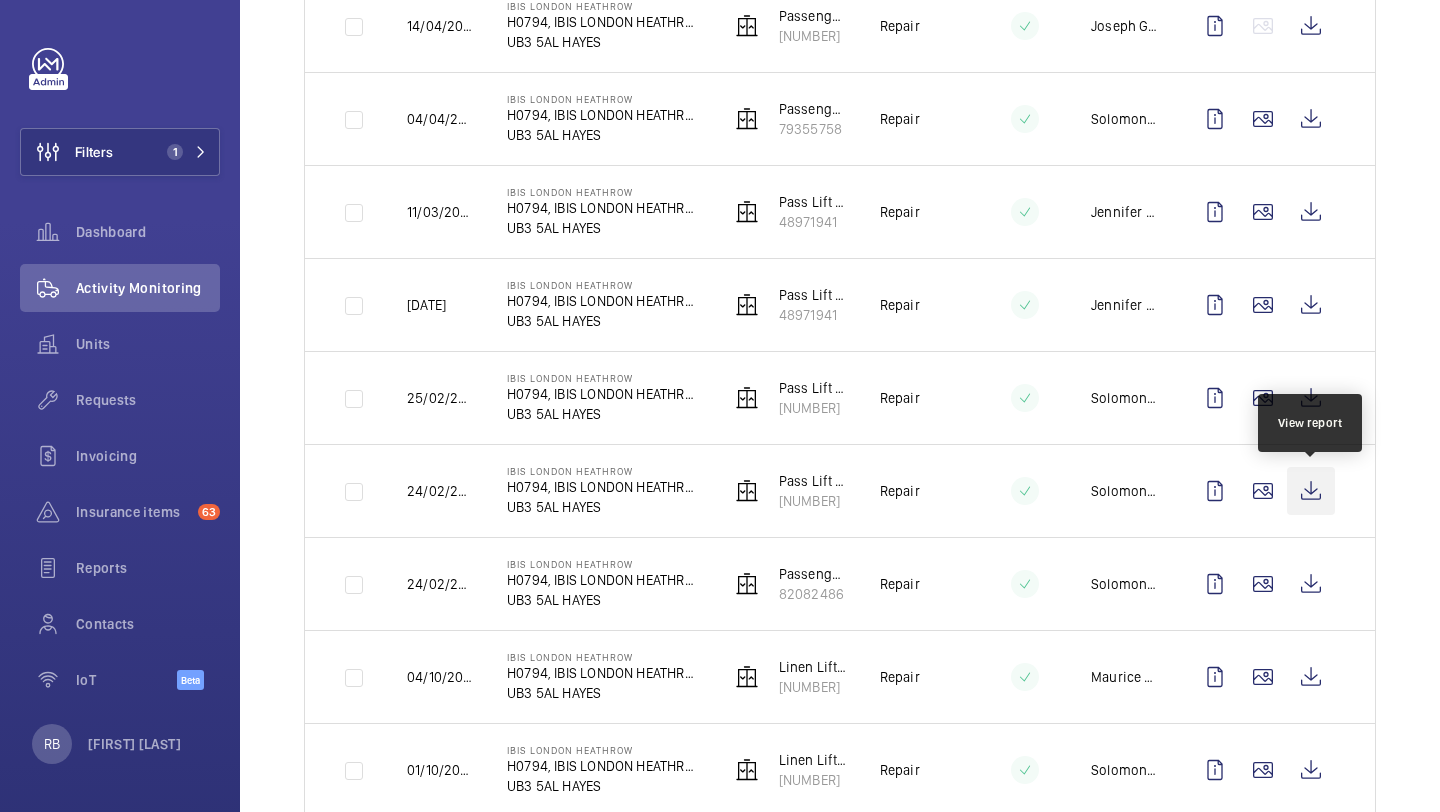 click 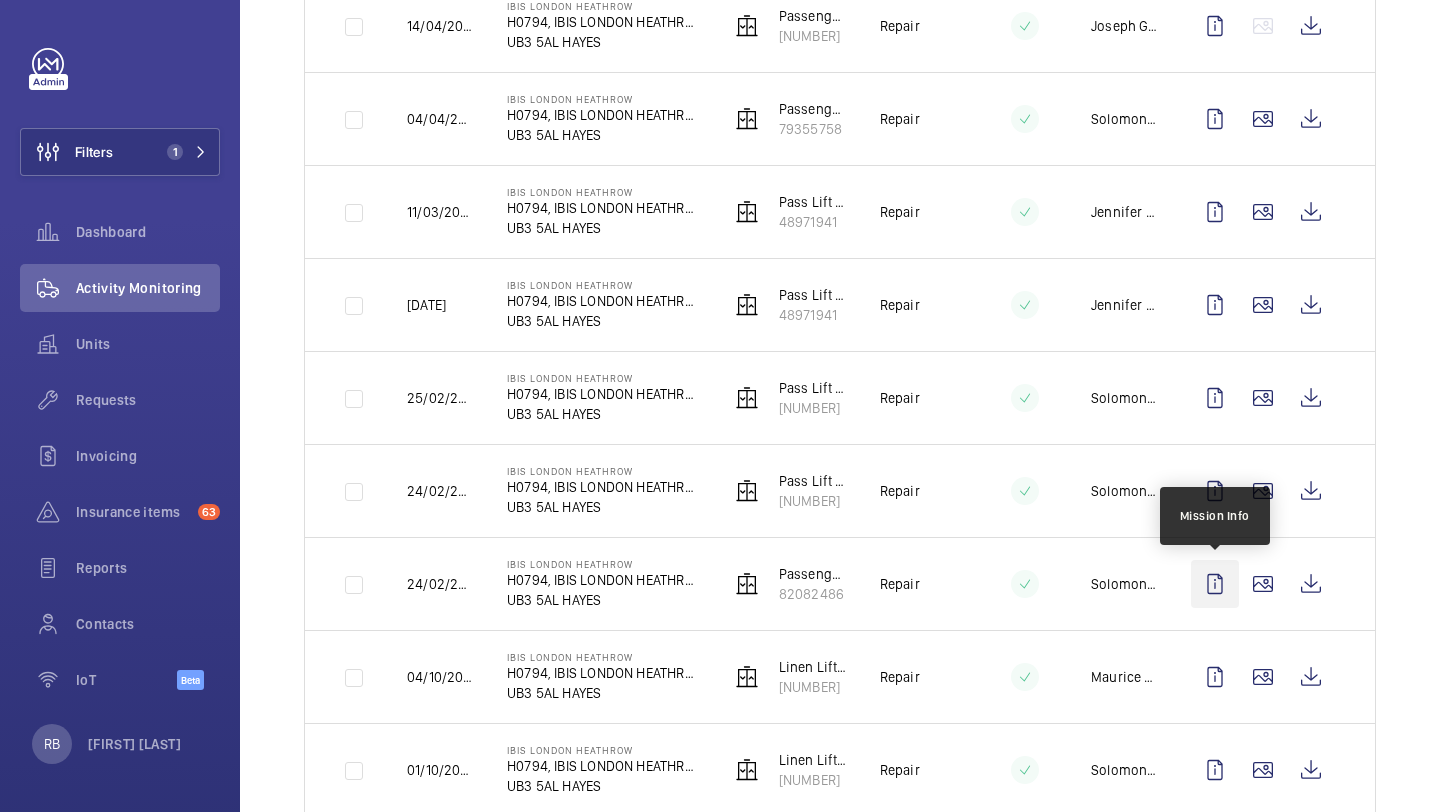 scroll, scrollTop: 1472, scrollLeft: 0, axis: vertical 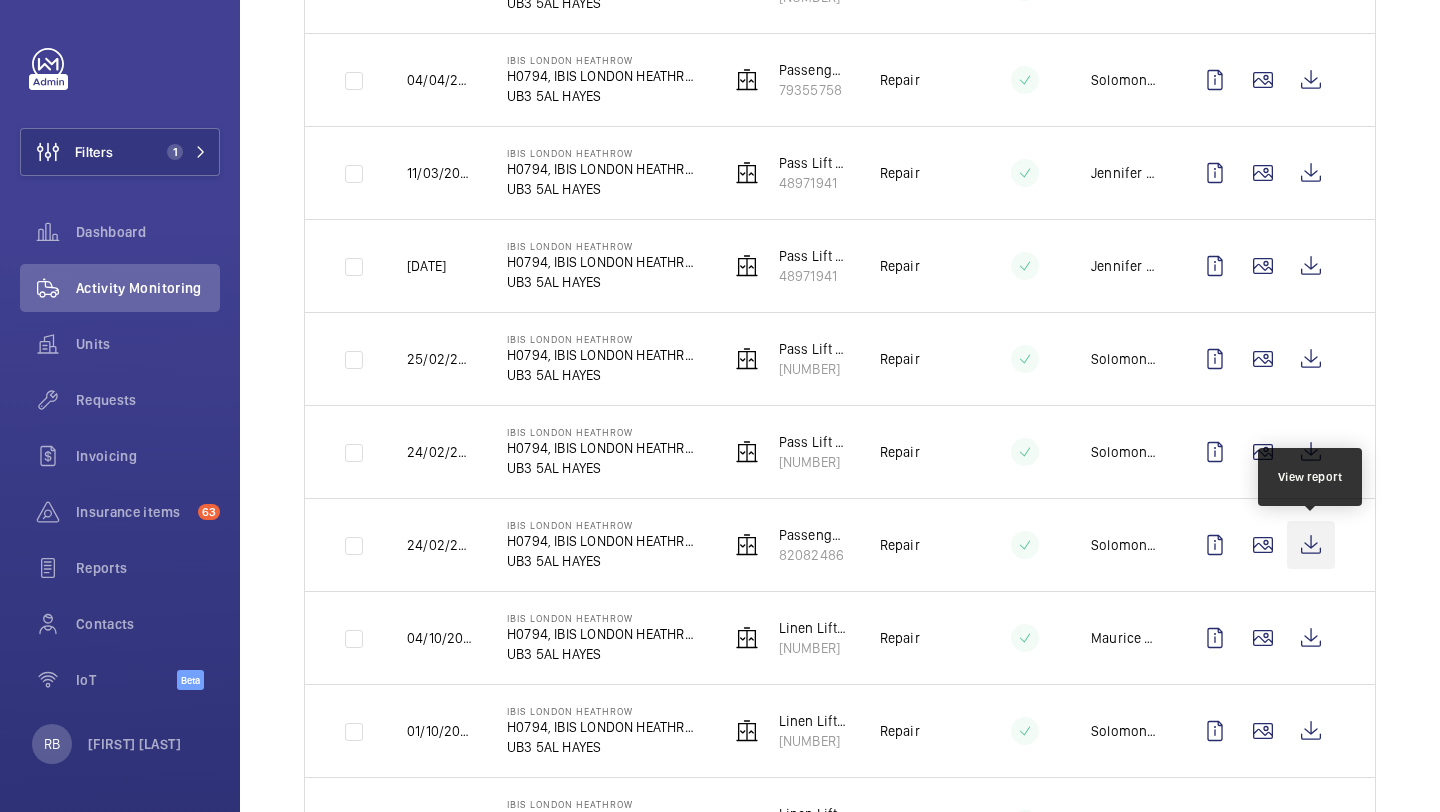 click 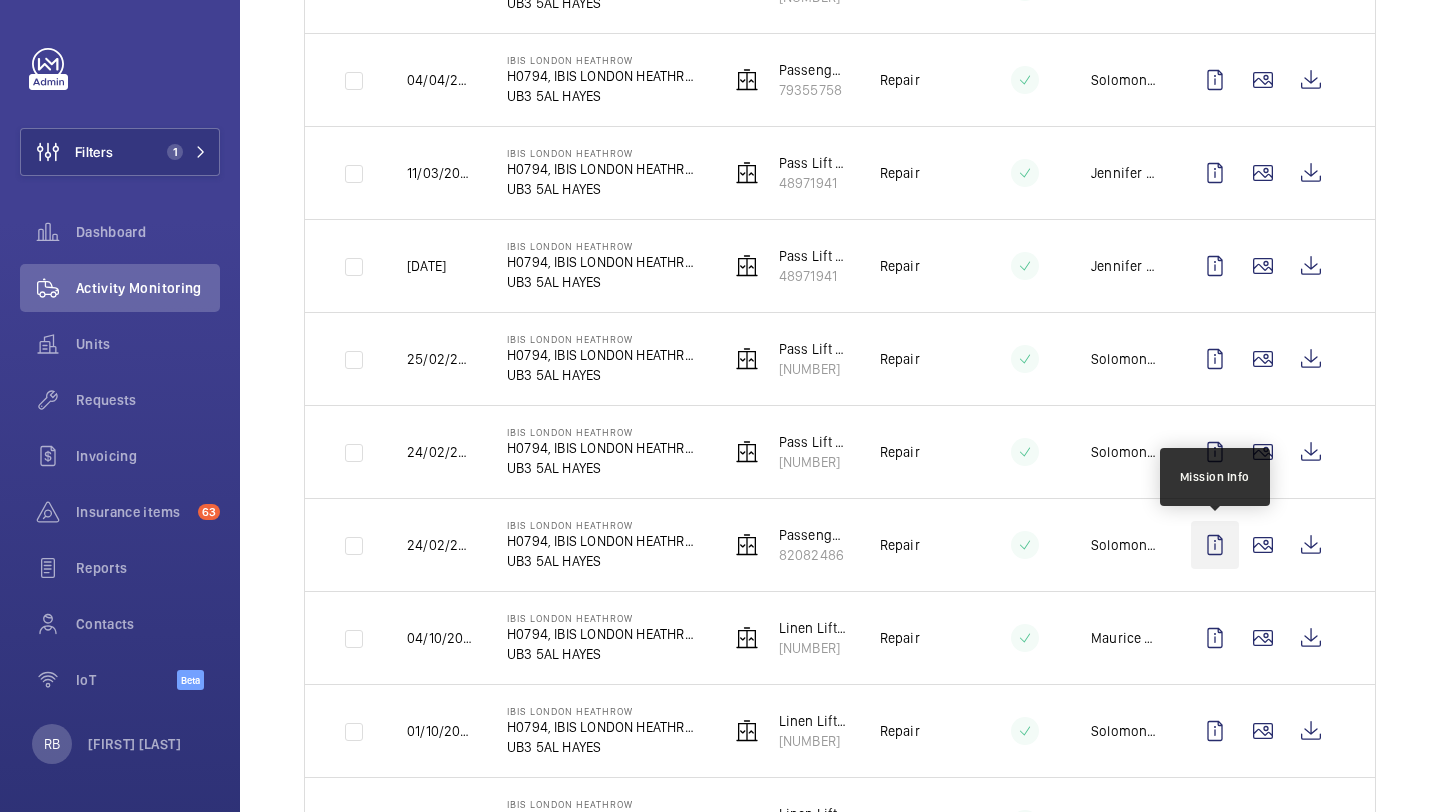 scroll, scrollTop: 1532, scrollLeft: 0, axis: vertical 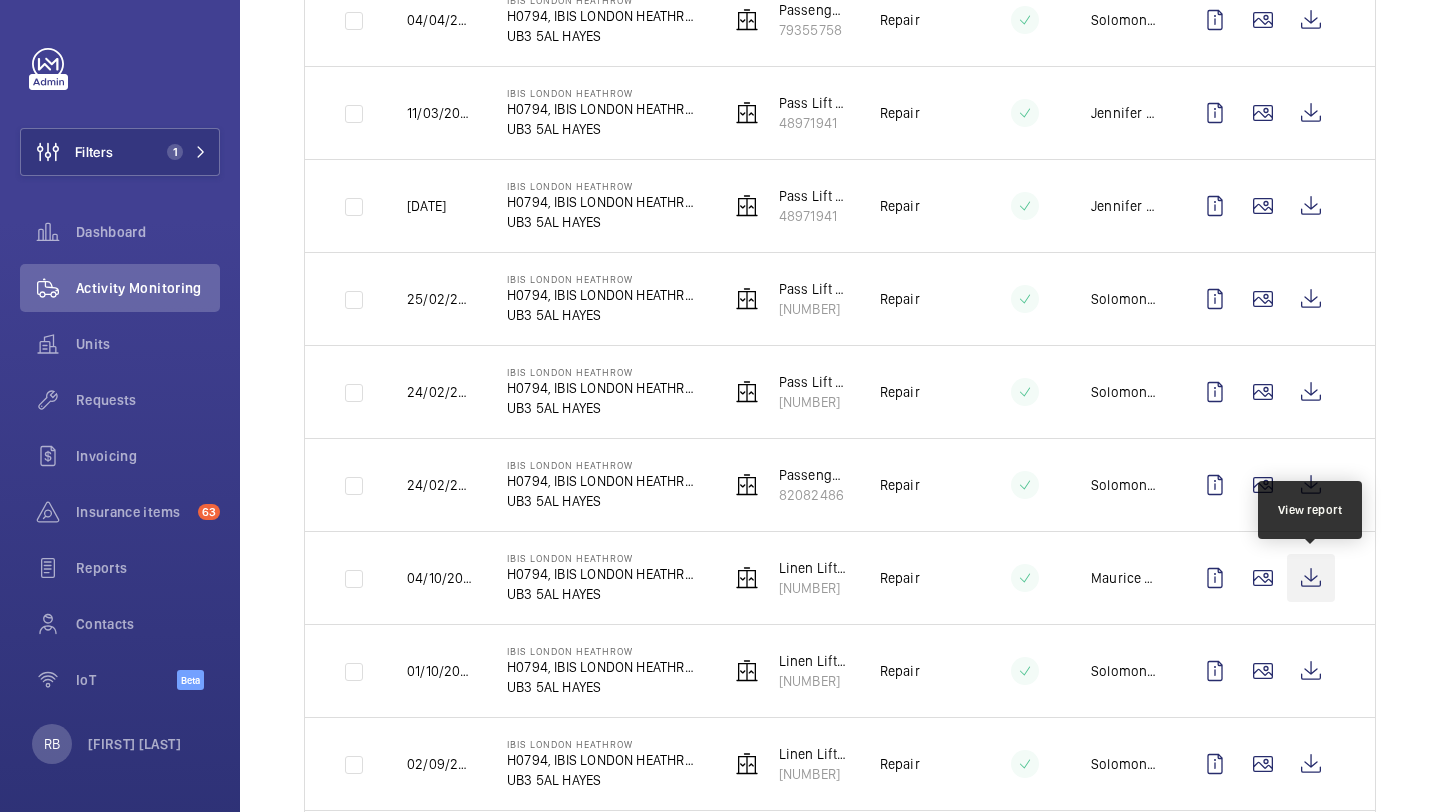 click 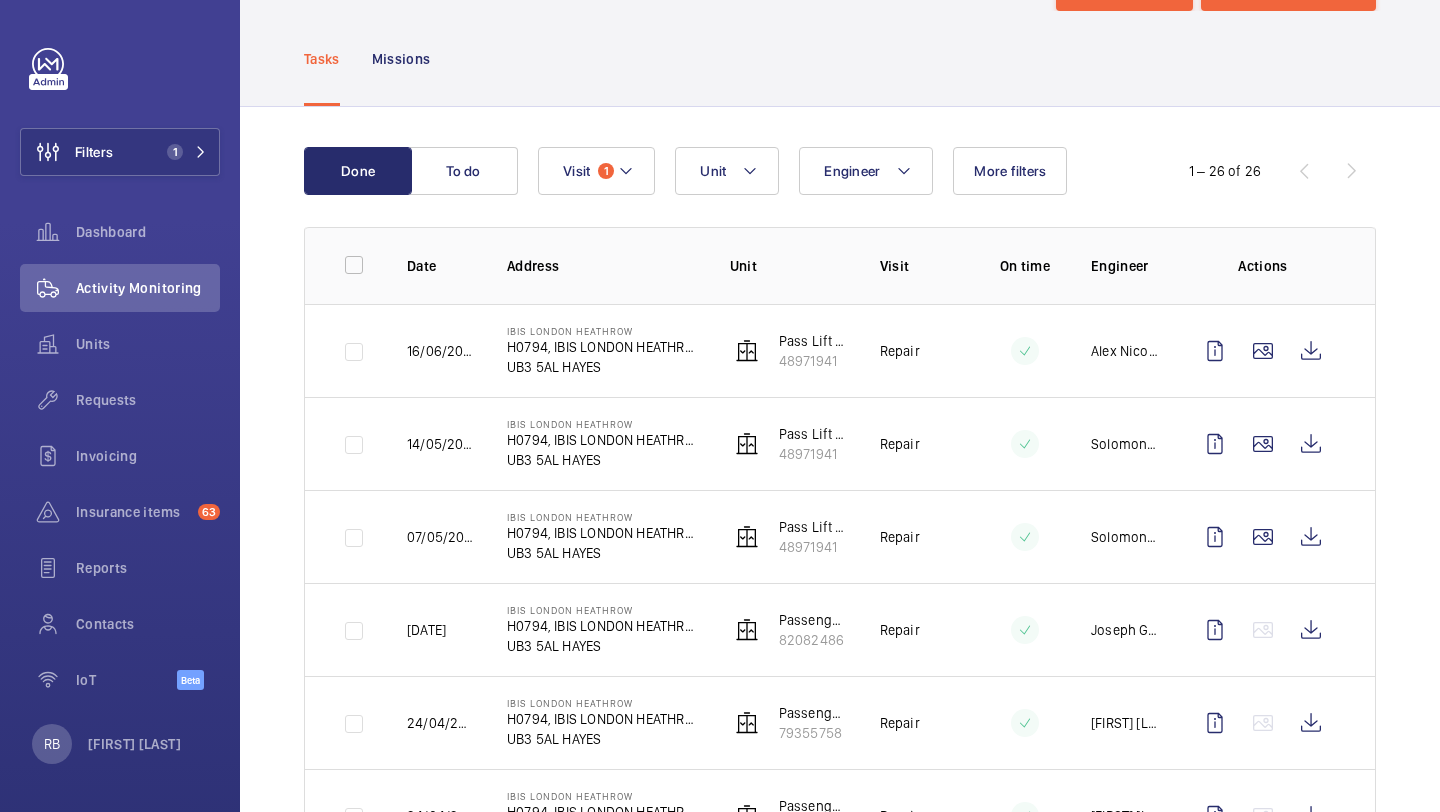 scroll, scrollTop: 96, scrollLeft: 0, axis: vertical 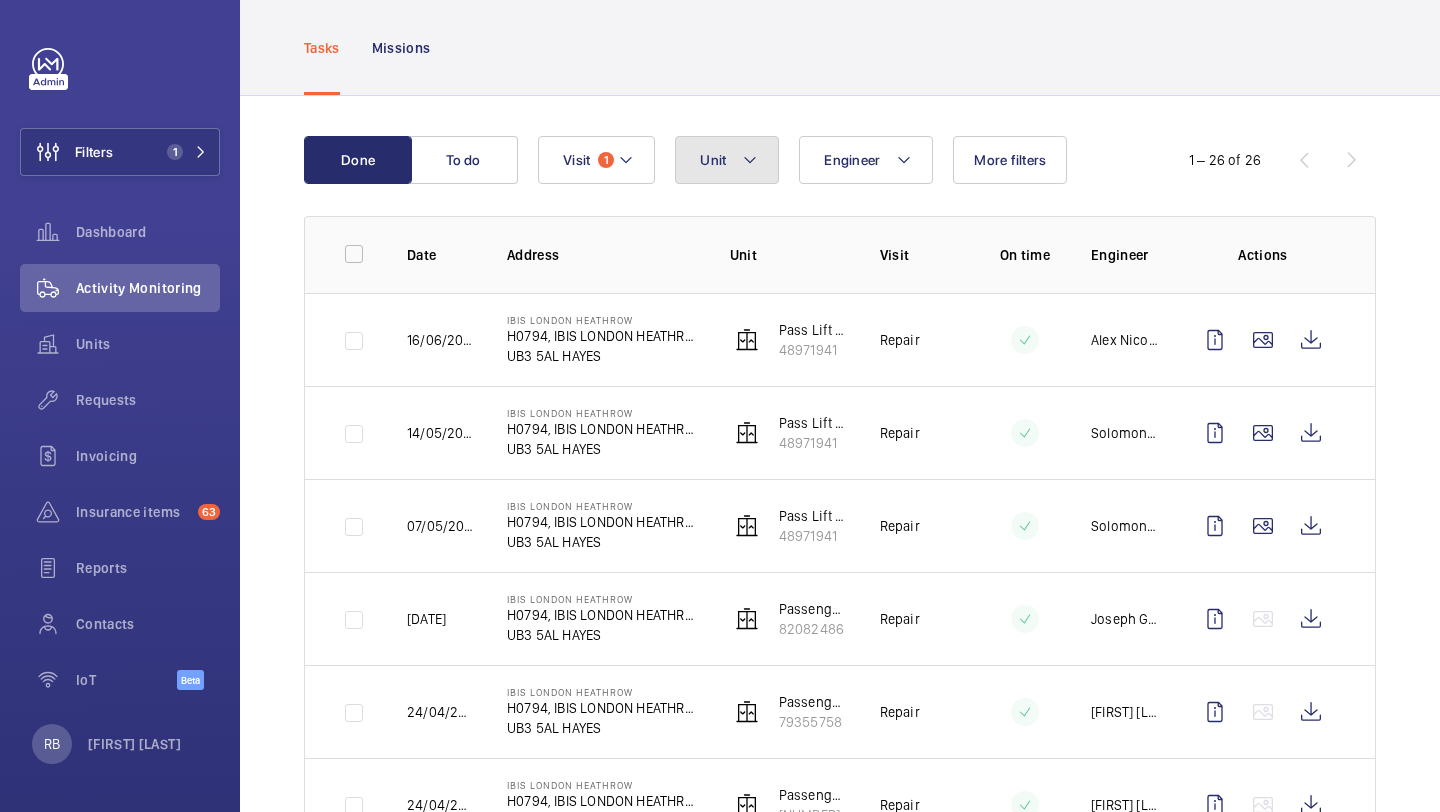 click on "Unit" 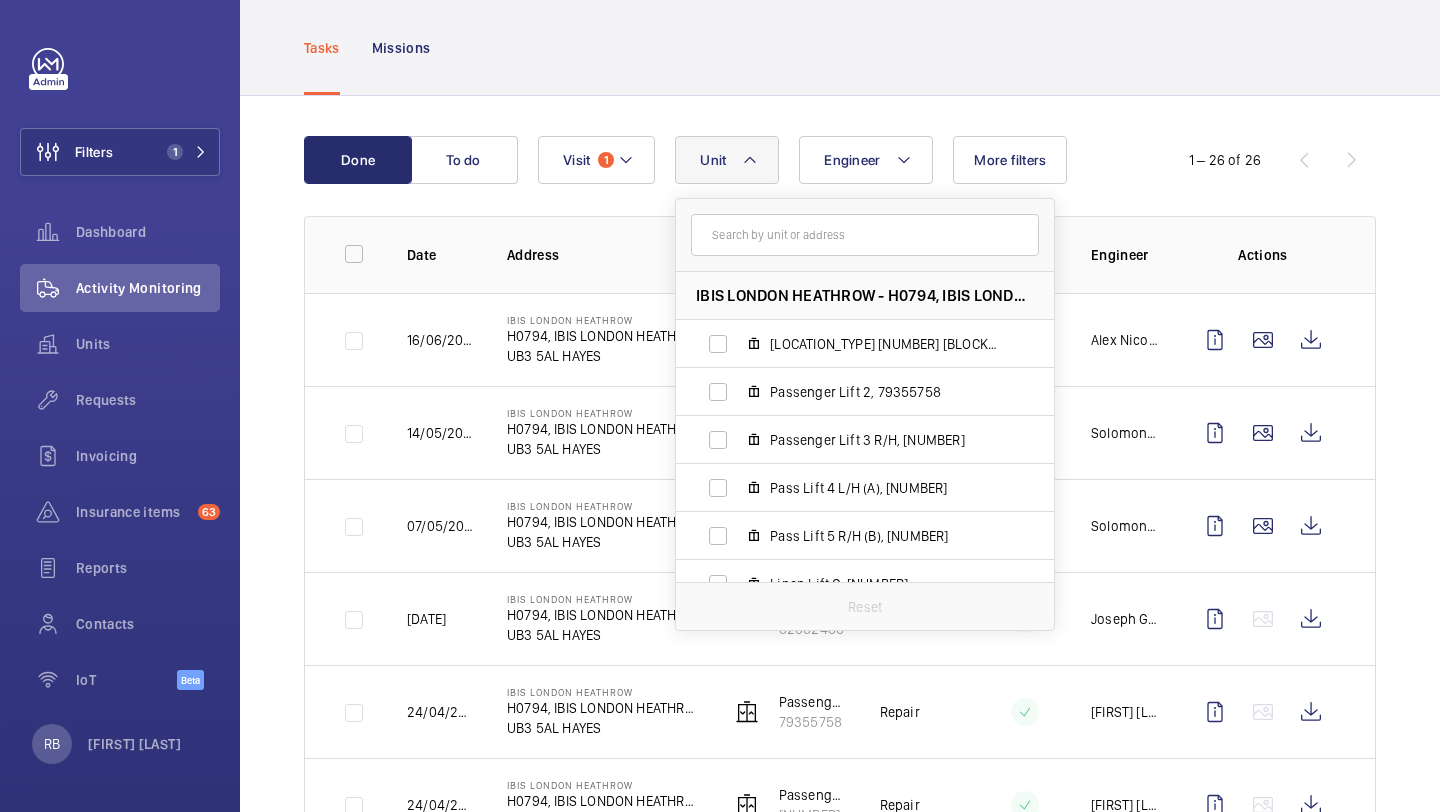click on "Unit" 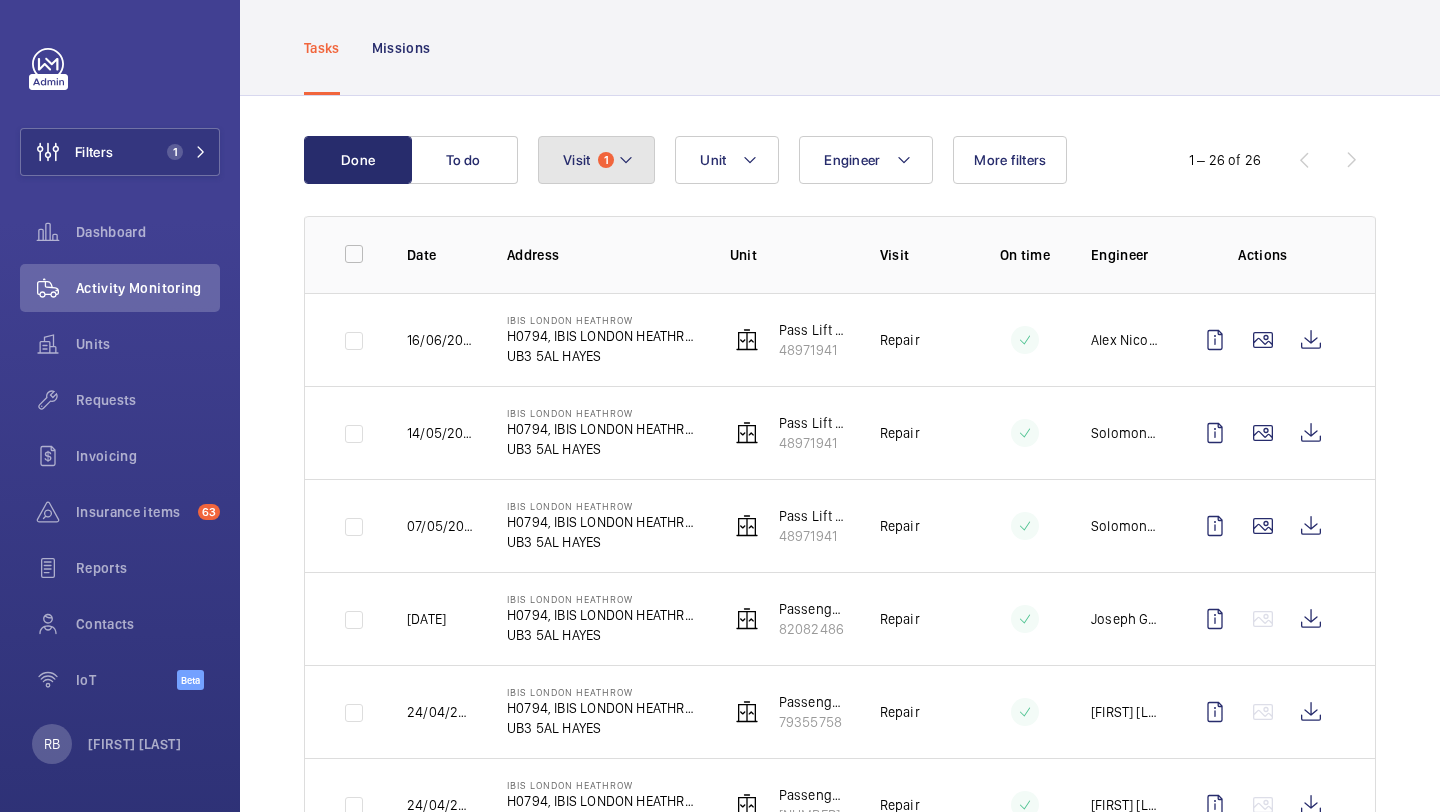 click on "Visit 1" 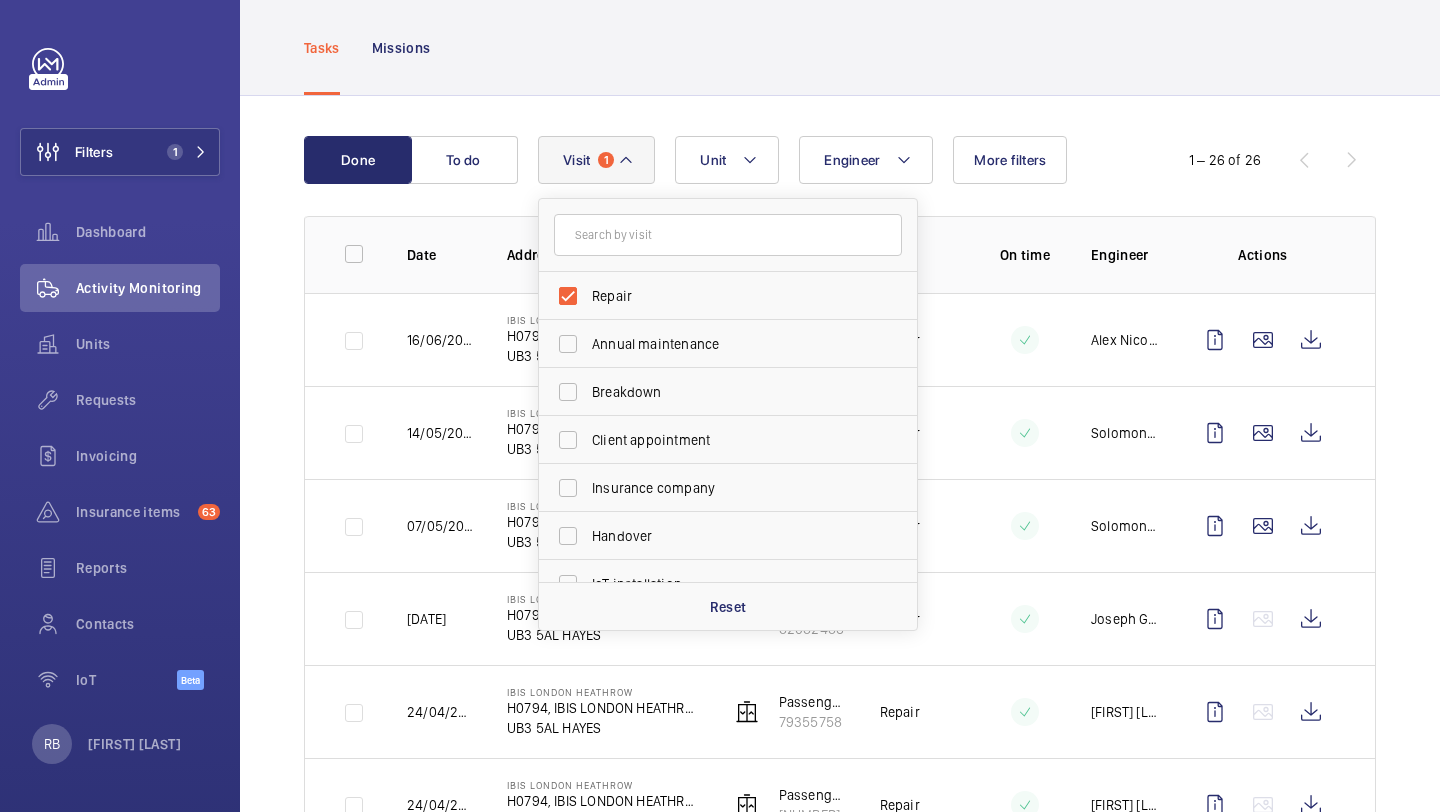 click on "Visit 1" 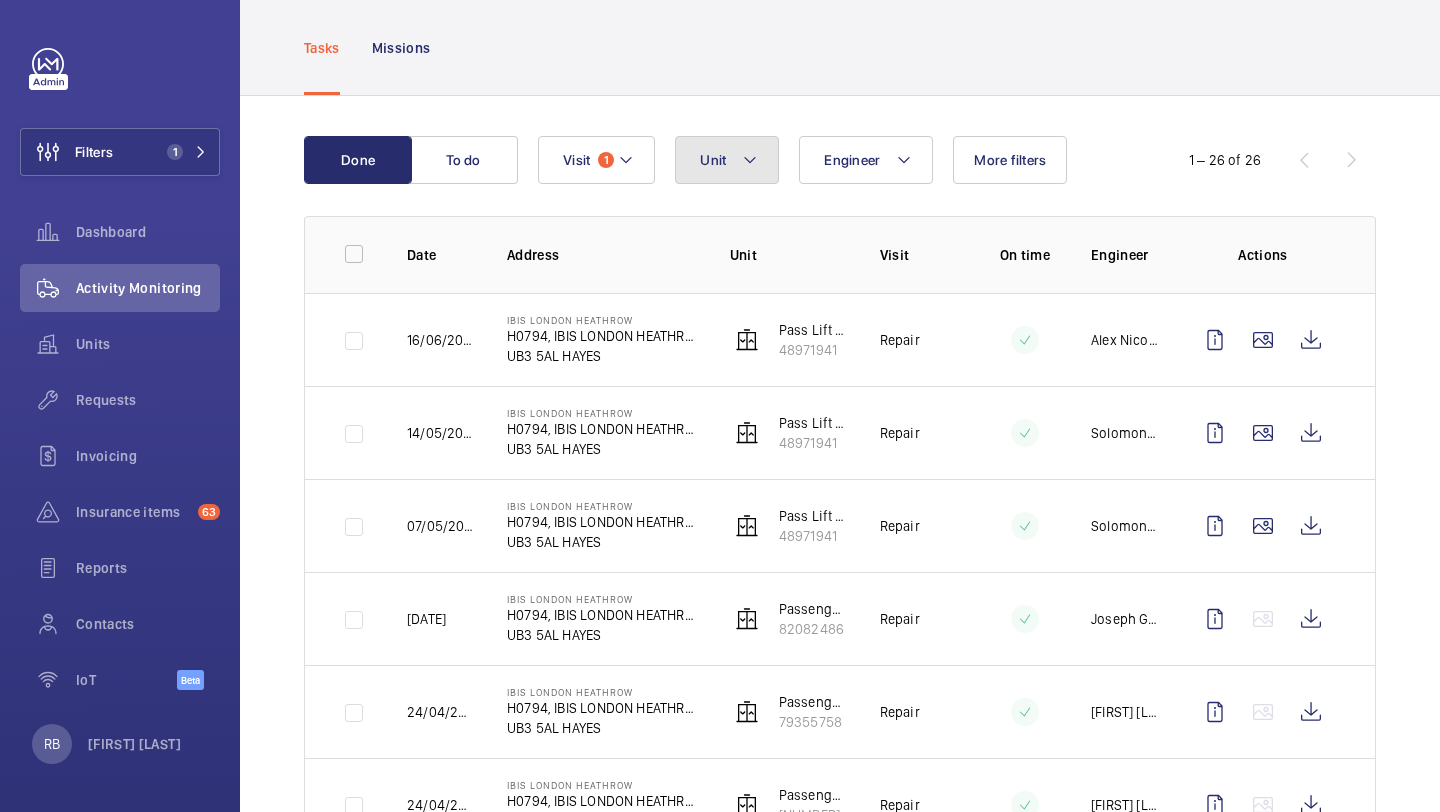 click on "Unit" 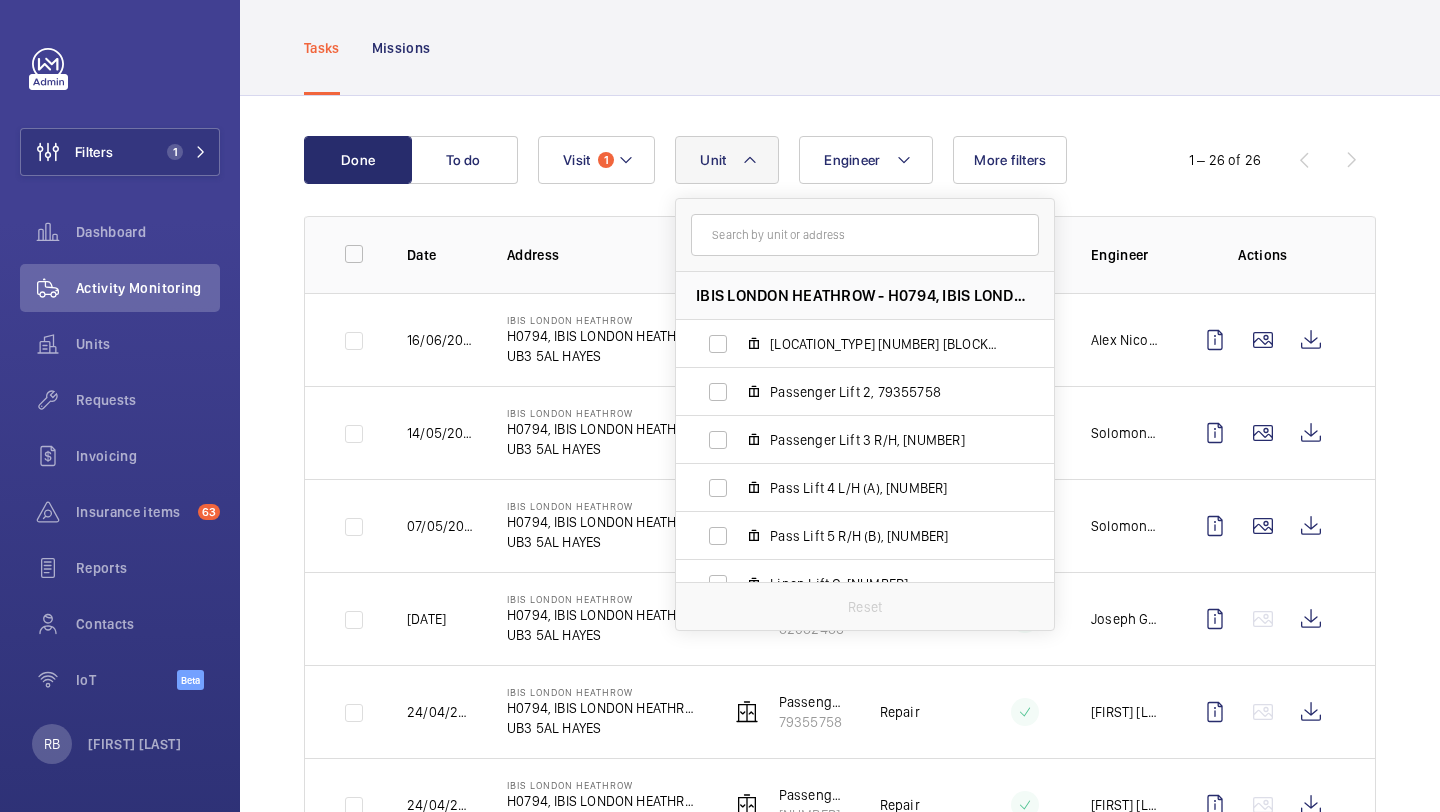 click 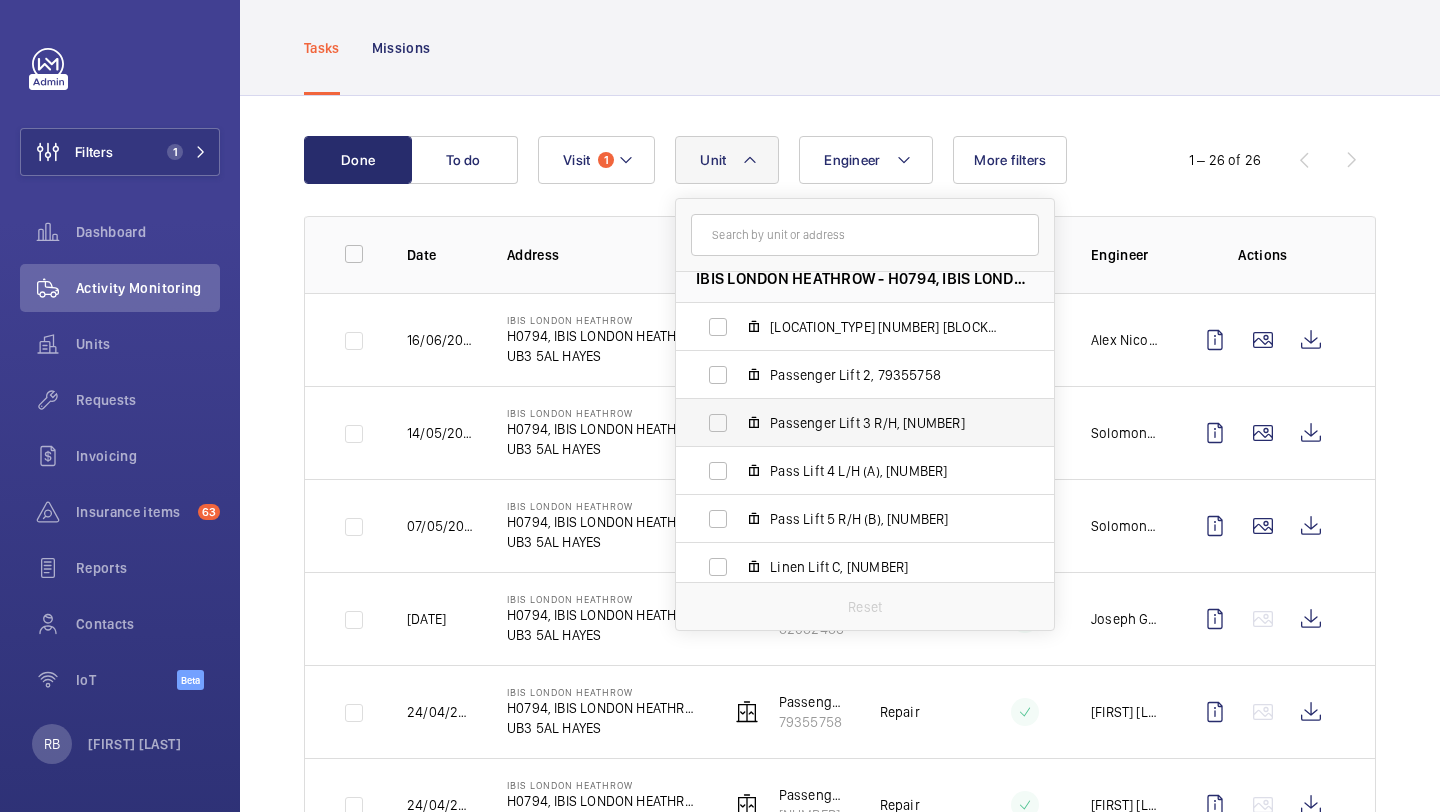 scroll, scrollTop: 0, scrollLeft: 0, axis: both 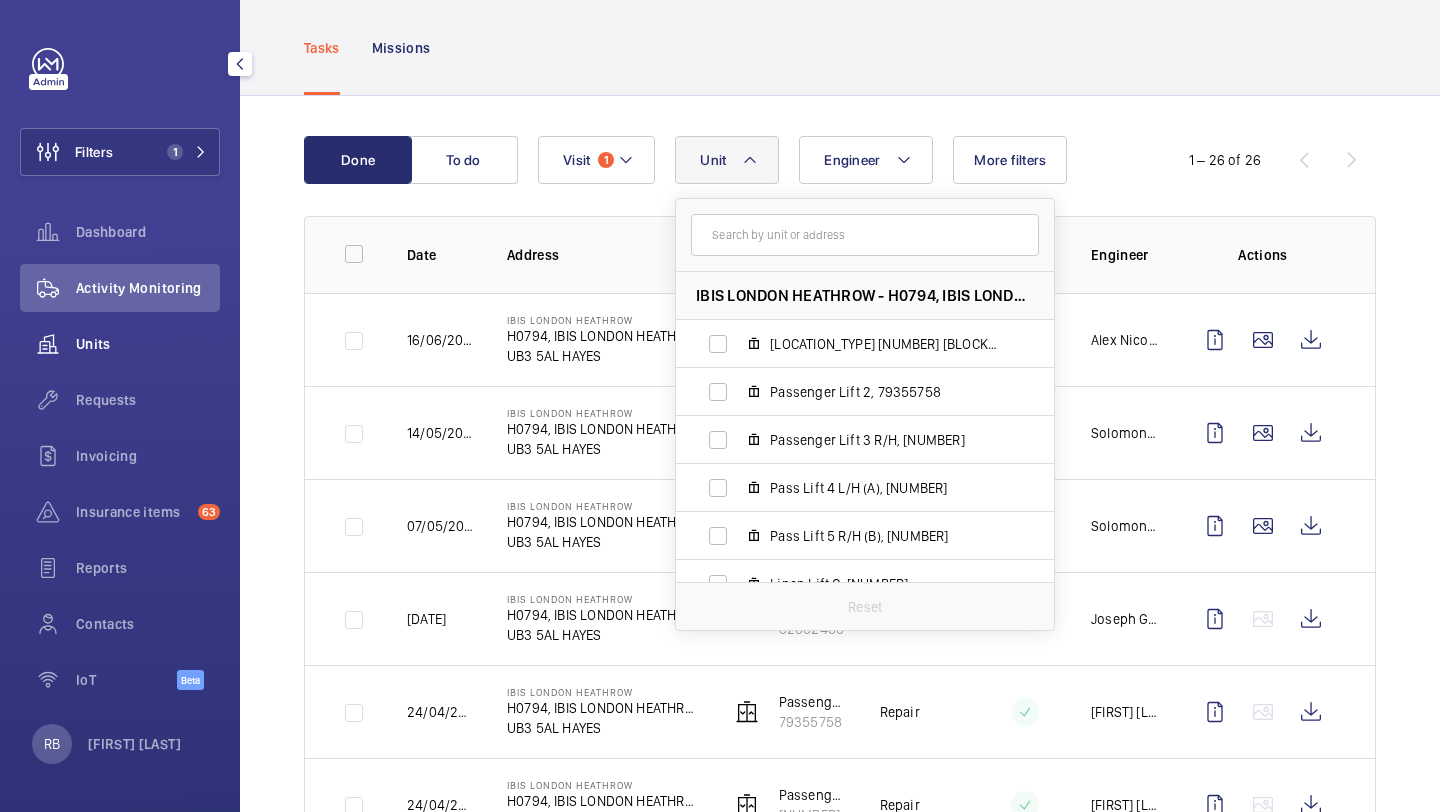 click on "Units" 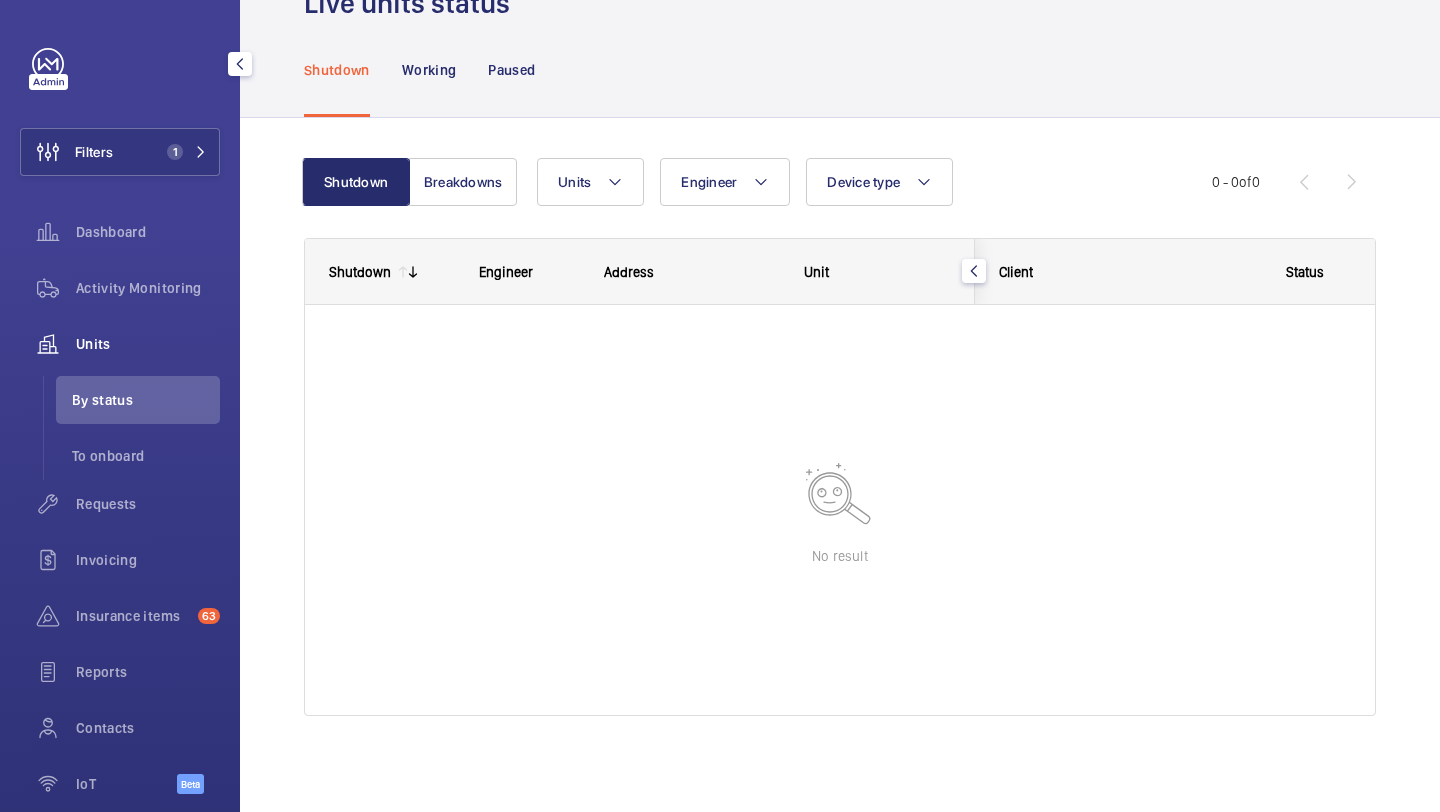 scroll, scrollTop: 63, scrollLeft: 0, axis: vertical 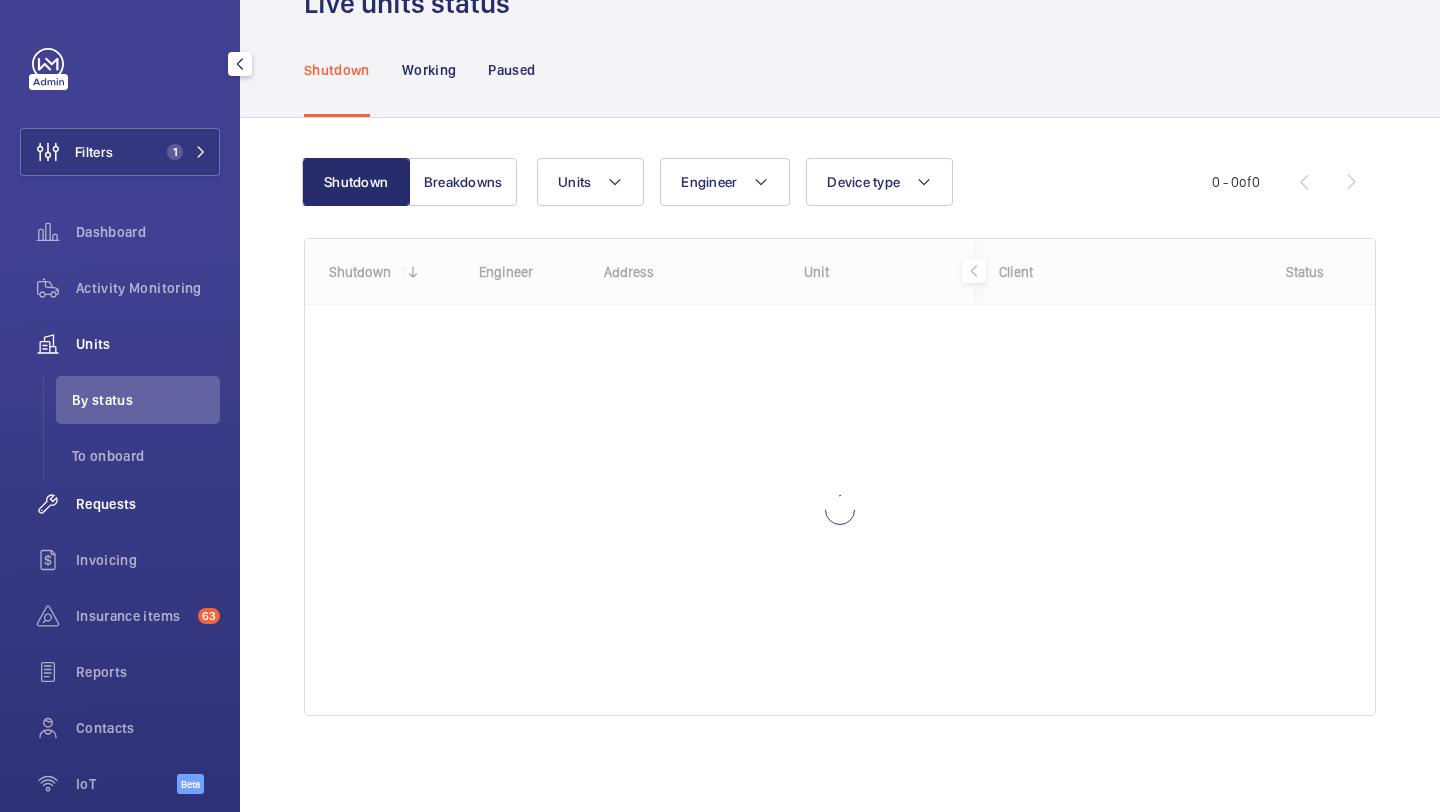 click on "Requests" 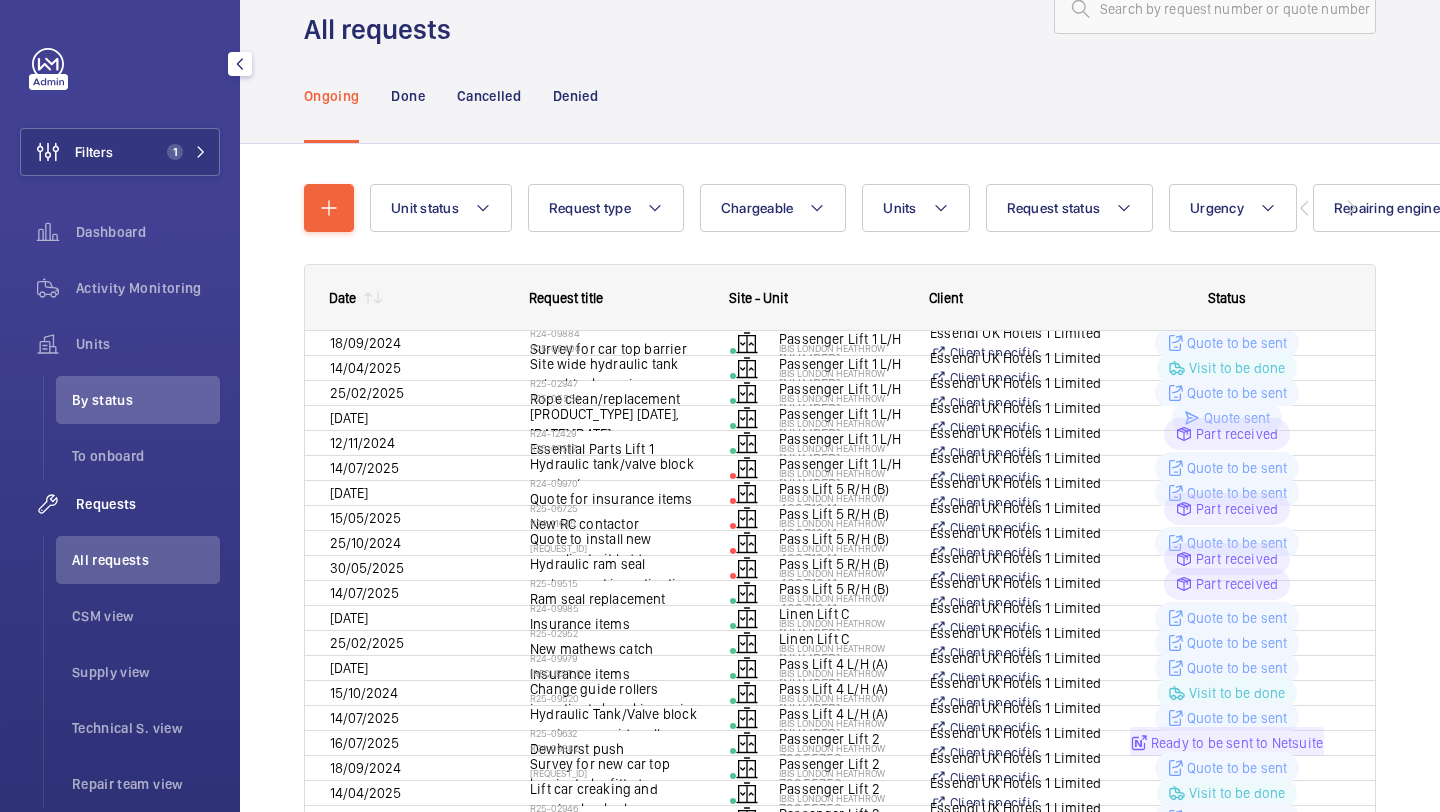 scroll, scrollTop: 0, scrollLeft: 0, axis: both 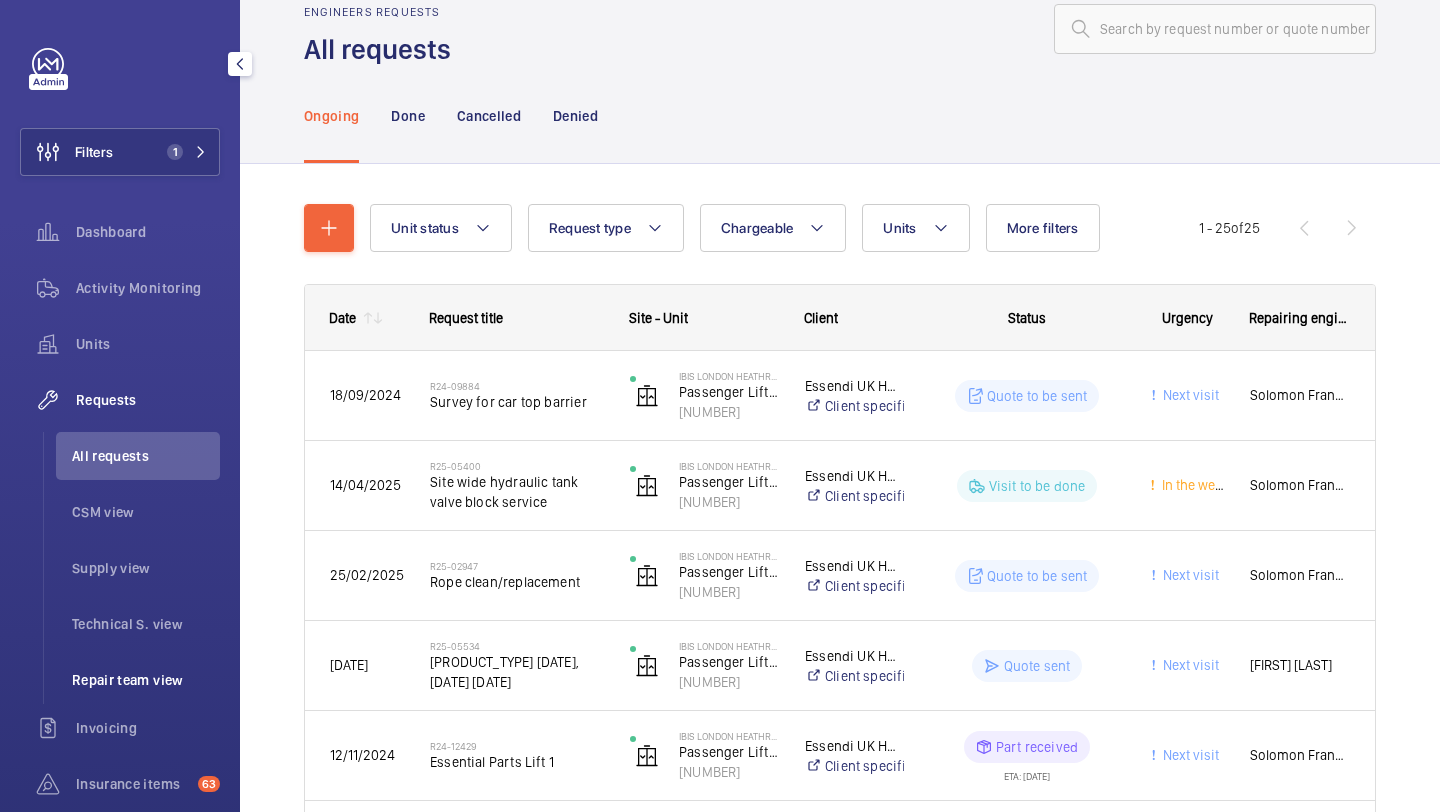 click on "Repair team view" 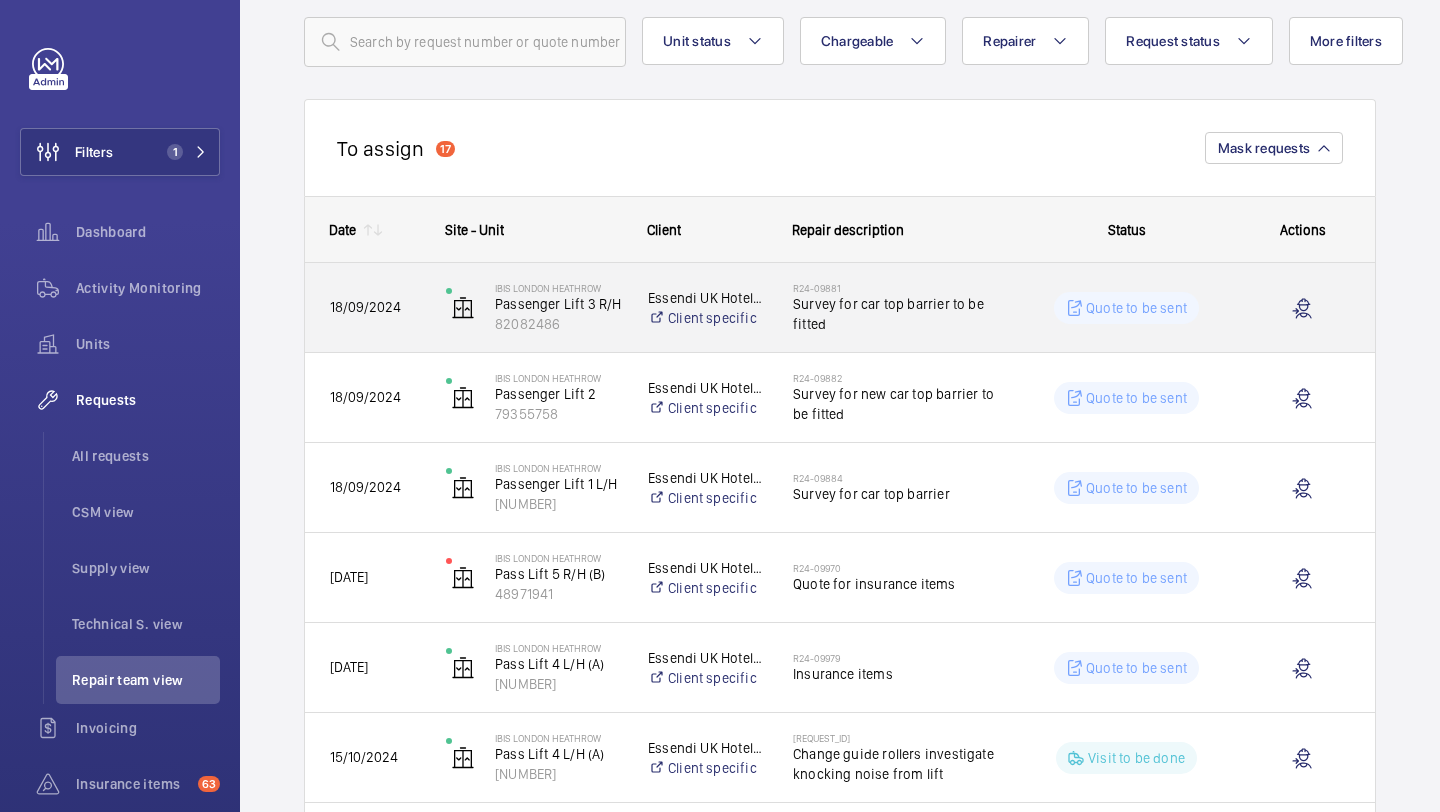 scroll, scrollTop: 0, scrollLeft: 0, axis: both 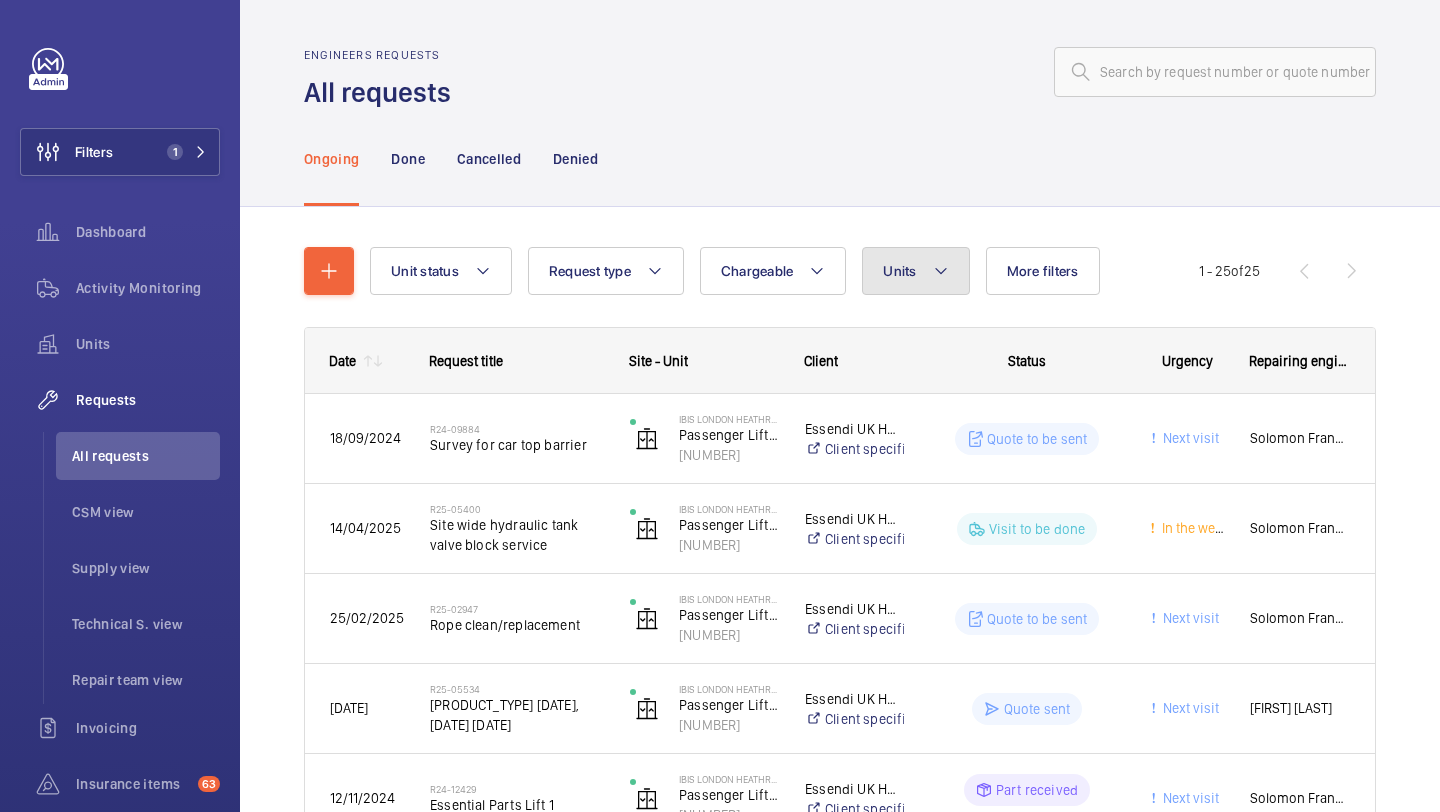 click on "Units" 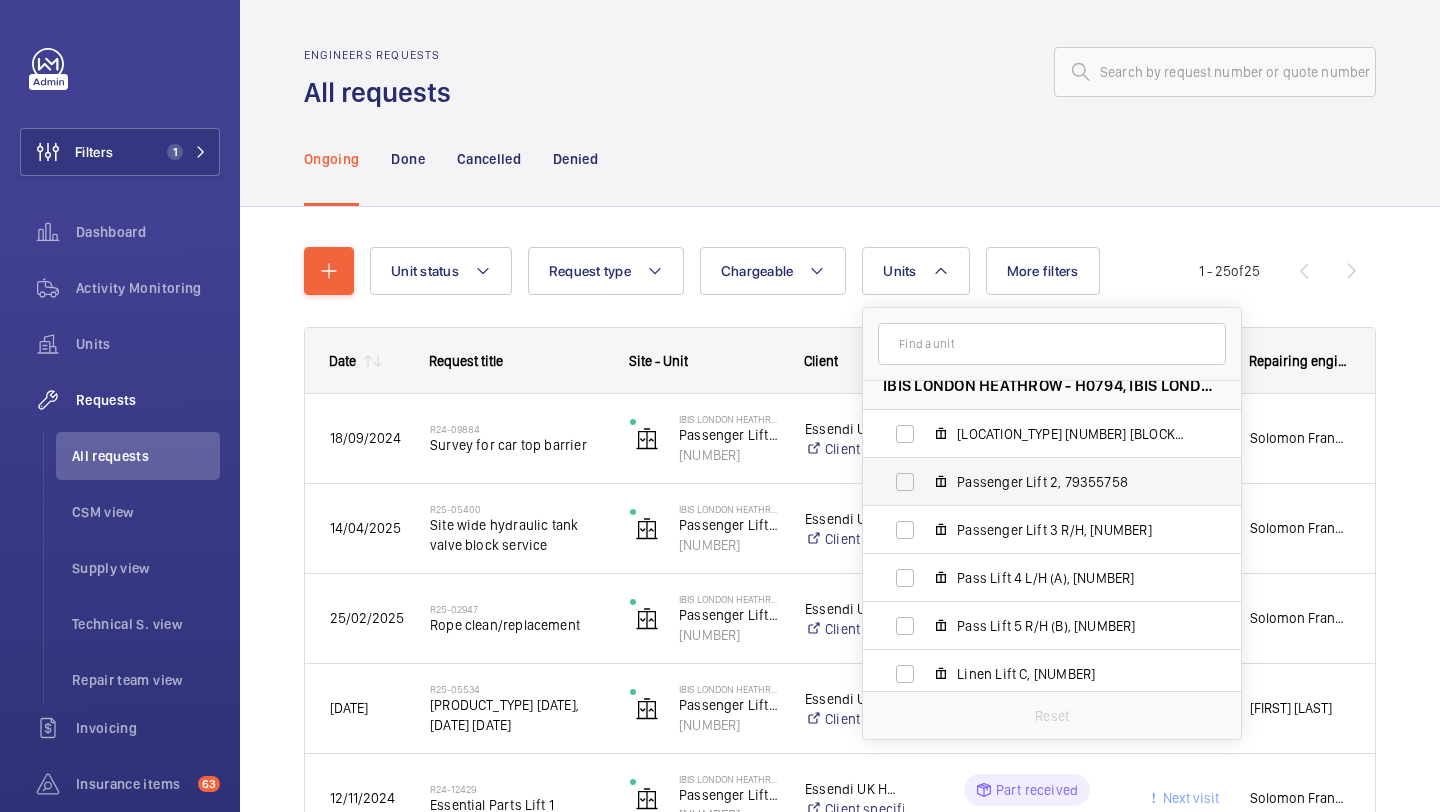 scroll, scrollTop: 26, scrollLeft: 0, axis: vertical 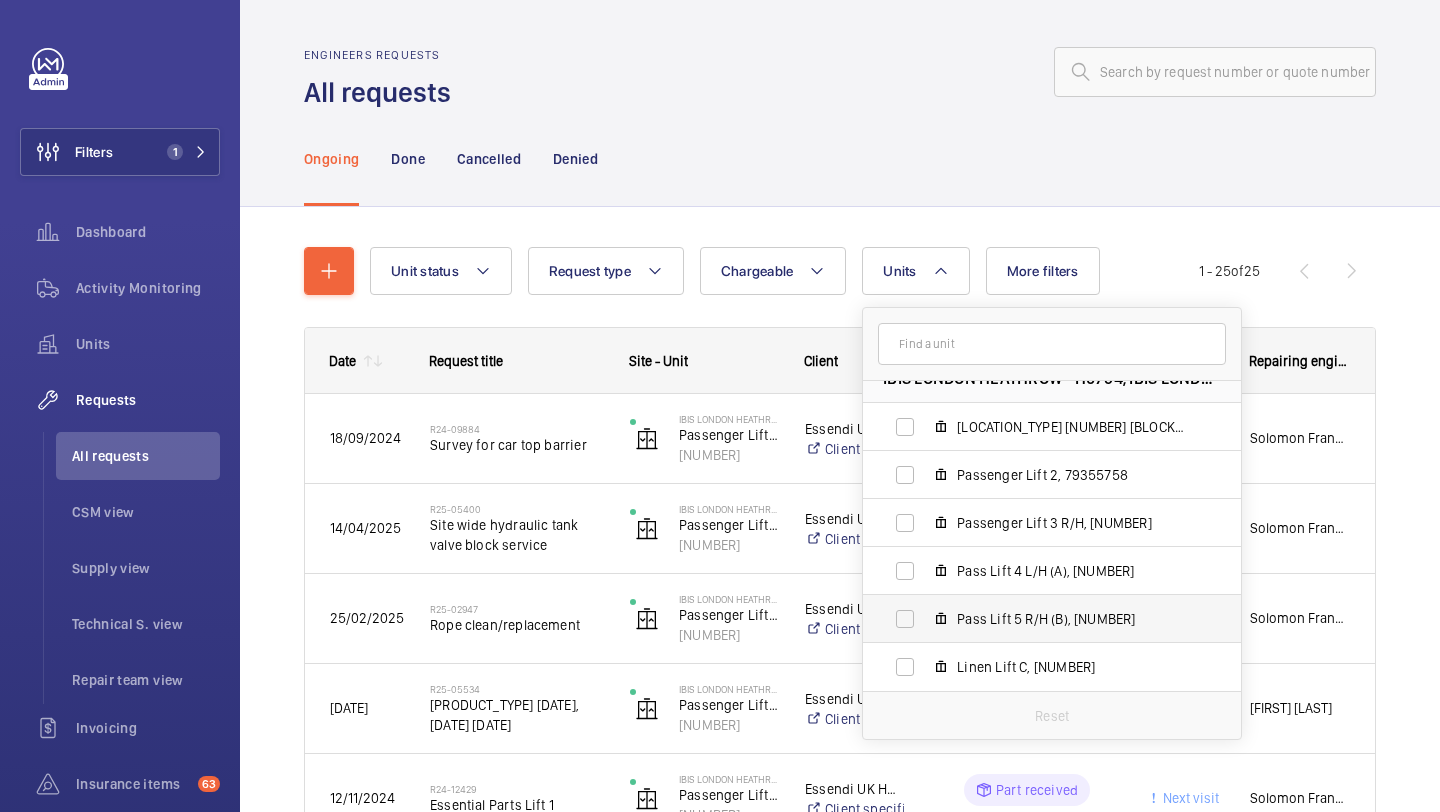 click on "Pass Lift 5 R/H (B), [NUMBER]" at bounding box center [1073, 619] 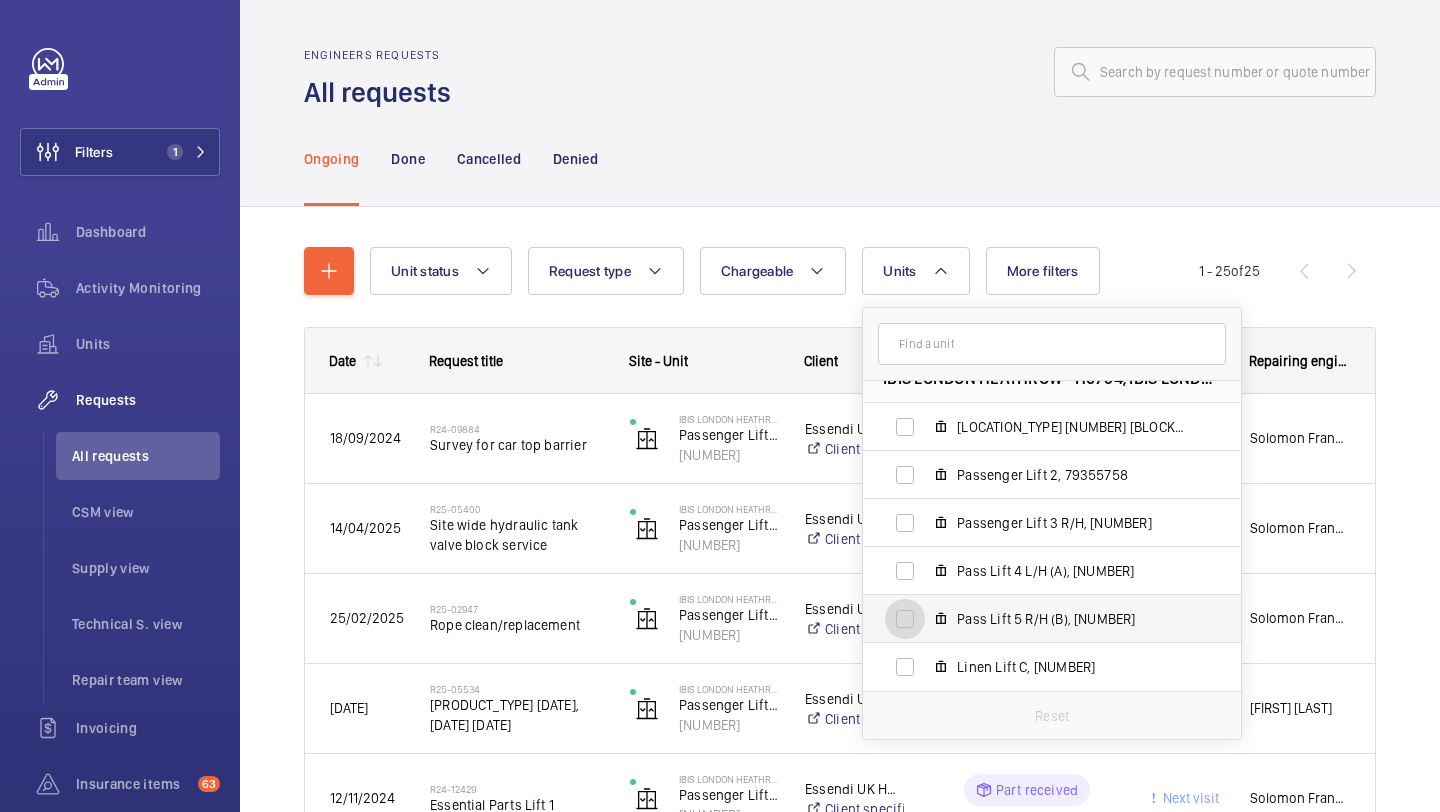click on "Pass Lift 5 R/H (B), [NUMBER]" at bounding box center [905, 619] 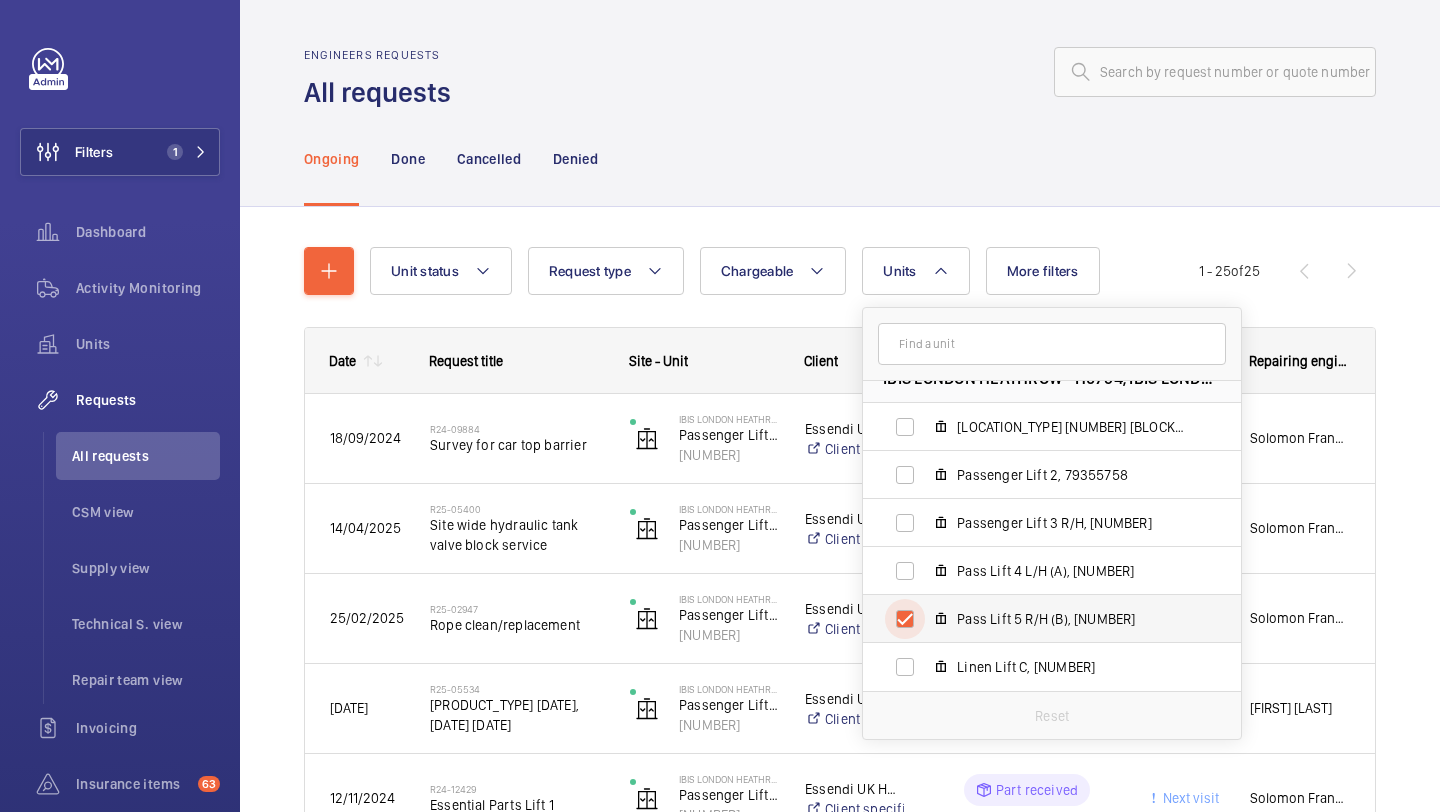 checkbox on "true" 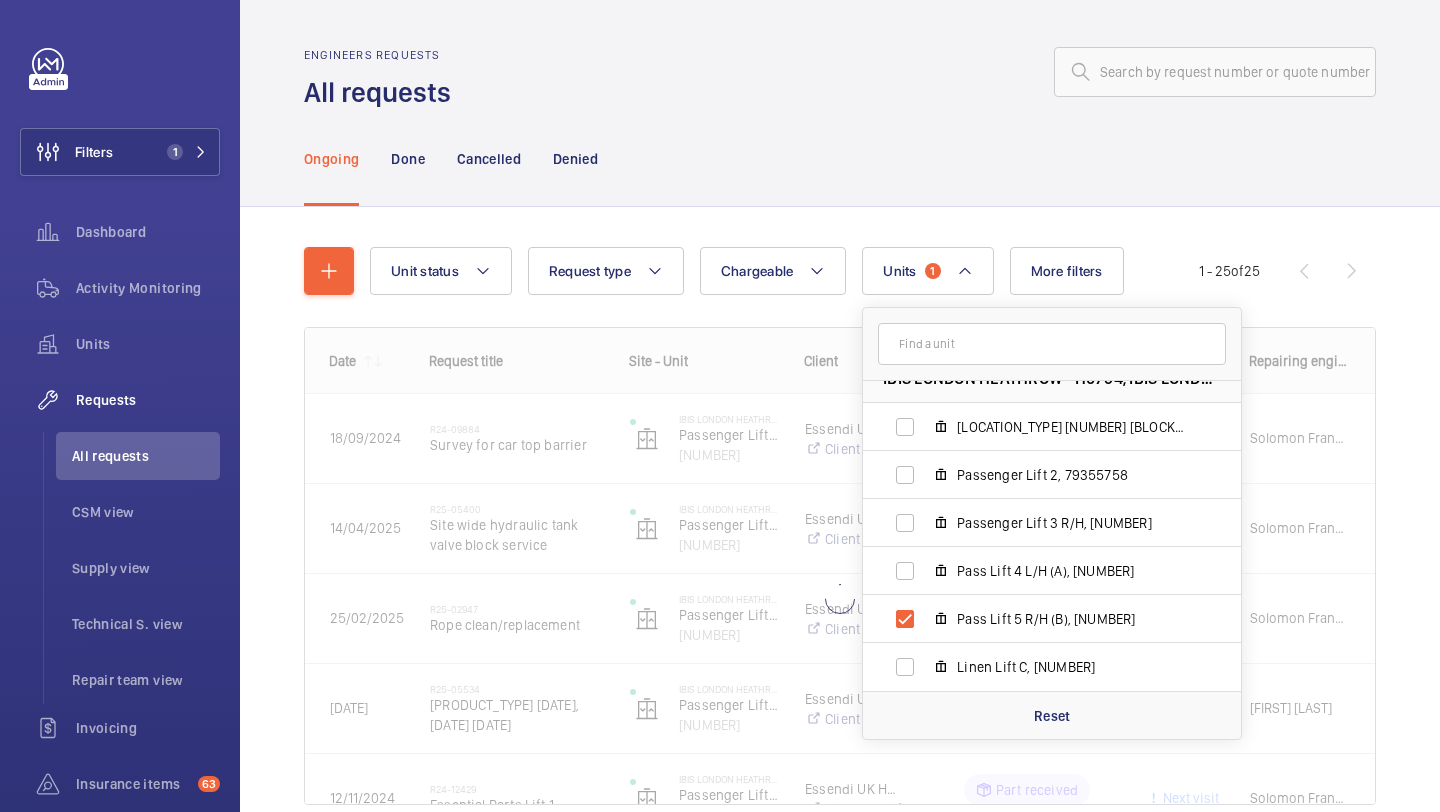 click on "Unit status Request type Chargeable Units 1 IBIS LONDON HEATHROW - H0794, IBIS LONDON HEATHROW, [NUMBER] [STREET], [CITY] [POSTAL_CODE] [CITY] Passenger Lift 1 L/H, [NUMBER] Passenger Lift 2, [NUMBER] Passenger Lift 3 R/H, [NUMBER] Pass Lift 4 L/H (A), [NUMBER] Pass Lift 5 R/H (B), [NUMBER] Linen Lift C, [NUMBER] Reset More filters Request status Urgency Repairing engineer Engineer Device type Reset all filters 1 - 25 of 25 Date Request title" 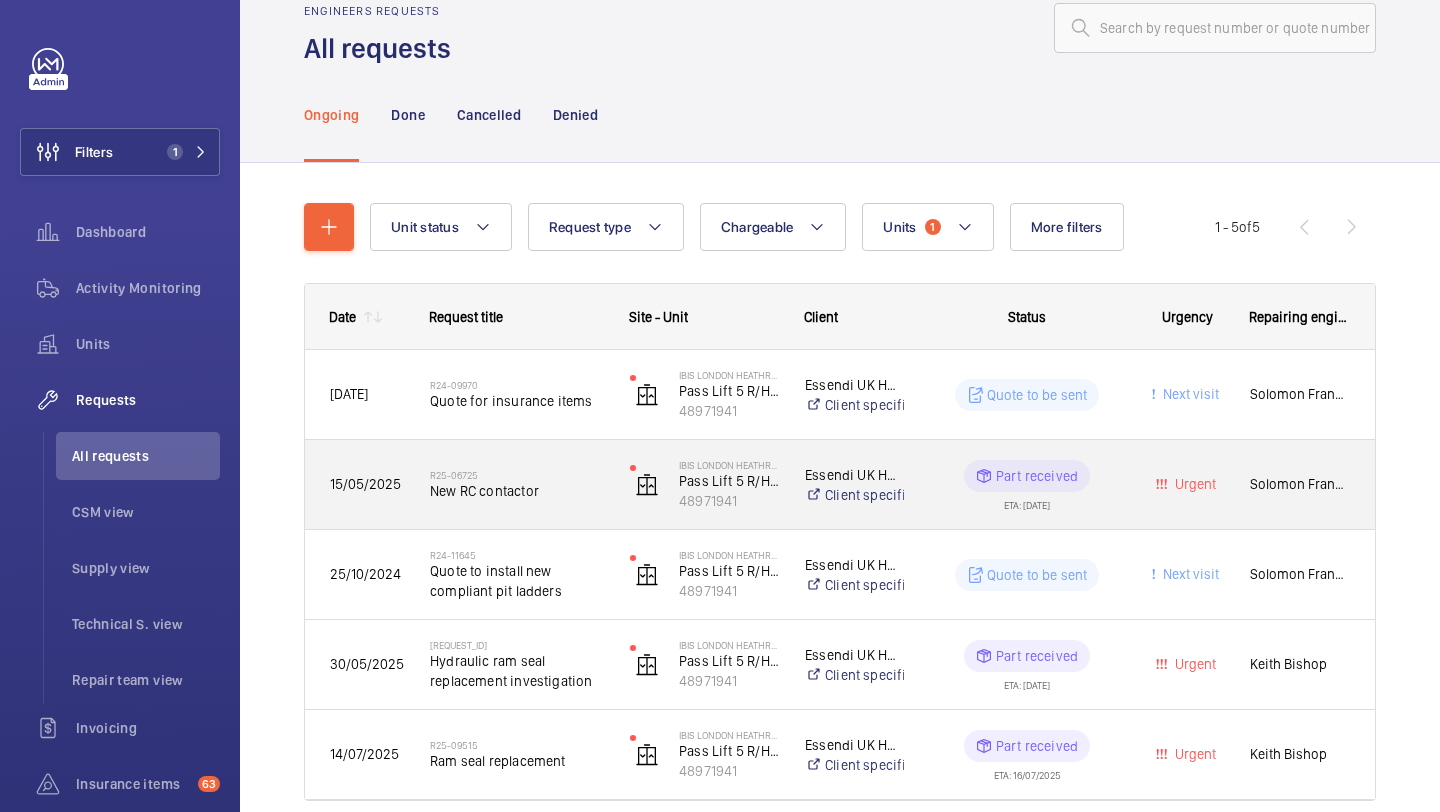 scroll, scrollTop: 43, scrollLeft: 0, axis: vertical 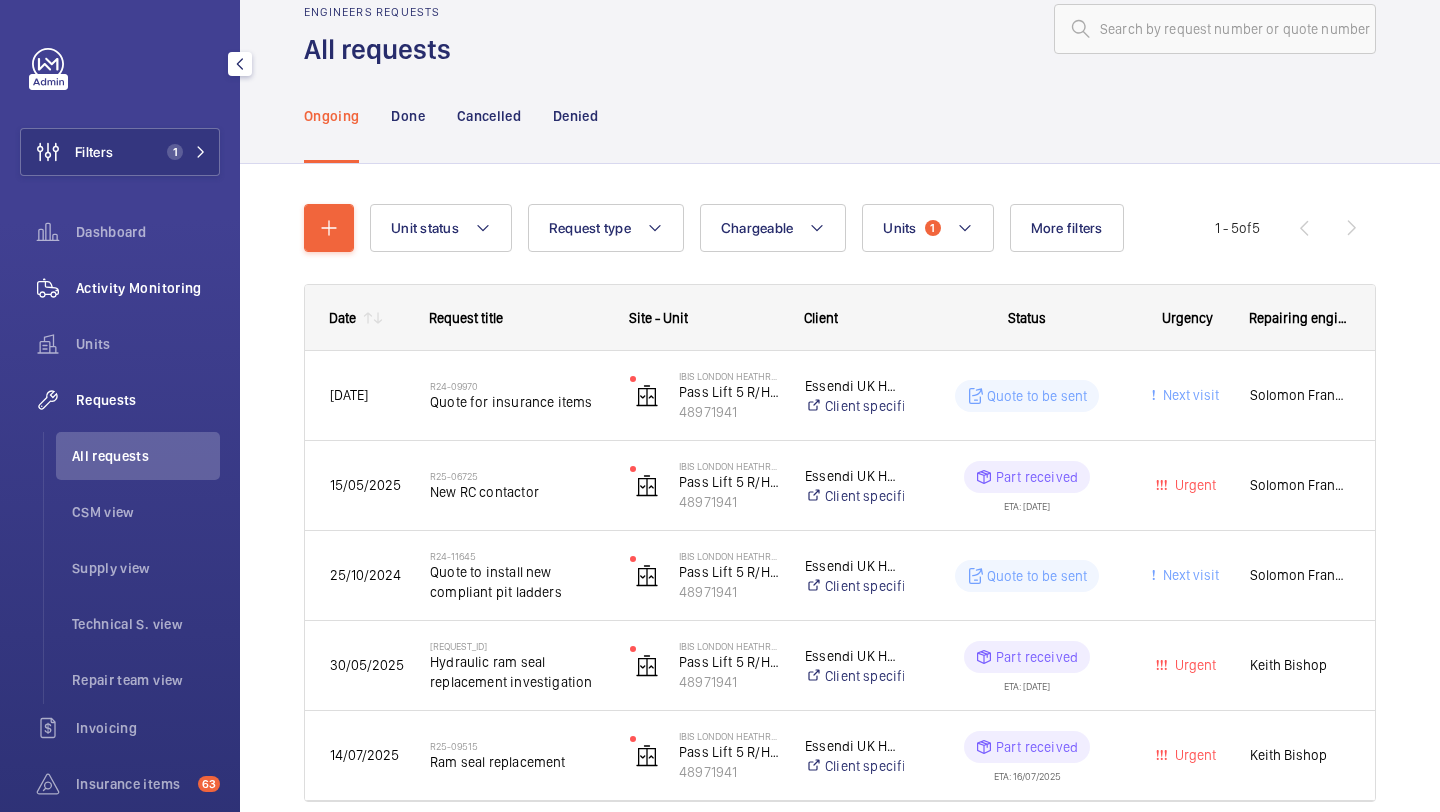 click on "Activity Monitoring" 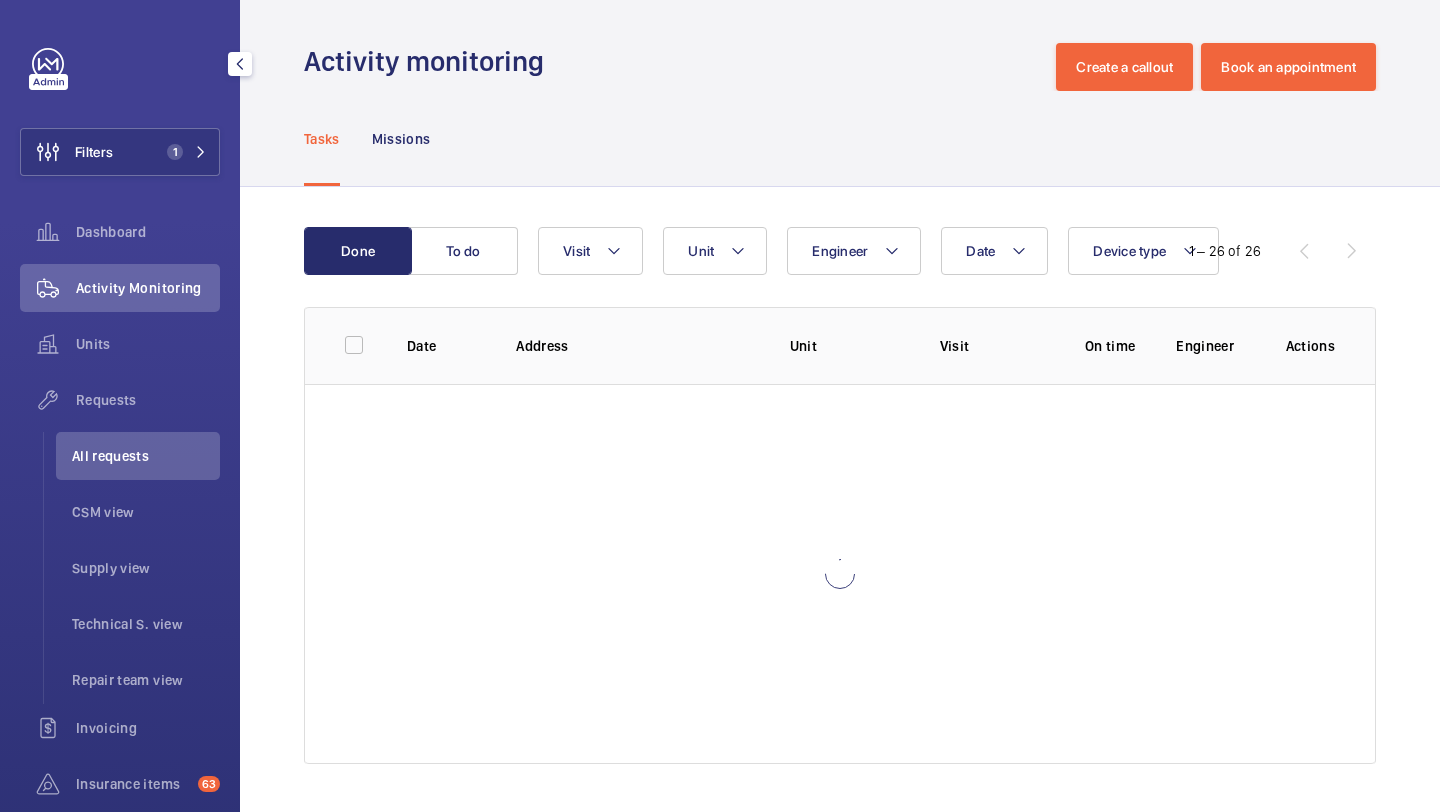 scroll, scrollTop: 0, scrollLeft: 0, axis: both 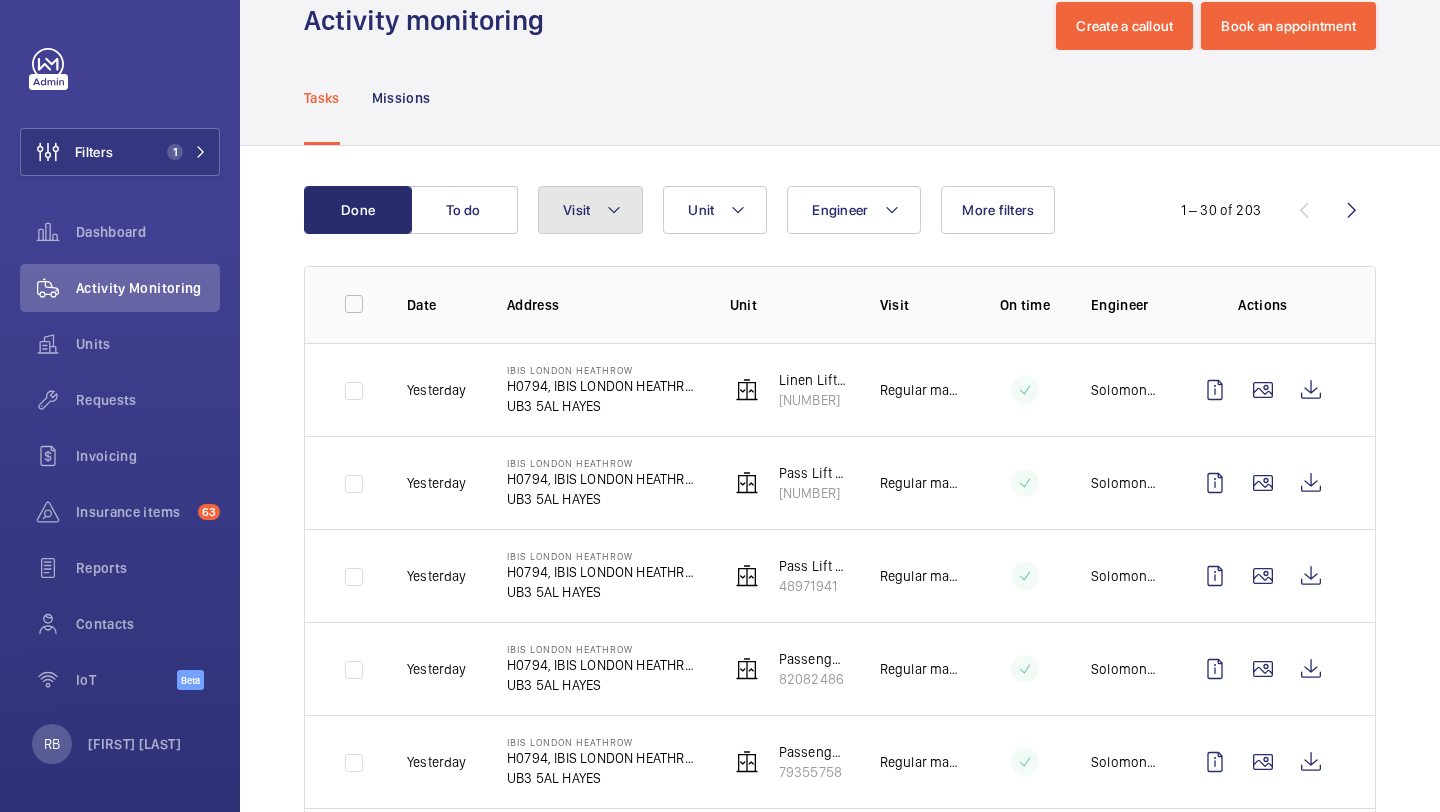 click on "Visit" 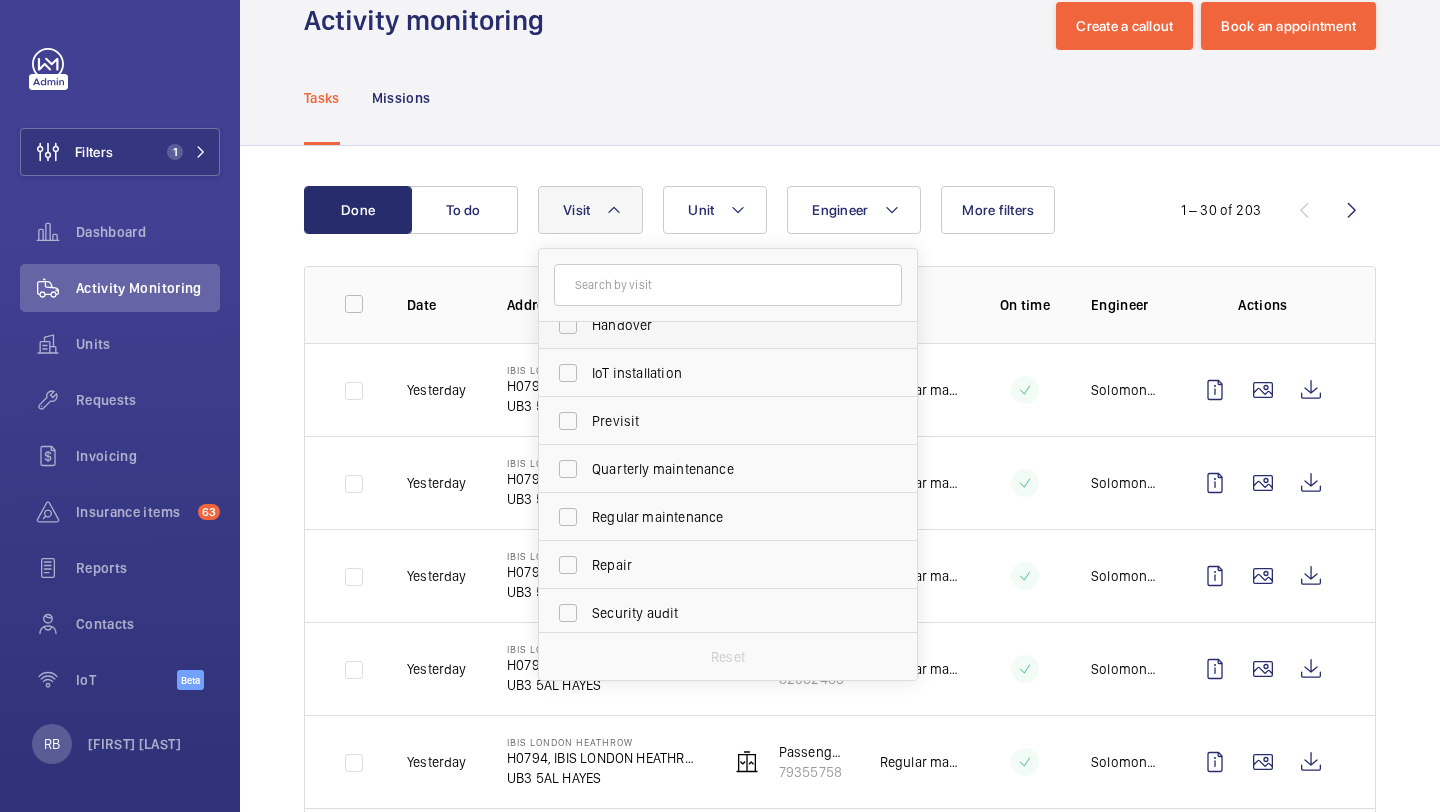 scroll, scrollTop: 250, scrollLeft: 0, axis: vertical 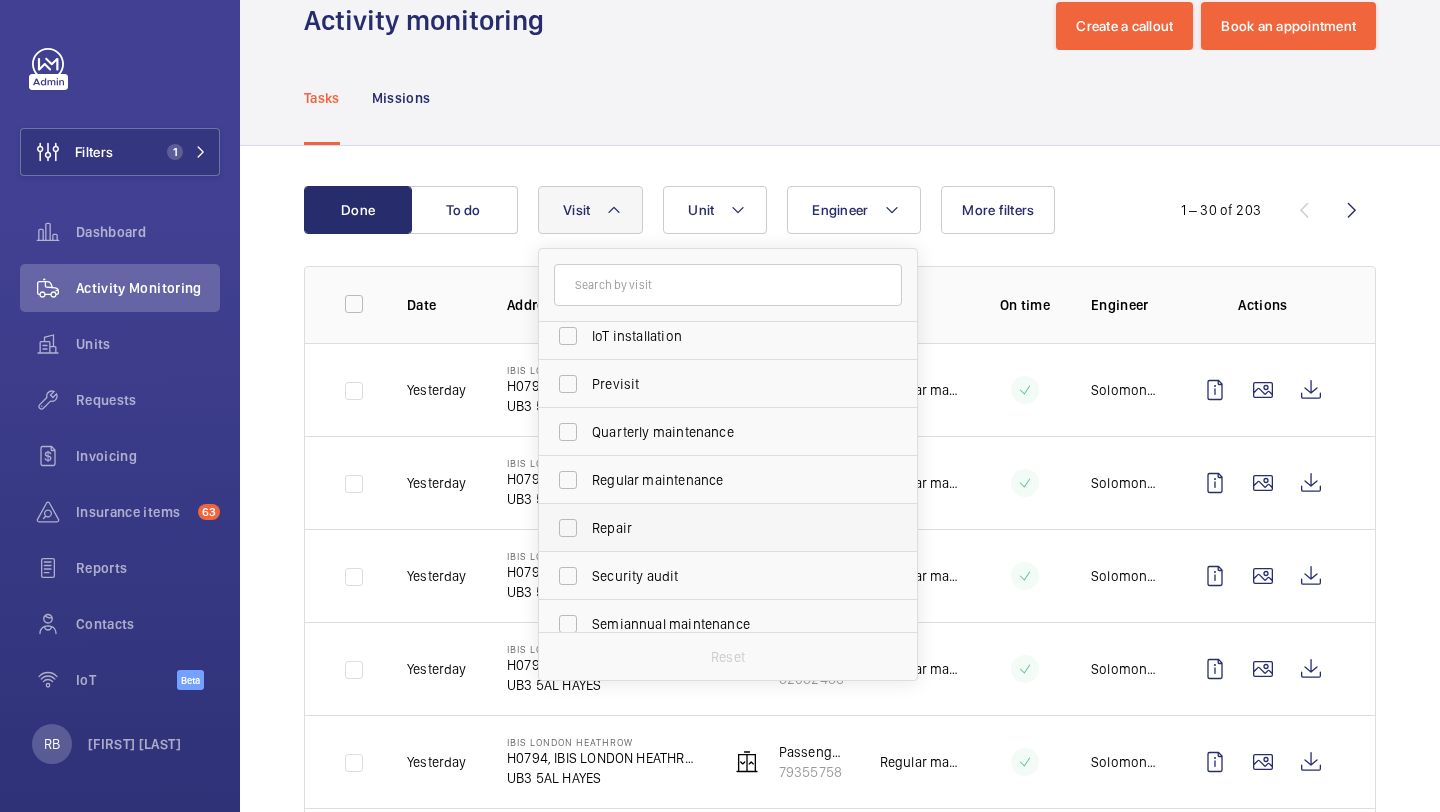 click on "Repair" at bounding box center [713, 528] 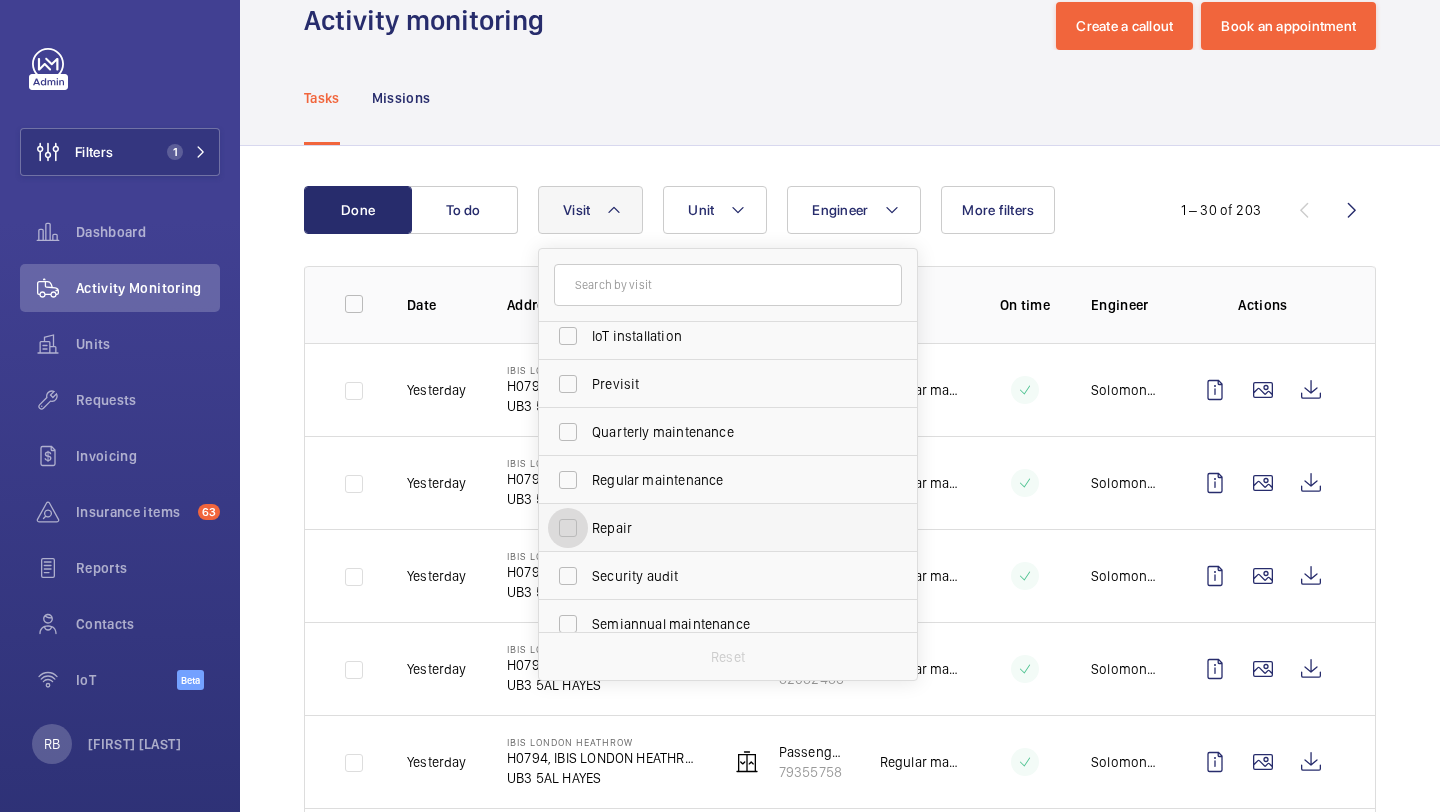 click on "Repair" at bounding box center (568, 528) 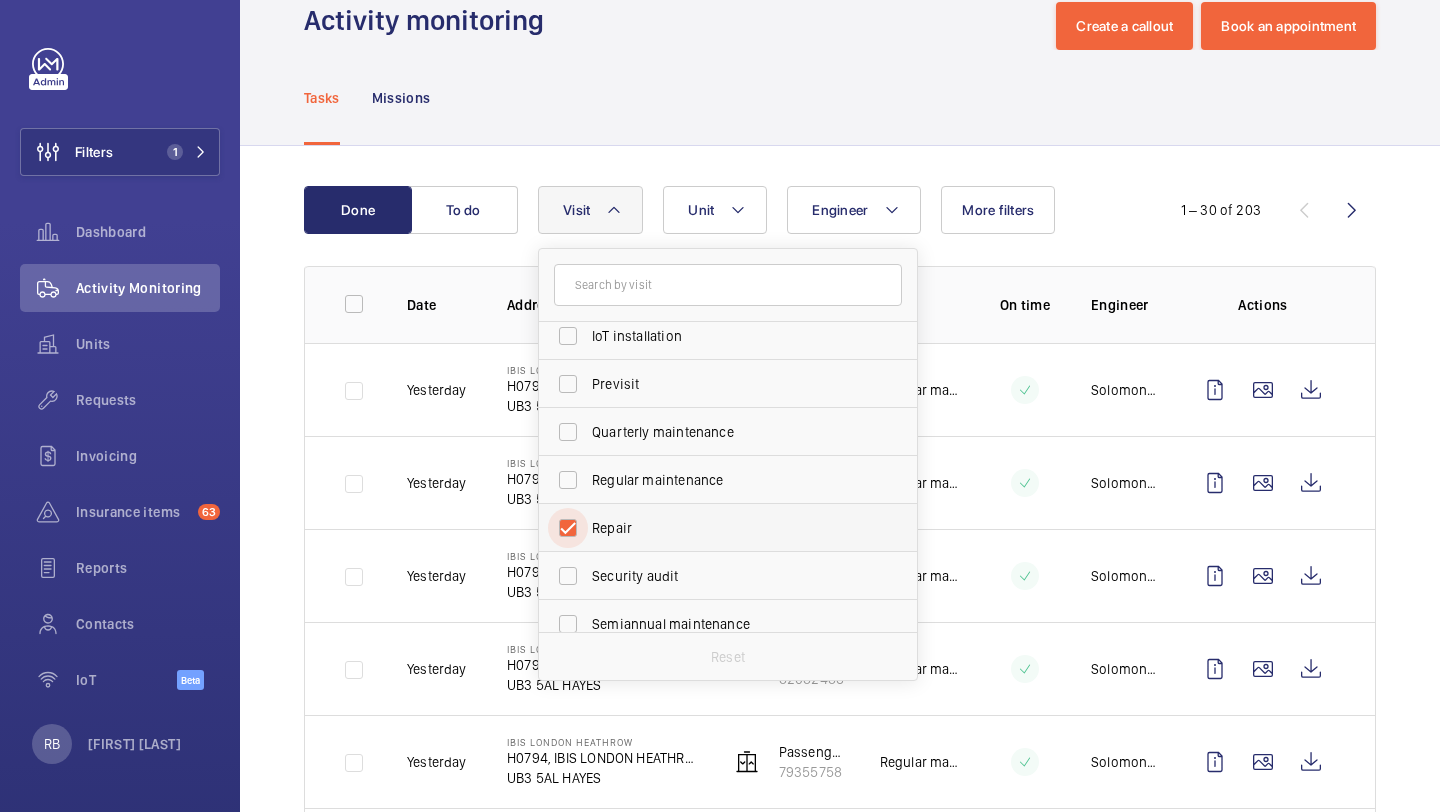 checkbox on "true" 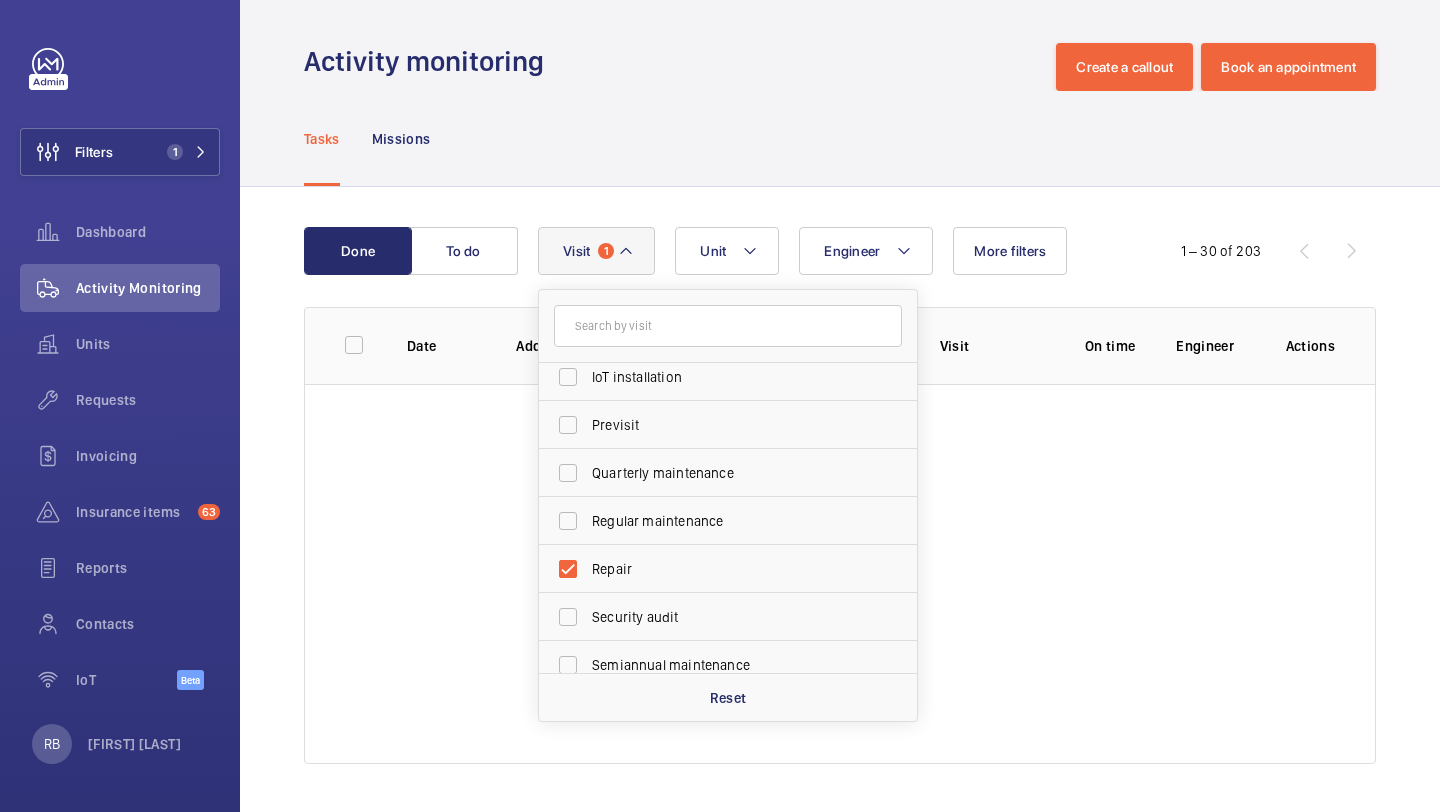 click on "Done To do Engineer Unit Visit 1 Annual maintenance Breakdown Client appointment Insurance company Handover IoT installation Previsit Quarterly maintenance Regular maintenance Repair Security audit Semiannual maintenance Trapped passenger Reset More filters 1 – 30 of 203 Date Address Unit Visit On time Engineer Actions" 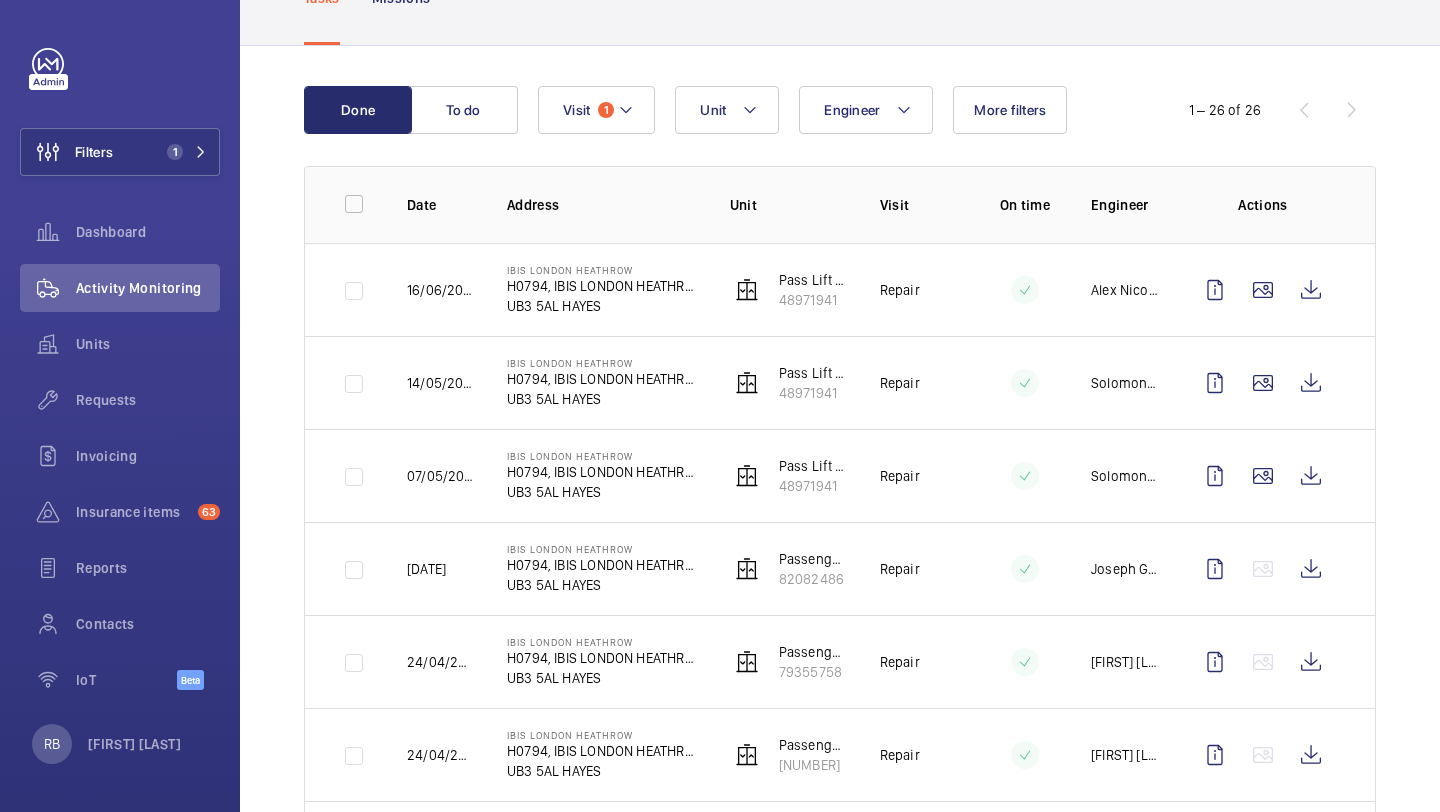 scroll, scrollTop: 151, scrollLeft: 0, axis: vertical 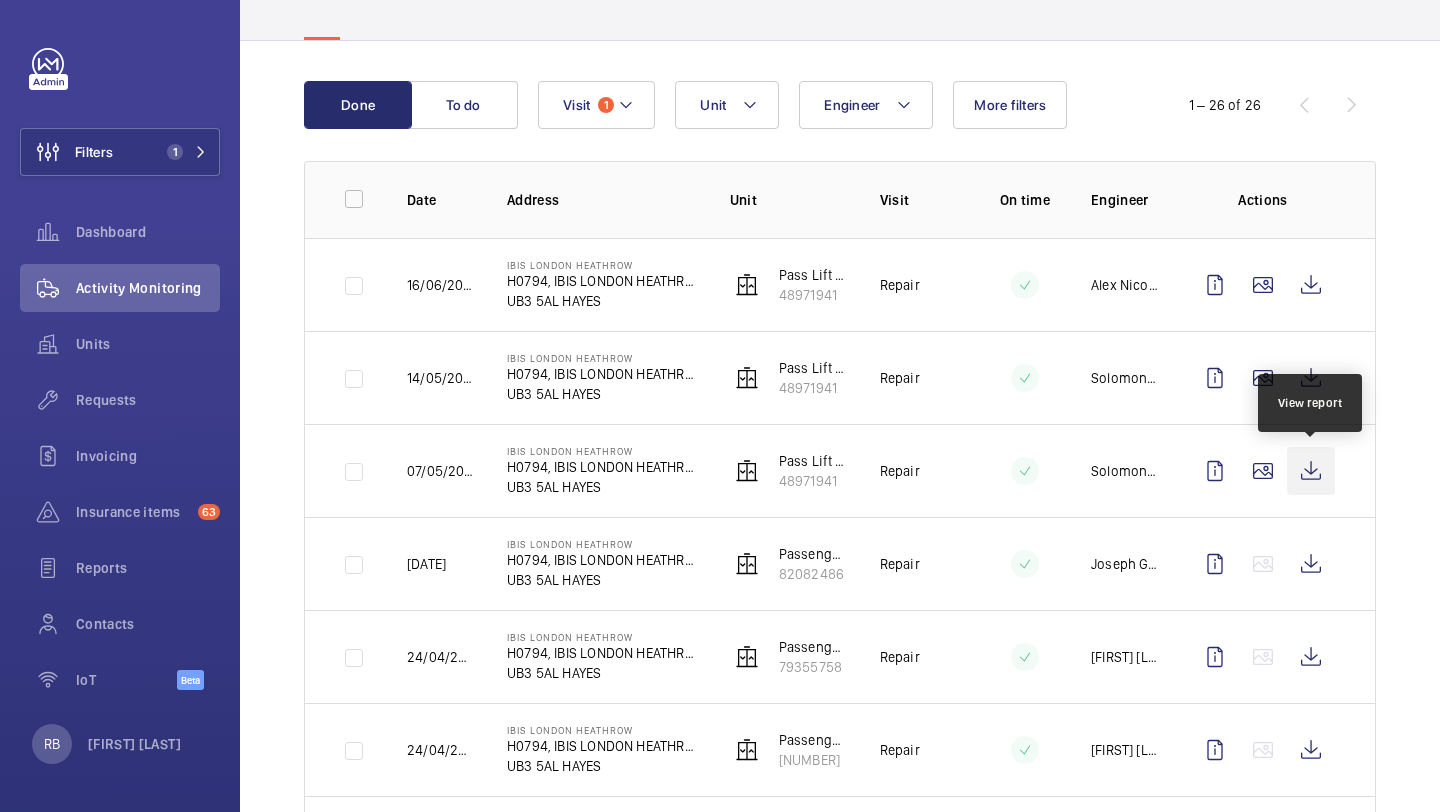 click 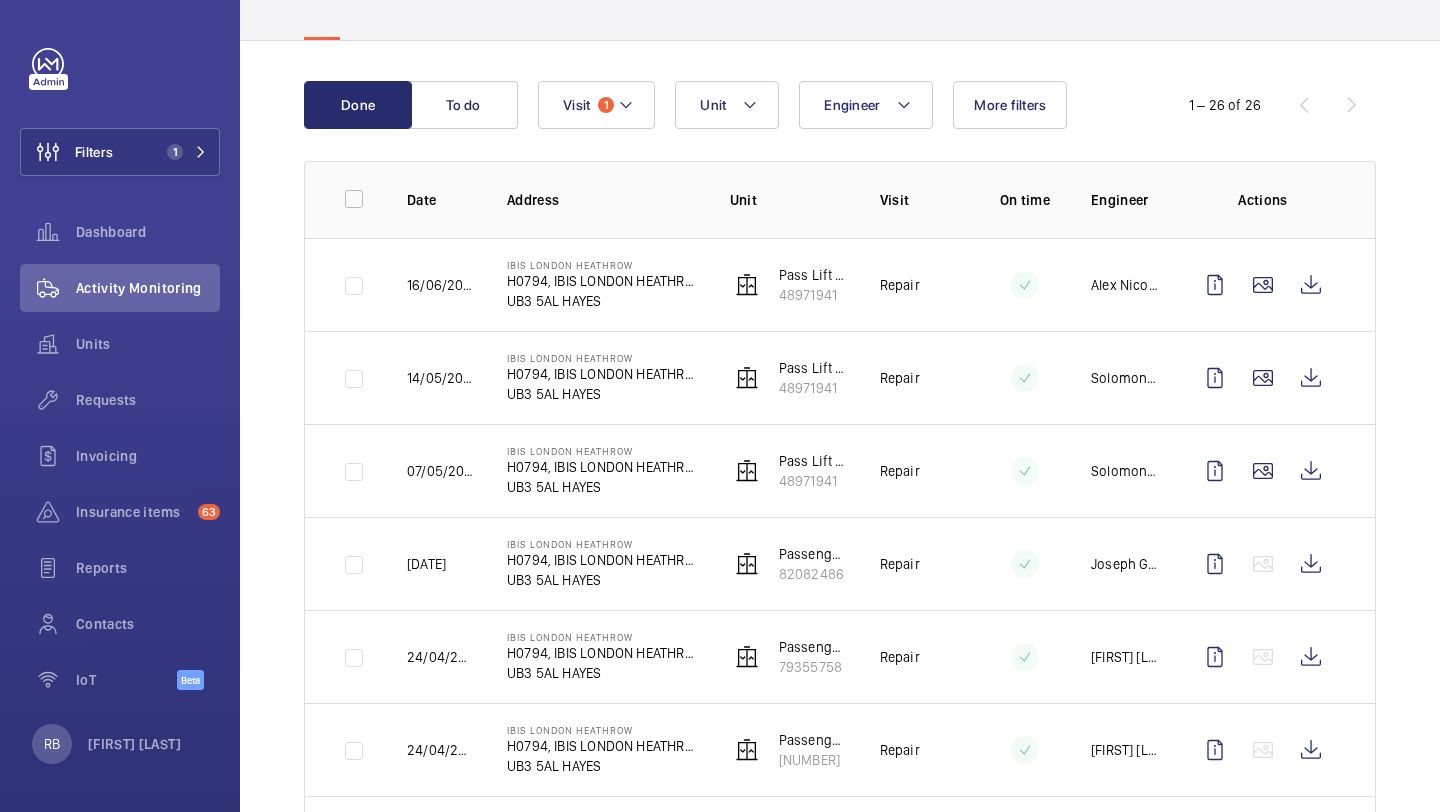 click 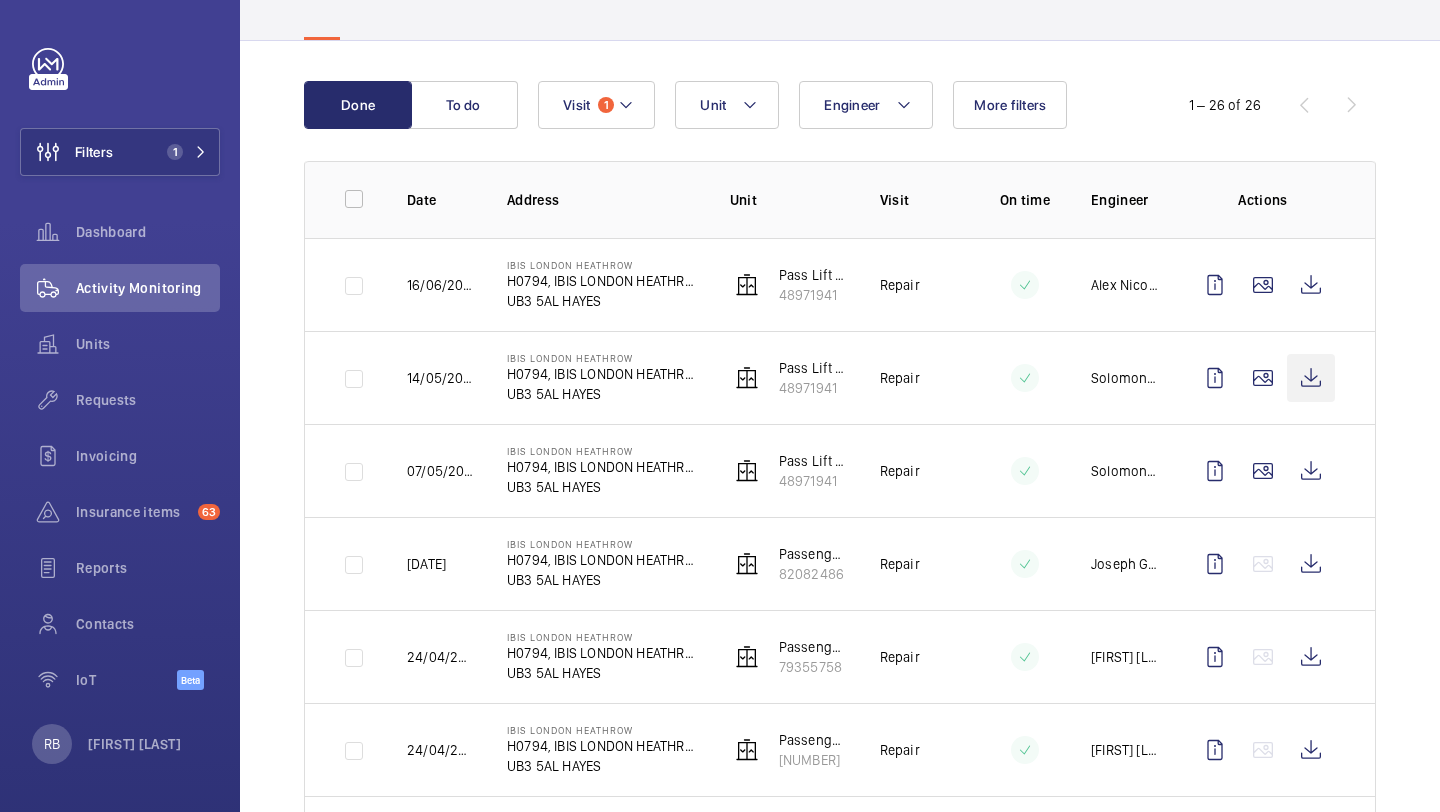 click 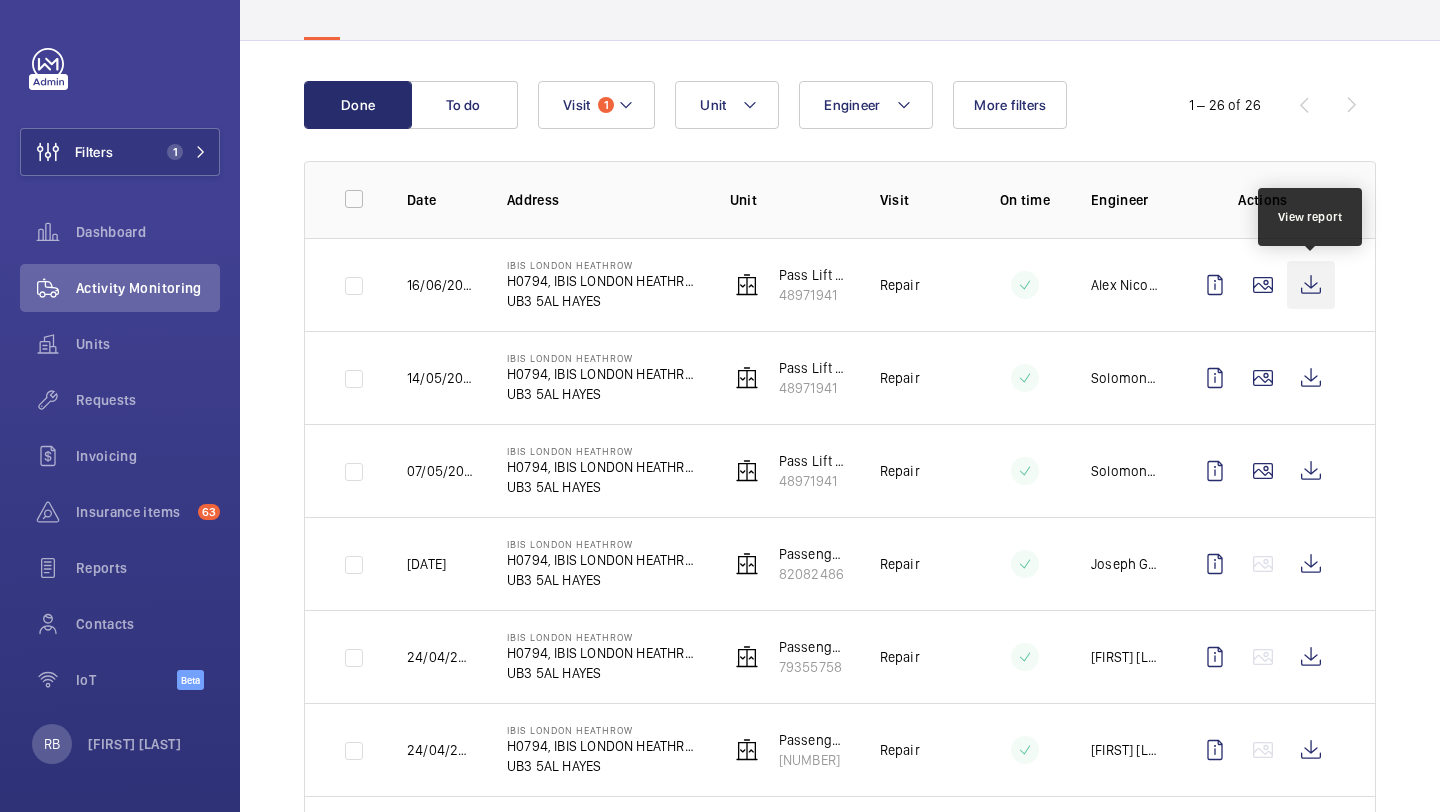 click 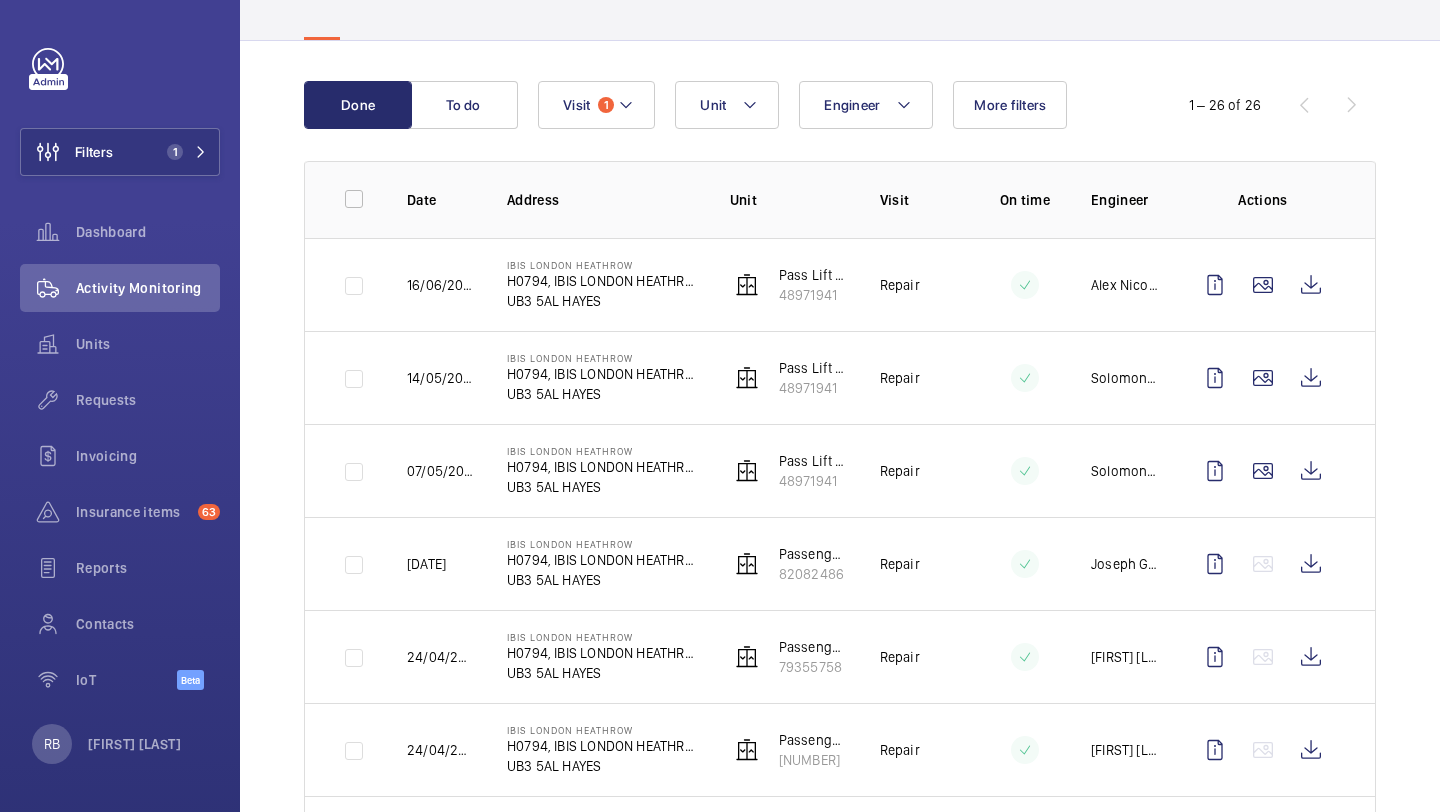 scroll, scrollTop: 54, scrollLeft: 0, axis: vertical 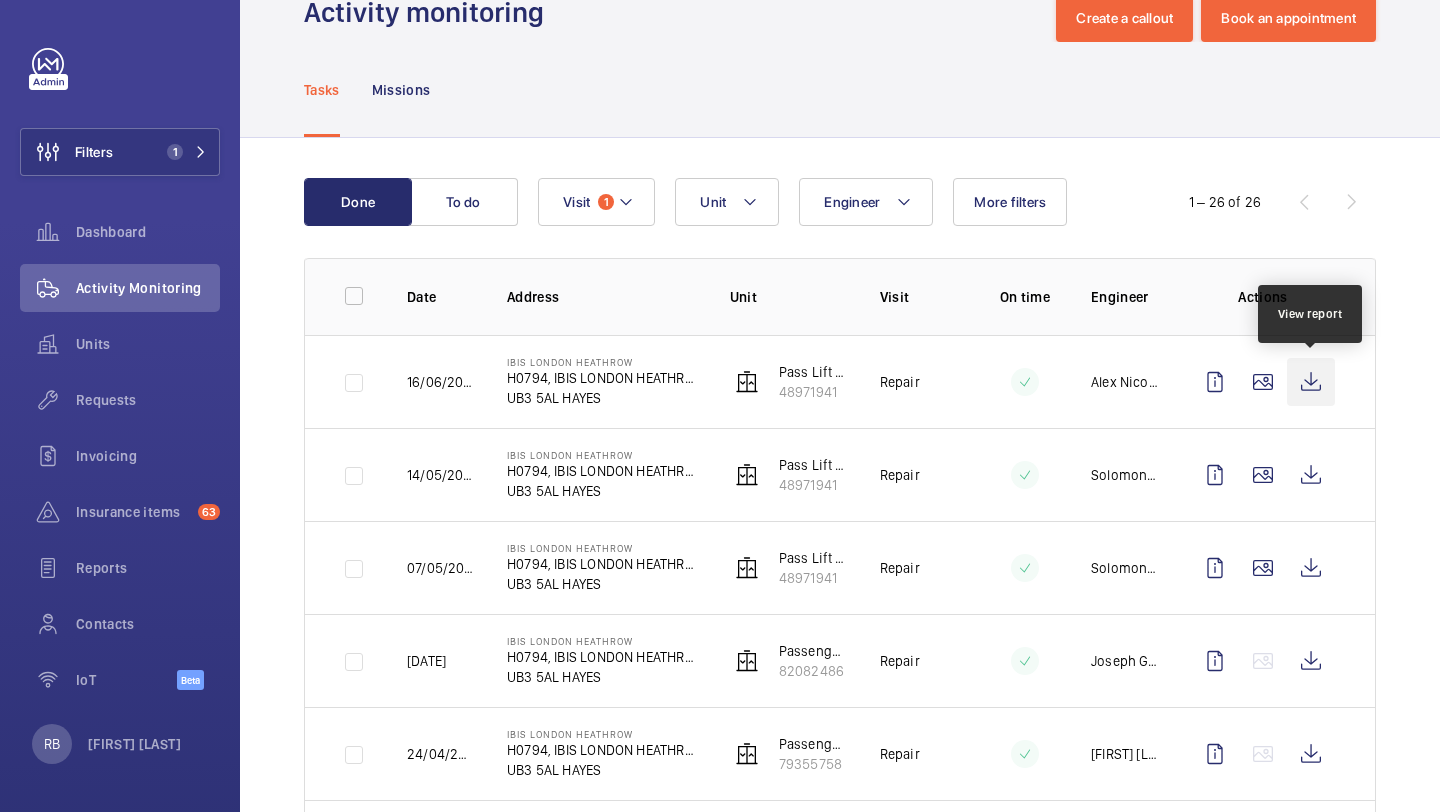 click 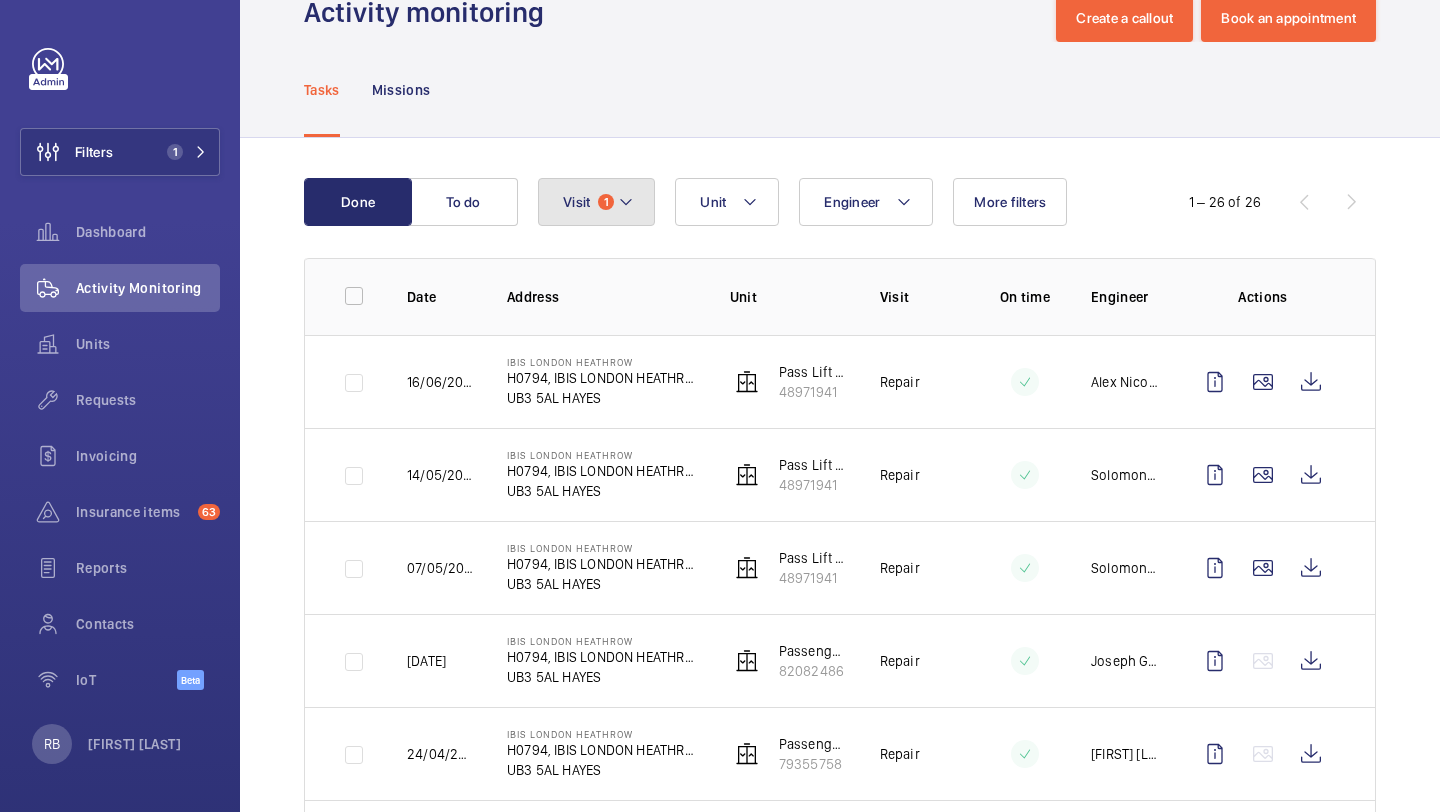 click on "Visit 1" 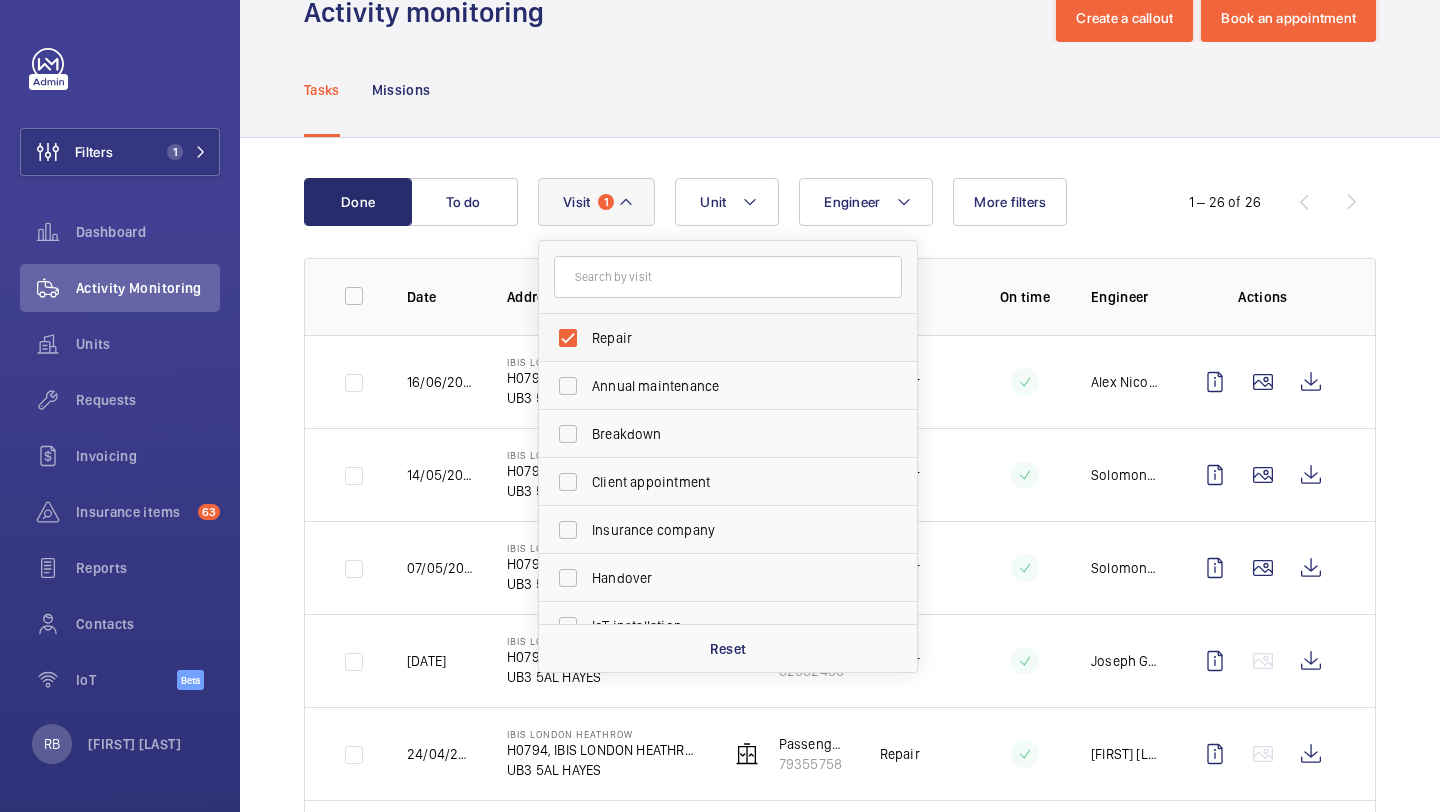 click on "Repair" at bounding box center [713, 338] 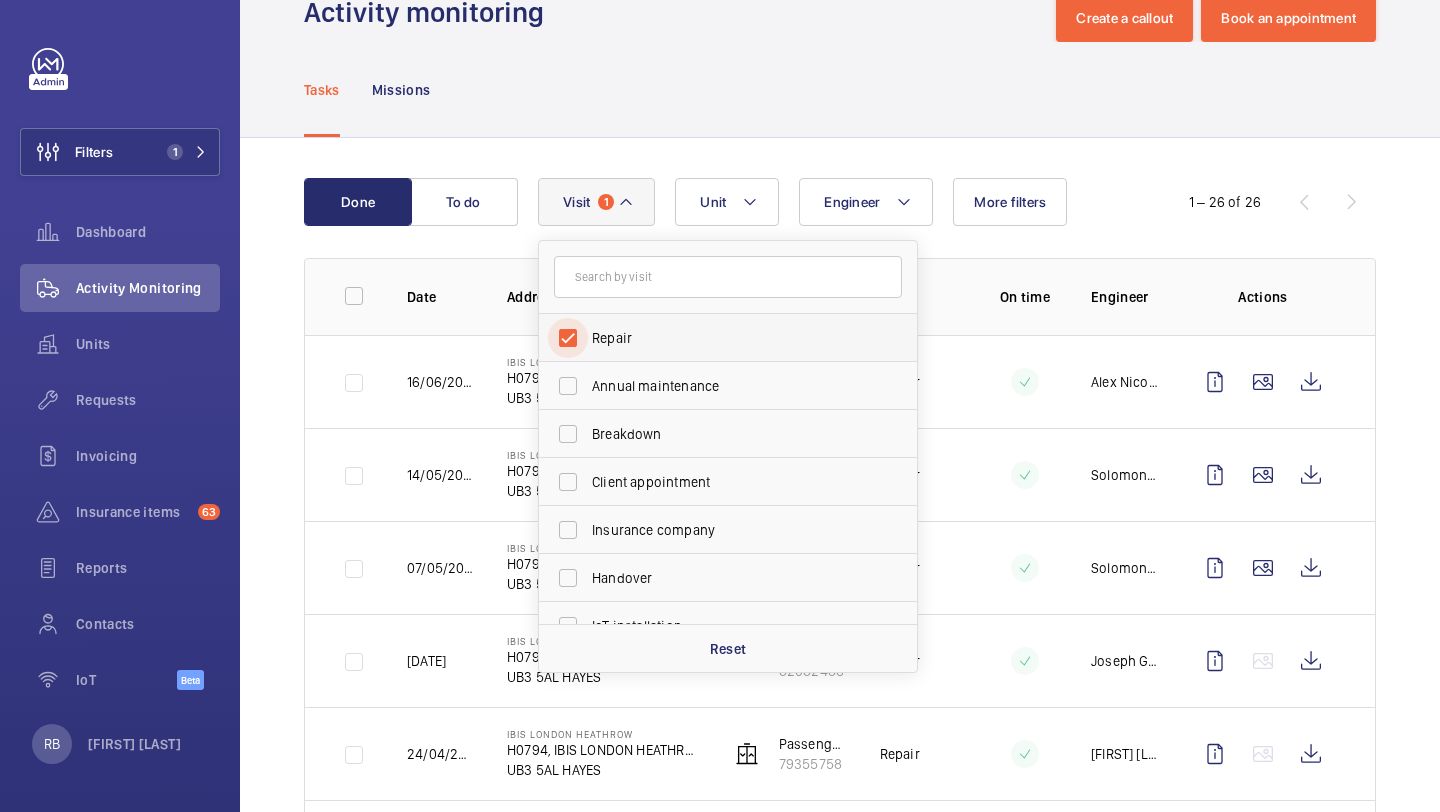 click on "Repair" at bounding box center [568, 338] 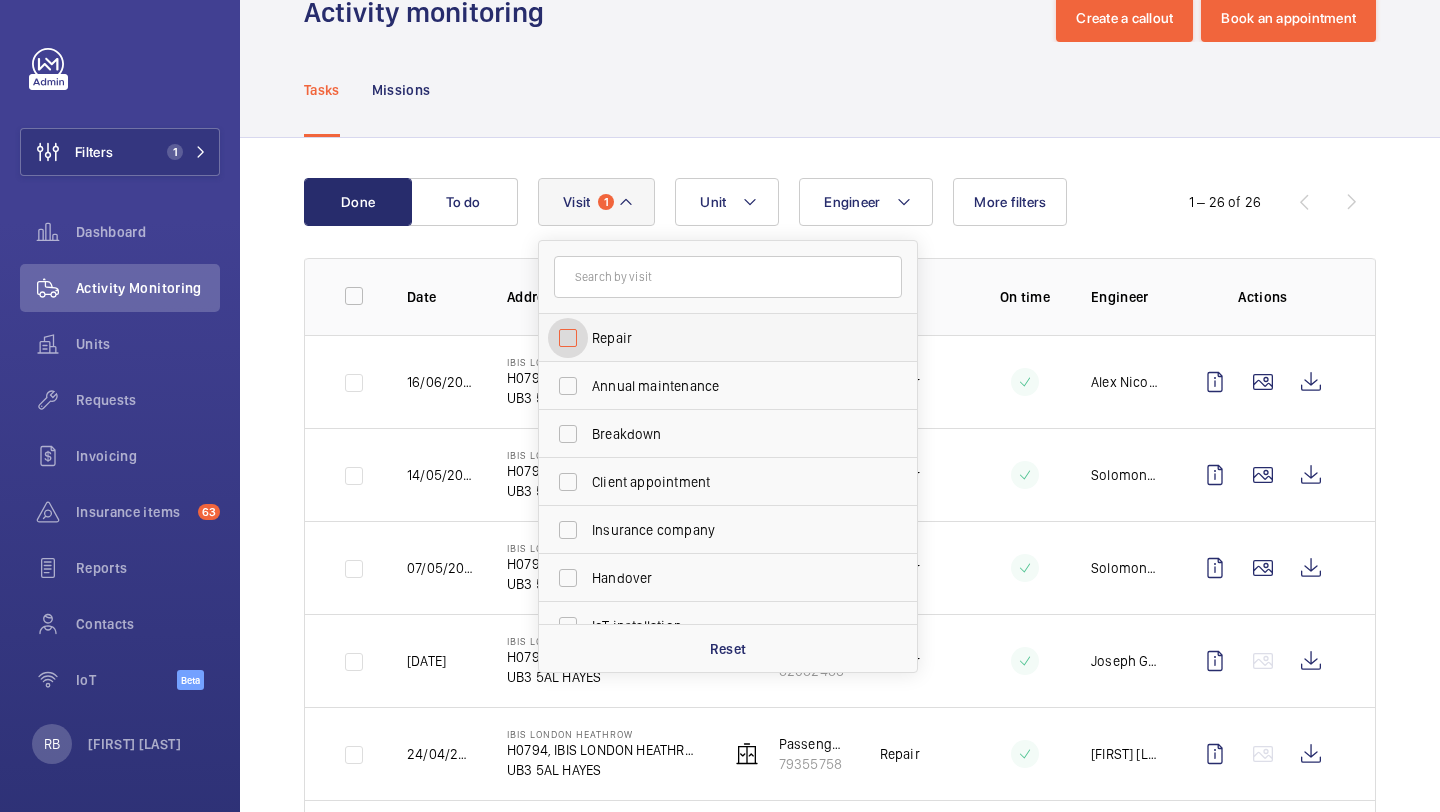 checkbox on "false" 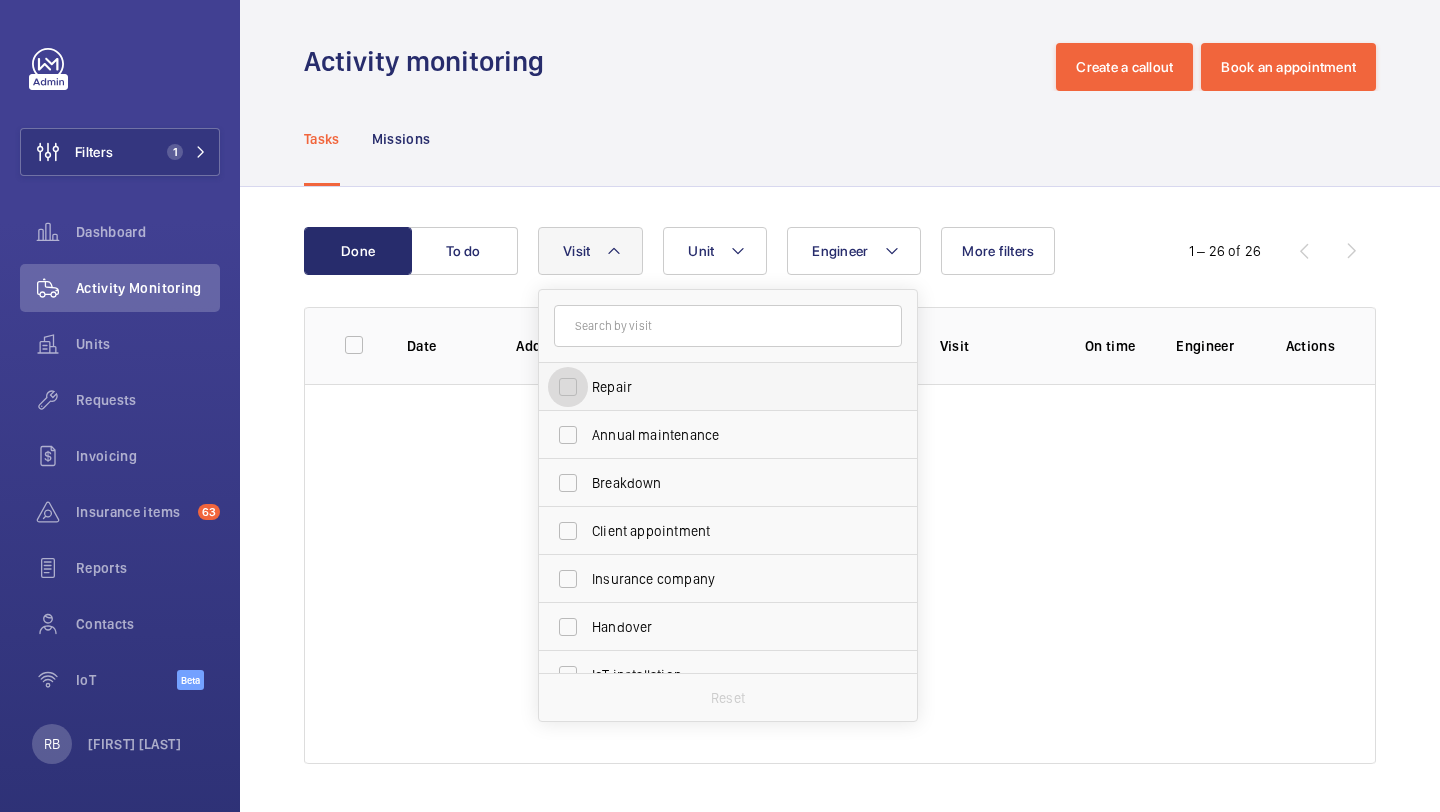 scroll, scrollTop: 5, scrollLeft: 0, axis: vertical 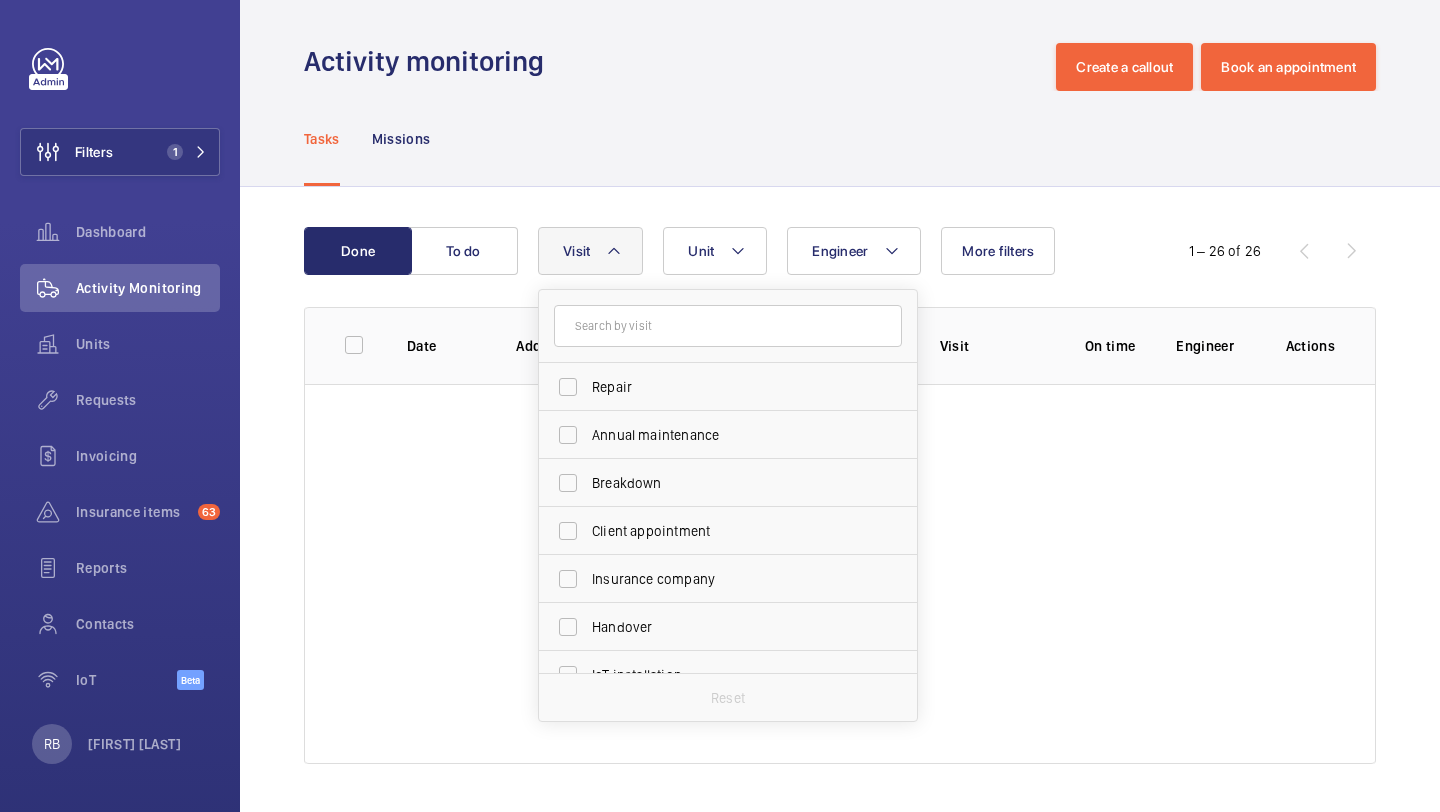 click on "Done To do Engineer Unit Visit Repair Annual maintenance Breakdown Client appointment Insurance company Handover IoT installation Previsit Quarterly maintenance Regular maintenance Security audit Semiannual maintenance Trapped passenger Reset More filters  1 – 26 of 26  Date Address Unit Visit On time Engineer Actions" 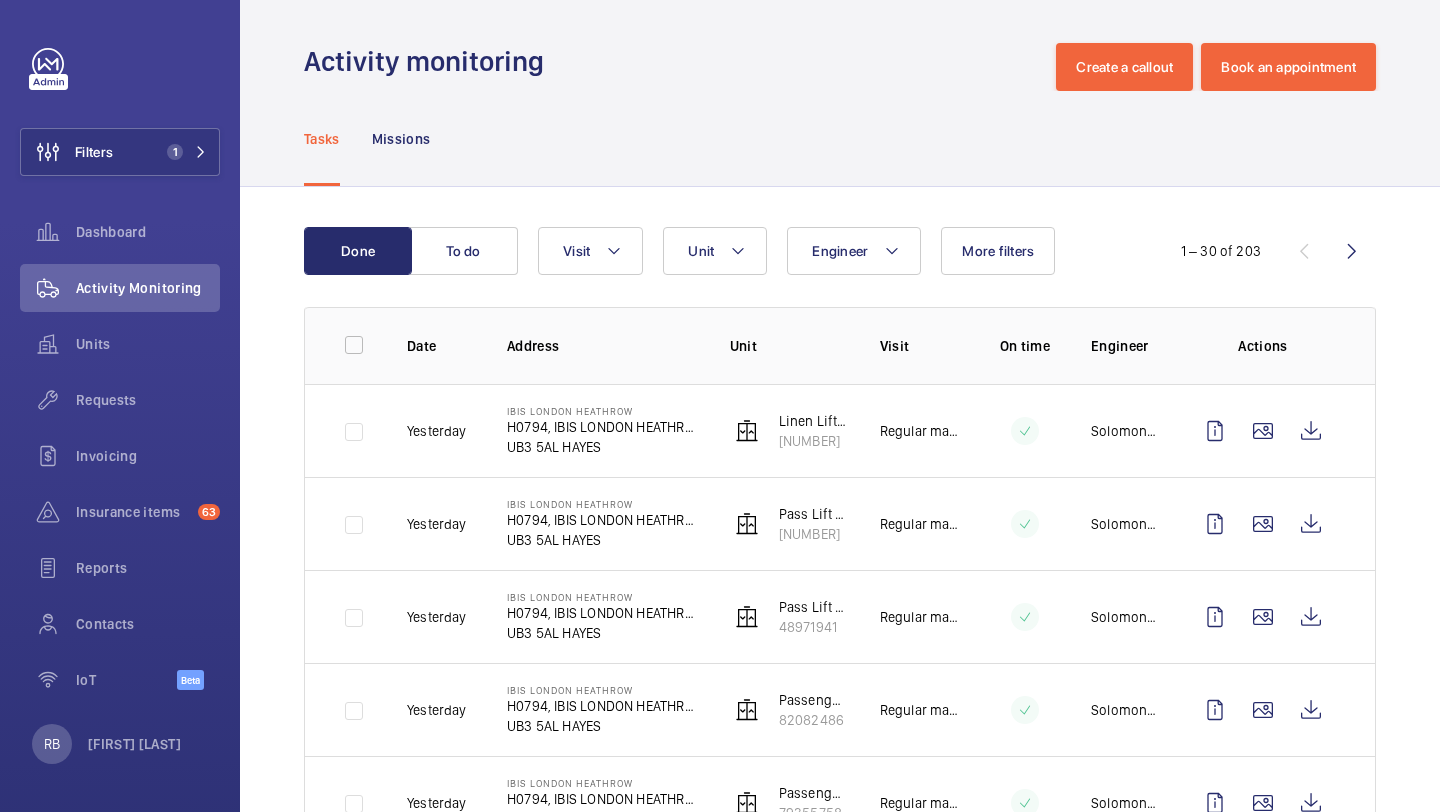 scroll, scrollTop: 0, scrollLeft: 0, axis: both 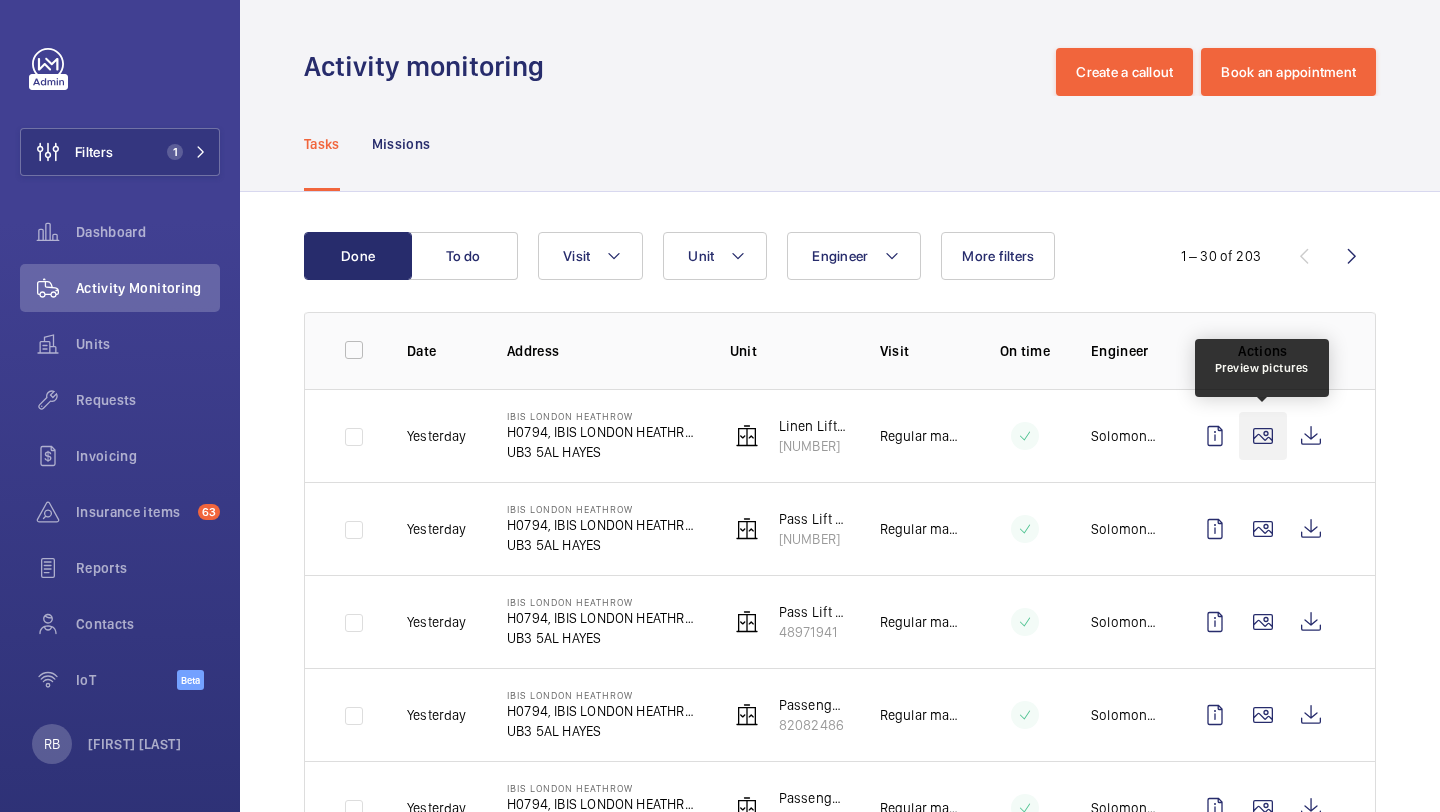 click 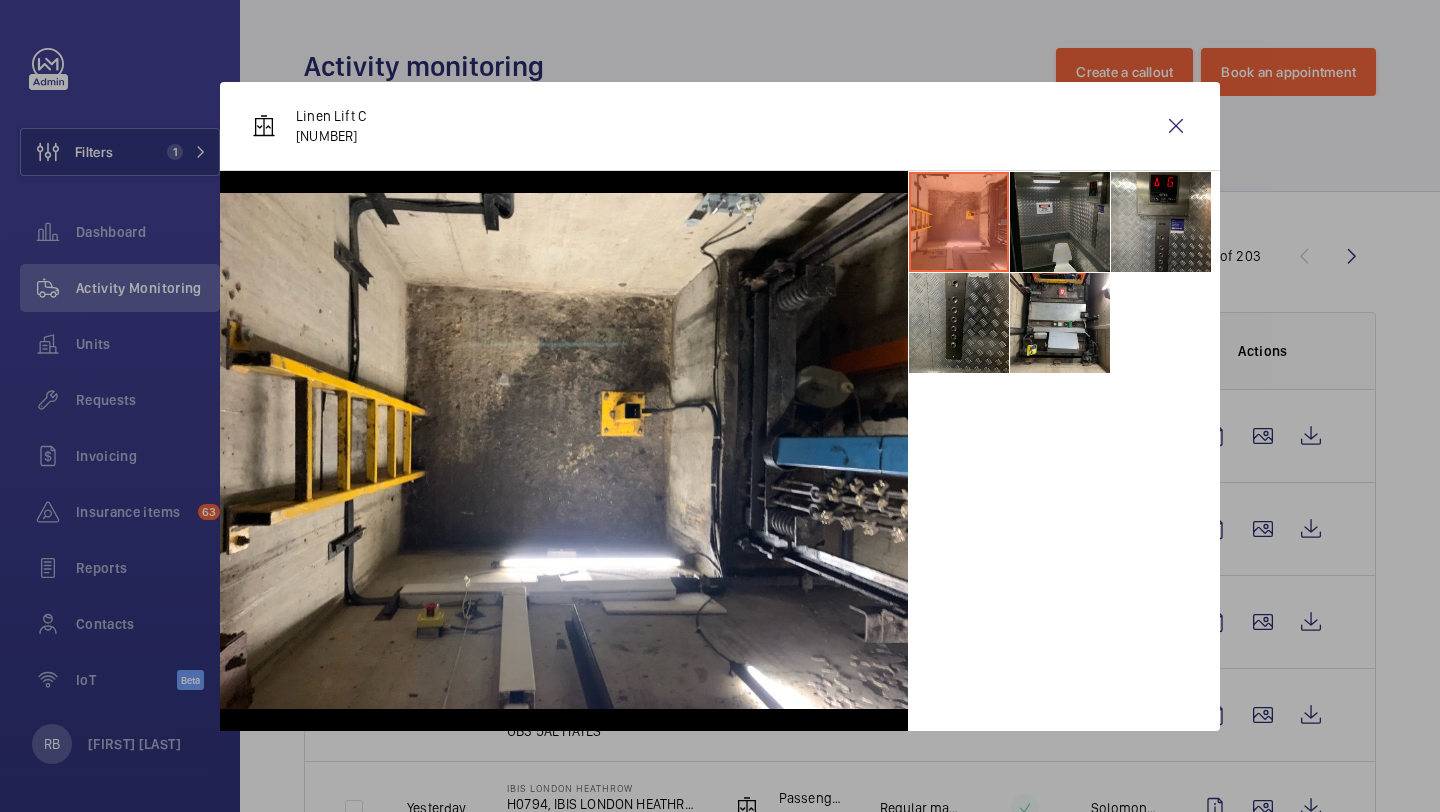 click at bounding box center (1060, 222) 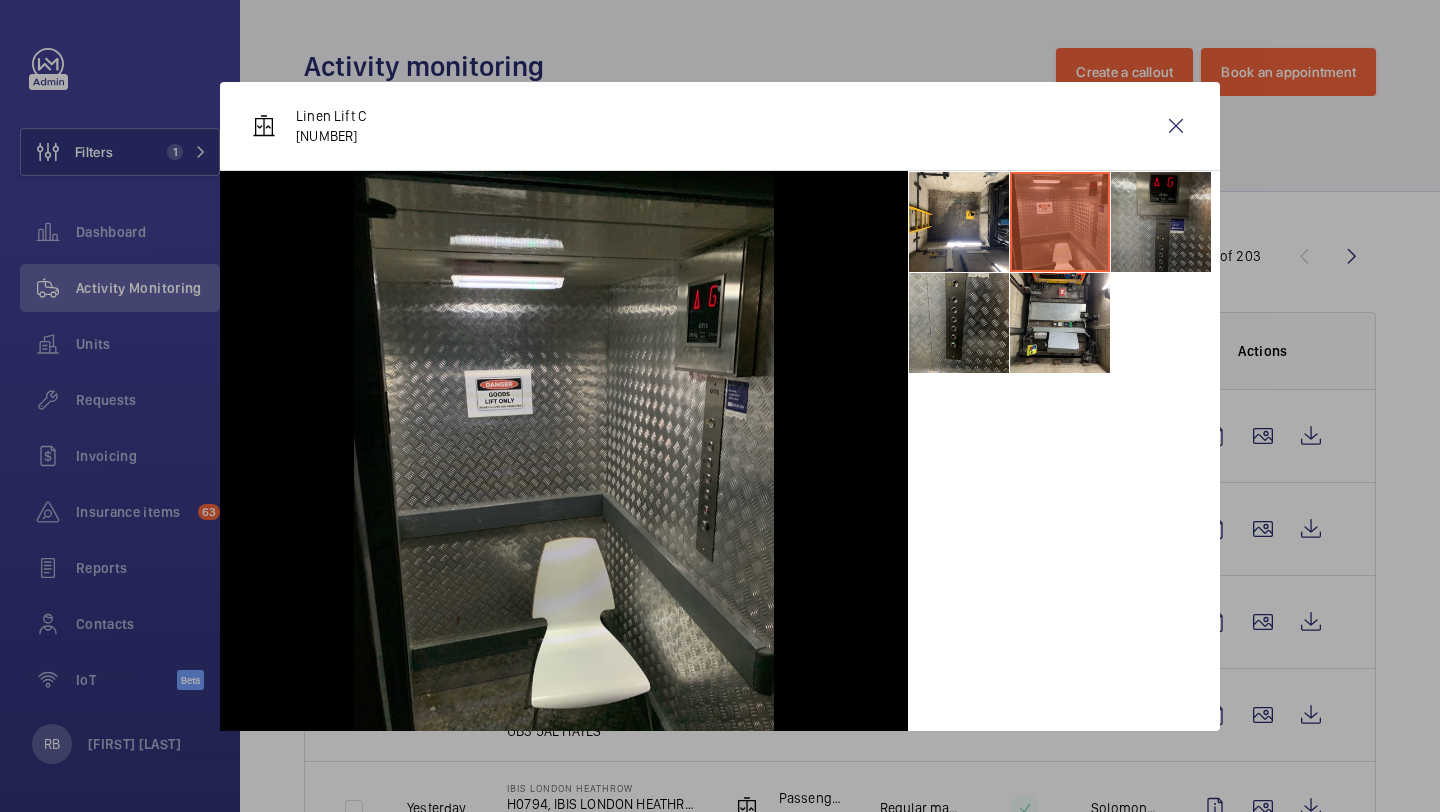 click at bounding box center [1161, 222] 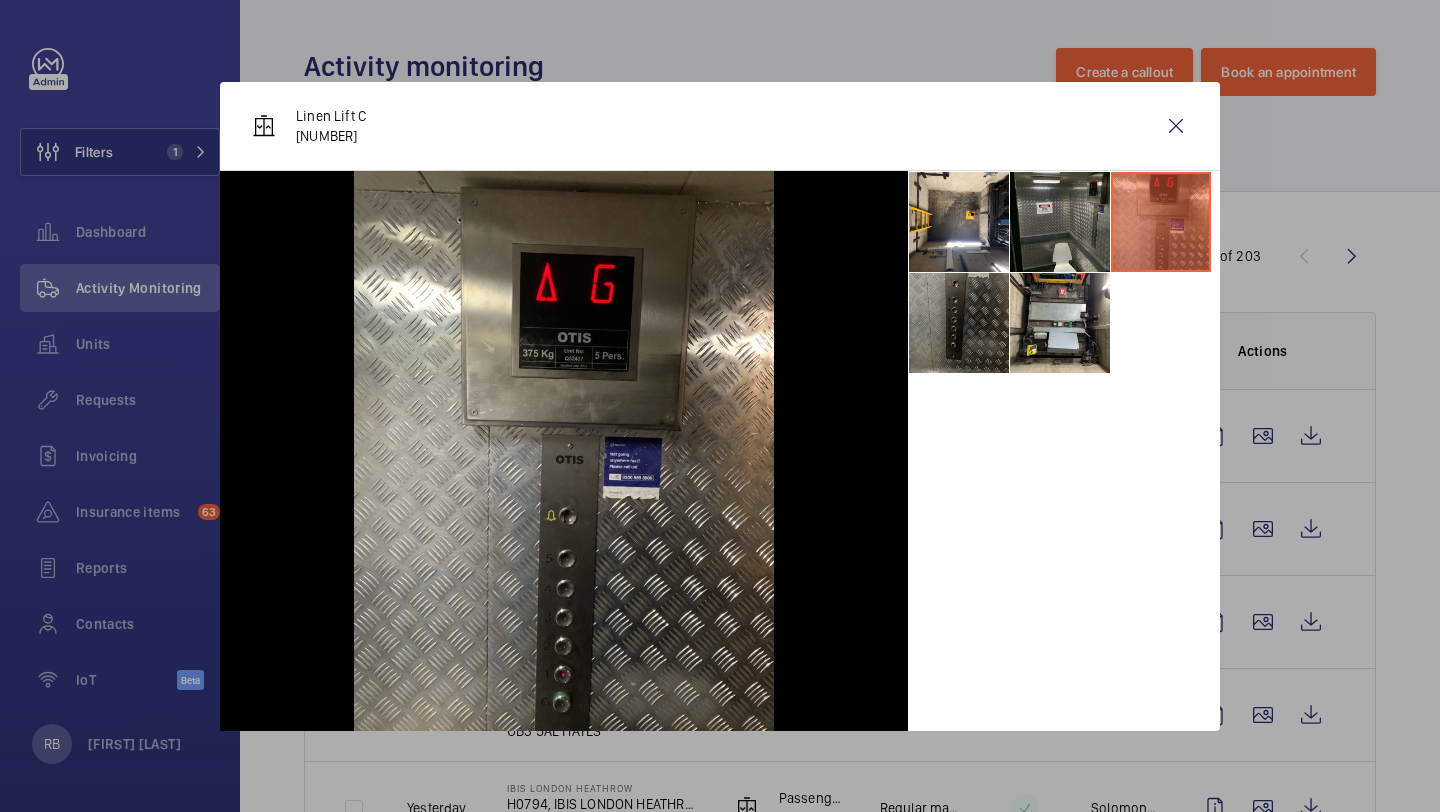 click at bounding box center [959, 323] 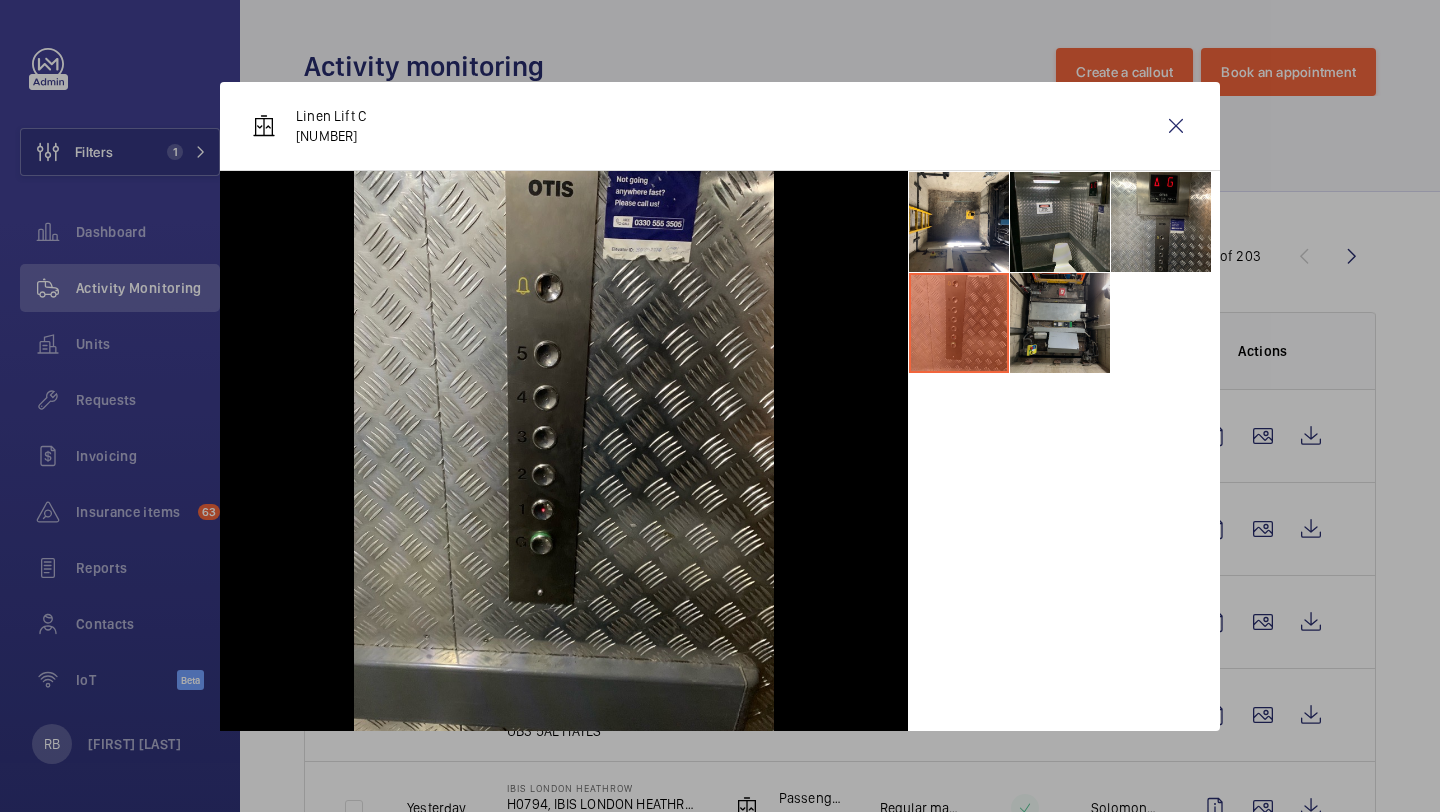 click at bounding box center (1060, 323) 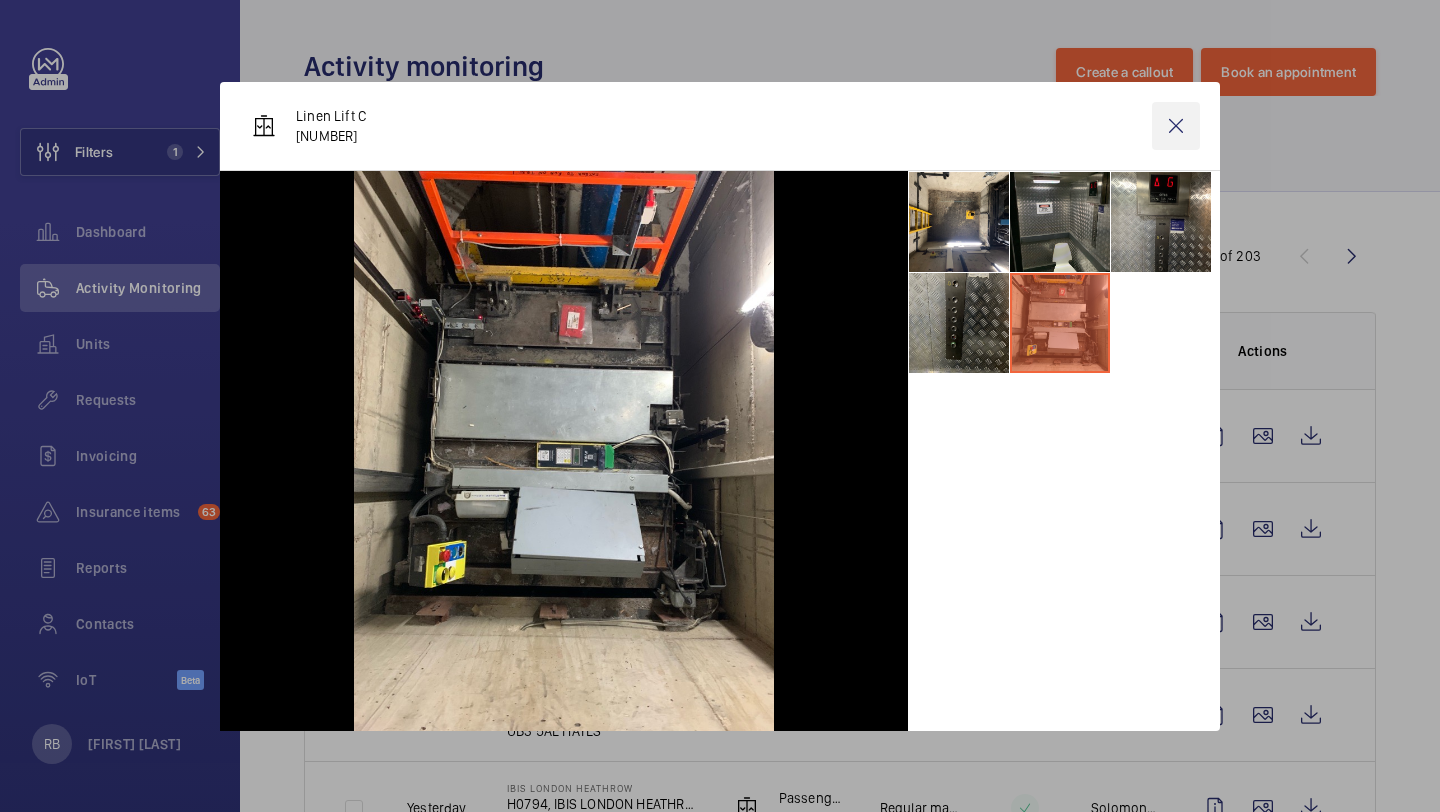 click at bounding box center (1176, 126) 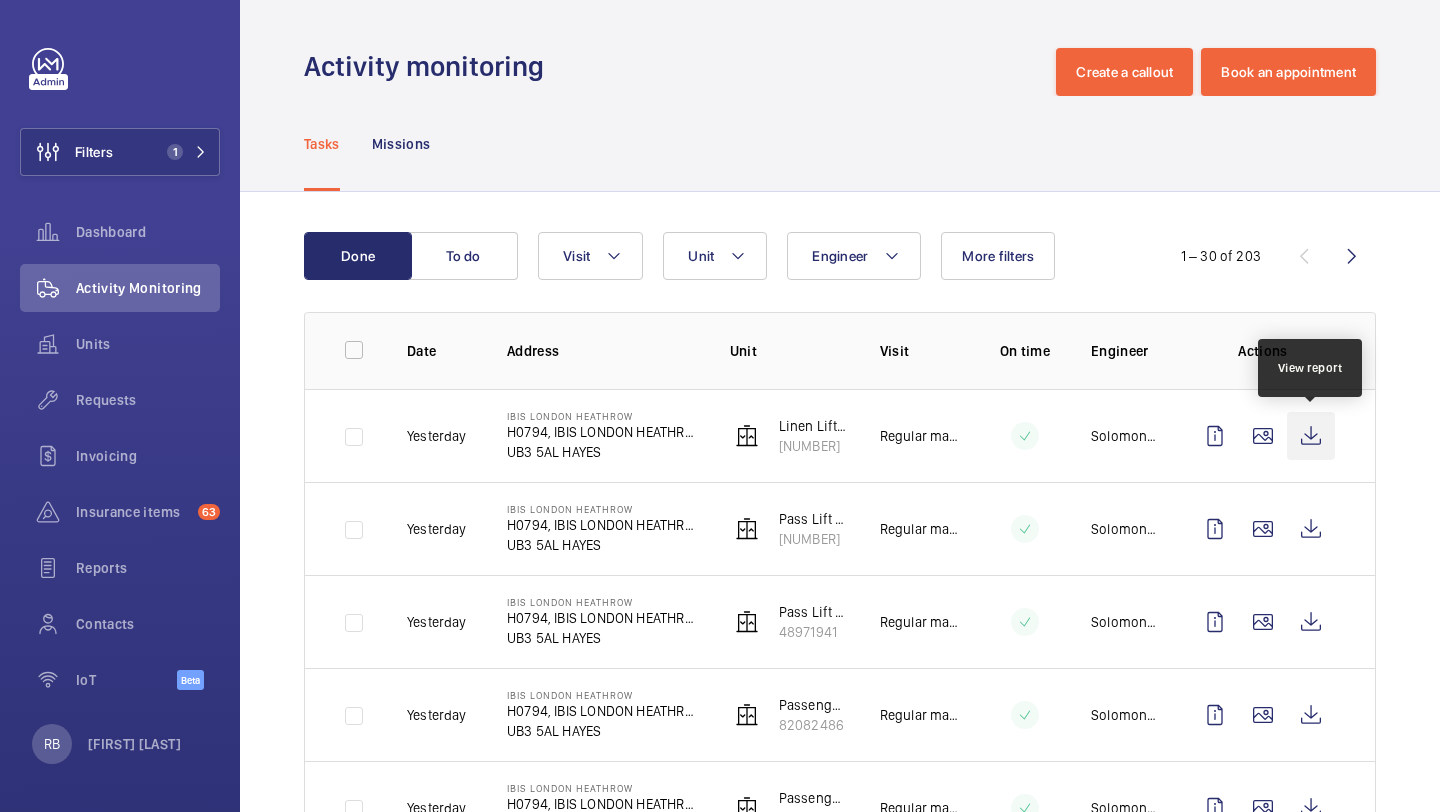click 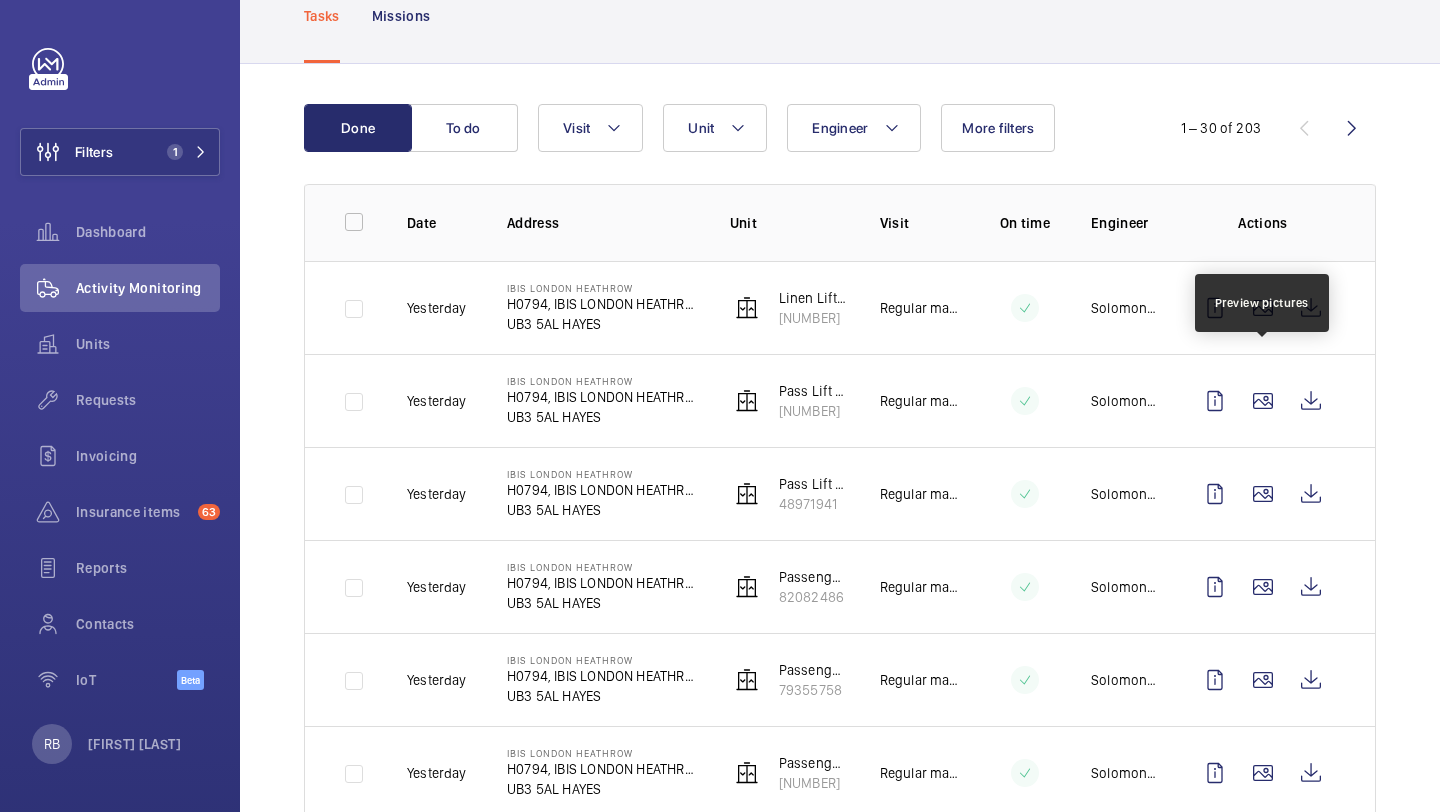 scroll, scrollTop: 99, scrollLeft: 0, axis: vertical 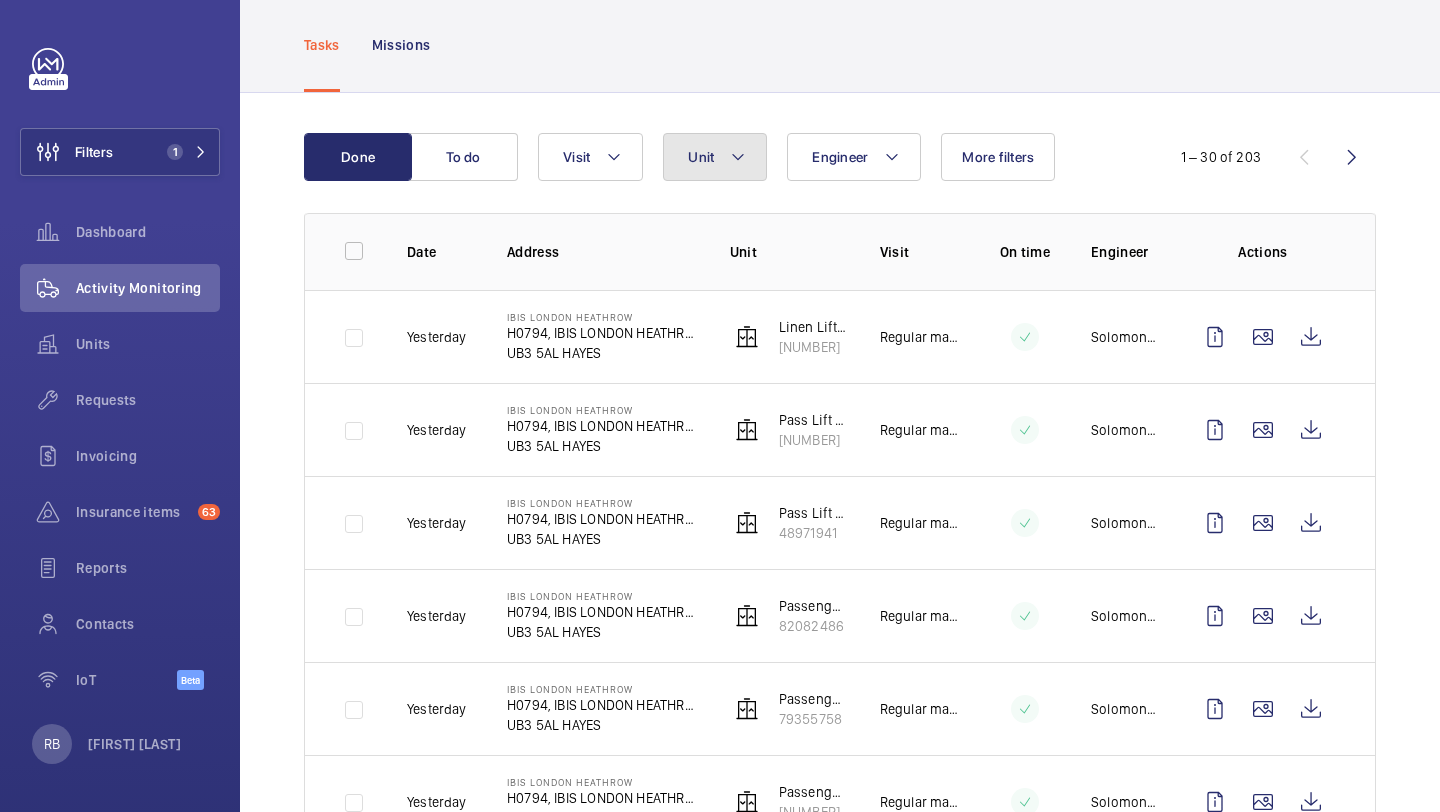 click on "Unit" 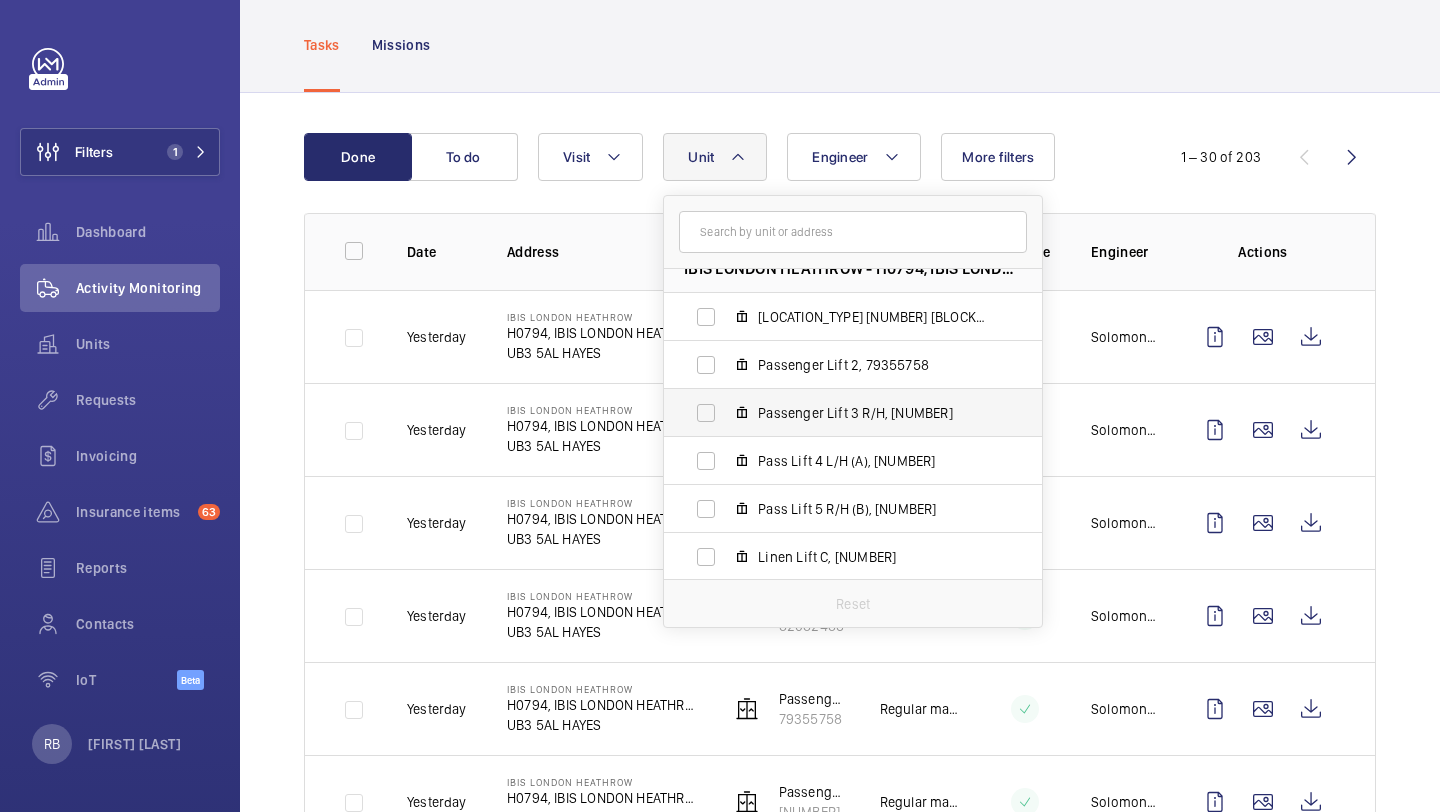 scroll, scrollTop: 26, scrollLeft: 0, axis: vertical 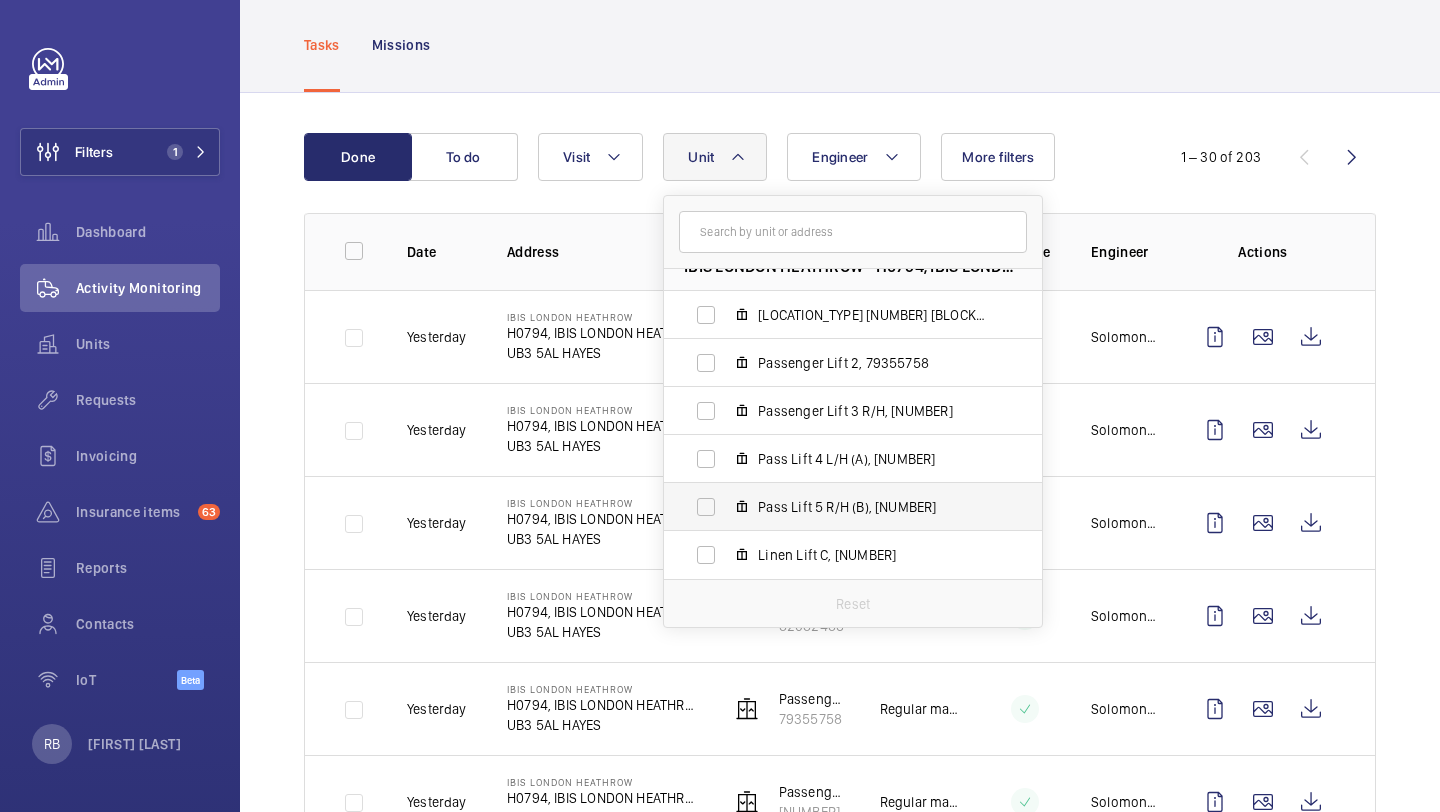 click on "Pass Lift 5 R/H (B), [NUMBER]" at bounding box center [874, 507] 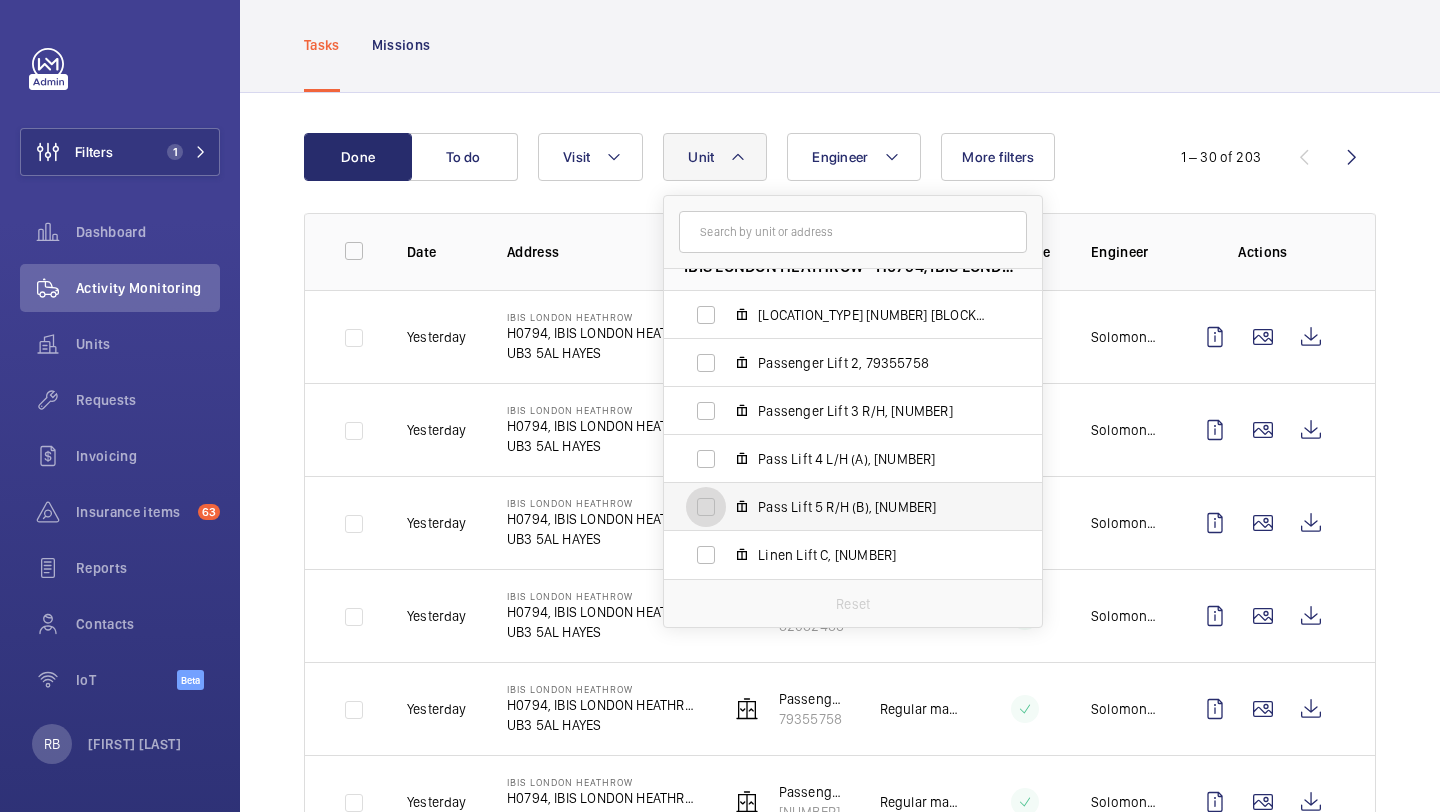 click on "Pass Lift 5 R/H (B), [NUMBER]" at bounding box center (706, 507) 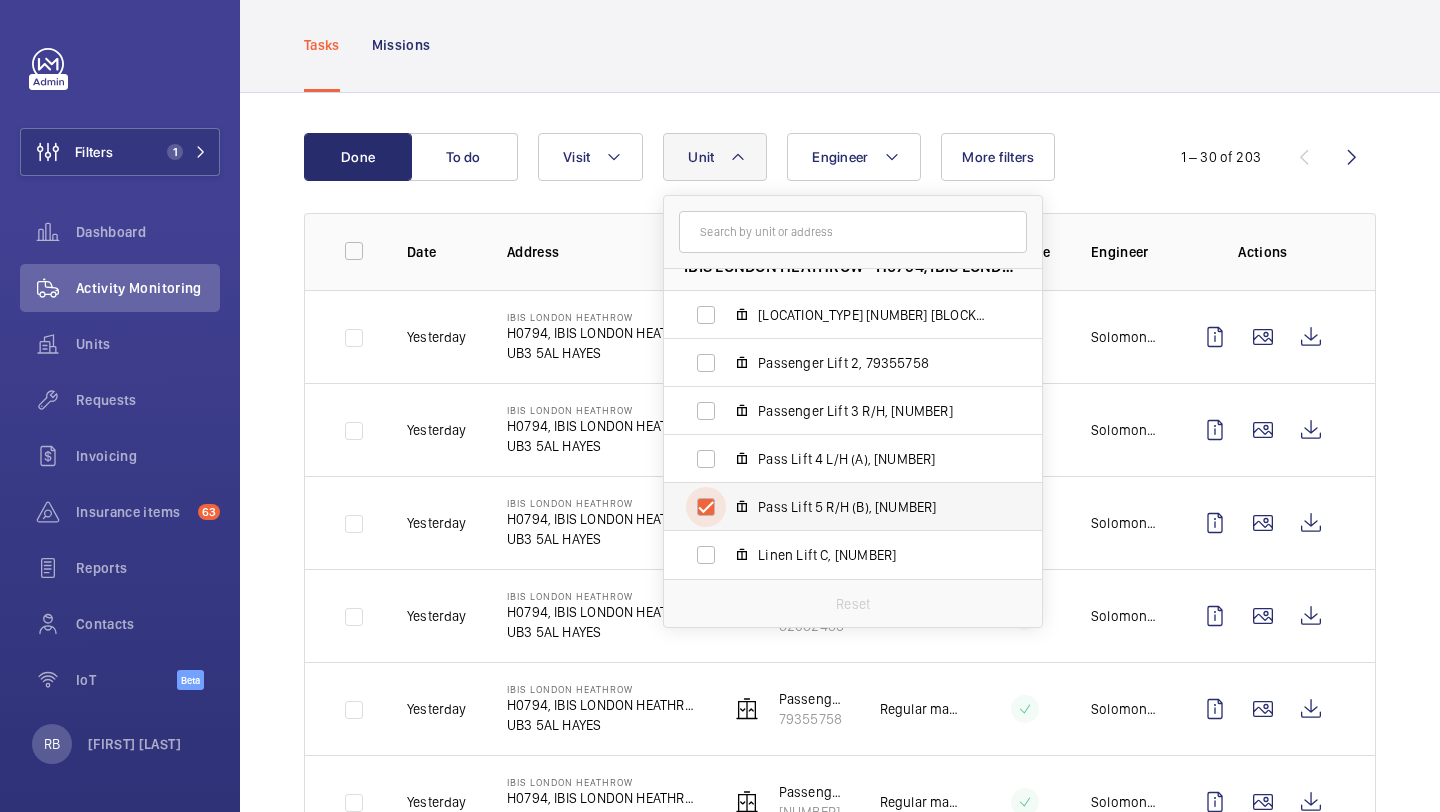 checkbox on "true" 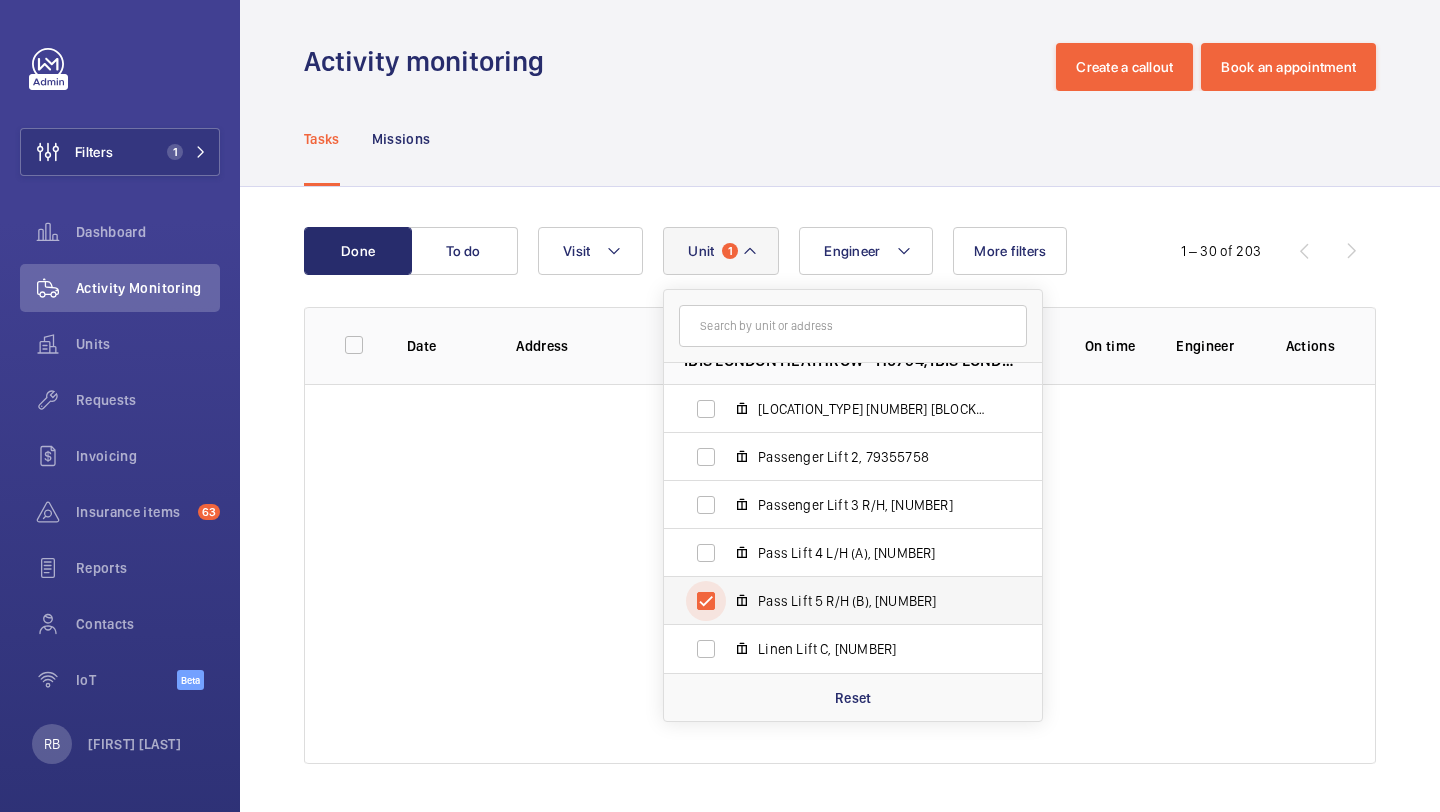 scroll, scrollTop: 5, scrollLeft: 0, axis: vertical 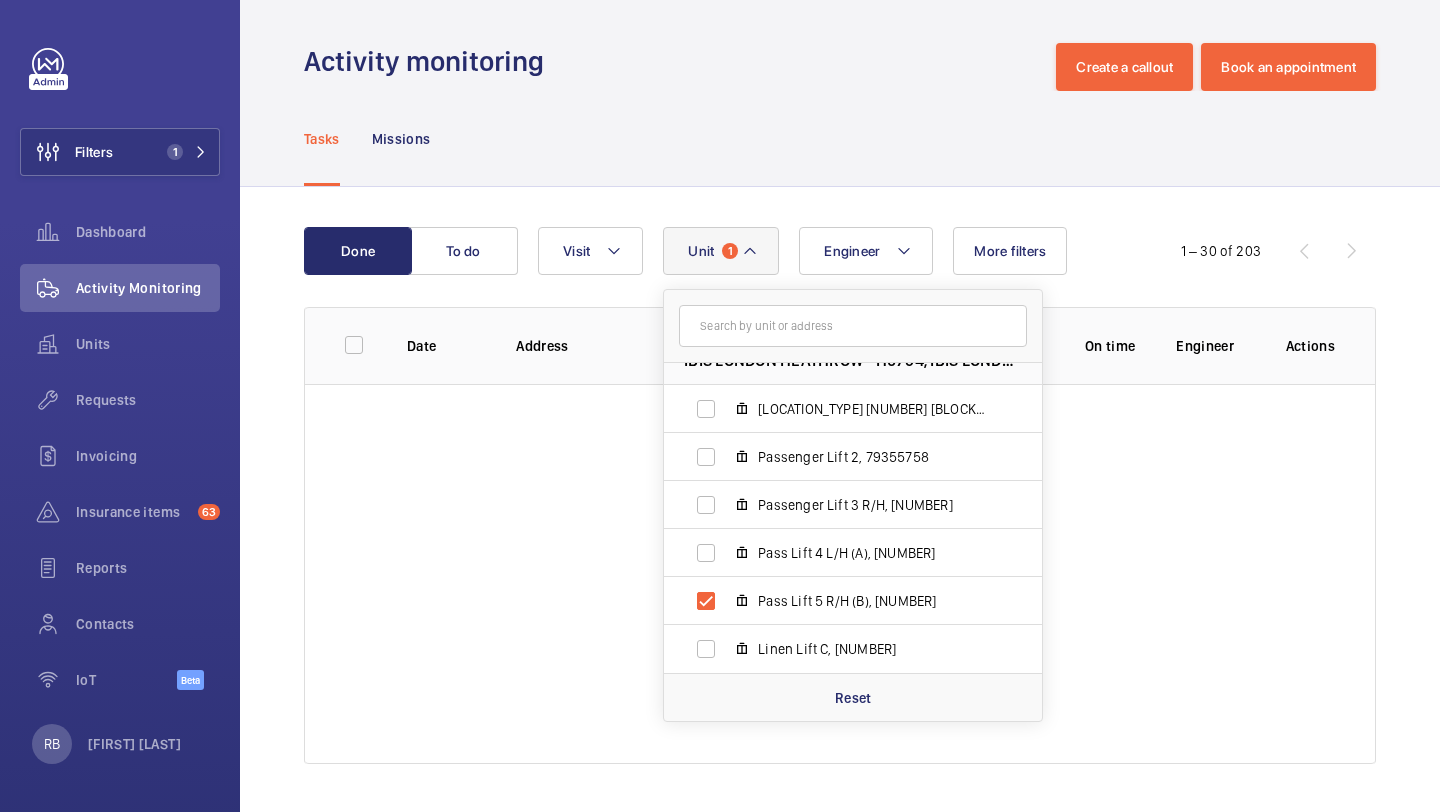click on "Done To do Engineer Unit 1 IBIS LONDON HEATHROW - H0794, IBIS LONDON HEATHROW, [NUMBER] [STREET], [CITY] [POSTAL_CODE] [CITY] Passenger Lift 1 L/H, [NUMBER] Passenger Lift 2, [NUMBER] Passenger Lift 3 R/H, [NUMBER] Pass Lift 4 L/H (A), [NUMBER] Pass Lift 5 R/H (B), [NUMBER] Linen Lift C, [NUMBER] Reset Visit More filters 1 – 30 of 203 Date Address Unit Visit On time Engineer Actions" 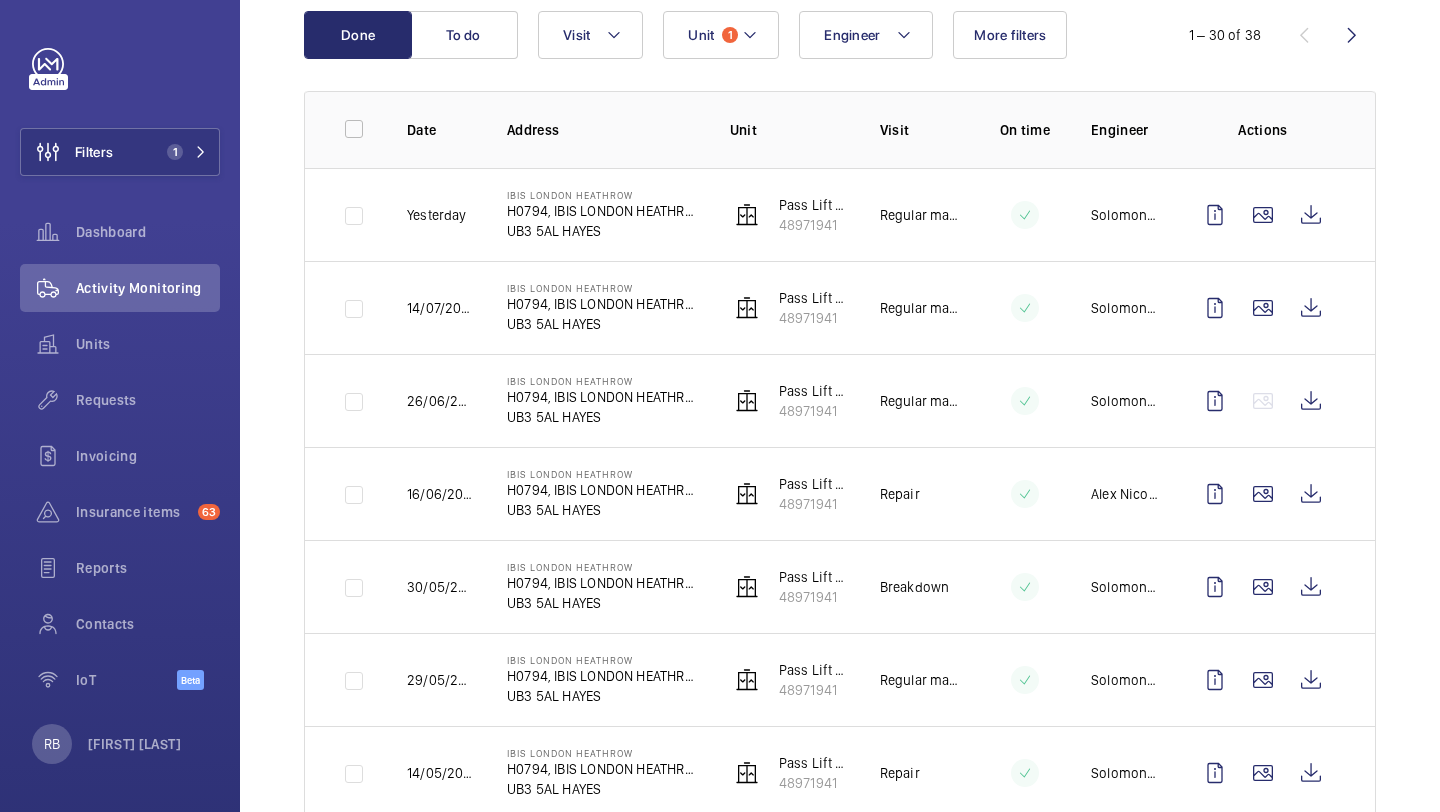 scroll, scrollTop: 223, scrollLeft: 0, axis: vertical 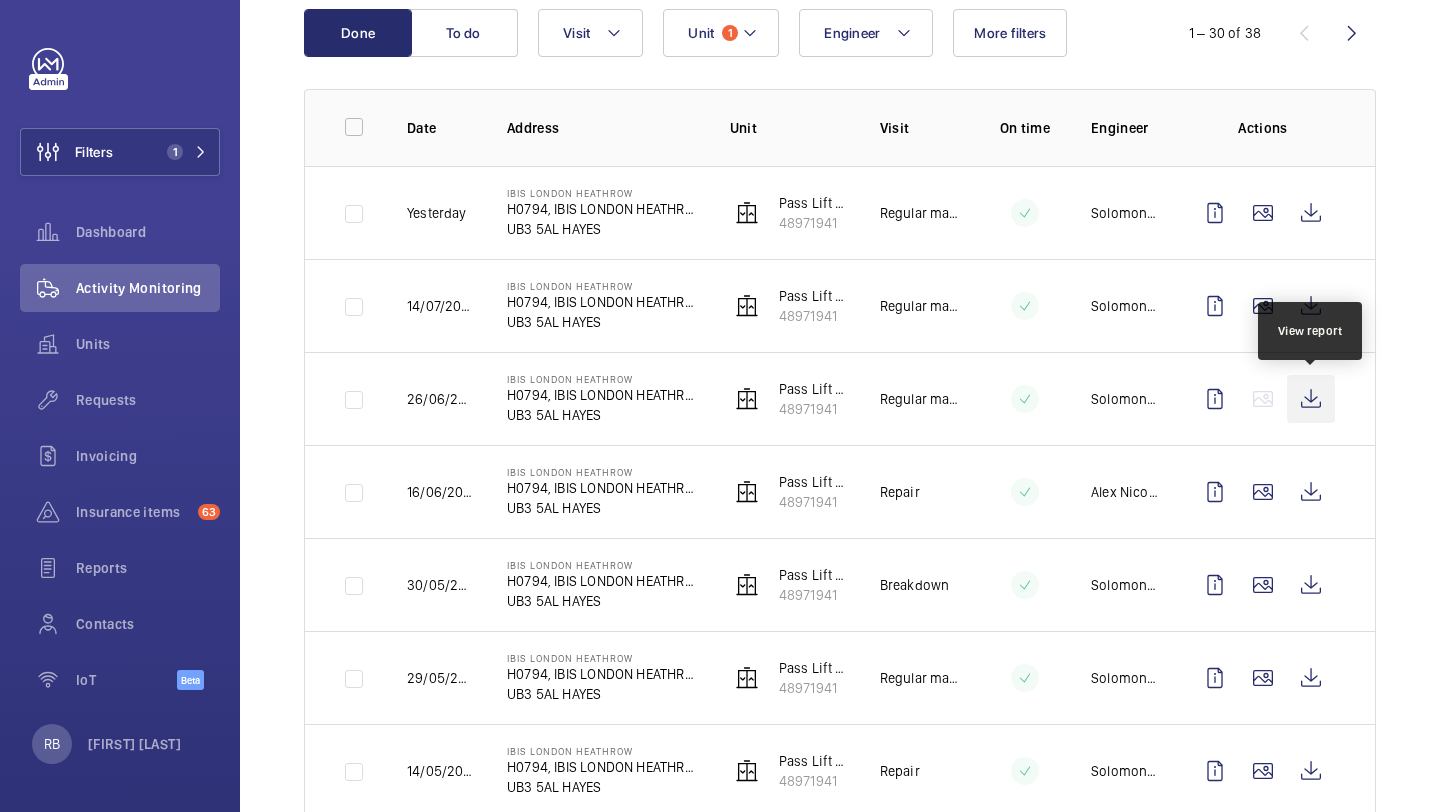 click 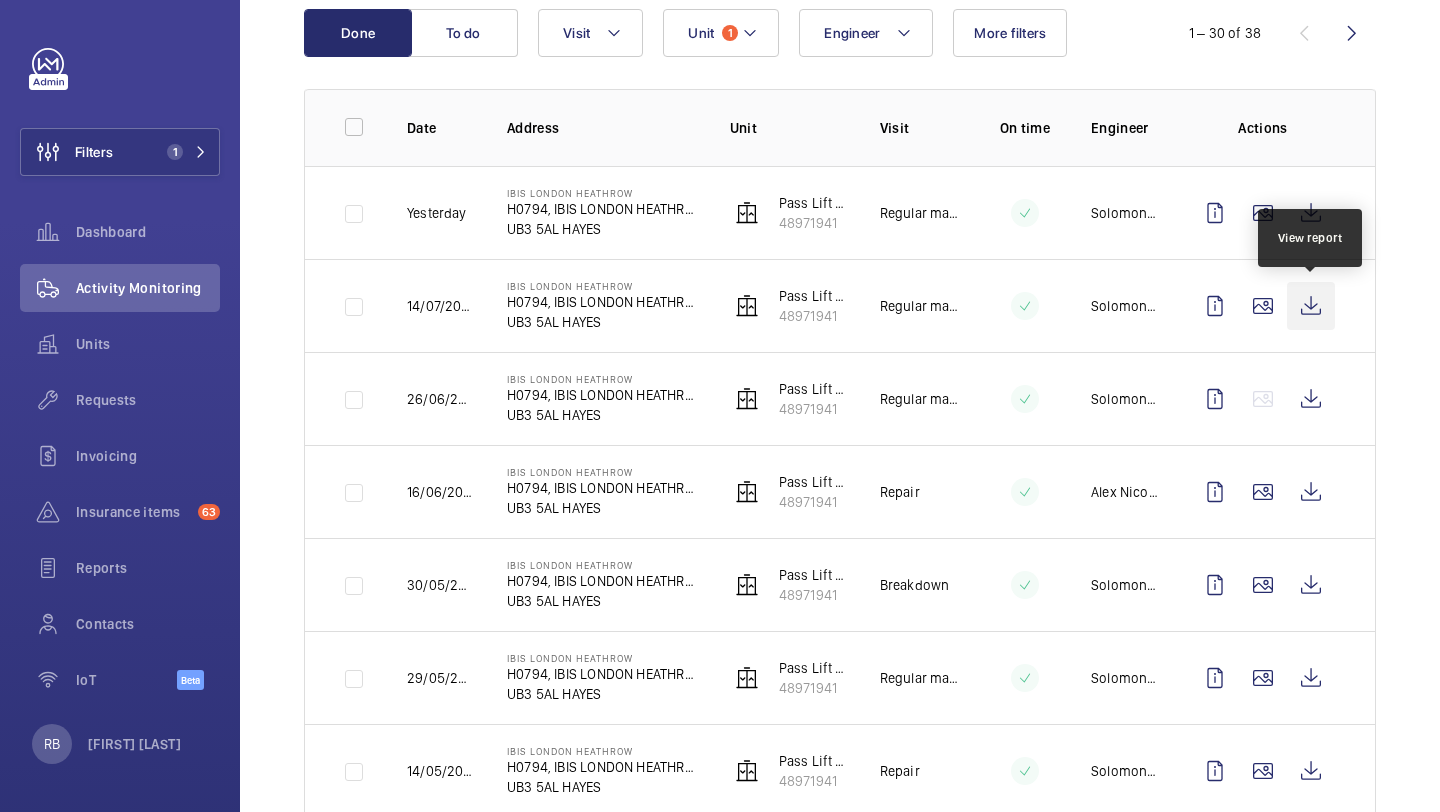 click 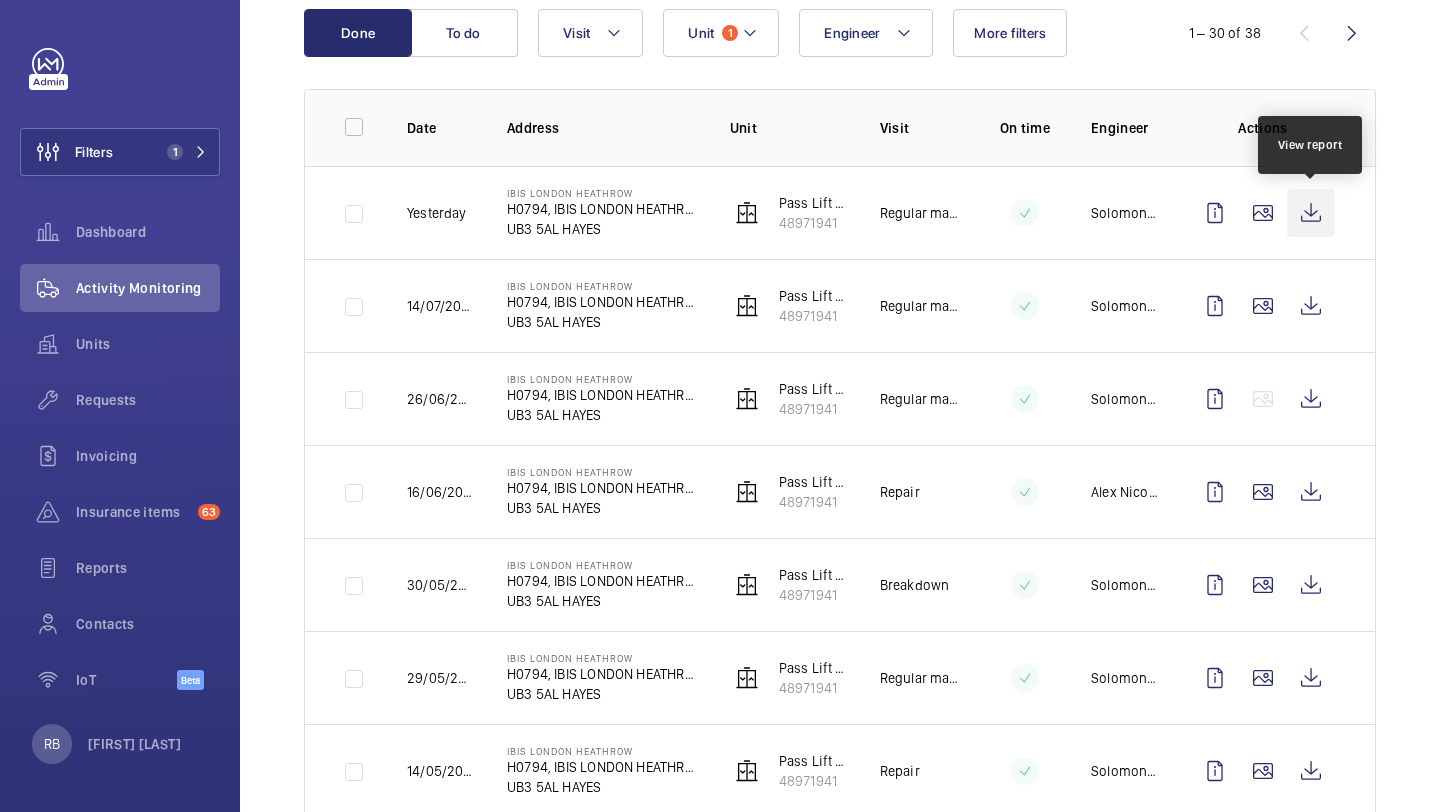click 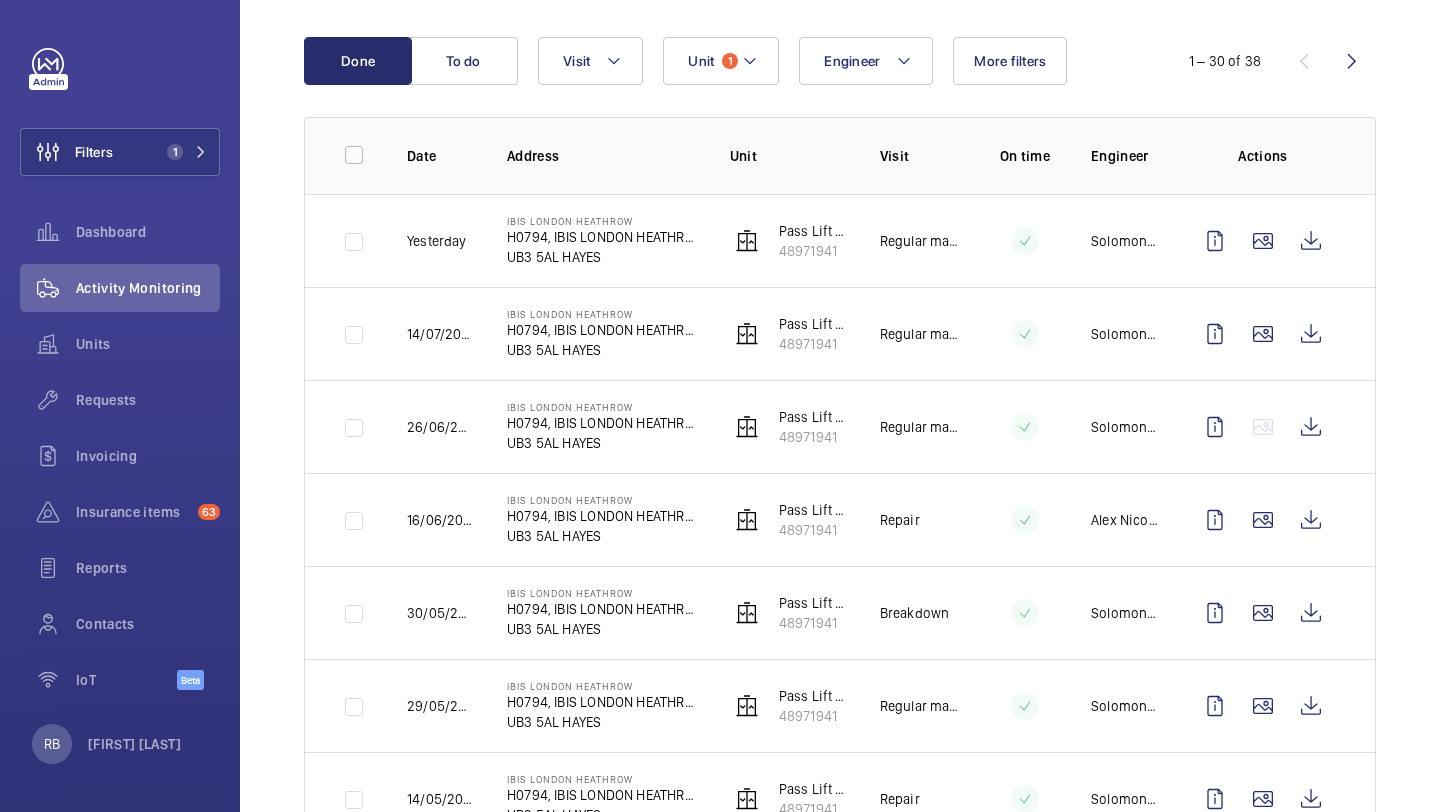 scroll, scrollTop: 194, scrollLeft: 0, axis: vertical 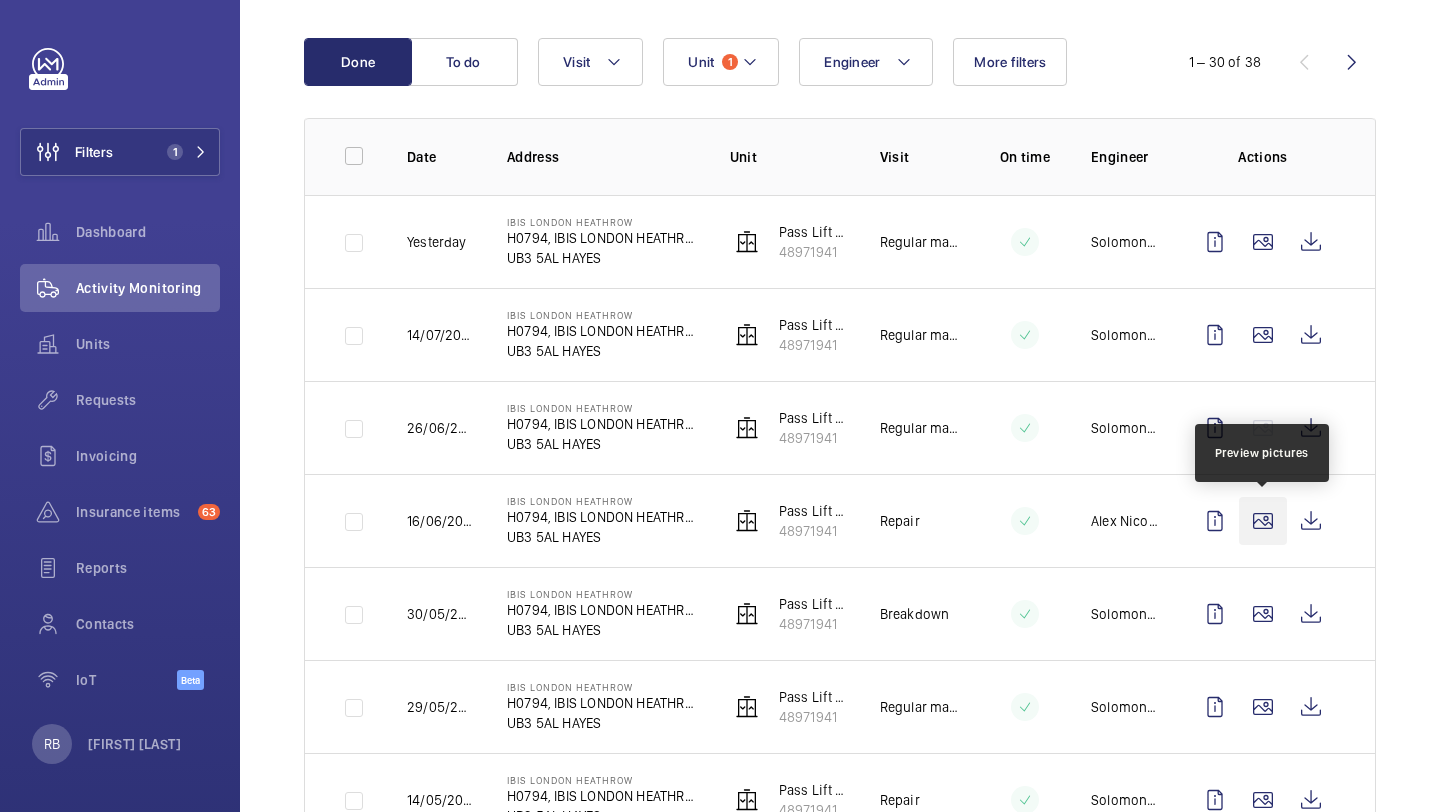 click 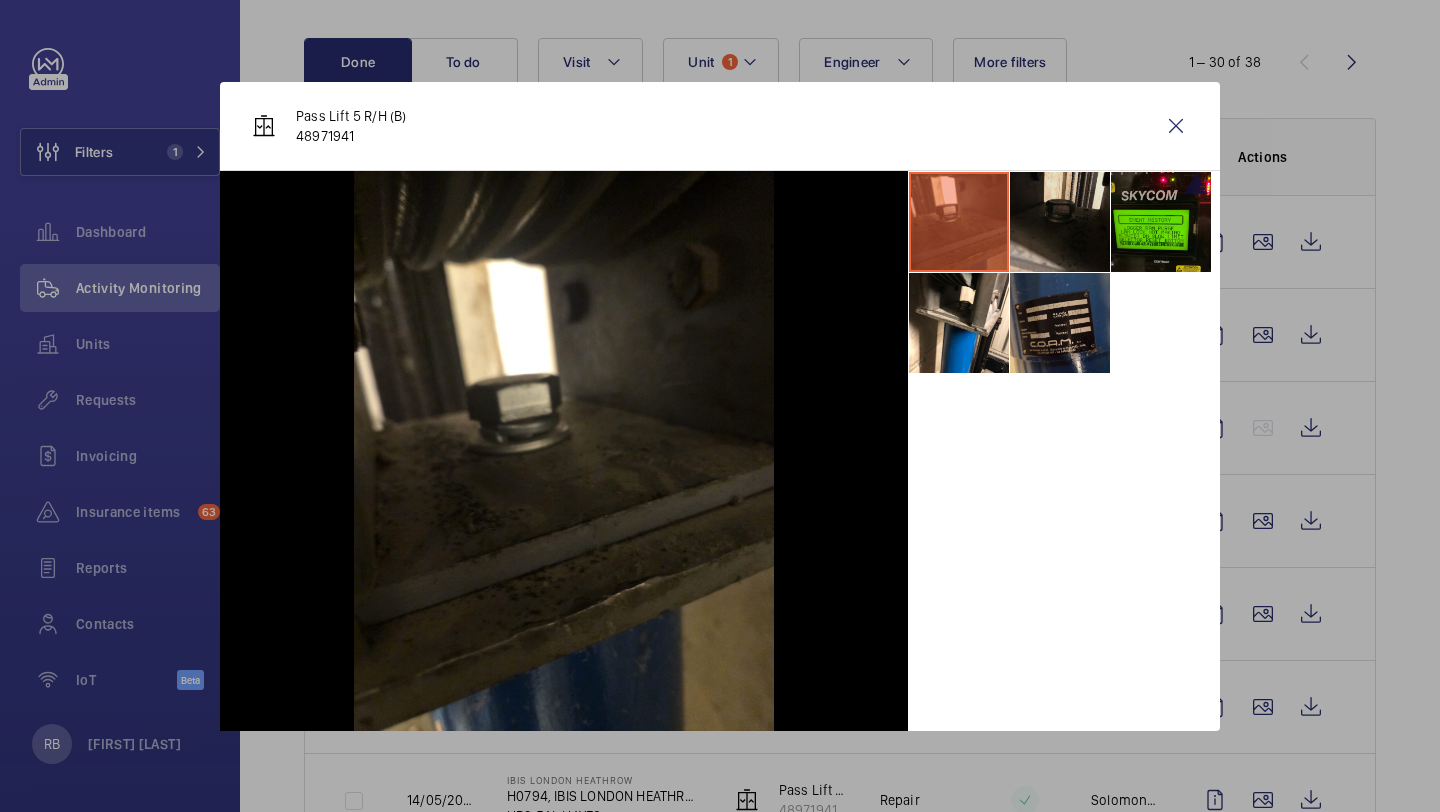 click at bounding box center (1060, 222) 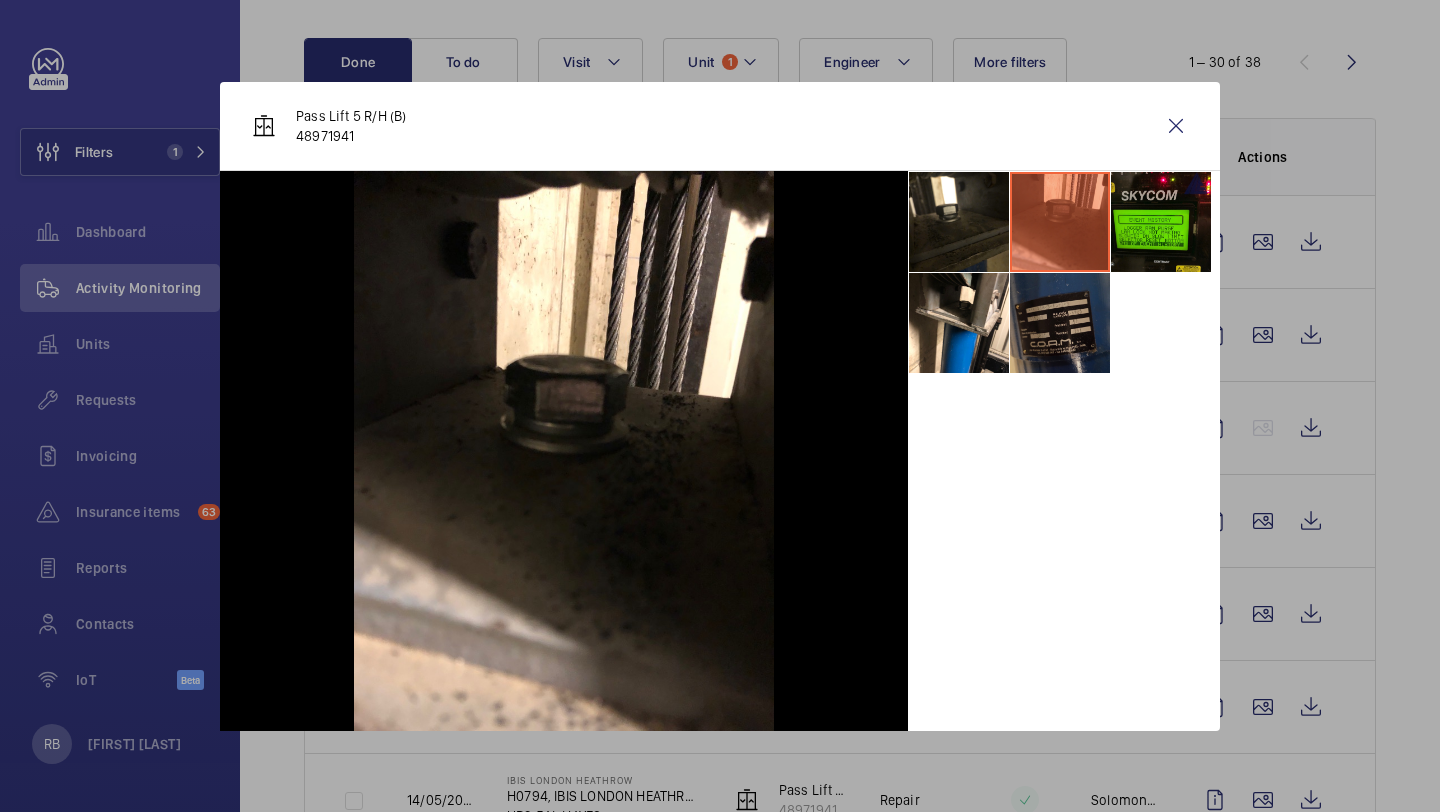 click at bounding box center (1060, 323) 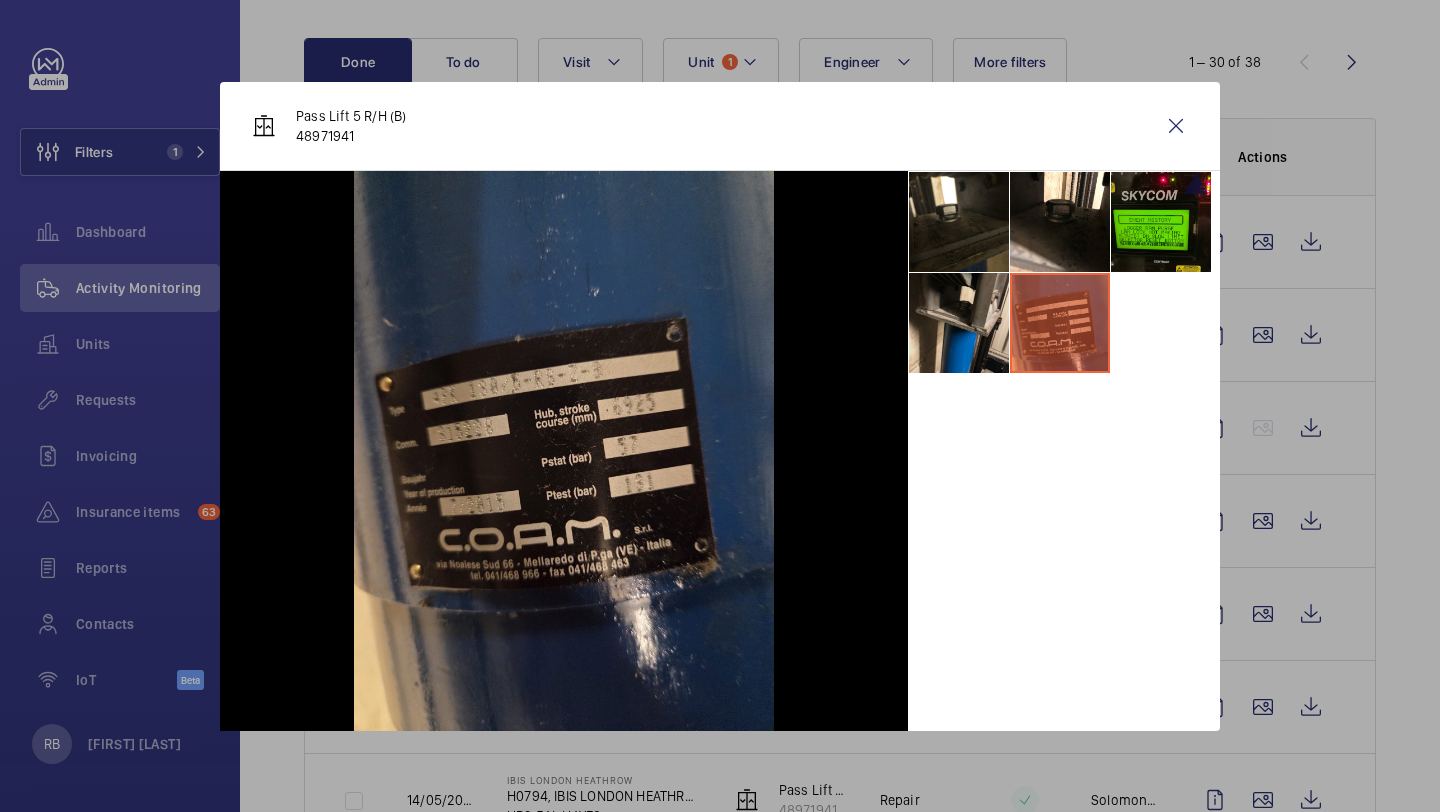 click at bounding box center [959, 323] 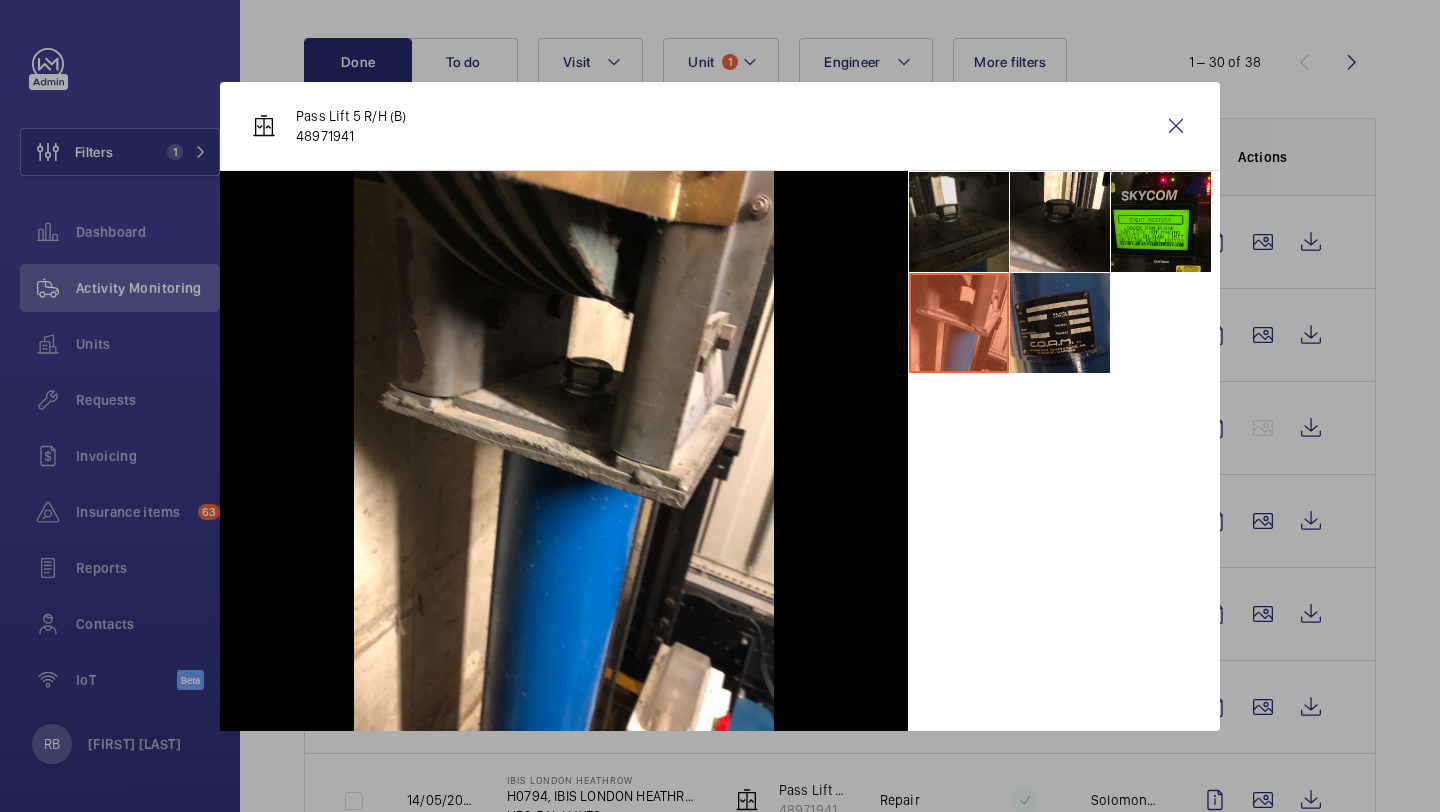 click at bounding box center [959, 222] 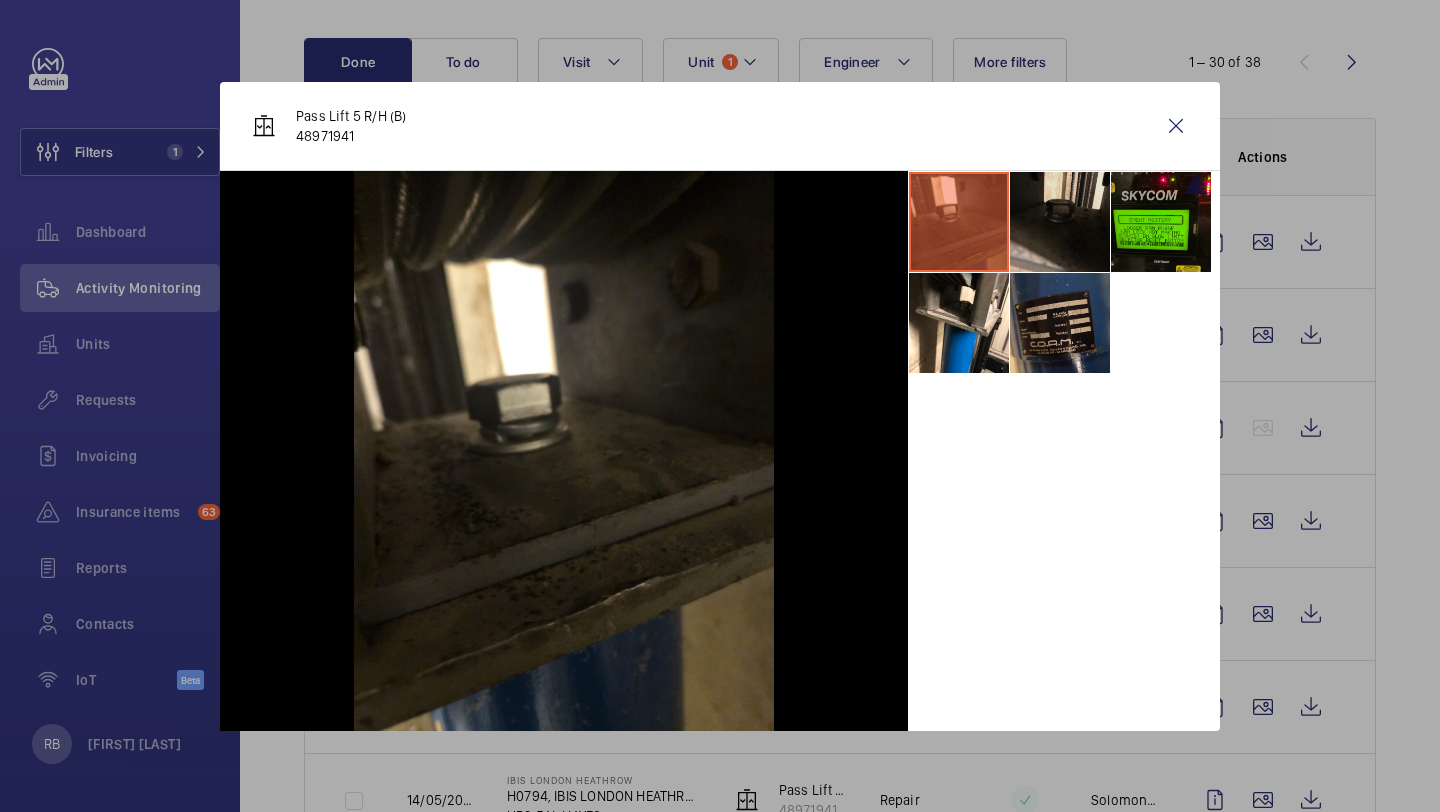 click at bounding box center (1060, 222) 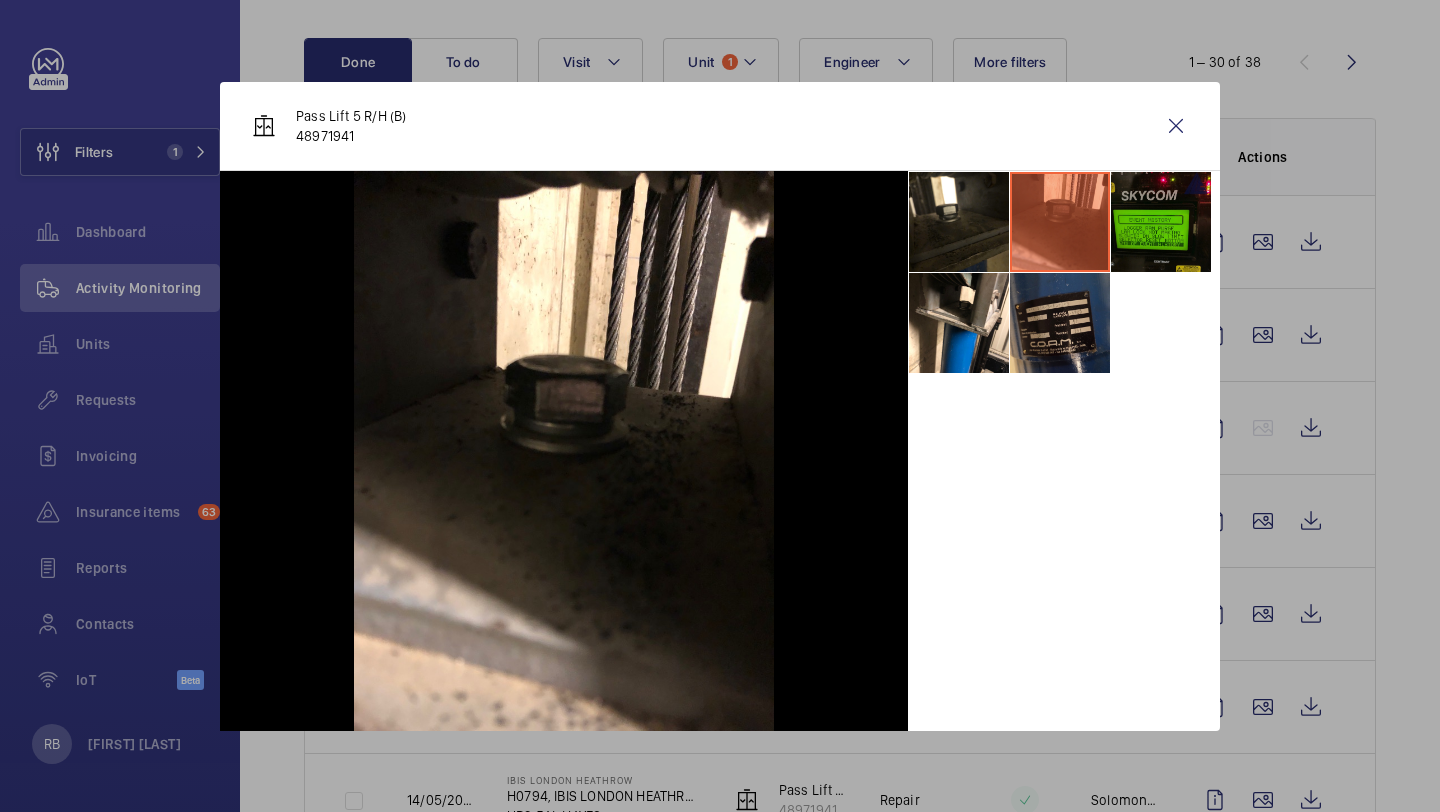click at bounding box center (1161, 222) 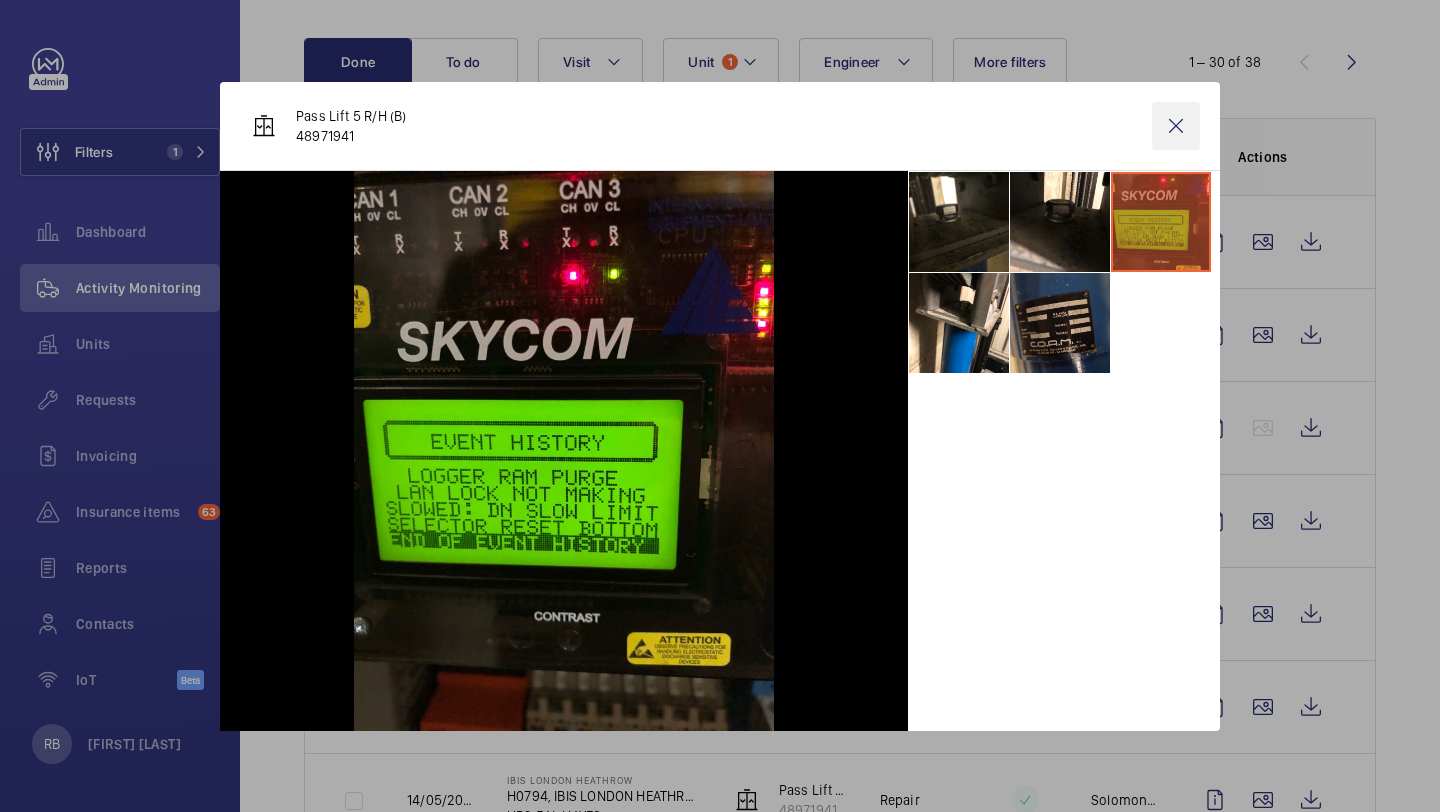 click at bounding box center [1176, 126] 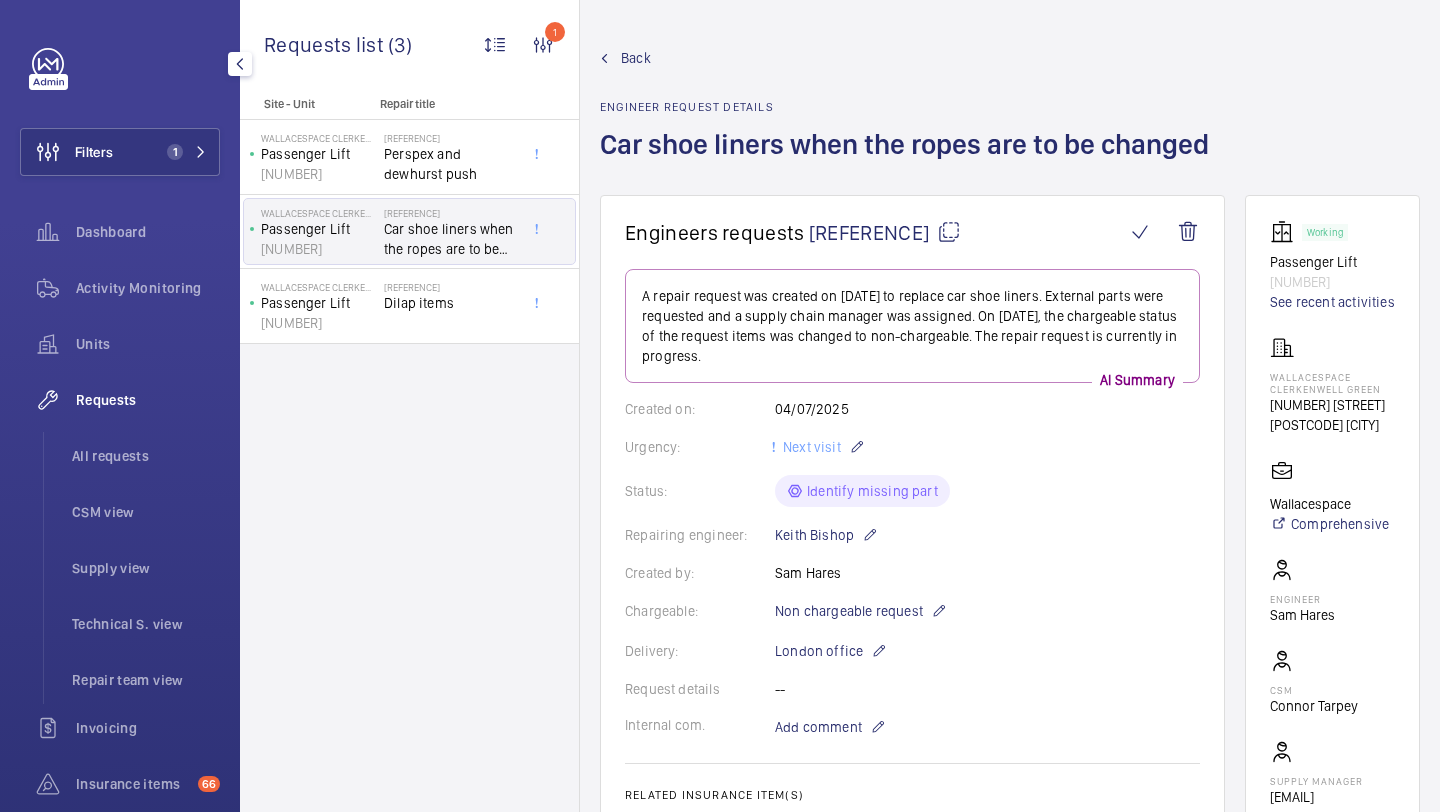 scroll, scrollTop: 0, scrollLeft: 0, axis: both 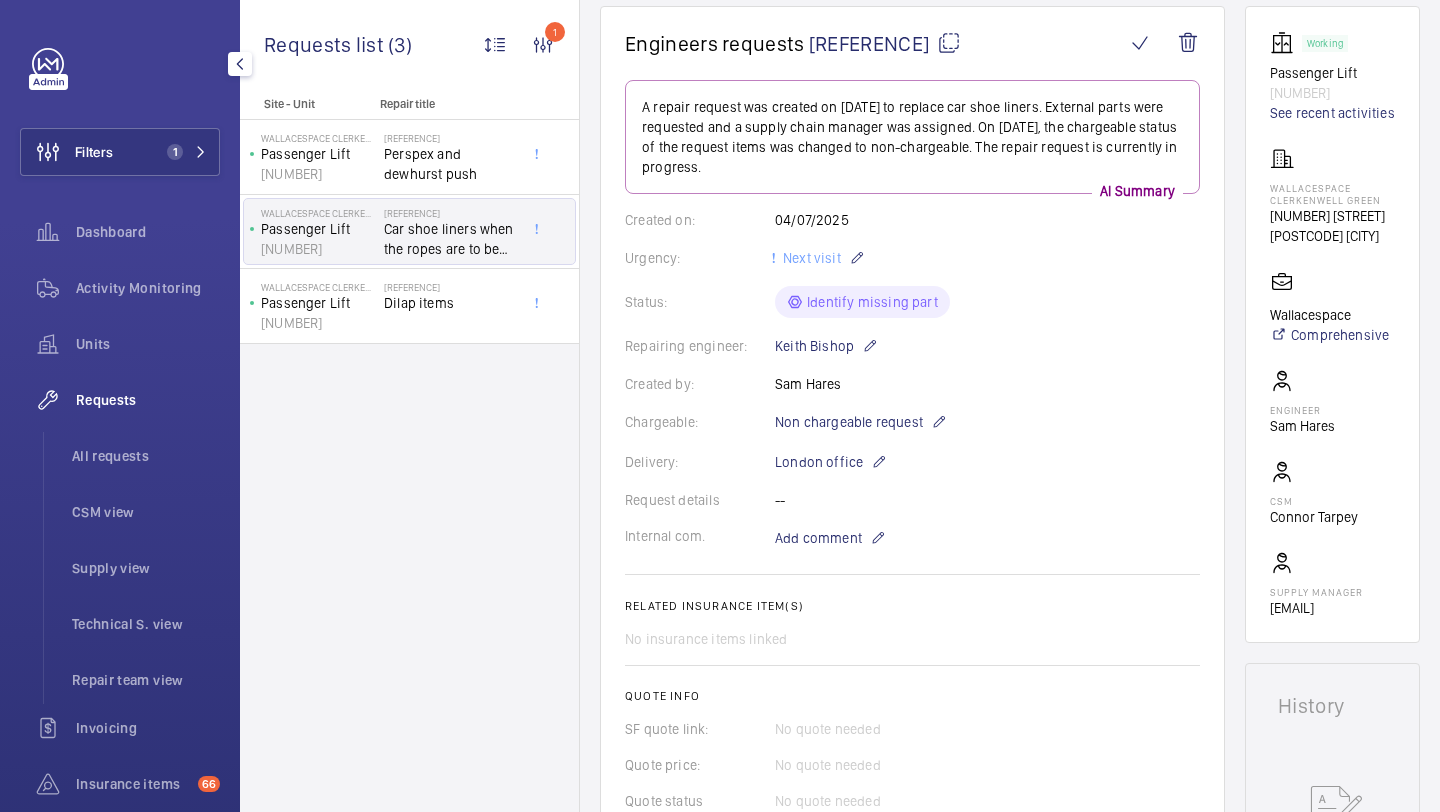 click on "Filters 1" 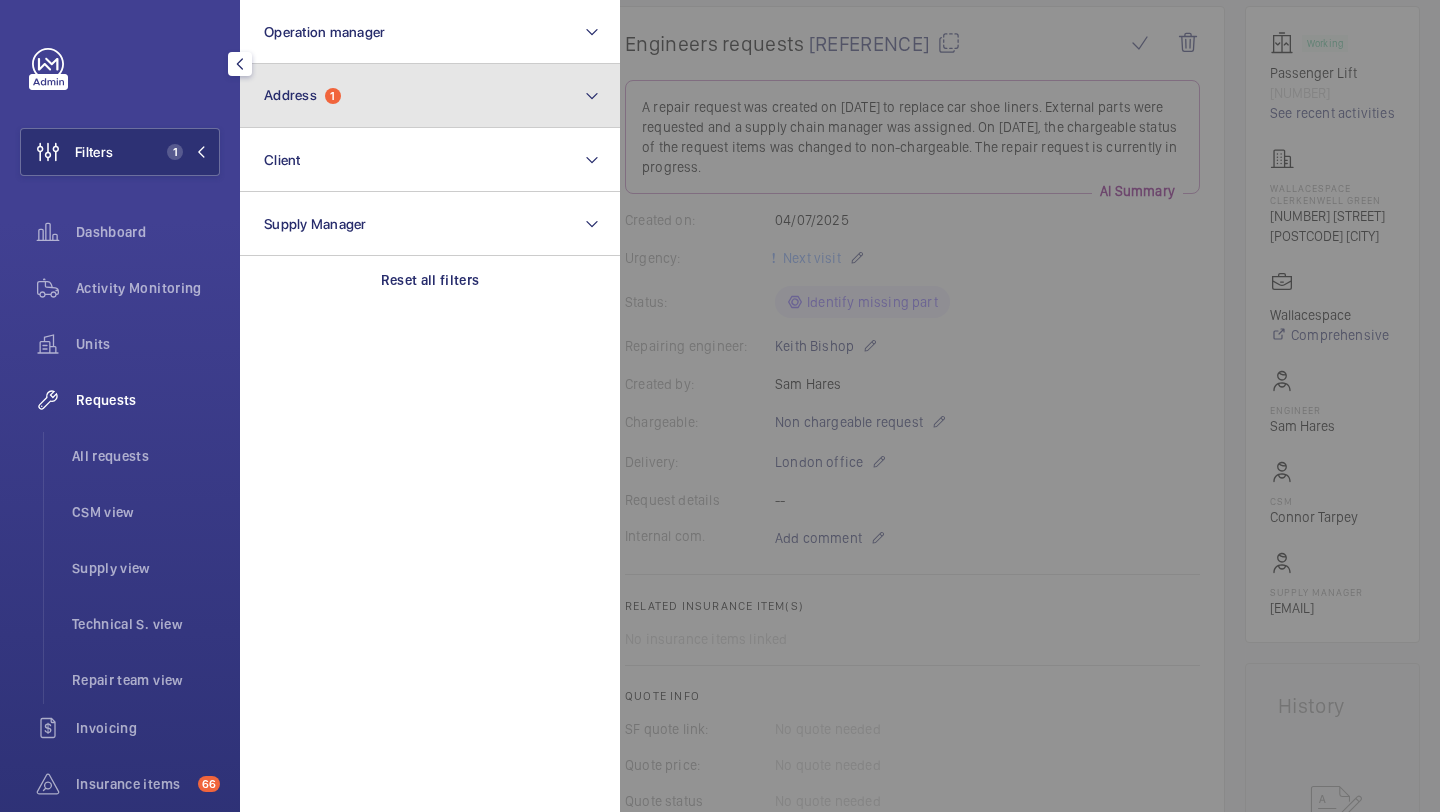 click on "Address  1" 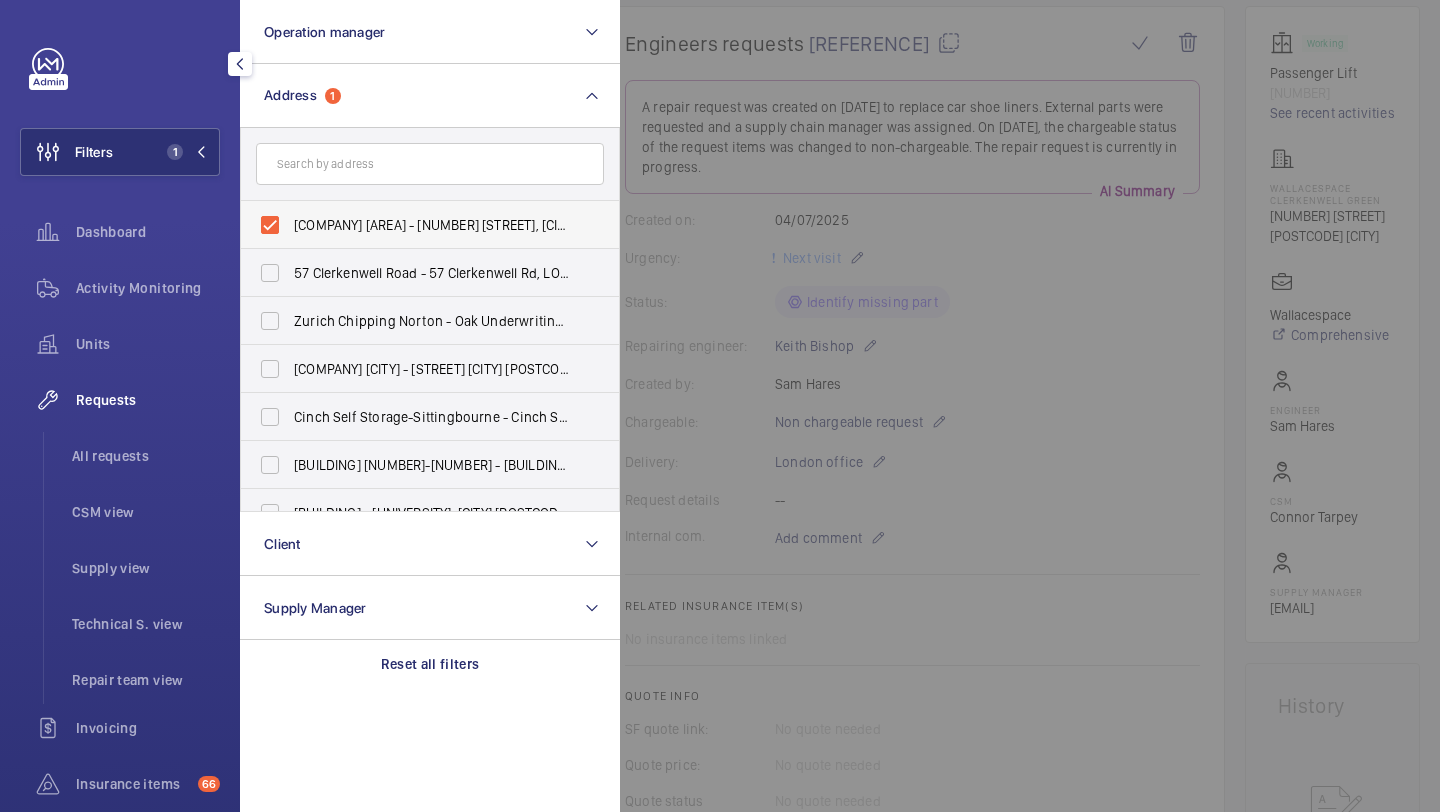click on "Wallacespace Clerkenwell Green - 18 Clerkenwell Grn, LONDON EC1R 0DP" at bounding box center (415, 225) 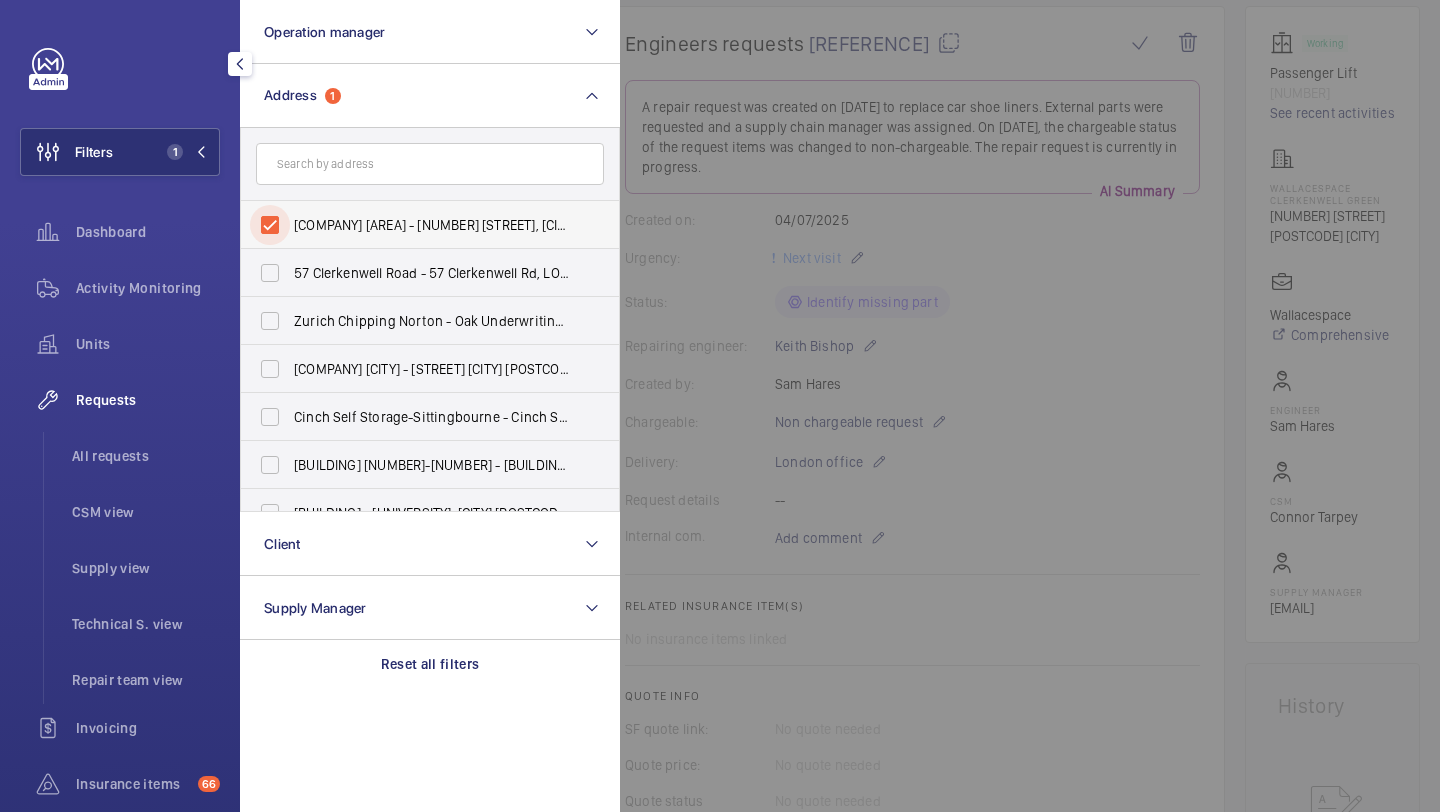 click on "Wallacespace Clerkenwell Green - 18 Clerkenwell Grn, LONDON EC1R 0DP" at bounding box center (270, 225) 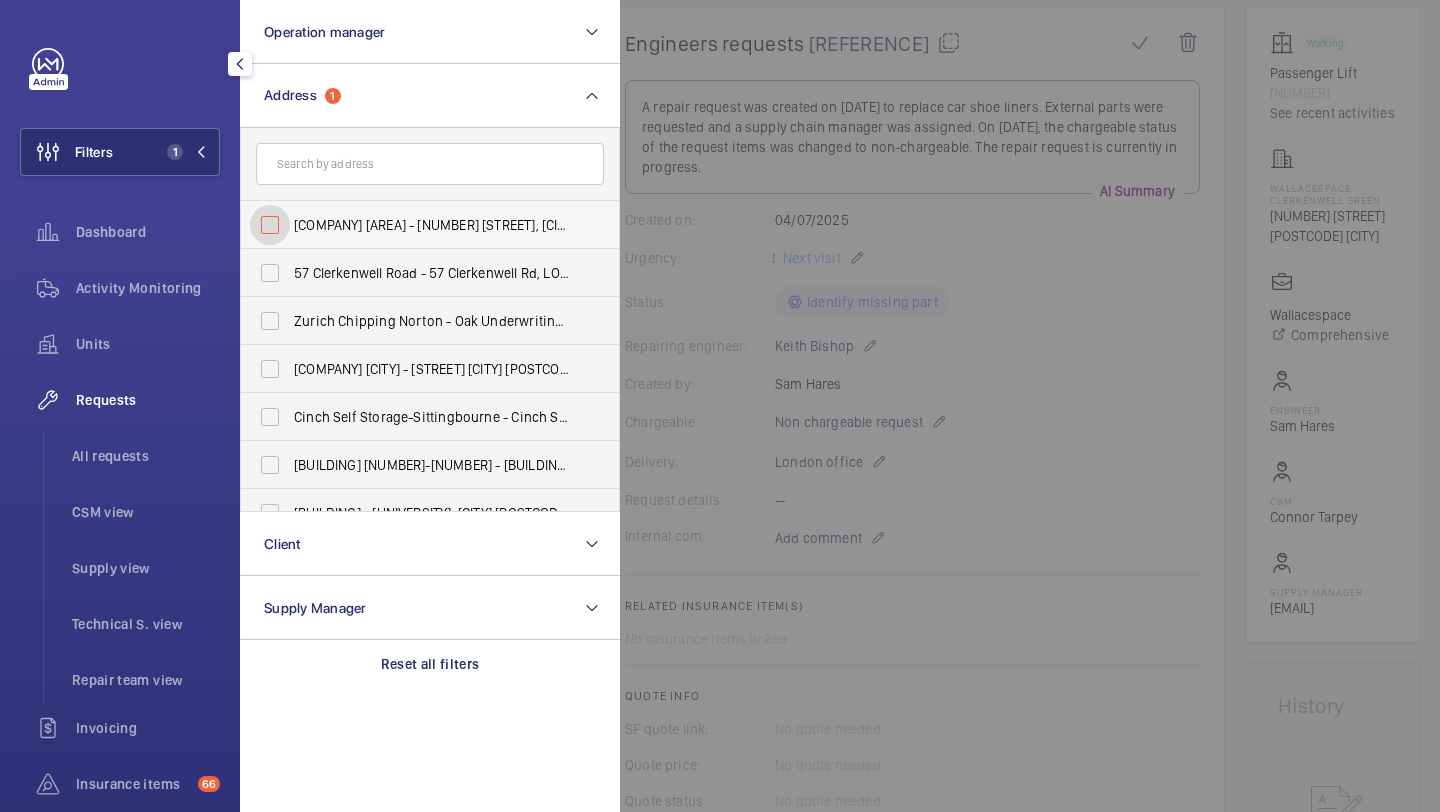 checkbox on "false" 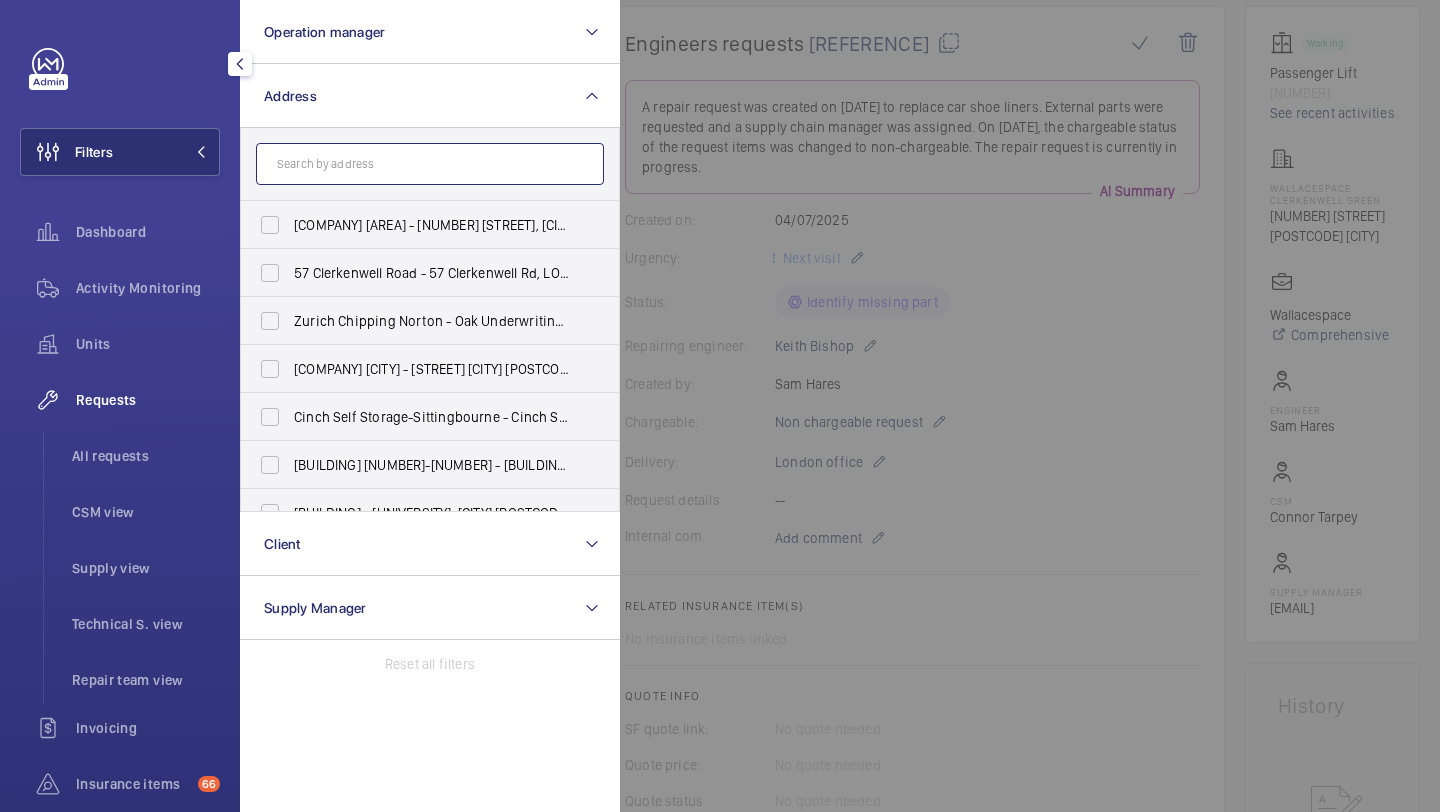 click 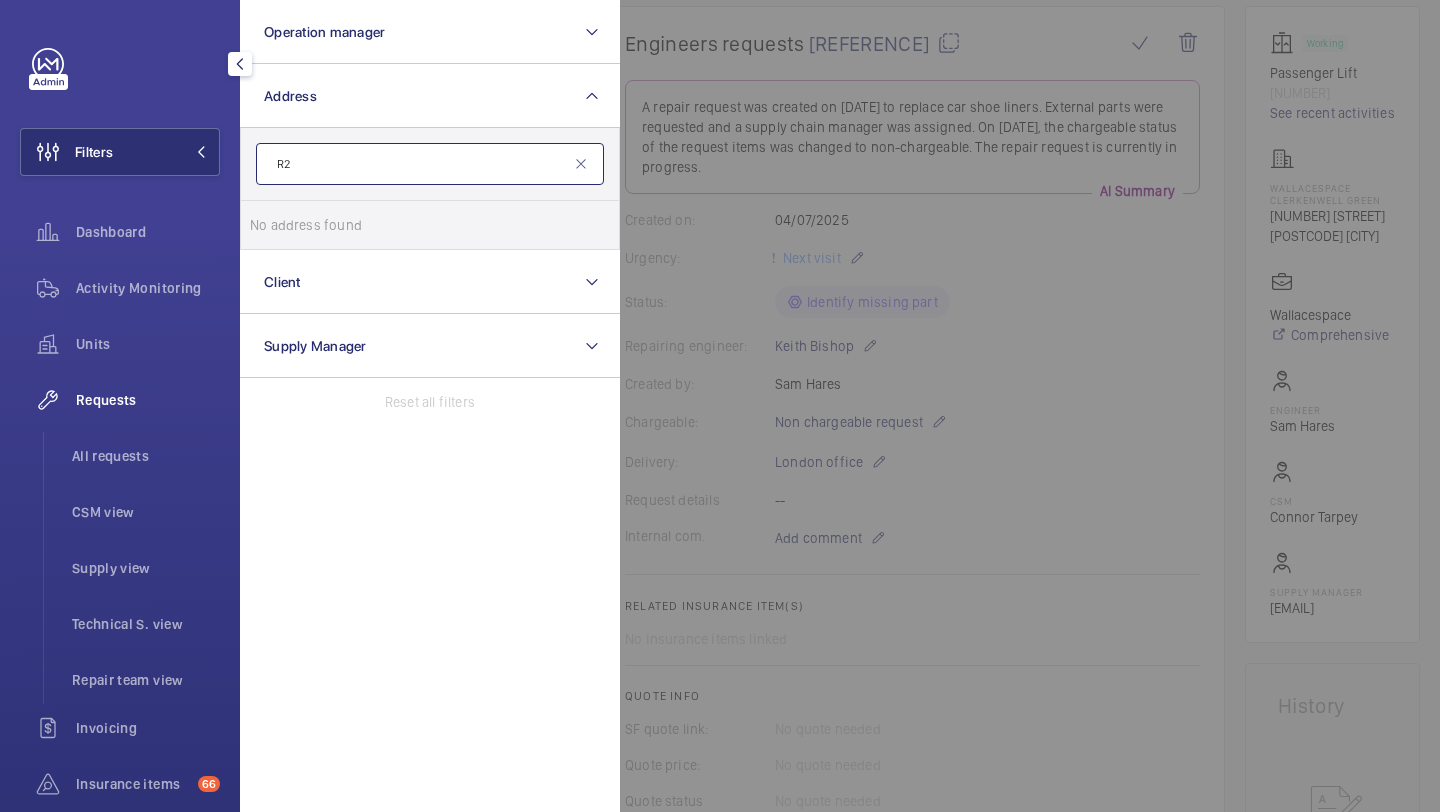 type on "R" 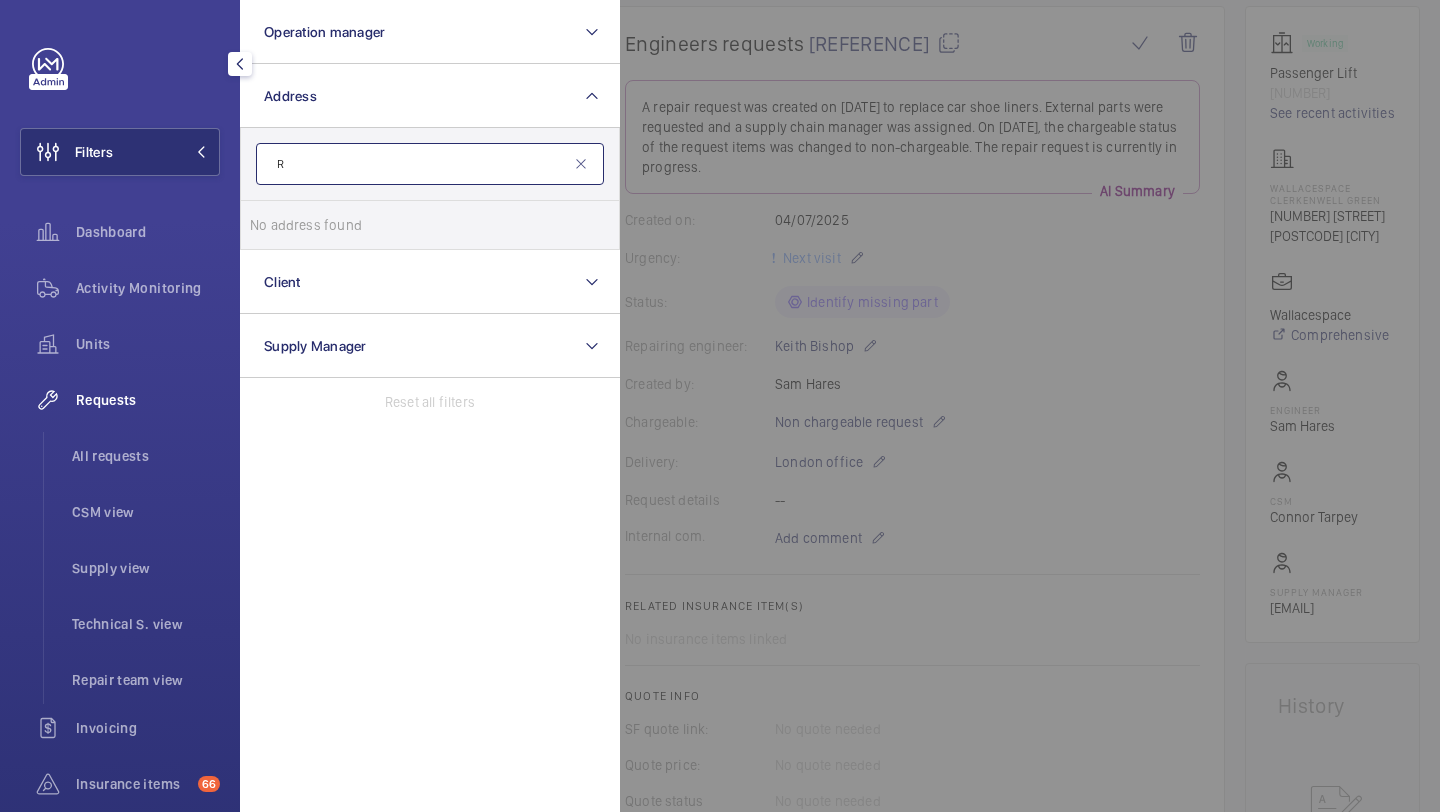 type 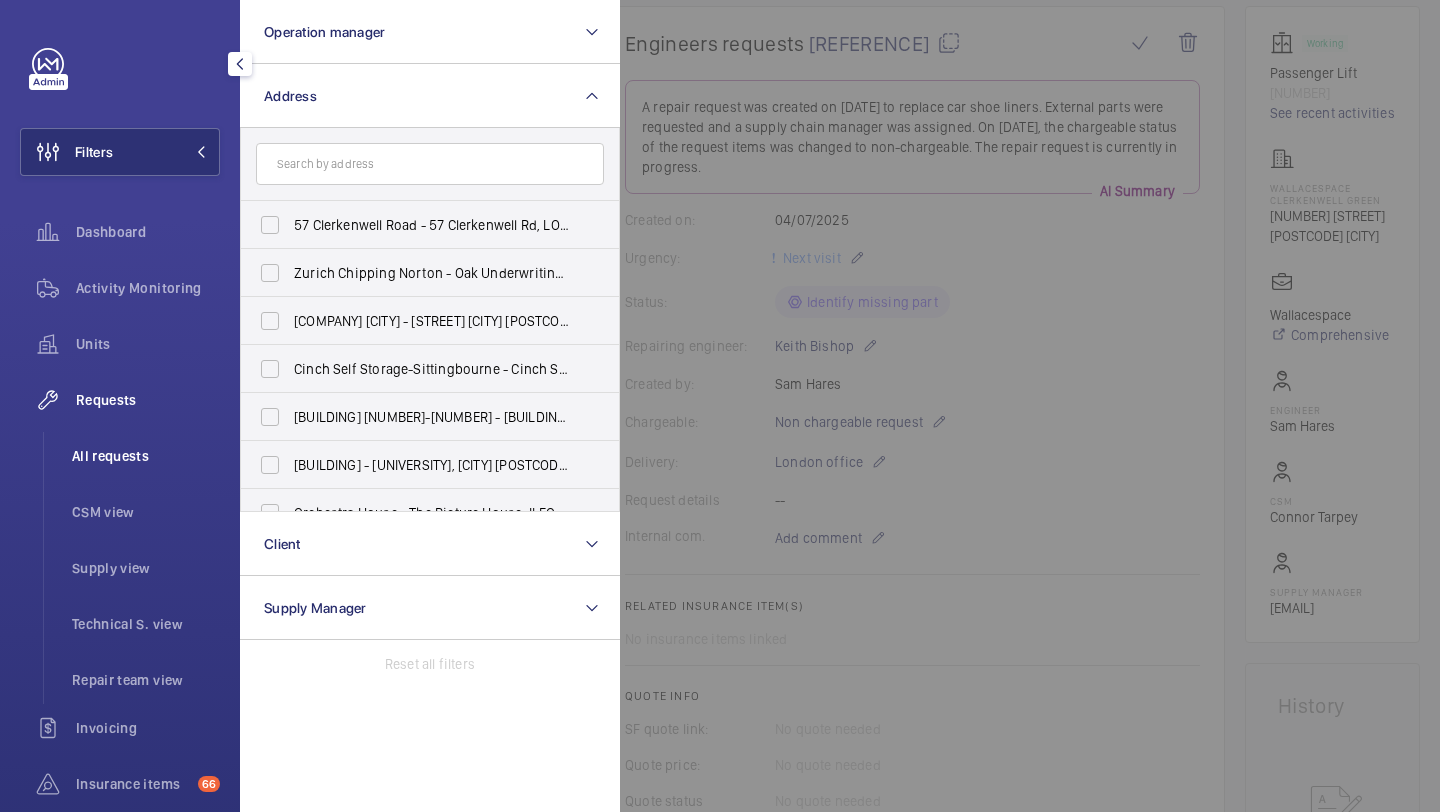 click on "All requests" 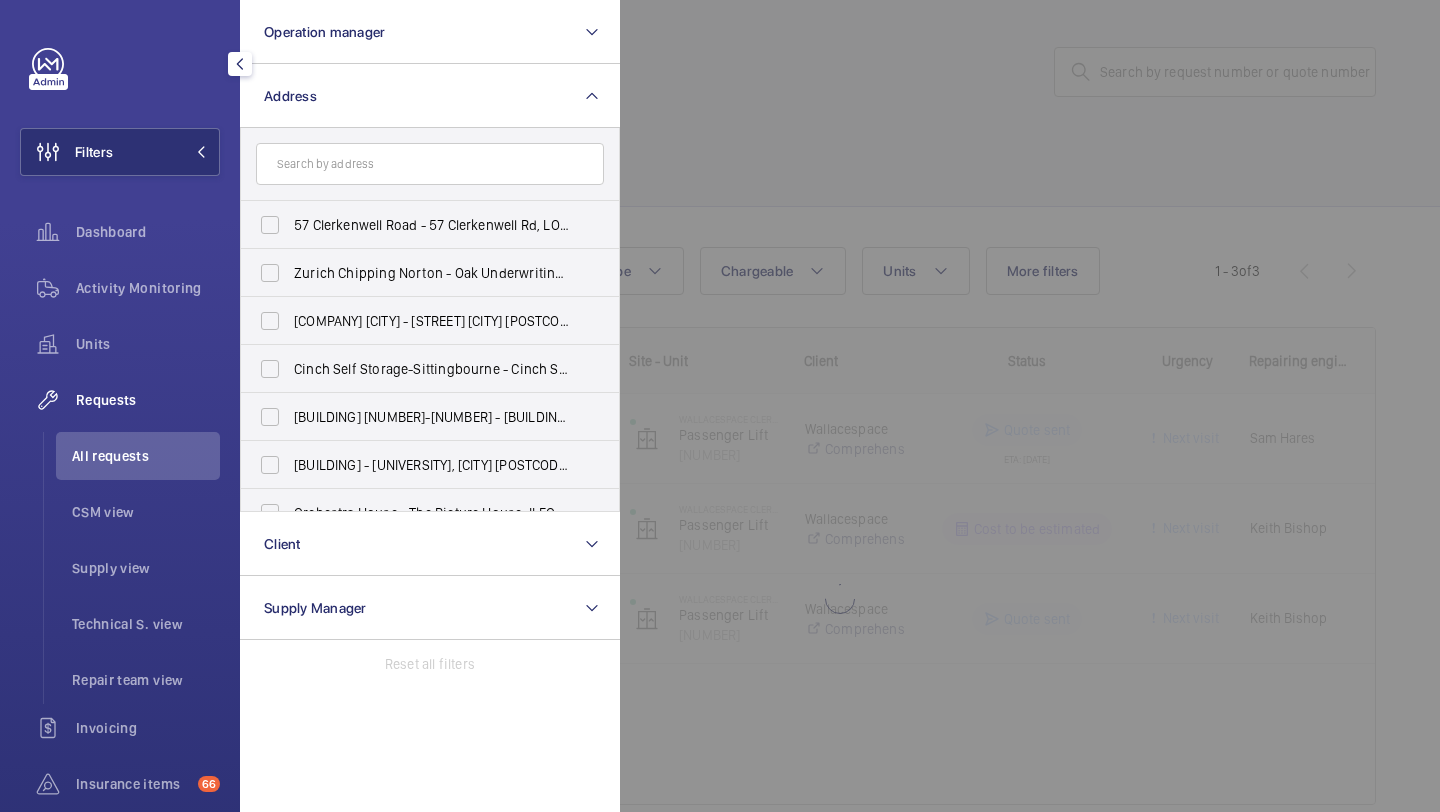 click 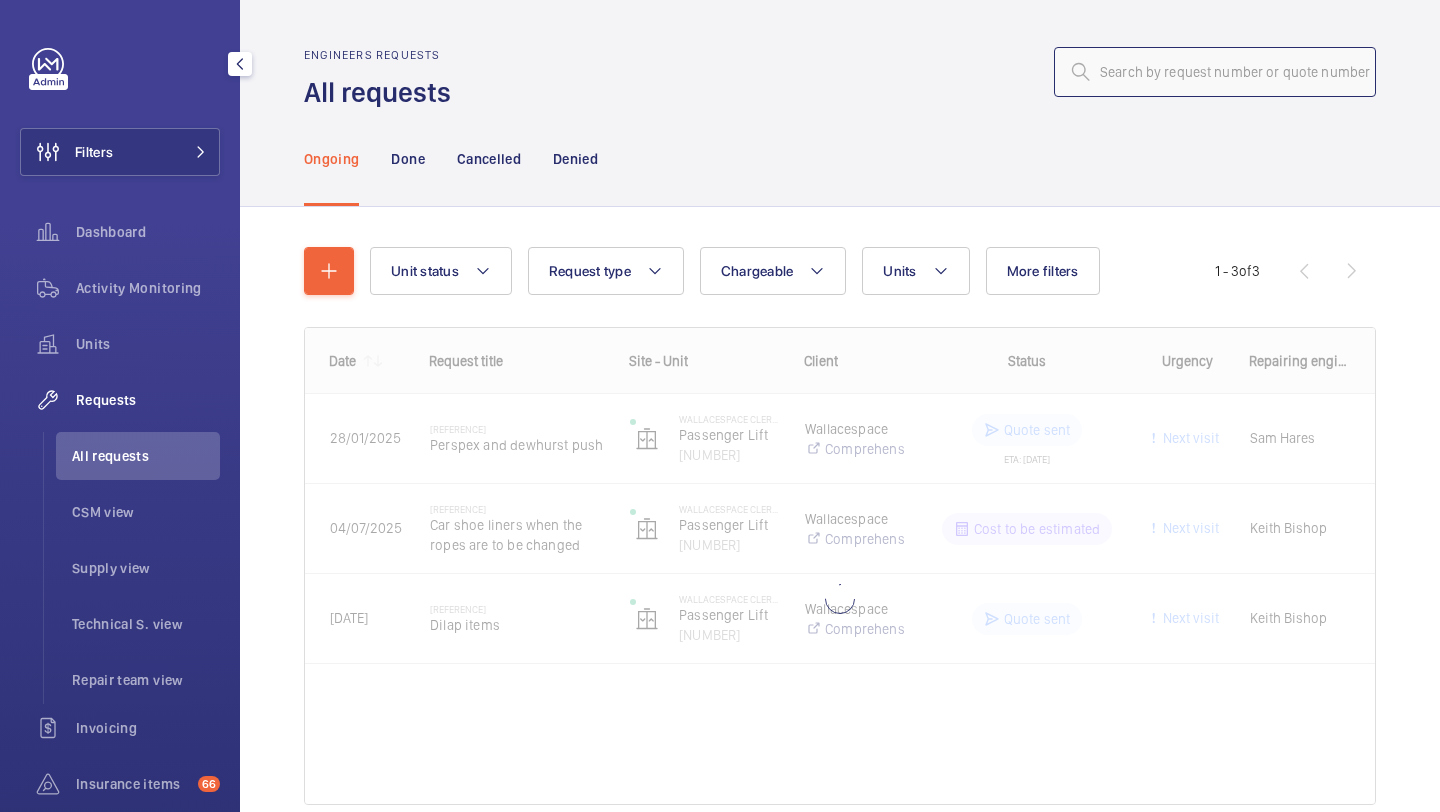 click 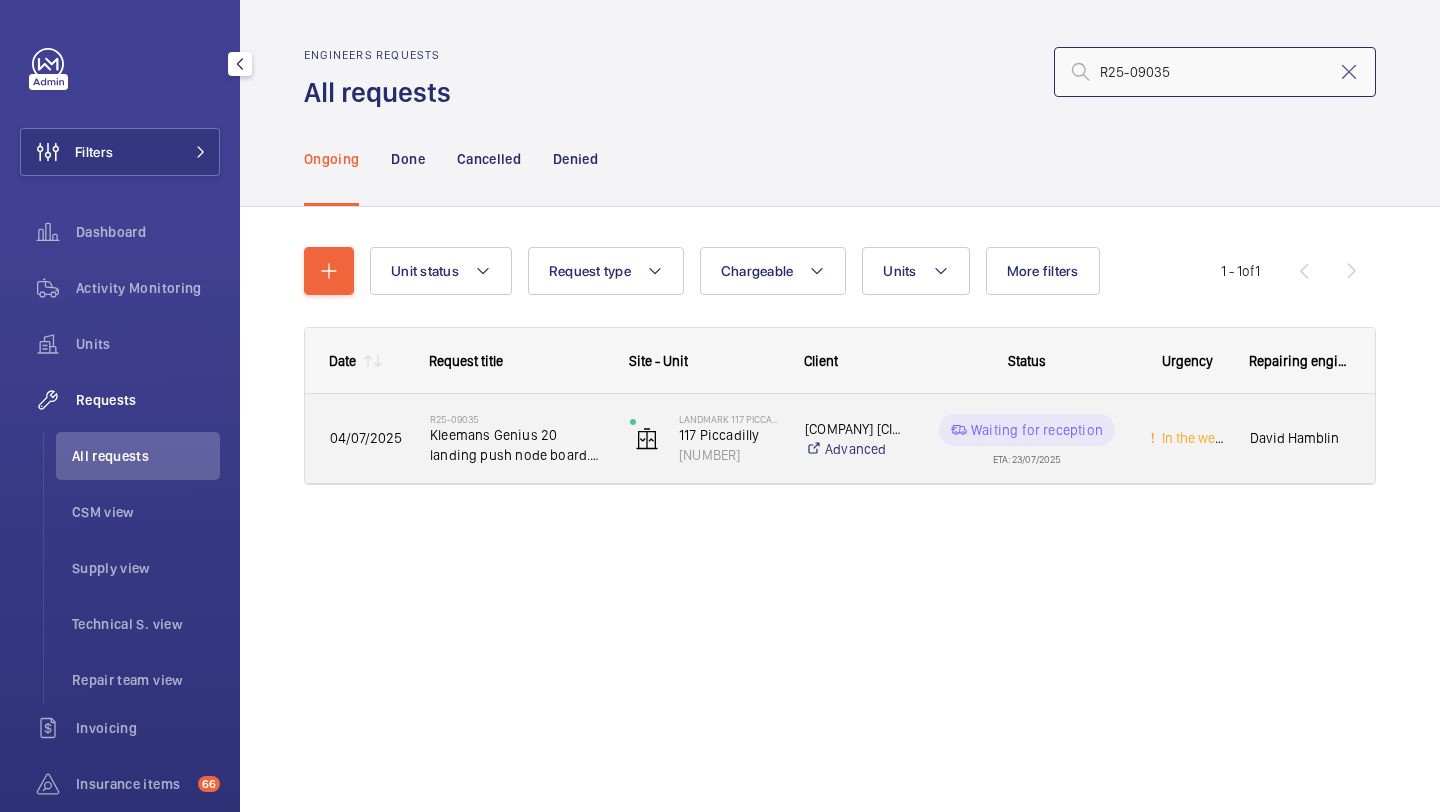 type on "R25-09035" 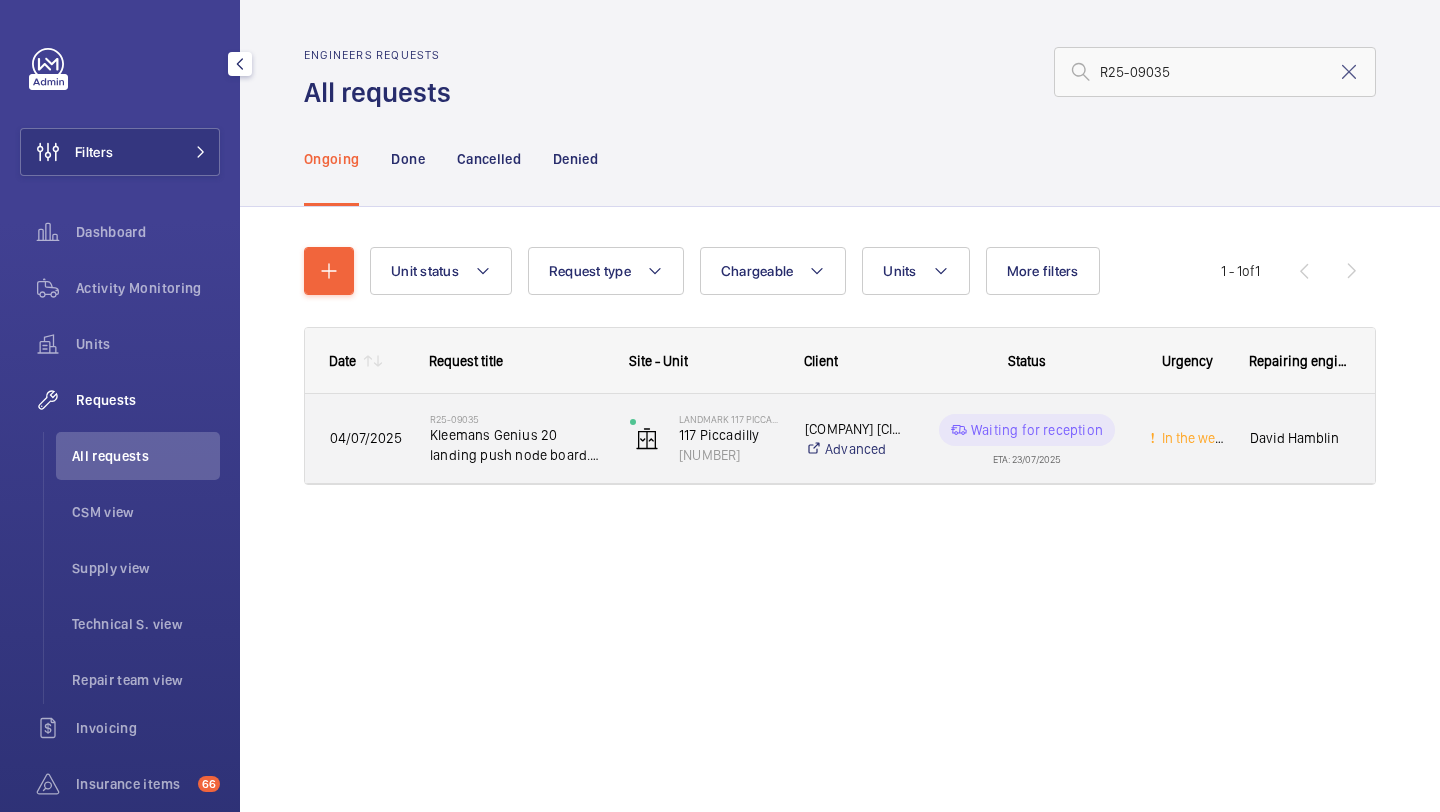 click on "Kleemans Genius 20 landing push node board. 747266. KMAD V2" 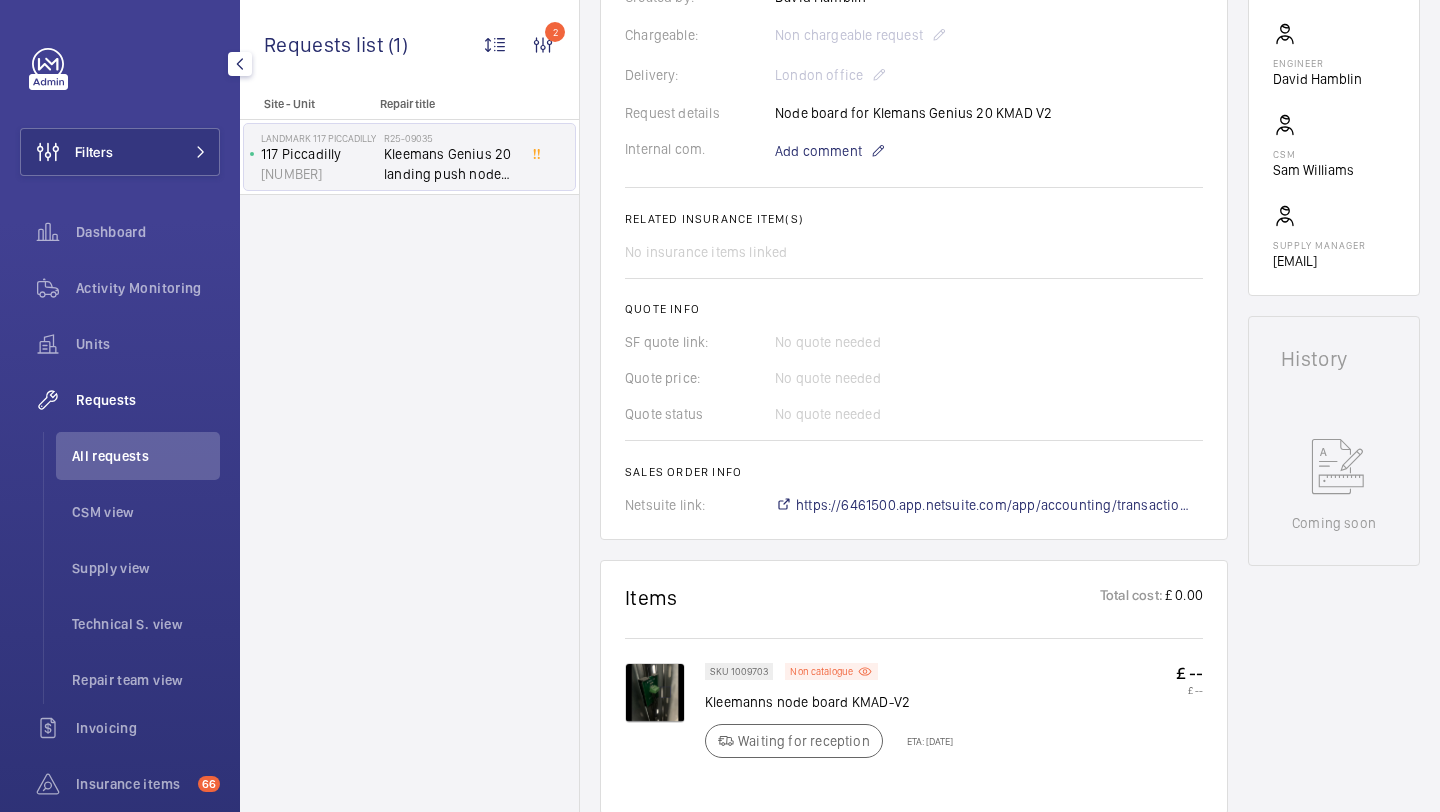 scroll, scrollTop: 702, scrollLeft: 0, axis: vertical 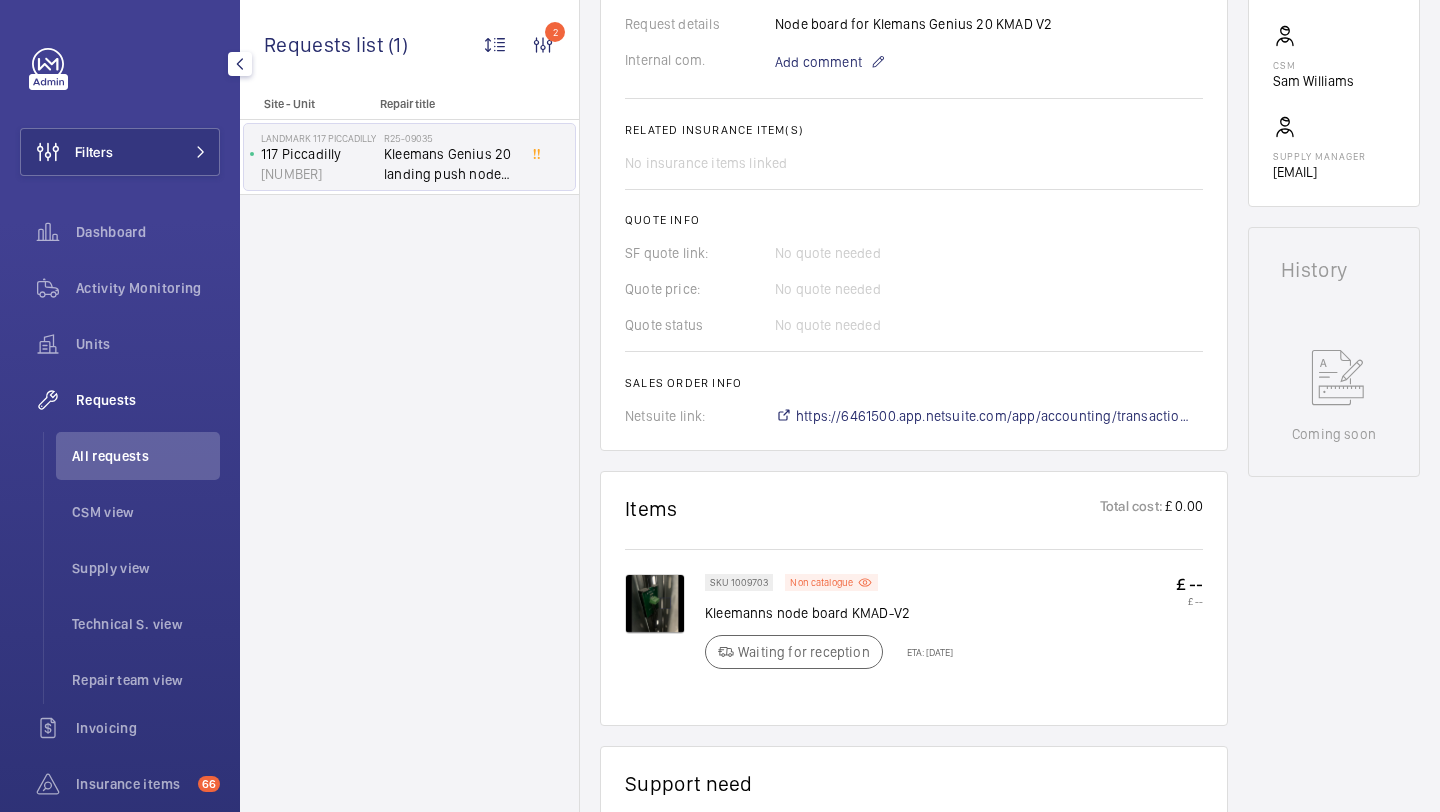 click 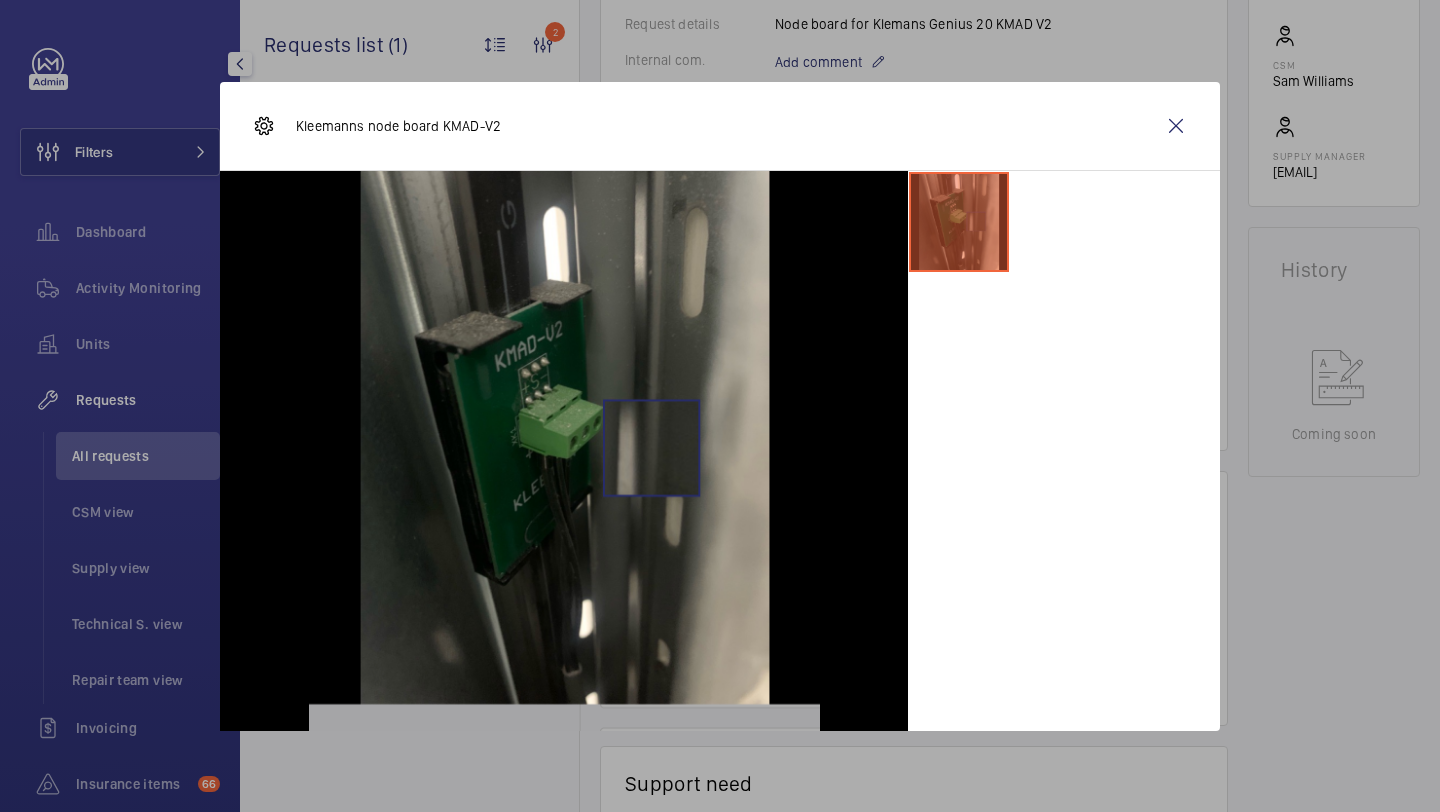 click on "Kleemanns node board KMAD-V2" at bounding box center [720, 126] 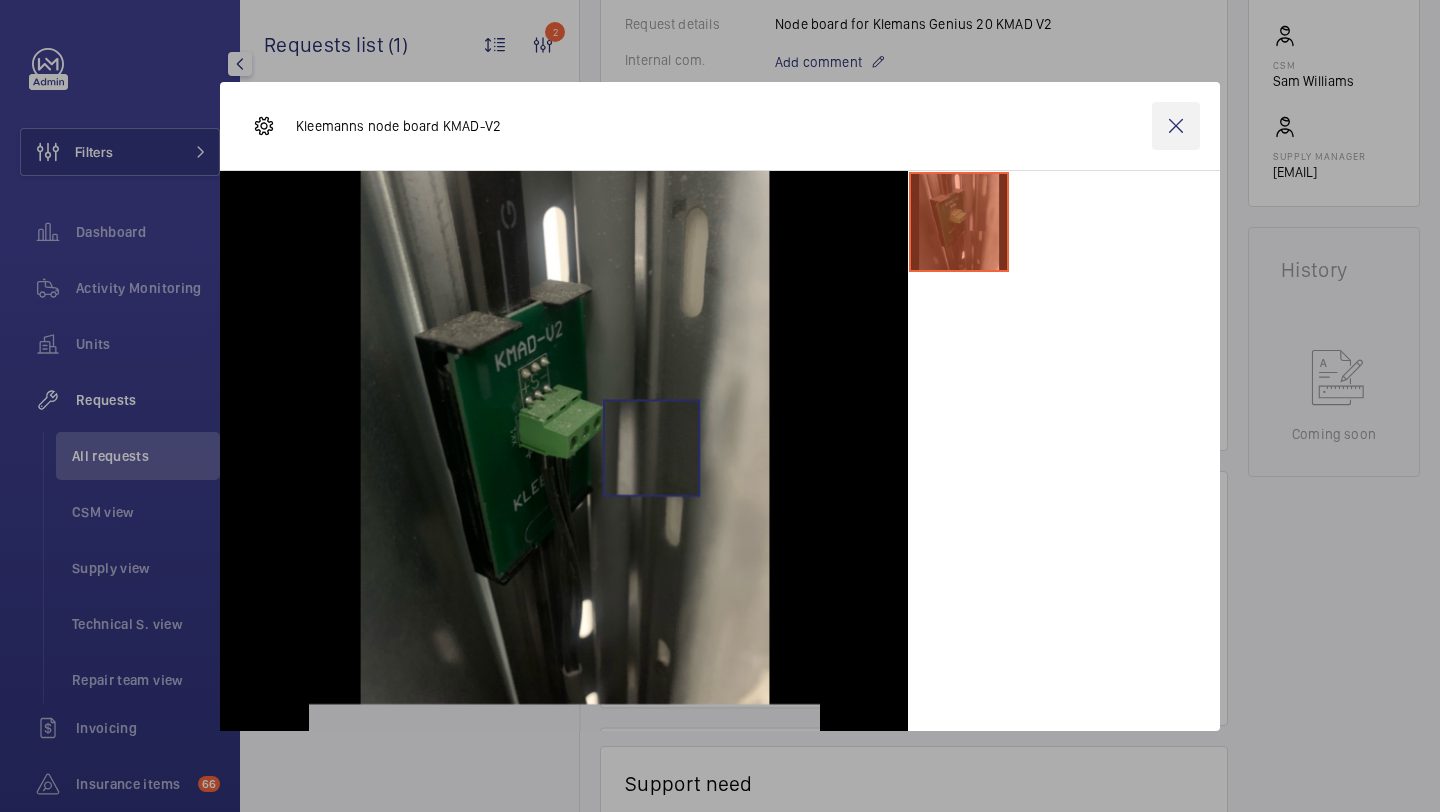 click at bounding box center [1176, 126] 